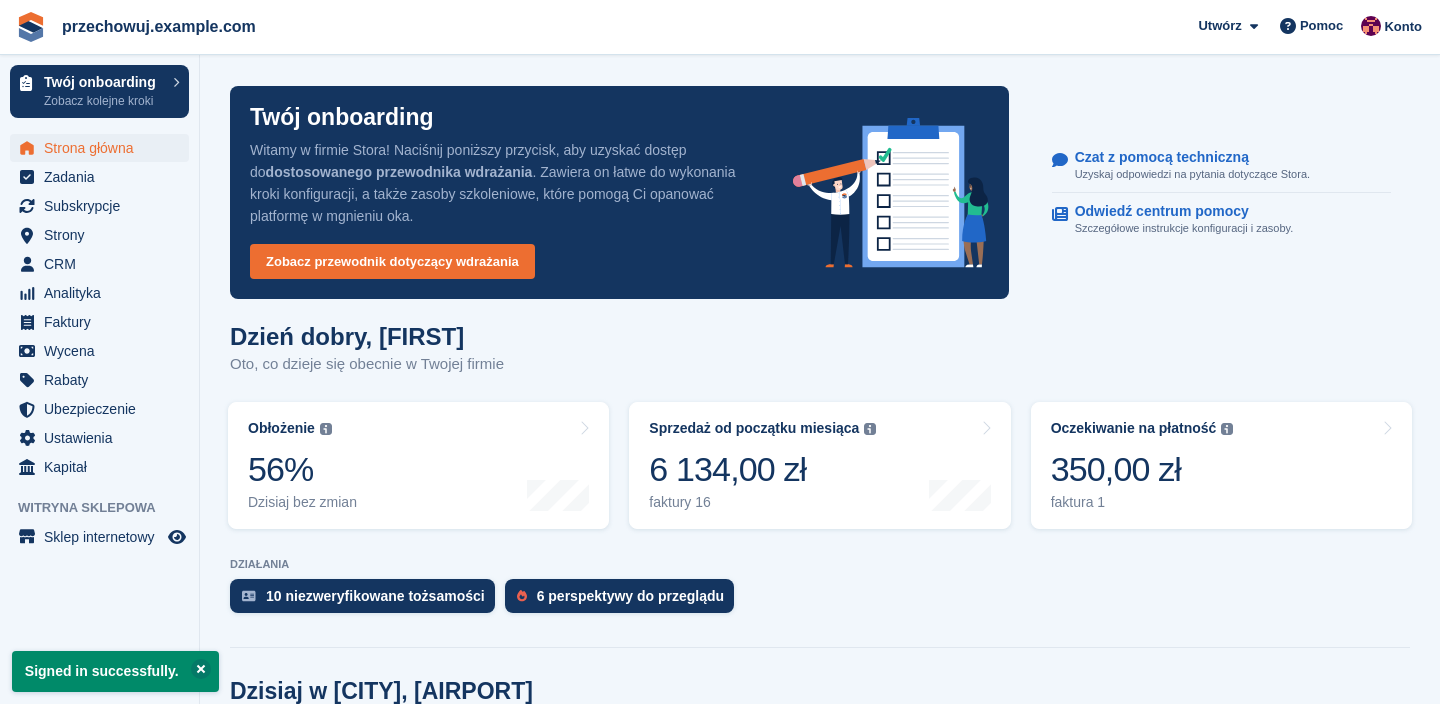 scroll, scrollTop: 0, scrollLeft: 0, axis: both 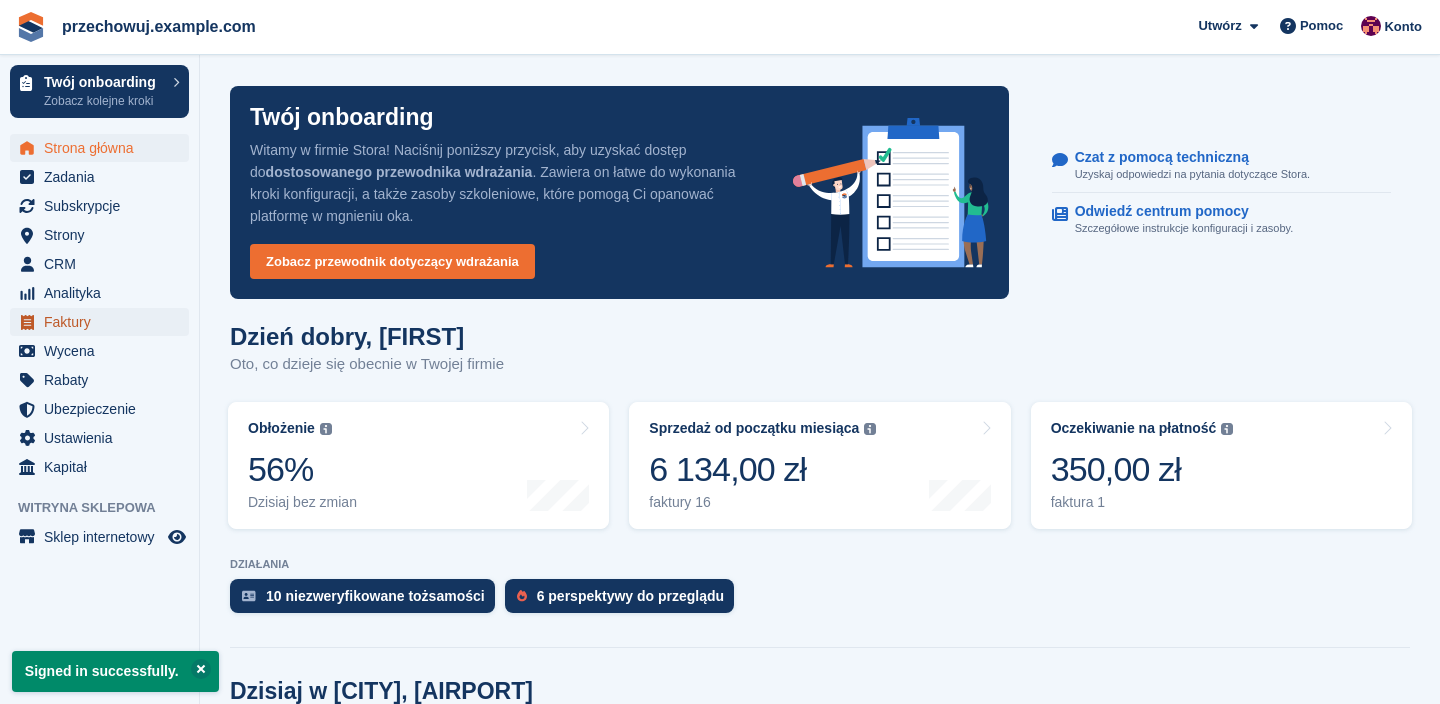 click on "Faktury" at bounding box center (104, 322) 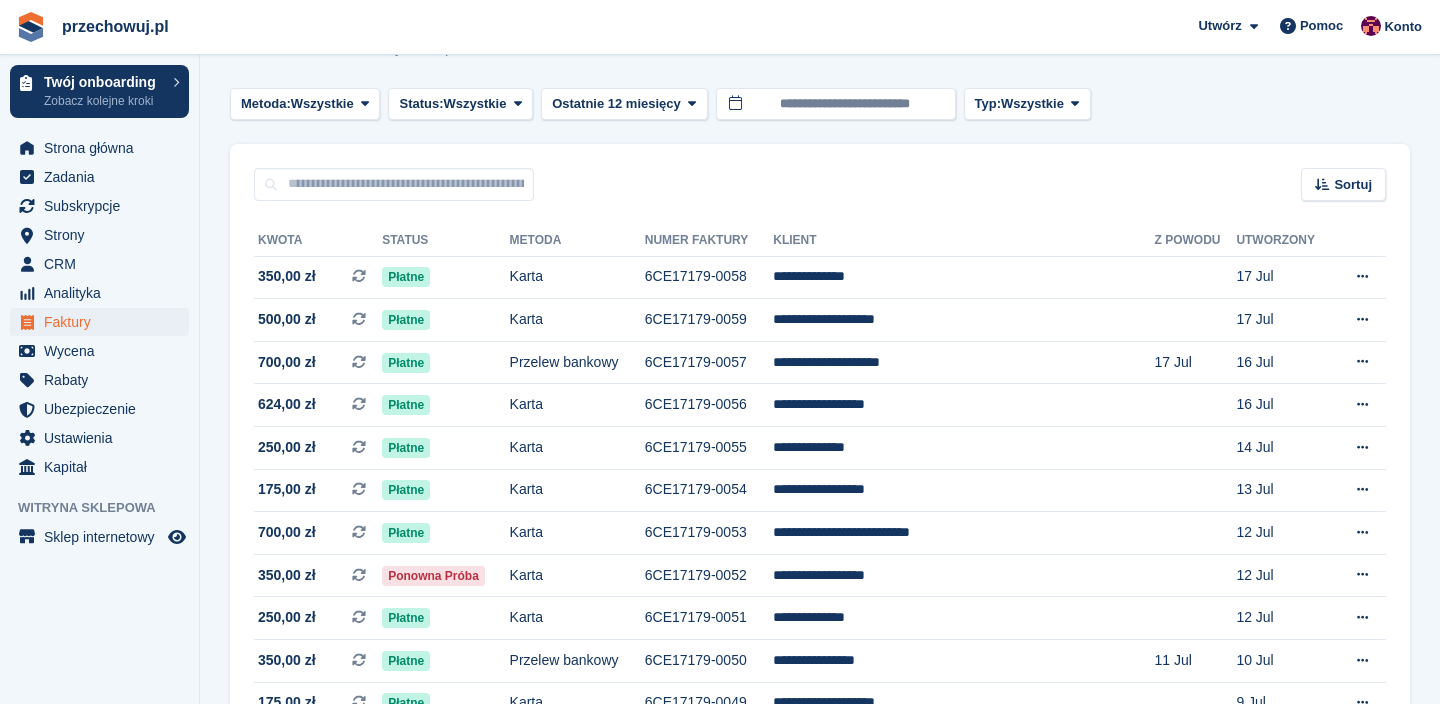 scroll, scrollTop: 62, scrollLeft: 0, axis: vertical 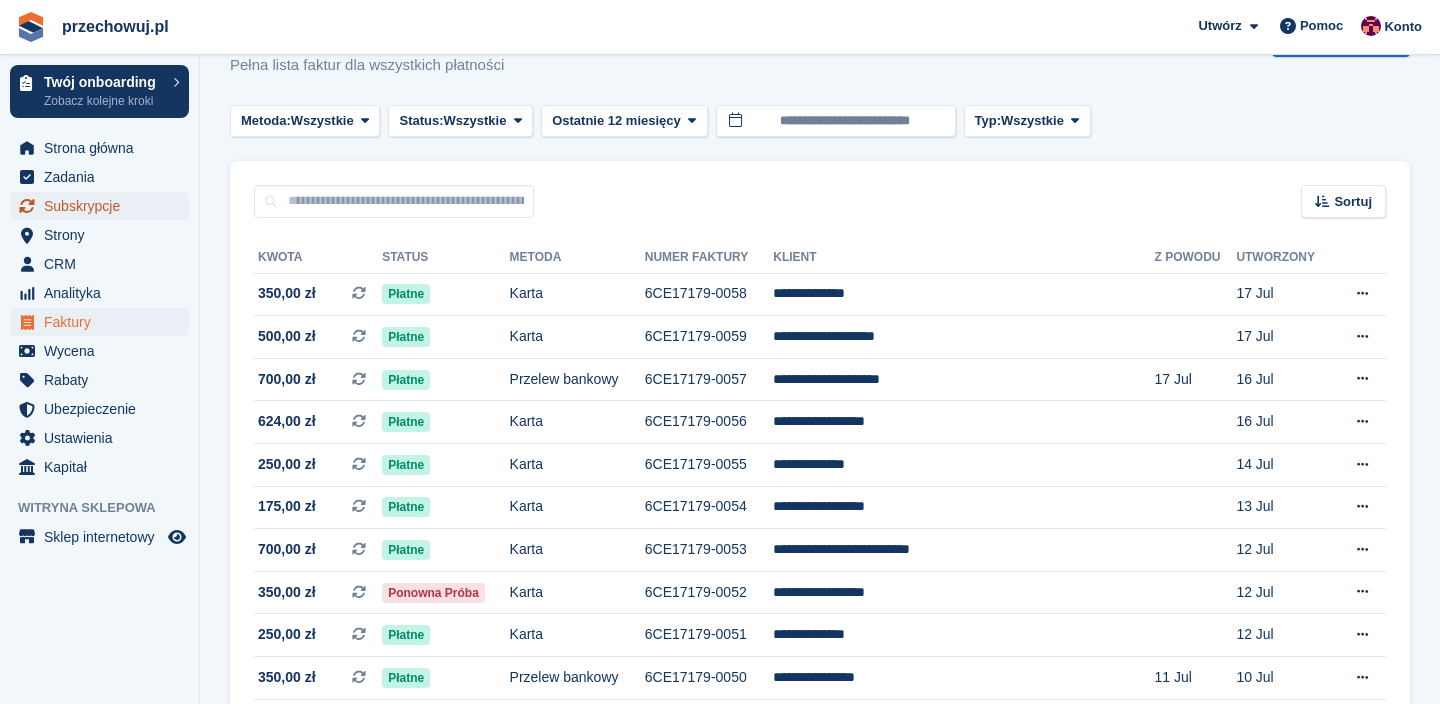 click on "Subskrypcje" at bounding box center (104, 206) 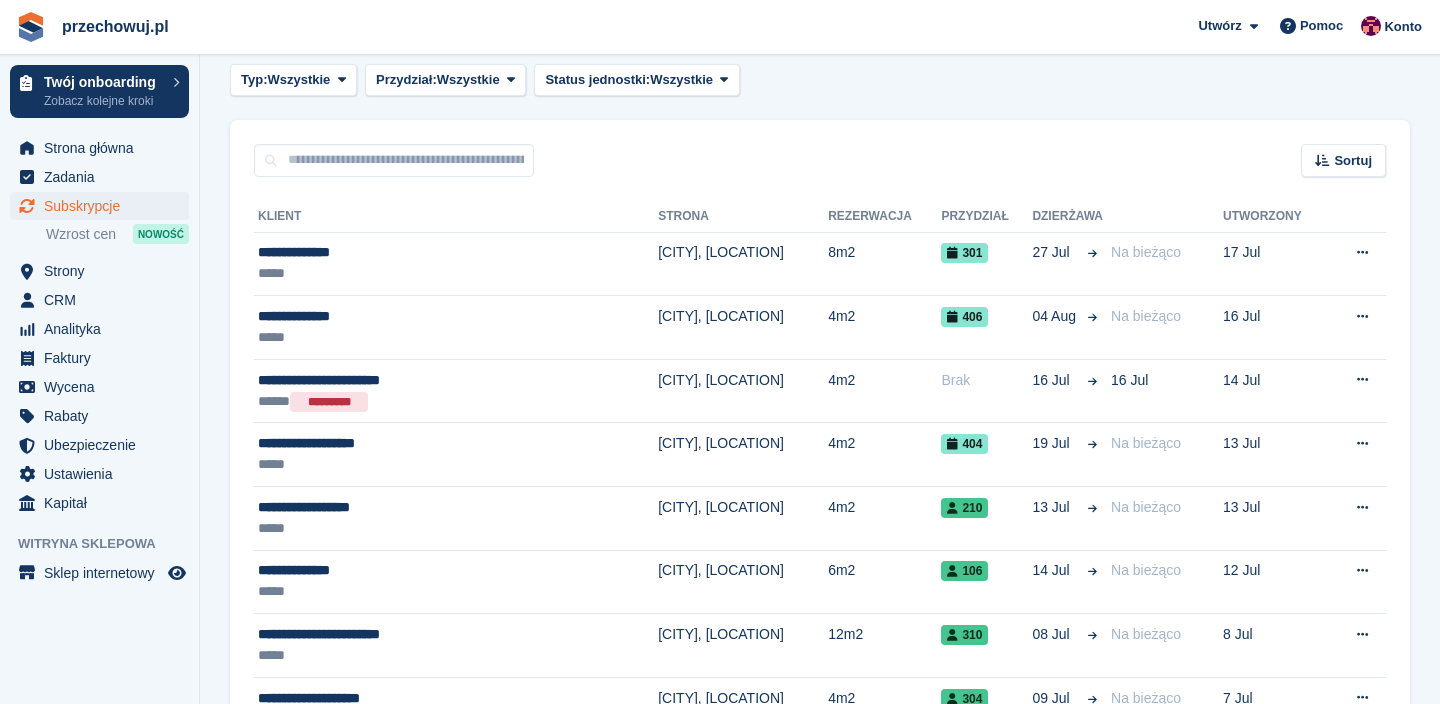 scroll, scrollTop: 111, scrollLeft: 0, axis: vertical 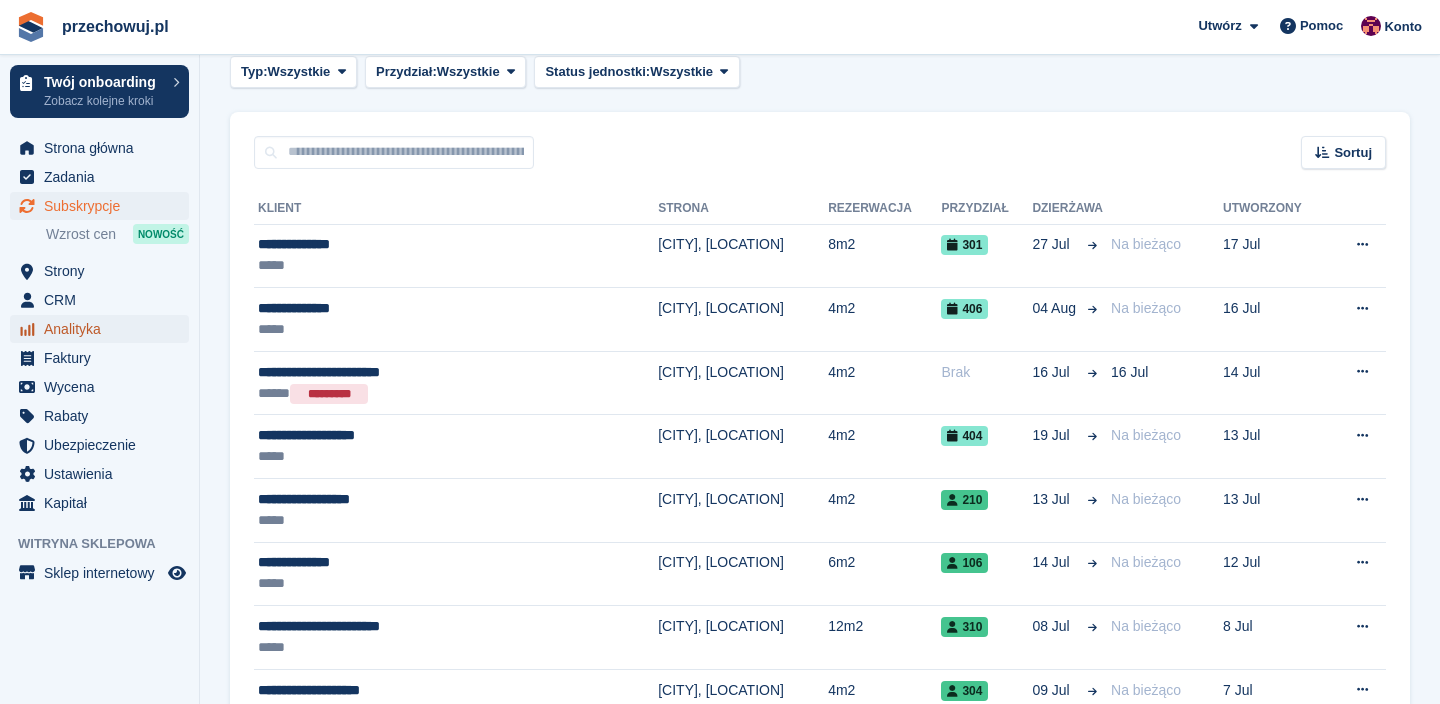 click on "Analityka" at bounding box center [104, 329] 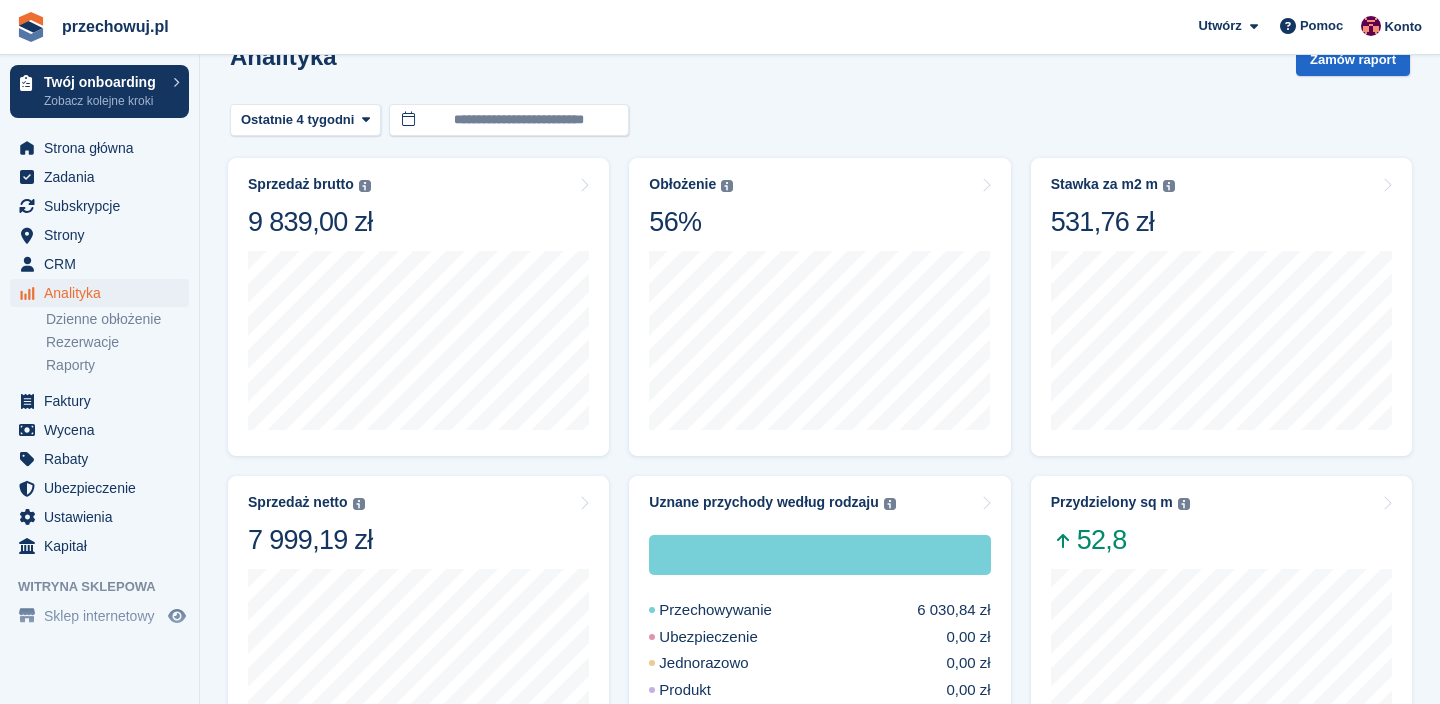 scroll, scrollTop: 44, scrollLeft: 0, axis: vertical 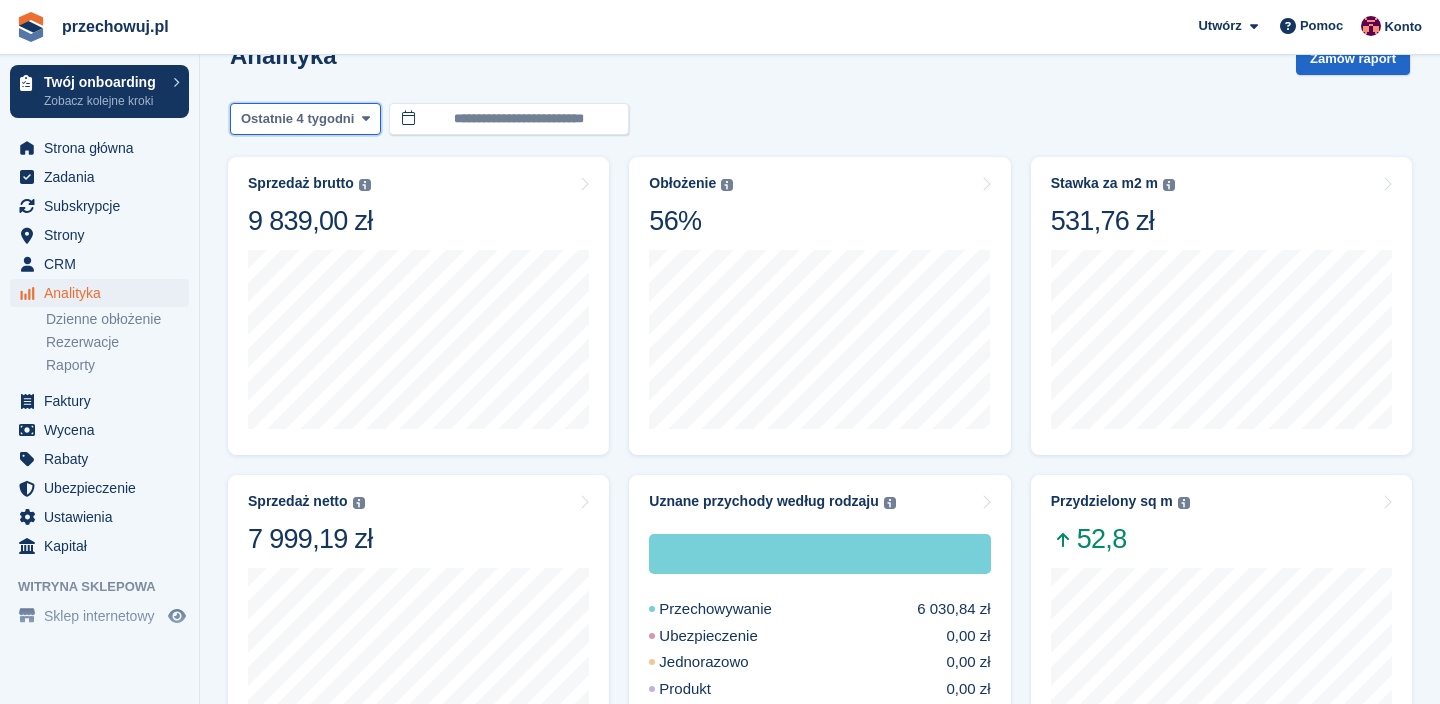 click on "Ostatnie 4 tygodni" at bounding box center (297, 119) 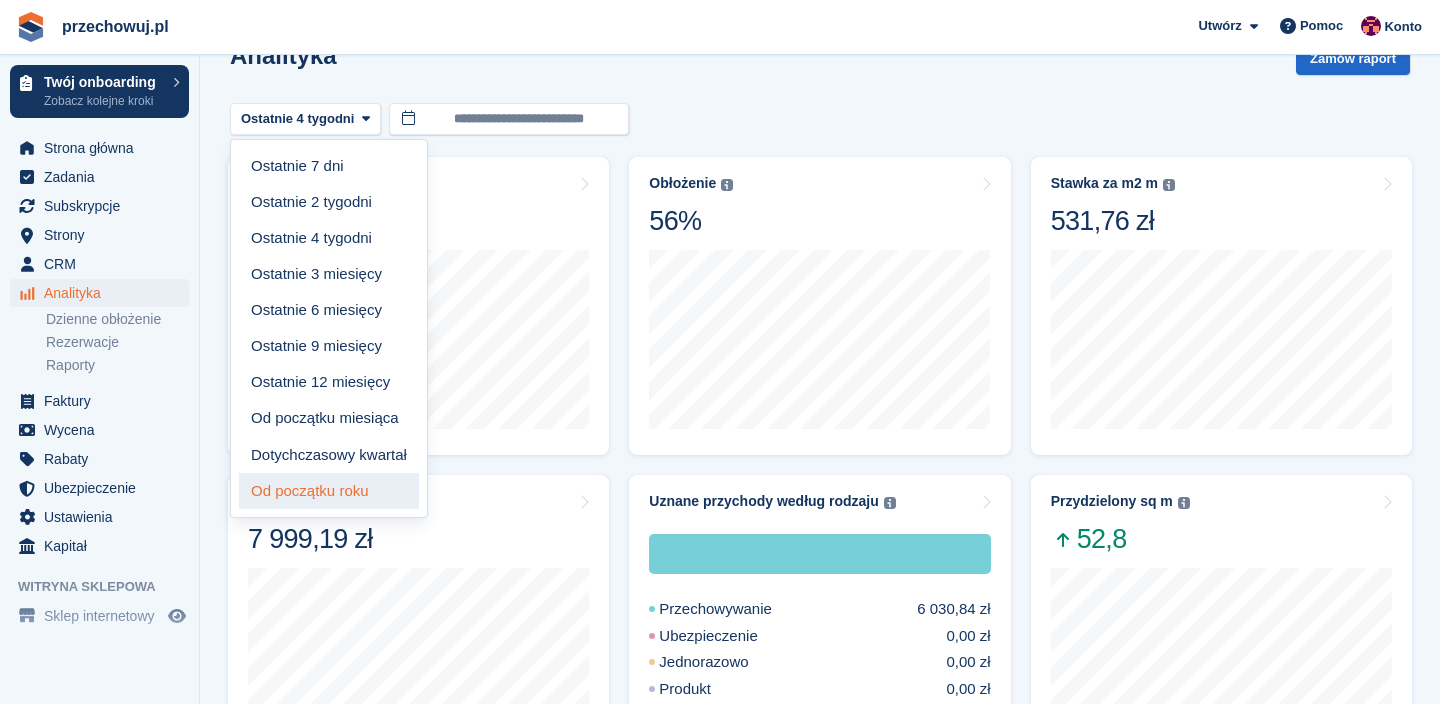 click on "Od początku roku" at bounding box center (329, 491) 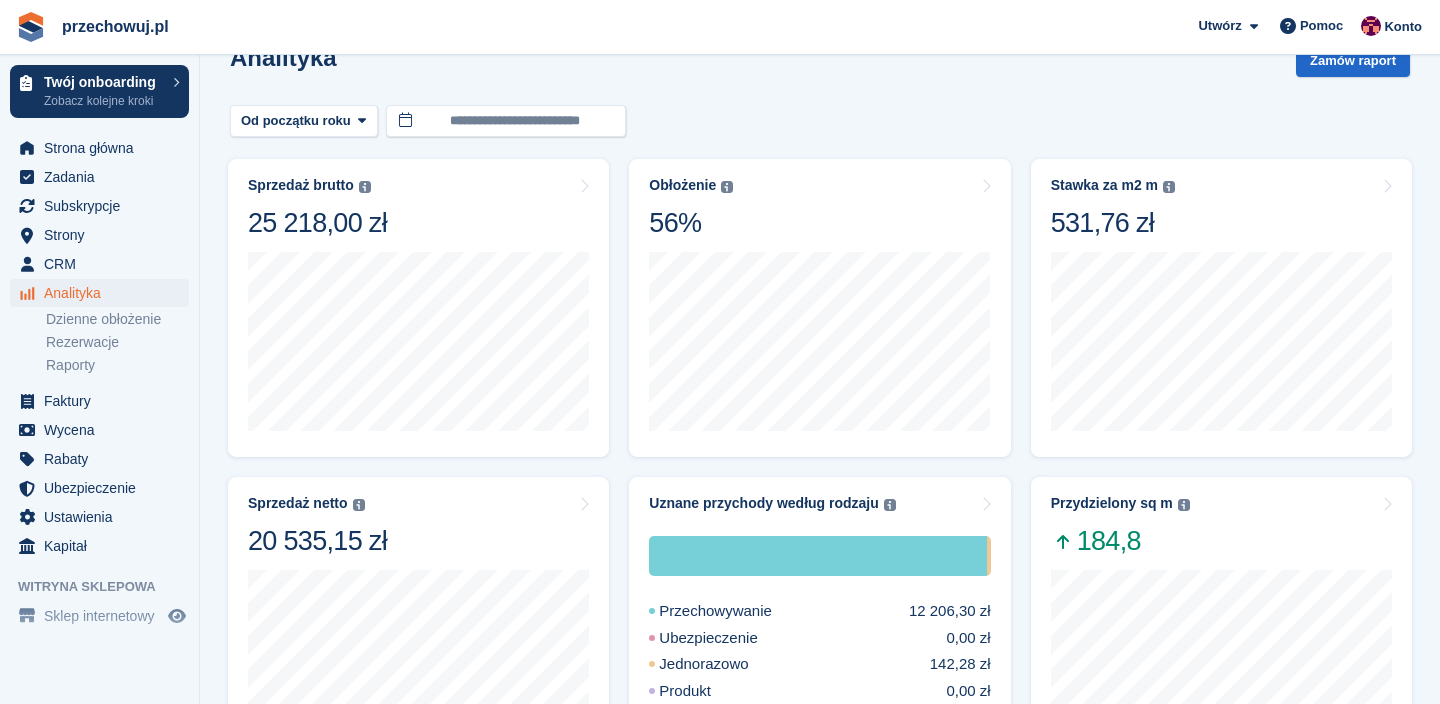 scroll, scrollTop: 0, scrollLeft: 0, axis: both 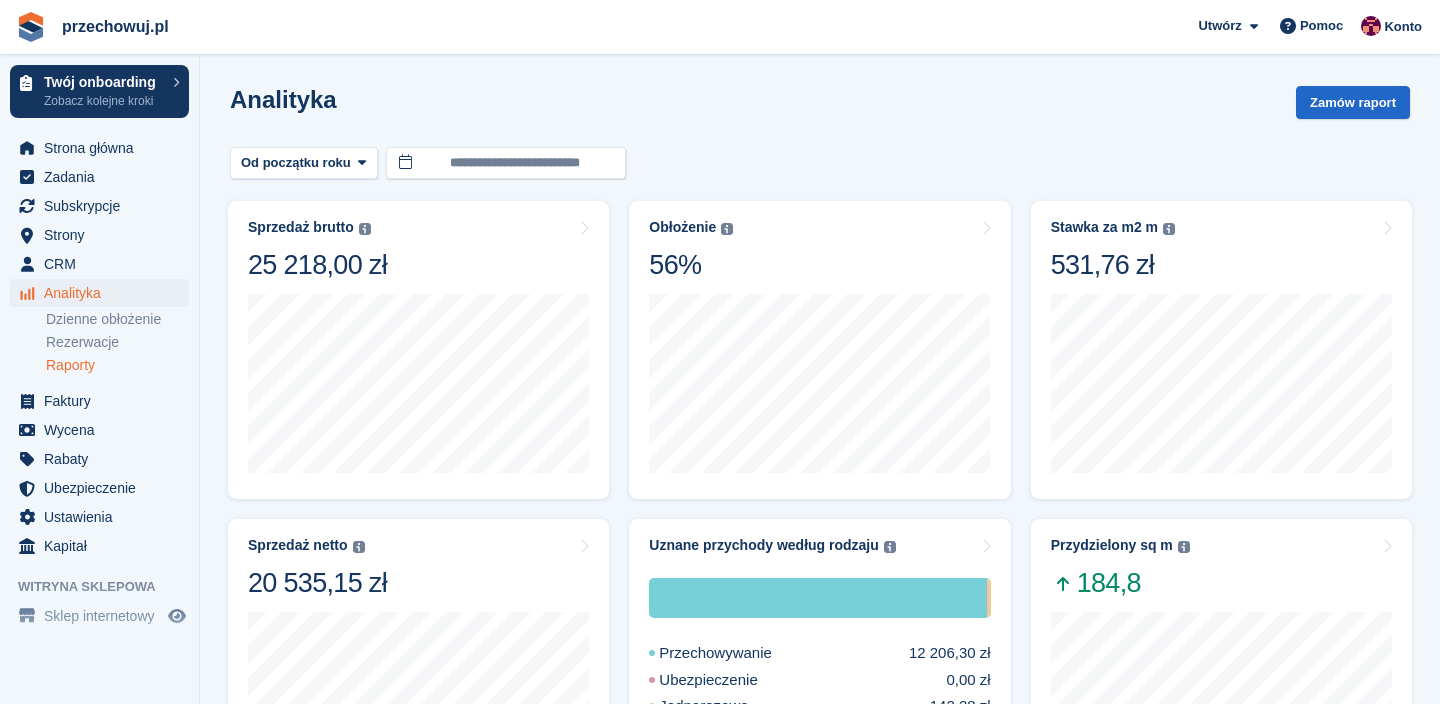 click on "Raporty" at bounding box center (117, 365) 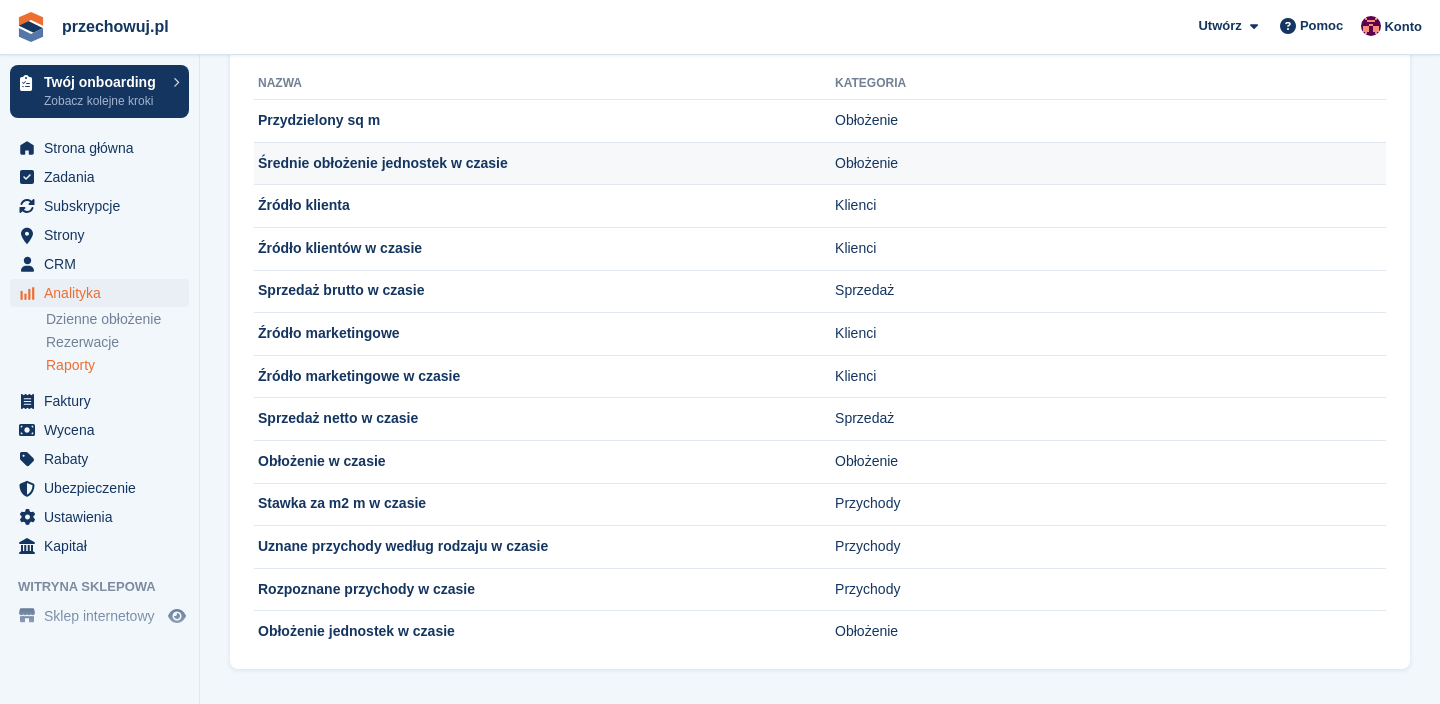 scroll, scrollTop: 104, scrollLeft: 0, axis: vertical 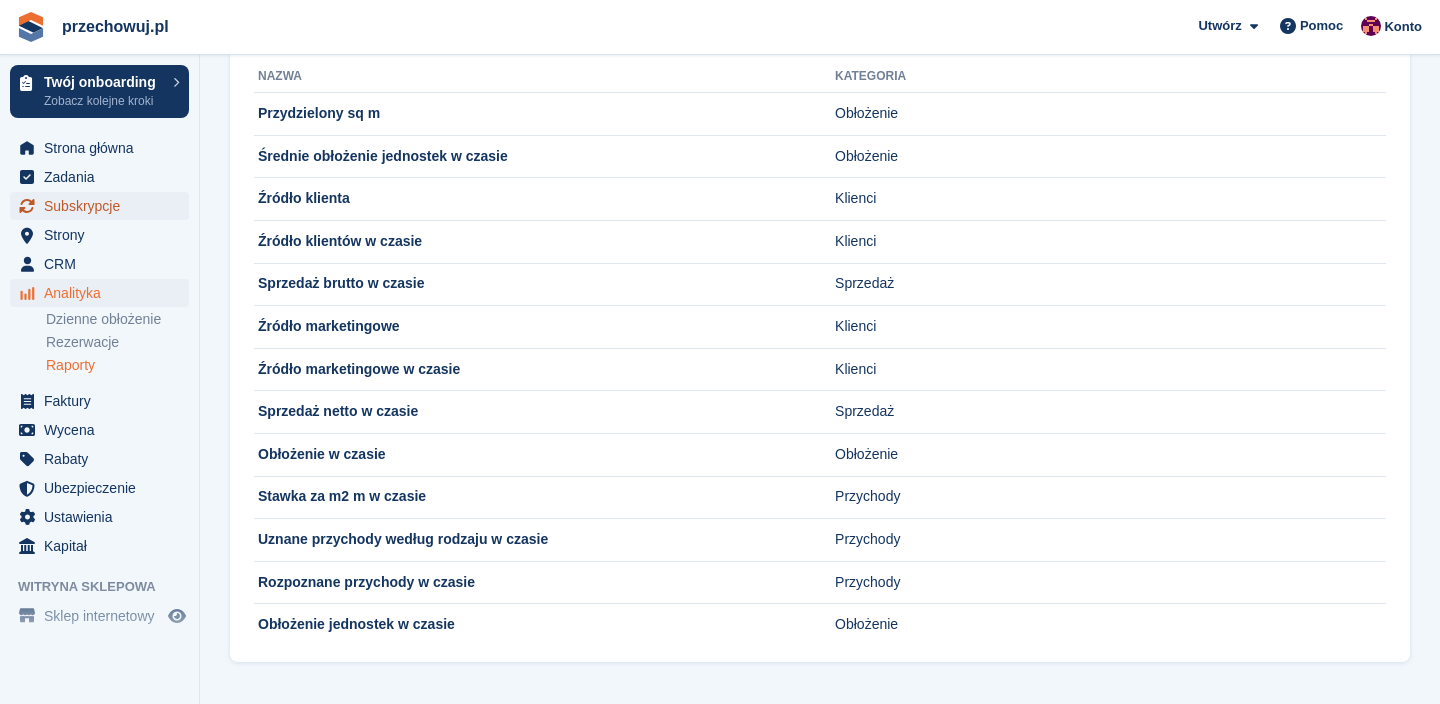 click on "Subskrypcje" at bounding box center [104, 206] 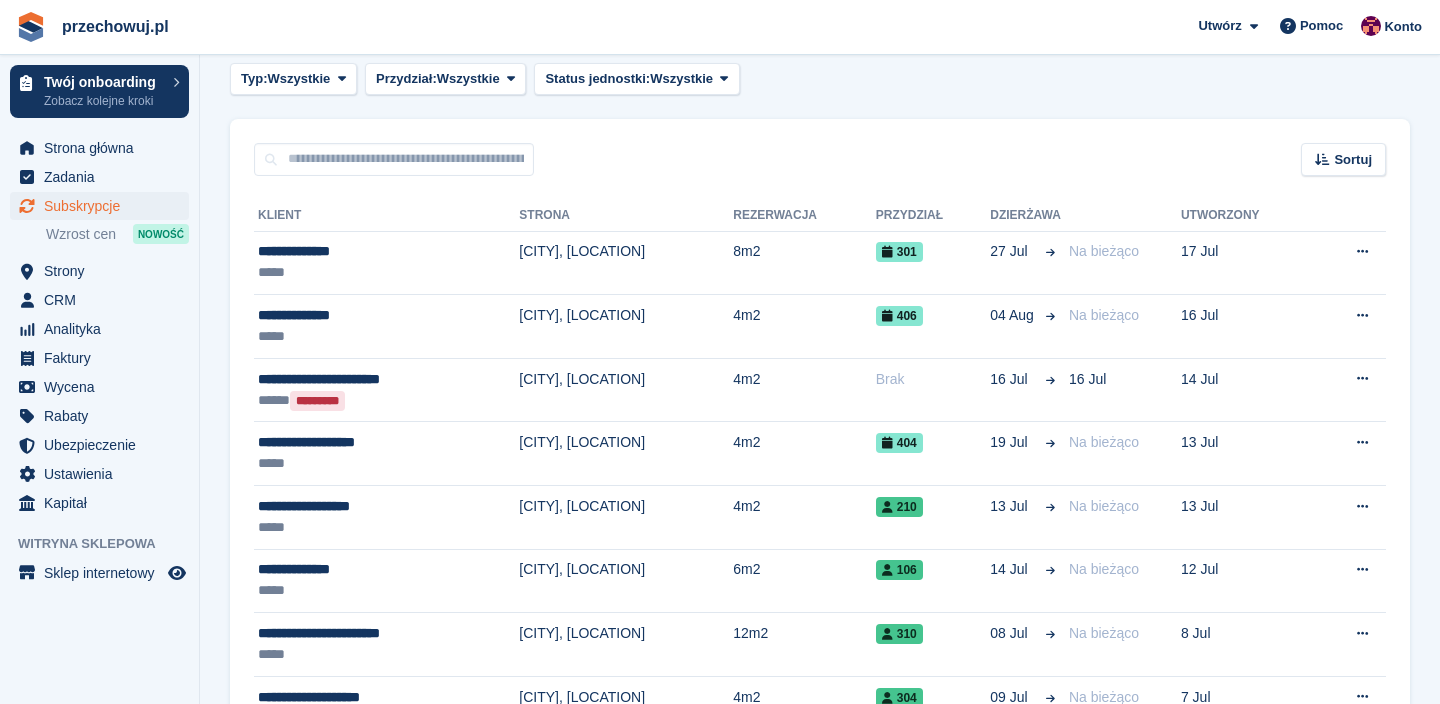 scroll, scrollTop: 0, scrollLeft: 0, axis: both 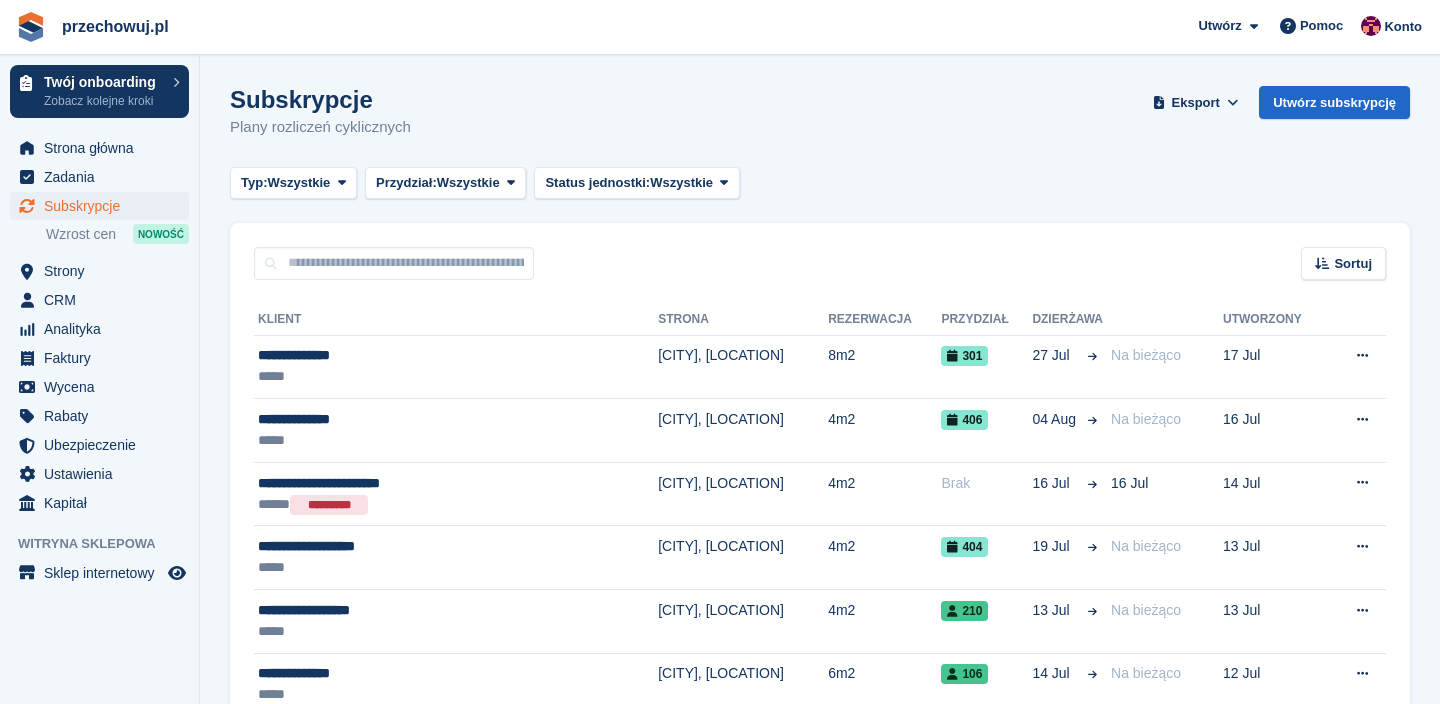 click on "Dzierżawa" at bounding box center [1067, 320] 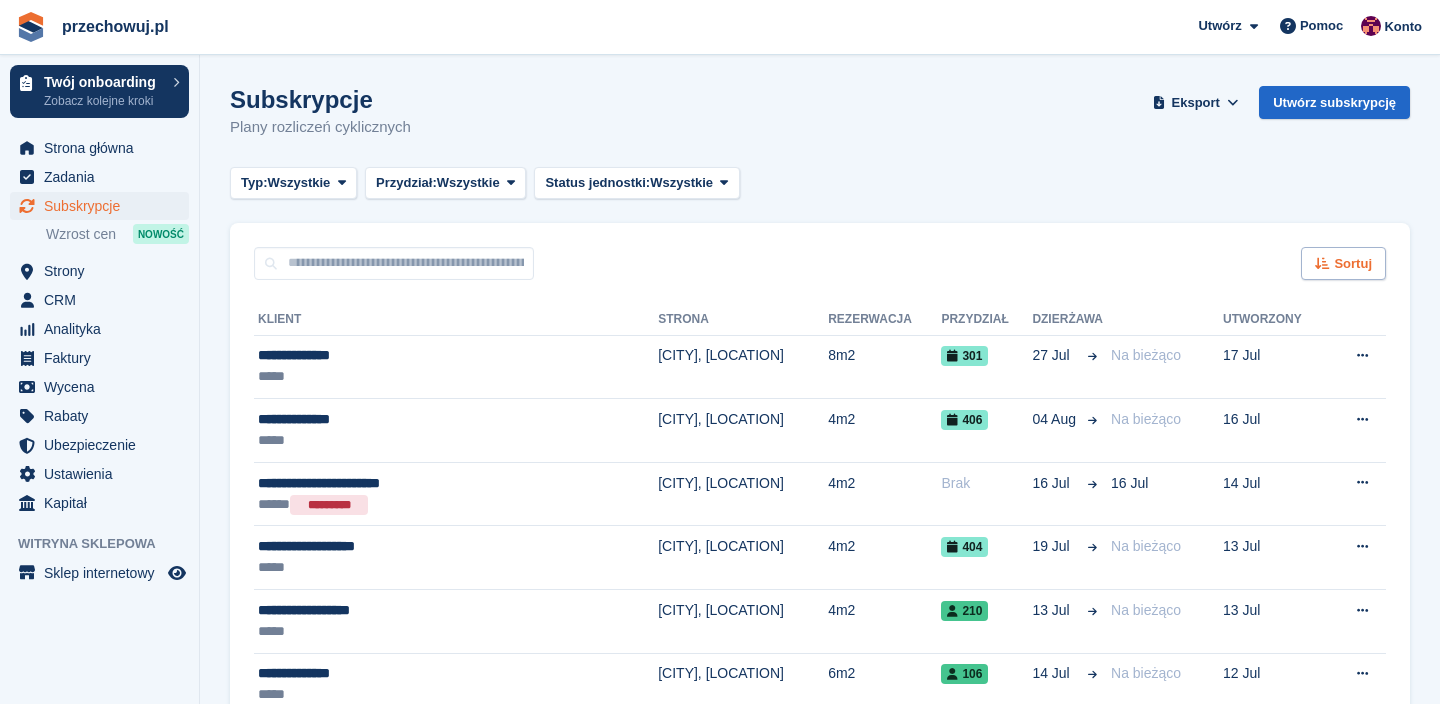 click on "Sortuj" at bounding box center [1343, 263] 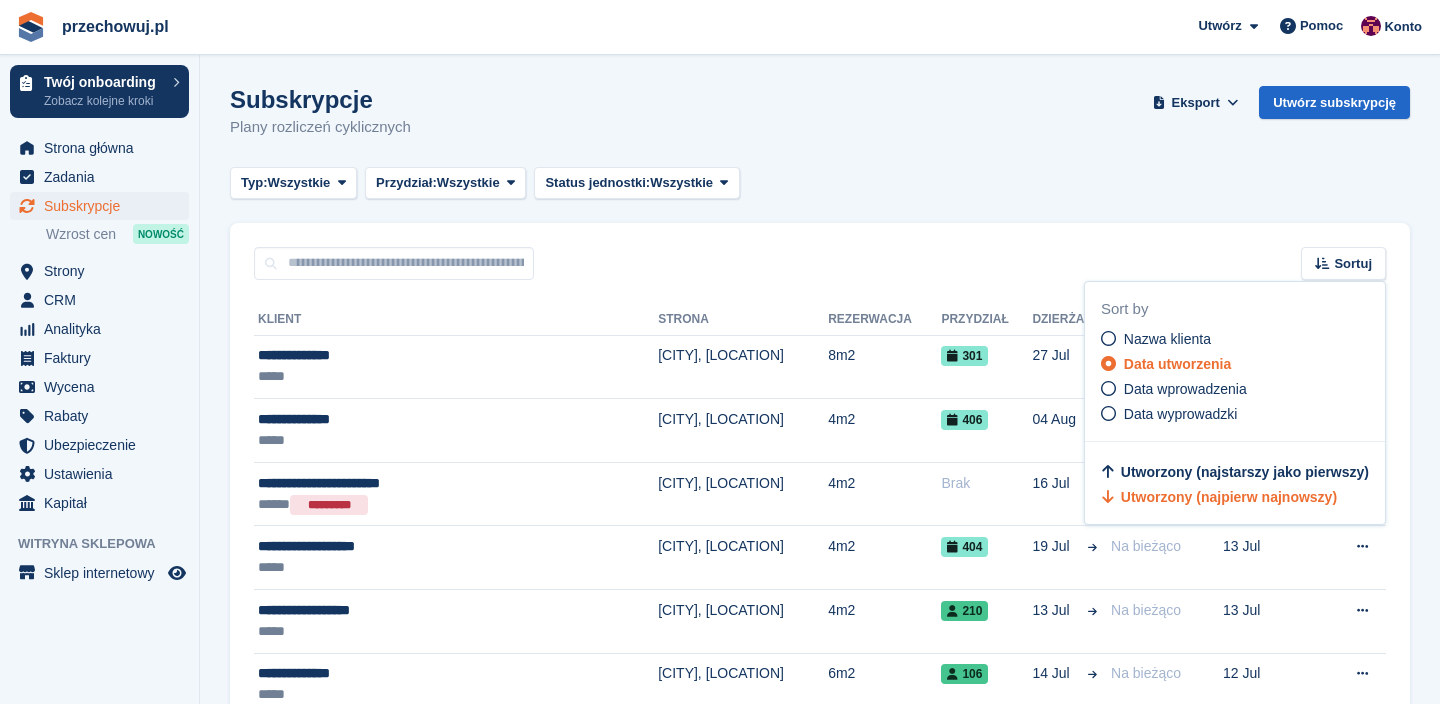 click on "Subskrypcje
Plany rozliczeń cyklicznych
Eksport
Eksport Subskrypcje
Eksport CSV wszystkich Subskrypcje pasujących do bieżących filtrów.
W przypadku dużych eksportów prosimy o czas.
Rozpocznij eksport
Utwórz subskrypcję
Typ:
Wszystkie
Wszystkie
Nadchodzące
Poprzedni
Aktywny
Zakończenie
Przydział:
Wszystkie
Wszystkie
Przydzielone
Nieprzydzielone" at bounding box center (820, 1549) 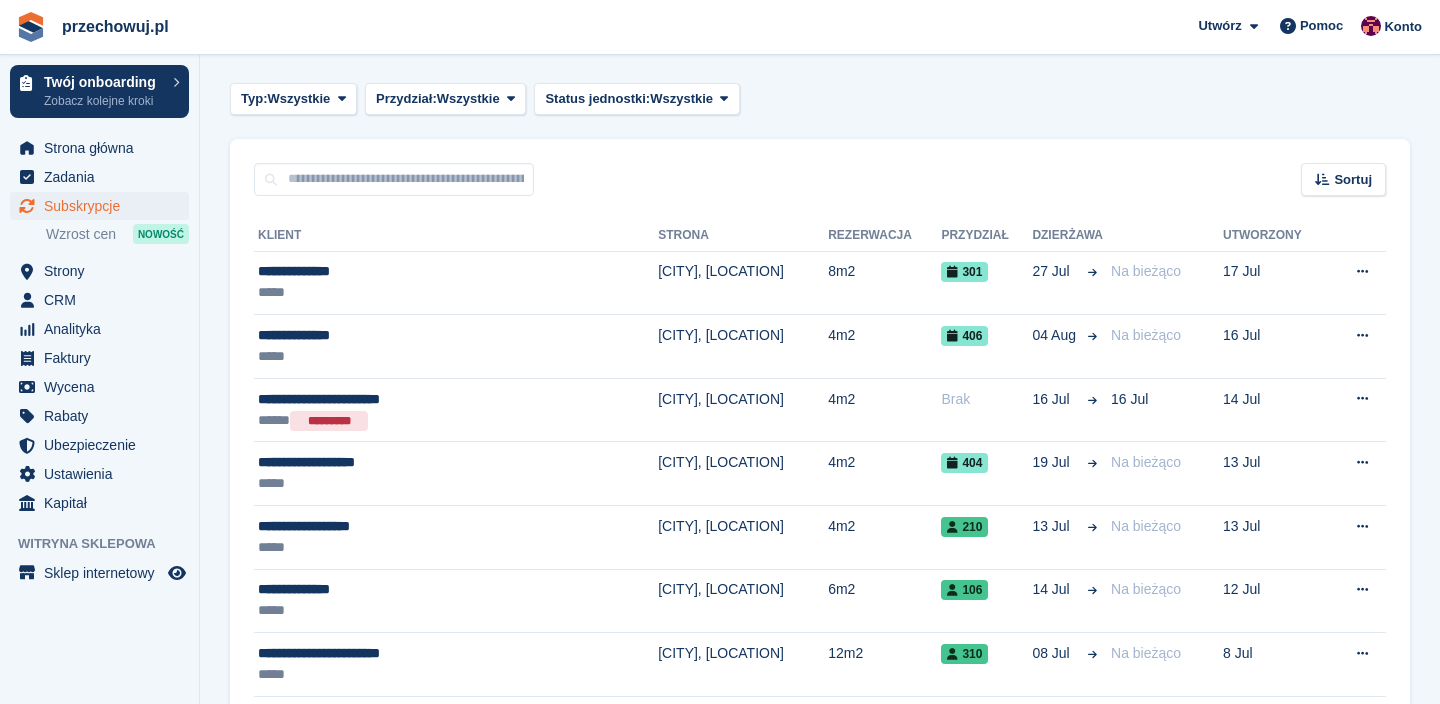 scroll, scrollTop: 92, scrollLeft: 0, axis: vertical 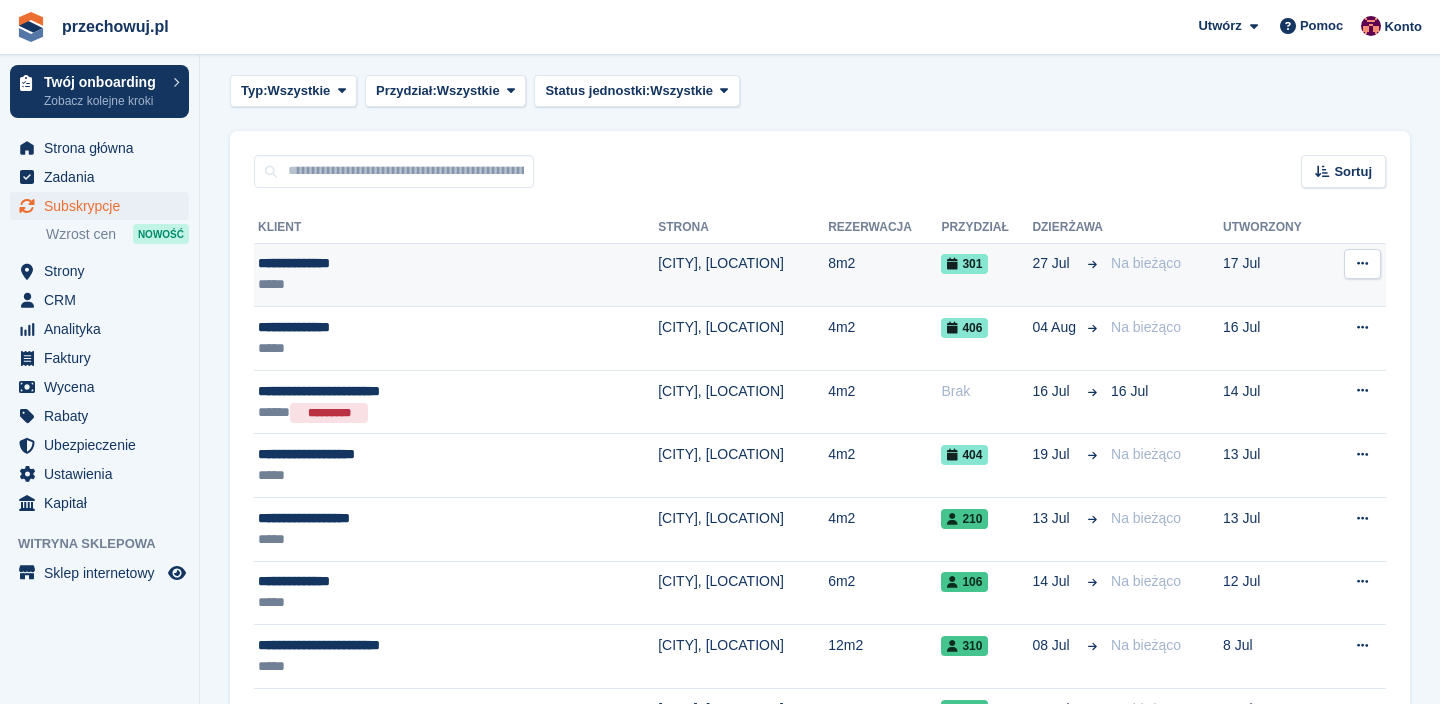 click on "**********" at bounding box center (405, 263) 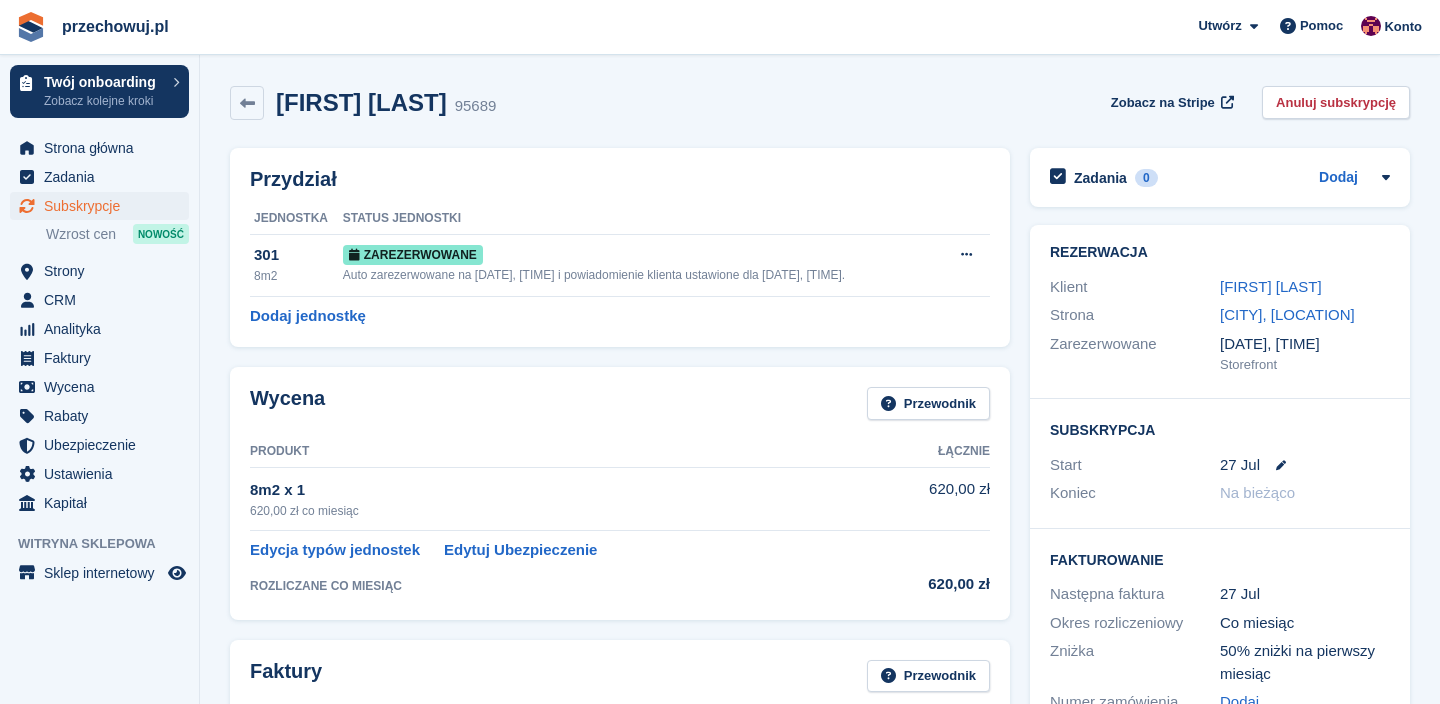 scroll, scrollTop: 0, scrollLeft: 0, axis: both 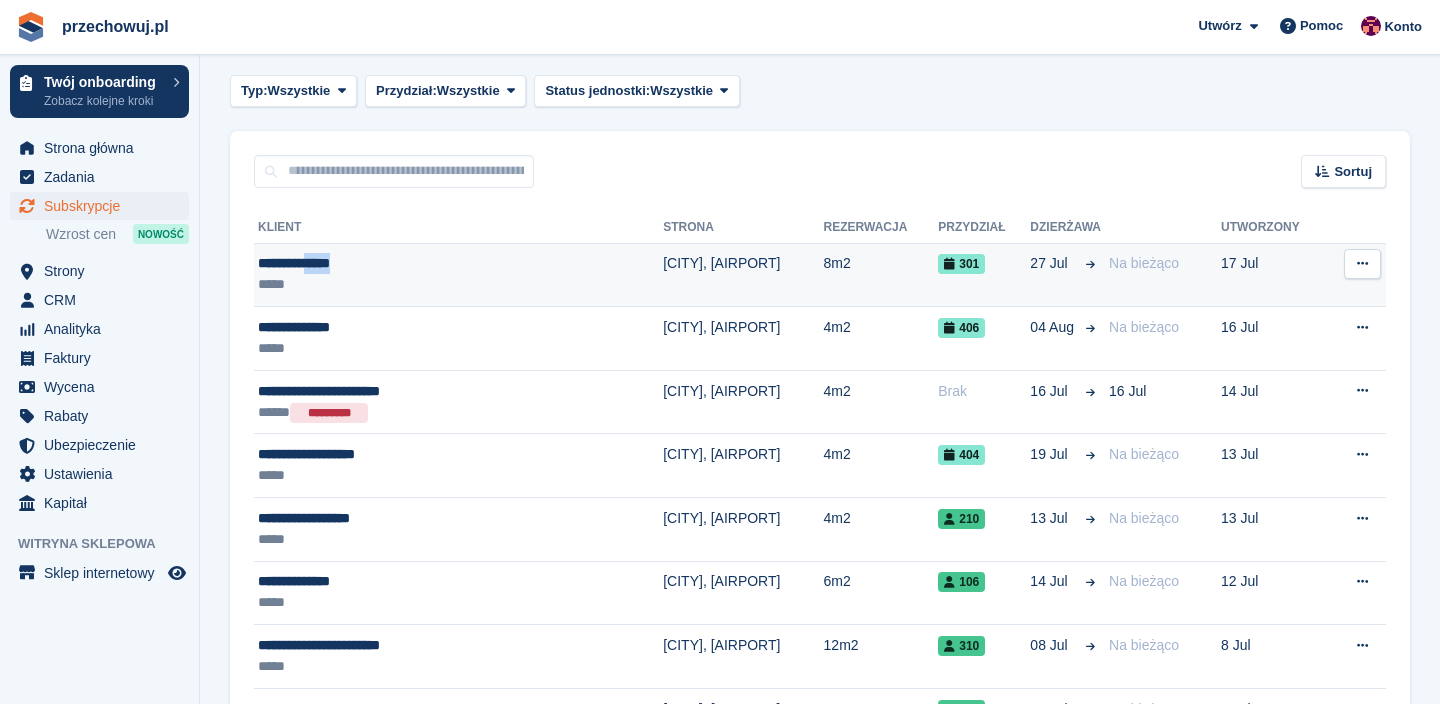 click at bounding box center (1362, 263) 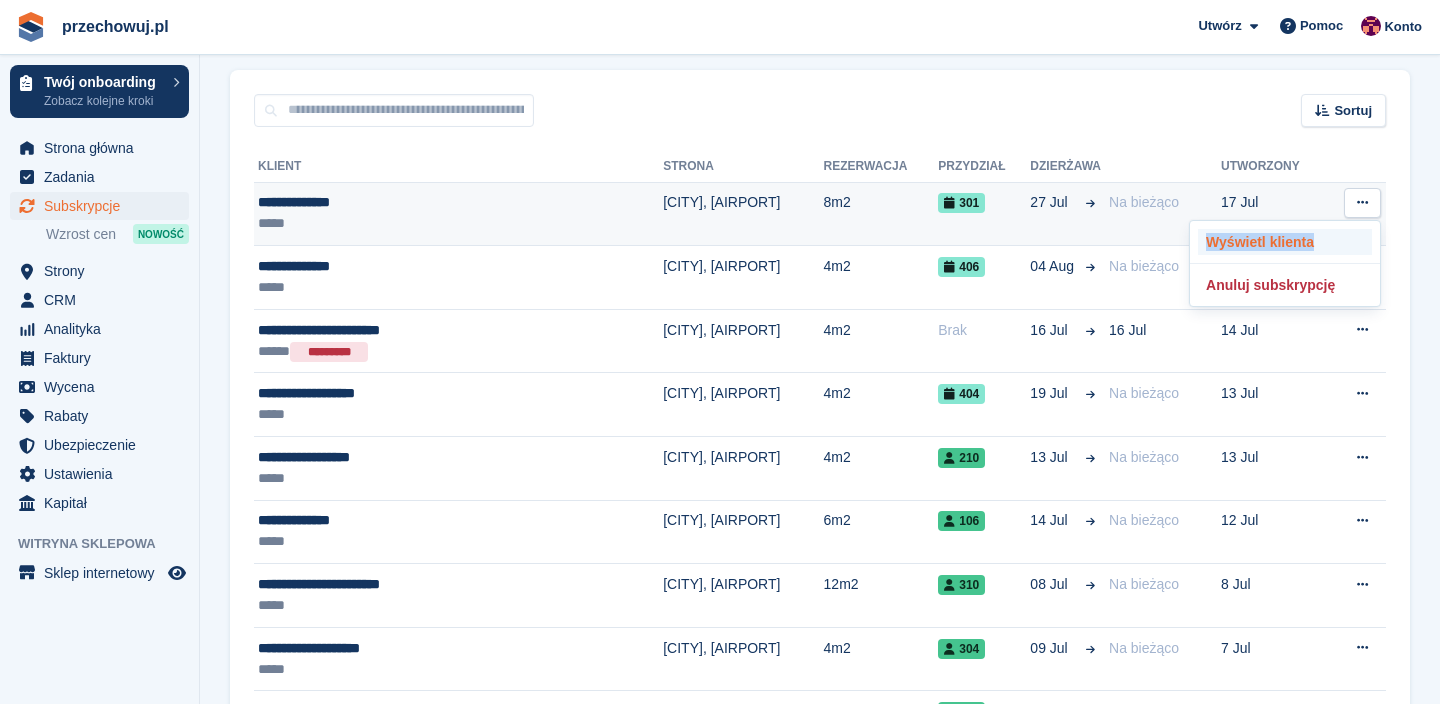 scroll, scrollTop: 159, scrollLeft: 0, axis: vertical 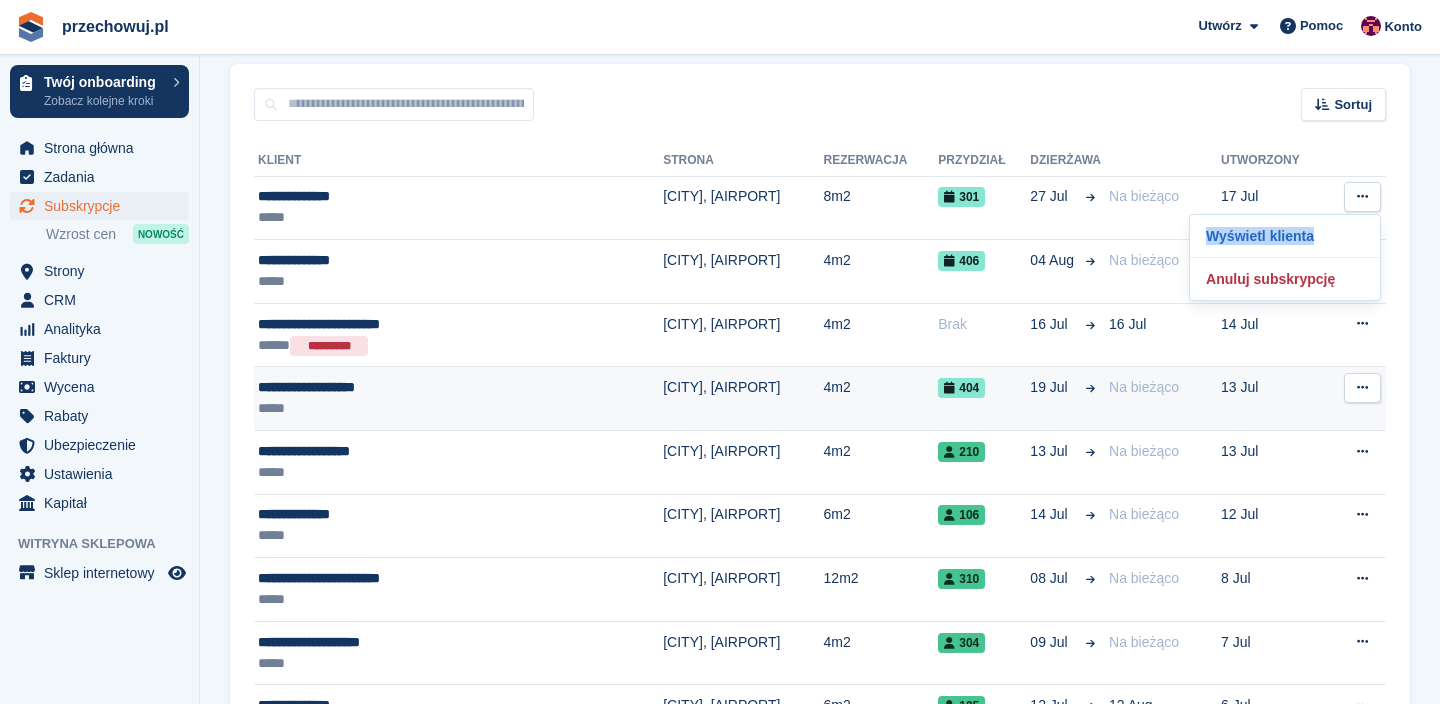 click at bounding box center [1362, 387] 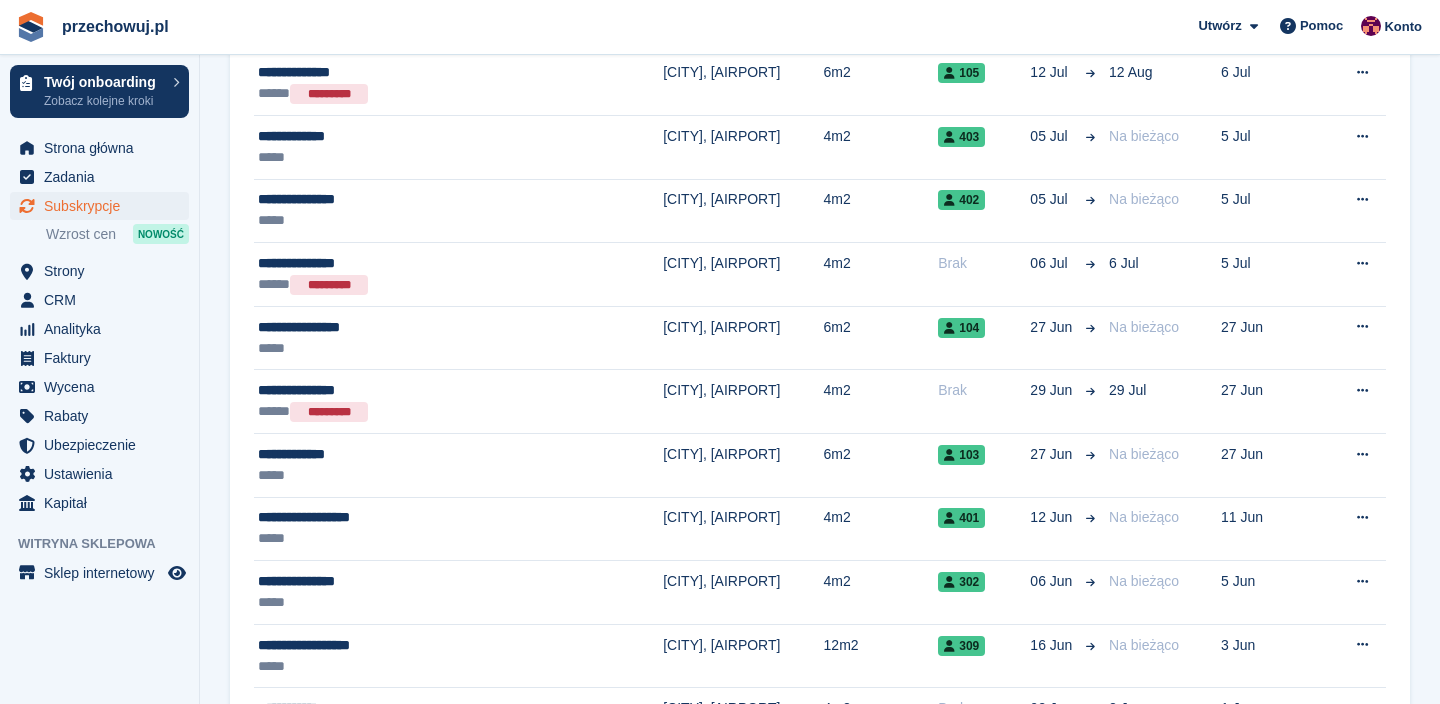 scroll, scrollTop: 799, scrollLeft: 0, axis: vertical 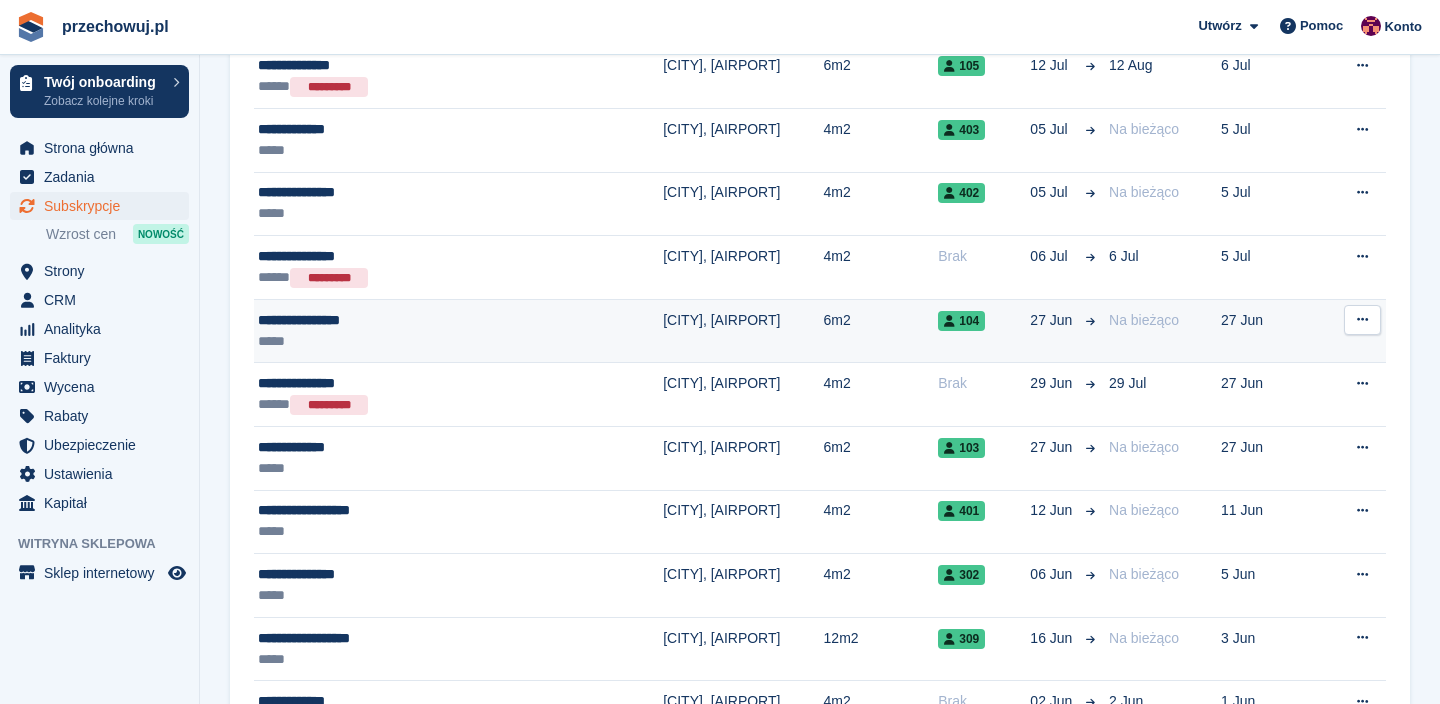 click at bounding box center (1362, 319) 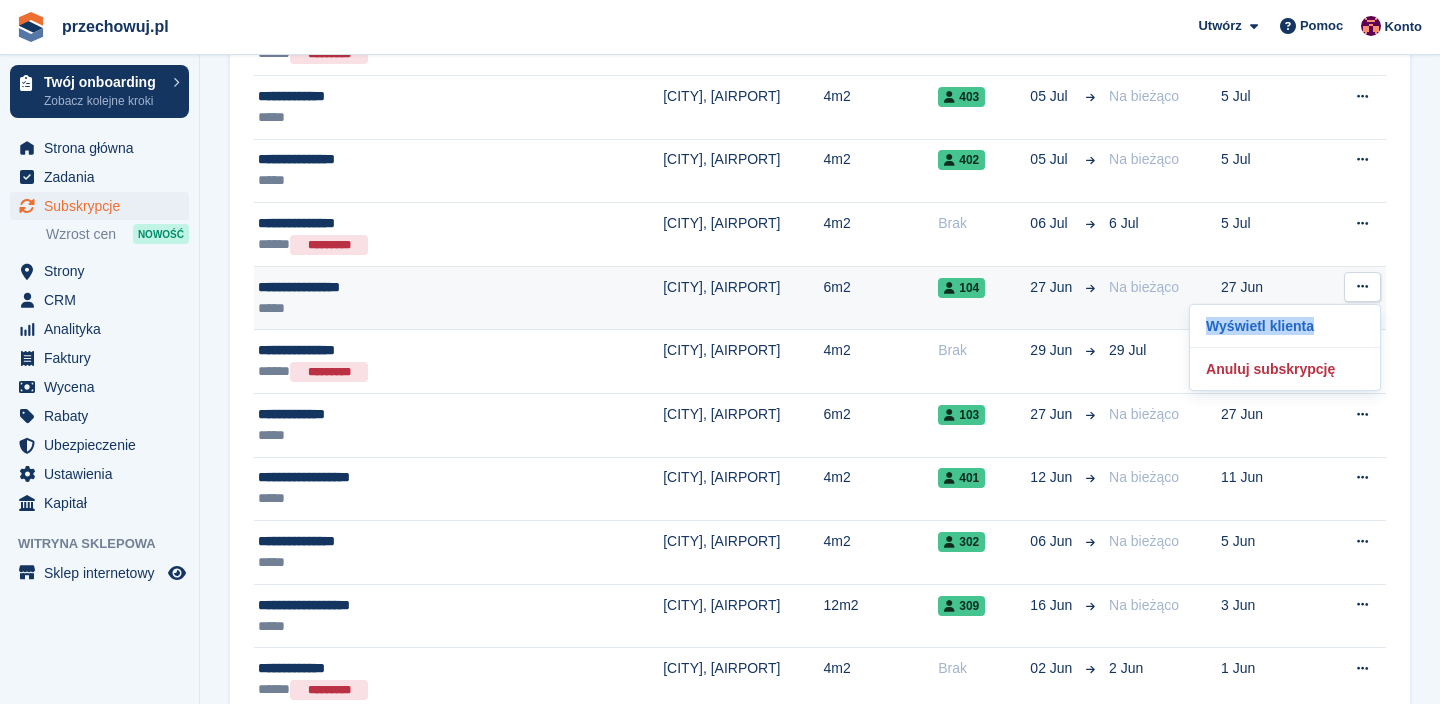 scroll, scrollTop: 838, scrollLeft: 0, axis: vertical 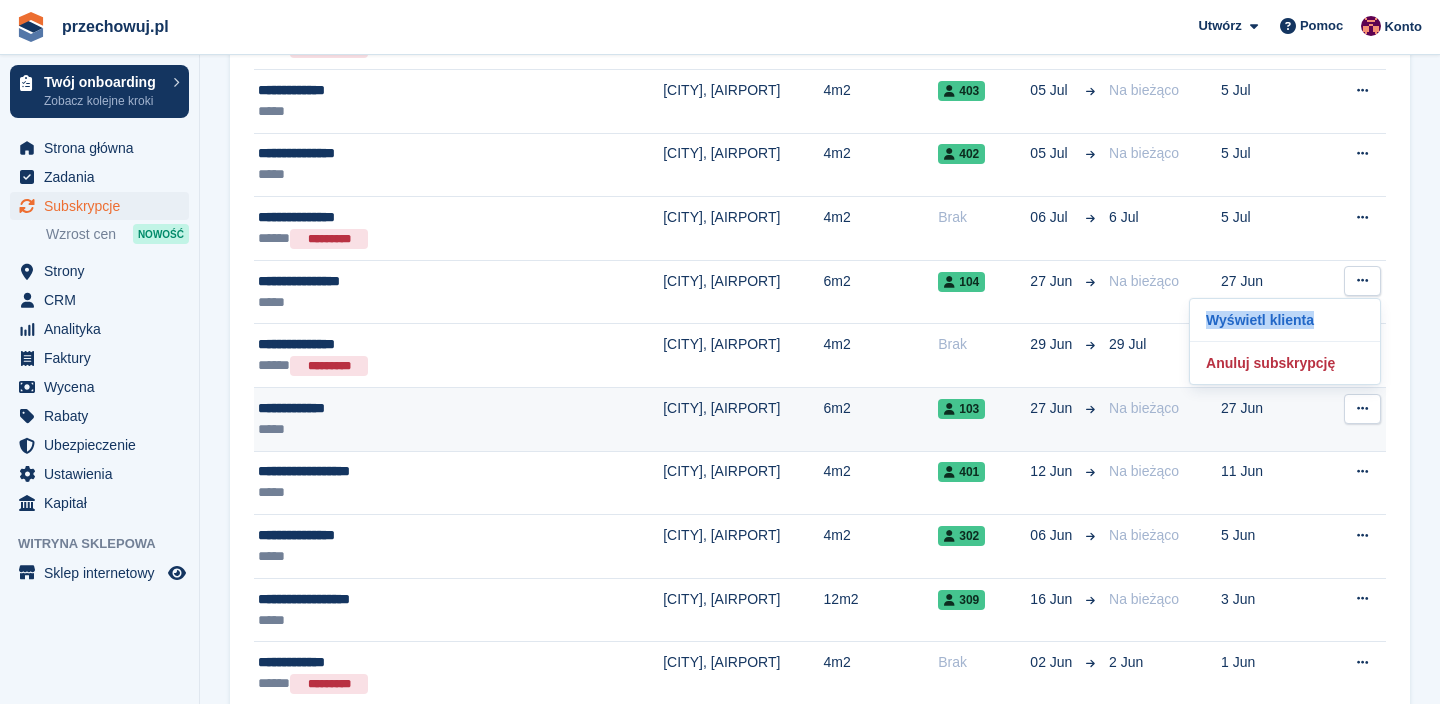 click at bounding box center (1362, 409) 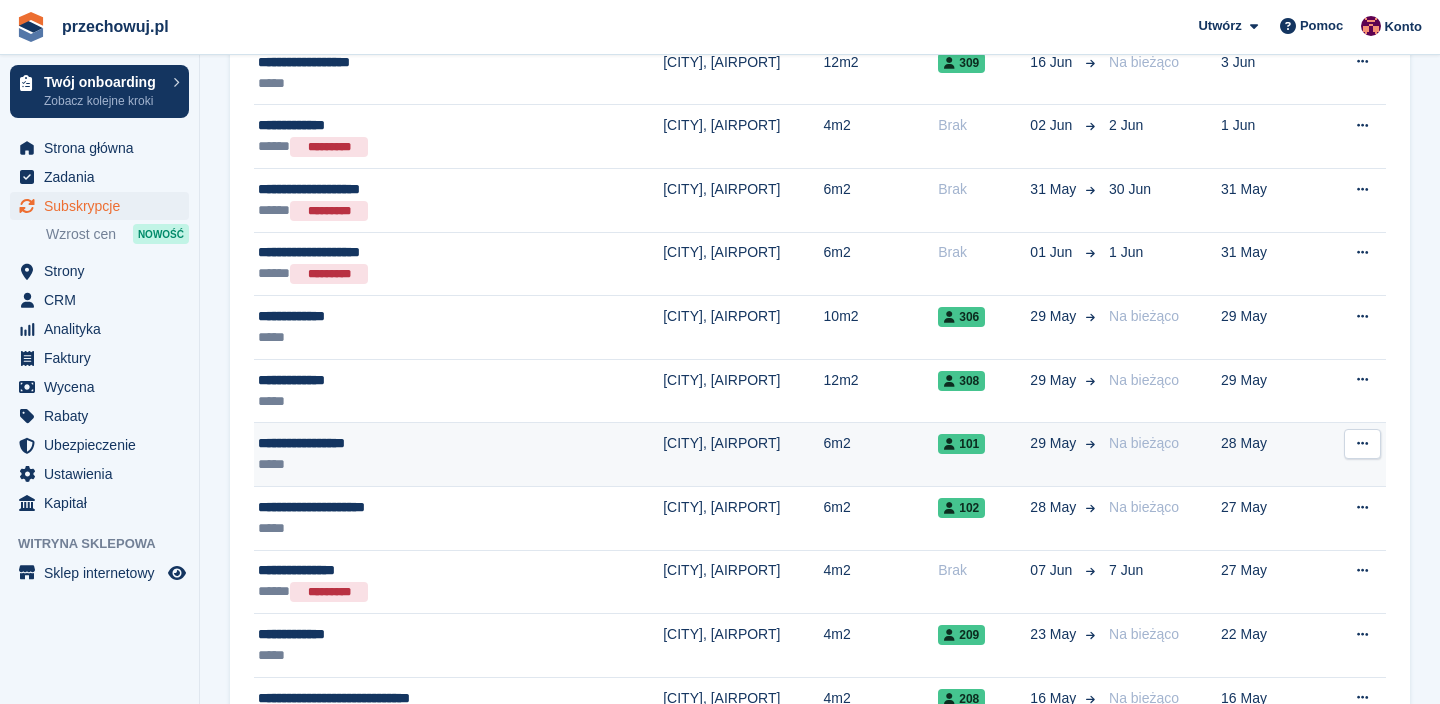 scroll, scrollTop: 1380, scrollLeft: 0, axis: vertical 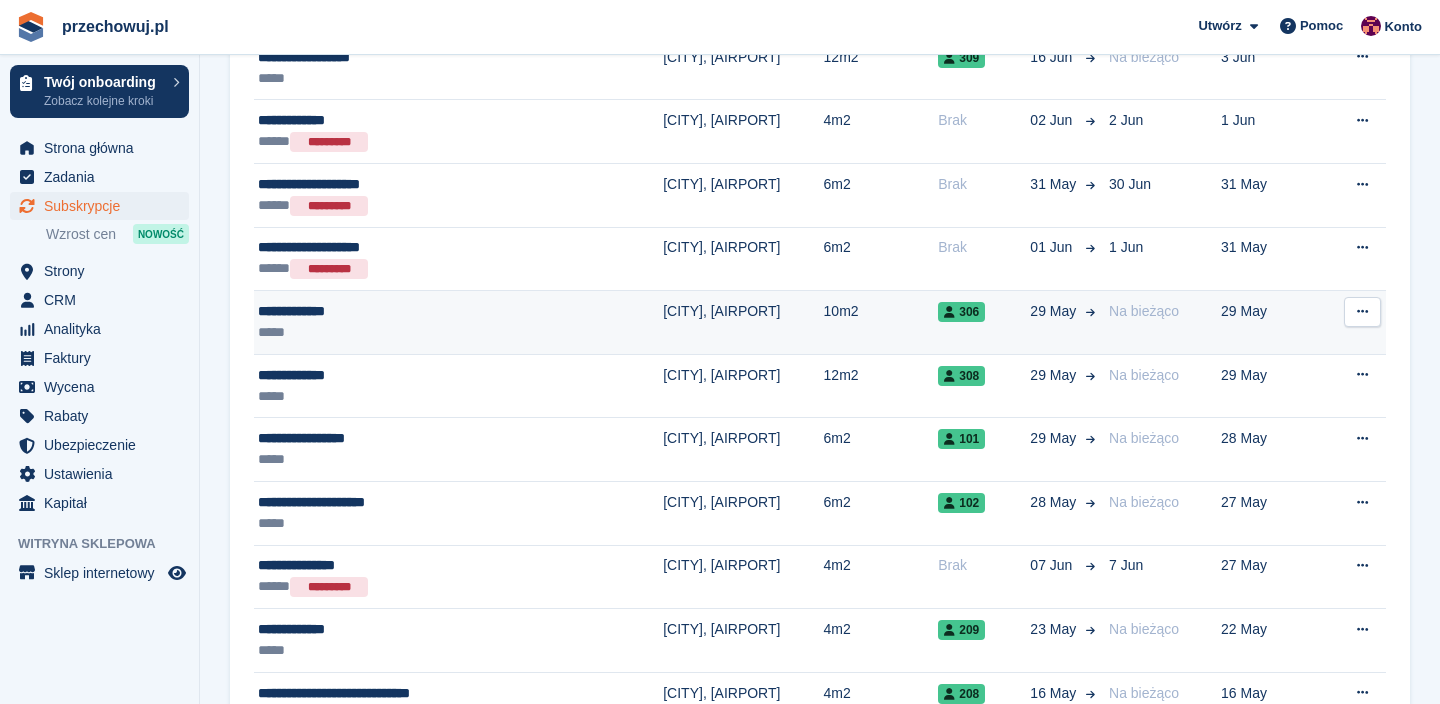 click at bounding box center (1362, 311) 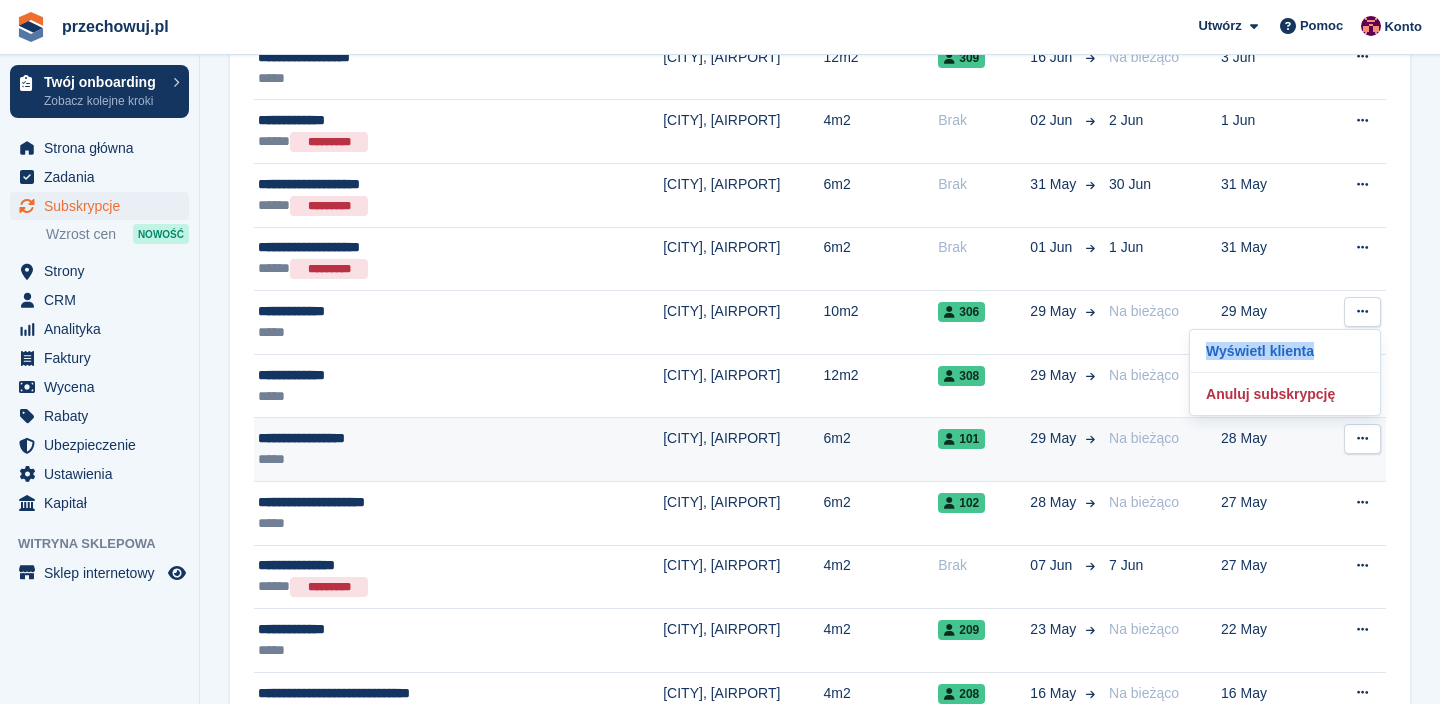 click at bounding box center (1362, 439) 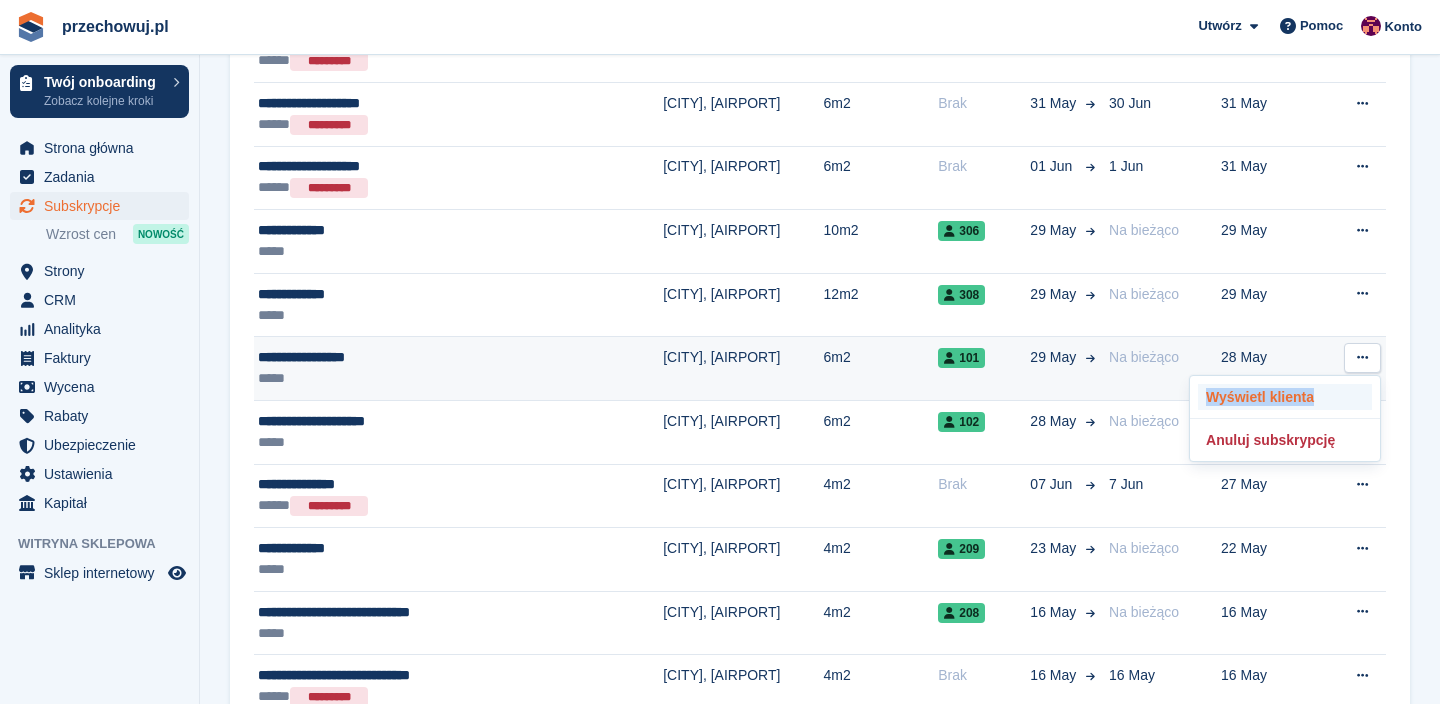 scroll, scrollTop: 1496, scrollLeft: 0, axis: vertical 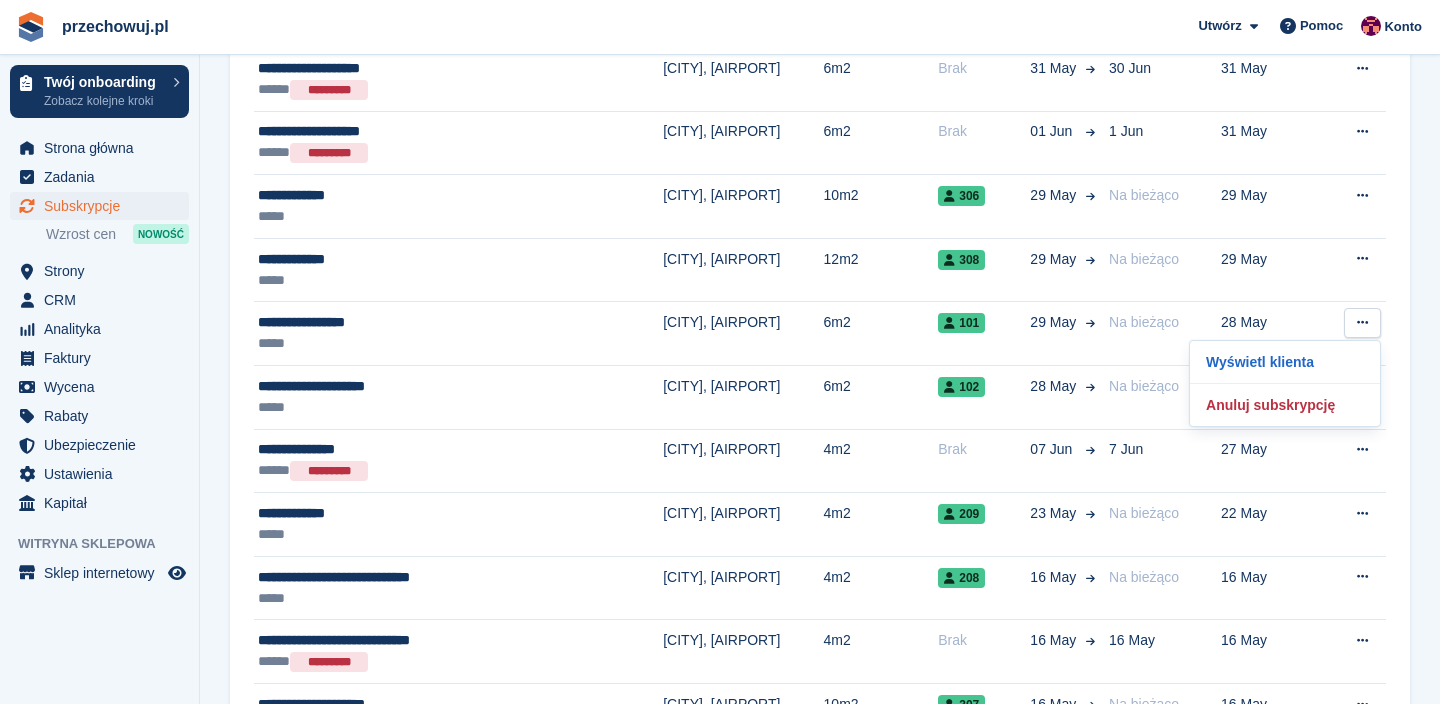 click on "Subskrypcje
Plany rozliczeń cyklicznych
Eksport
Eksport Subskrypcje
Eksport CSV wszystkich Subskrypcje pasujących do bieżących filtrów.
W przypadku dużych eksportów prosimy o czas.
Rozpocznij eksport
Utwórz subskrypcję
Typ:
Wszystkie
Wszystkie
Nadchodzące
Poprzedni
Aktywny
Zakończenie
Przydział:
Wszystkie
Wszystkie
Przydzielone
Nieprzydzielone" at bounding box center (820, 25) 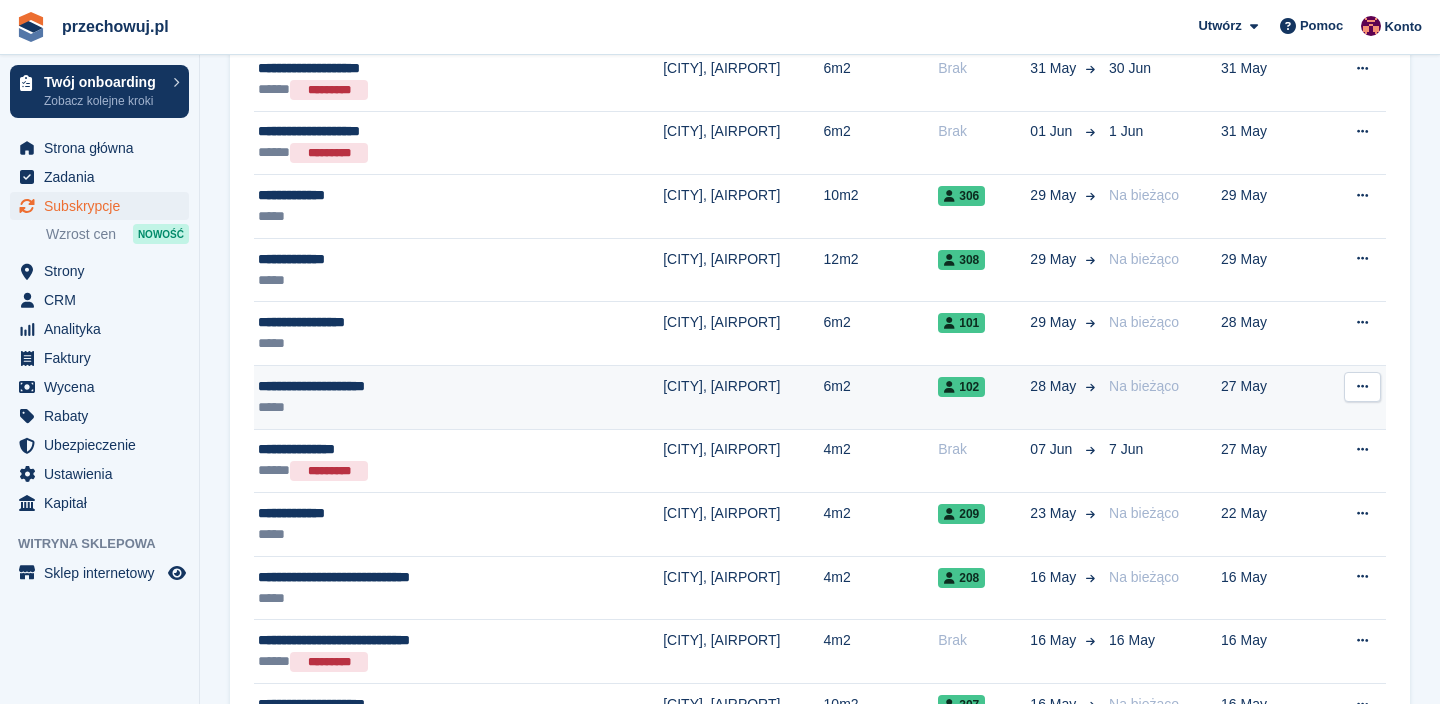 click at bounding box center [1362, 386] 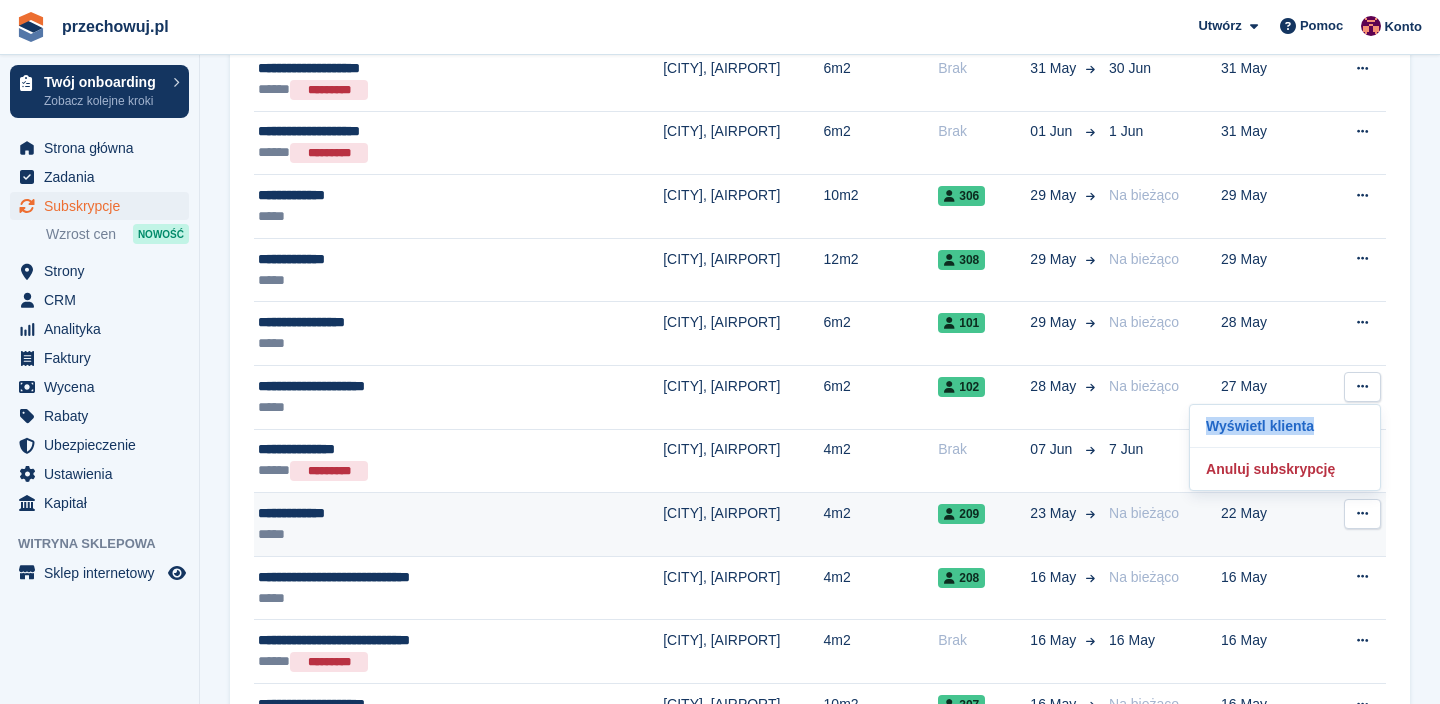 click at bounding box center (1362, 514) 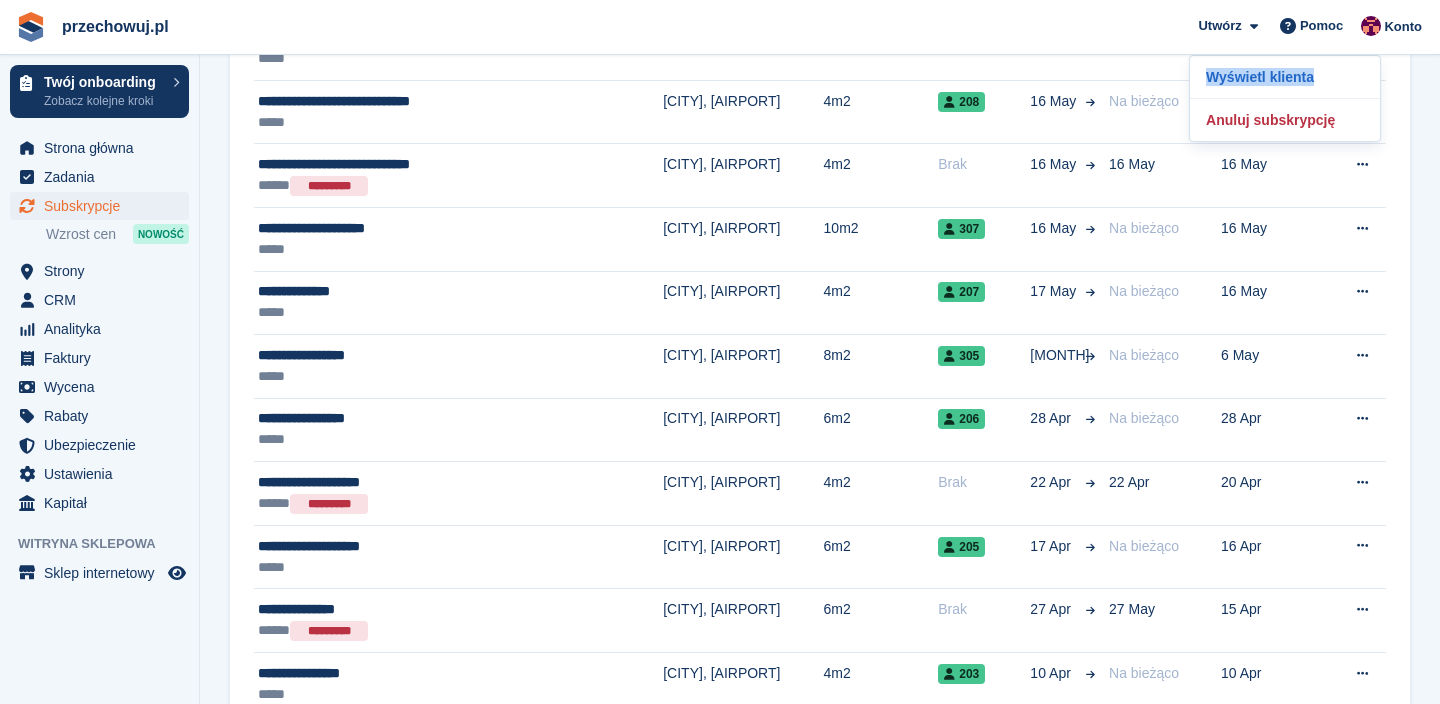 scroll, scrollTop: 1995, scrollLeft: 0, axis: vertical 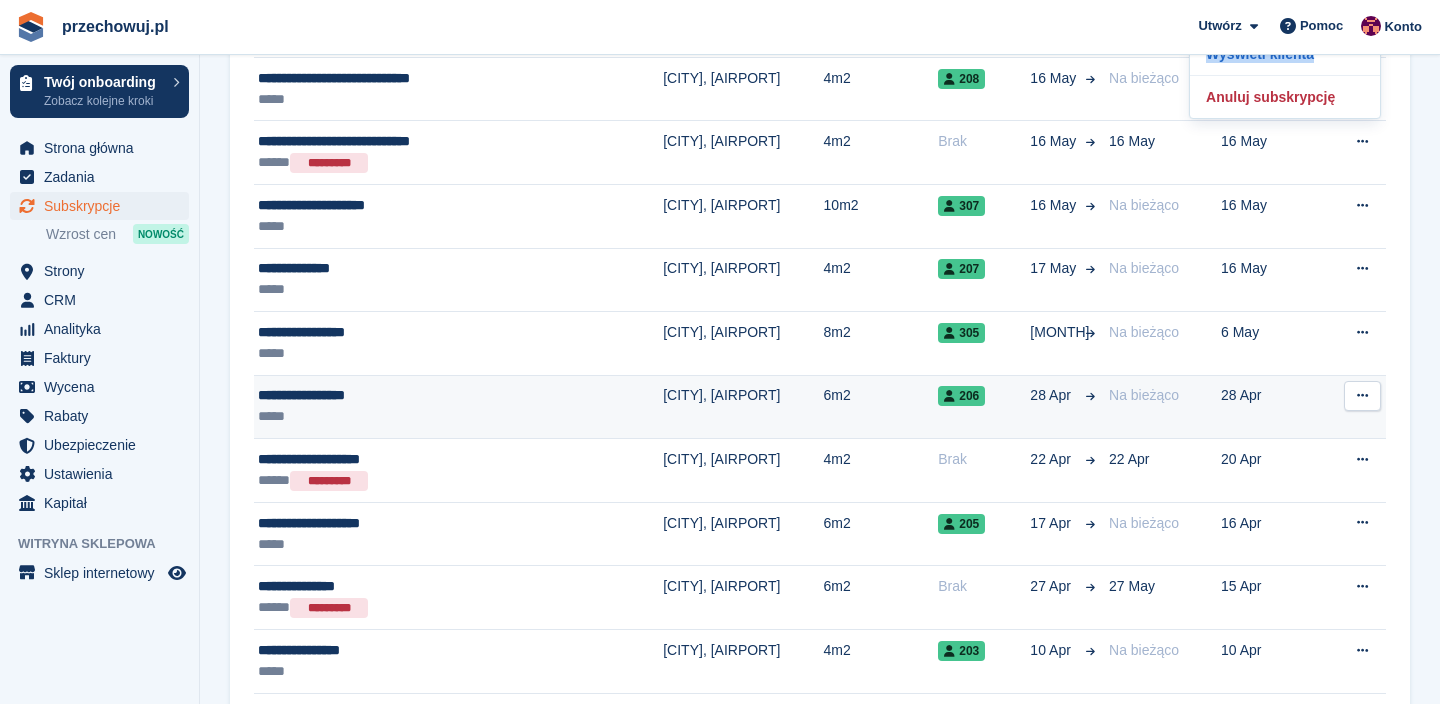 click at bounding box center (1362, 395) 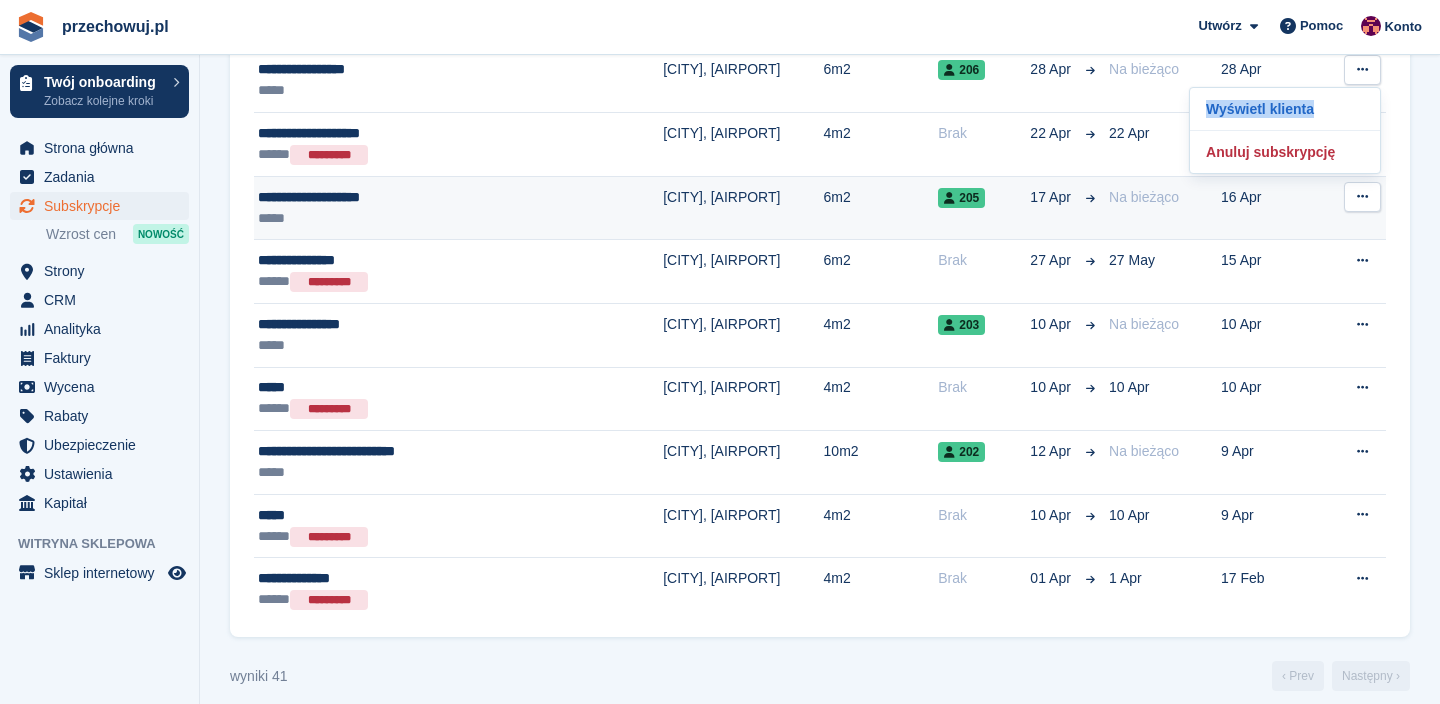 scroll, scrollTop: 2338, scrollLeft: 0, axis: vertical 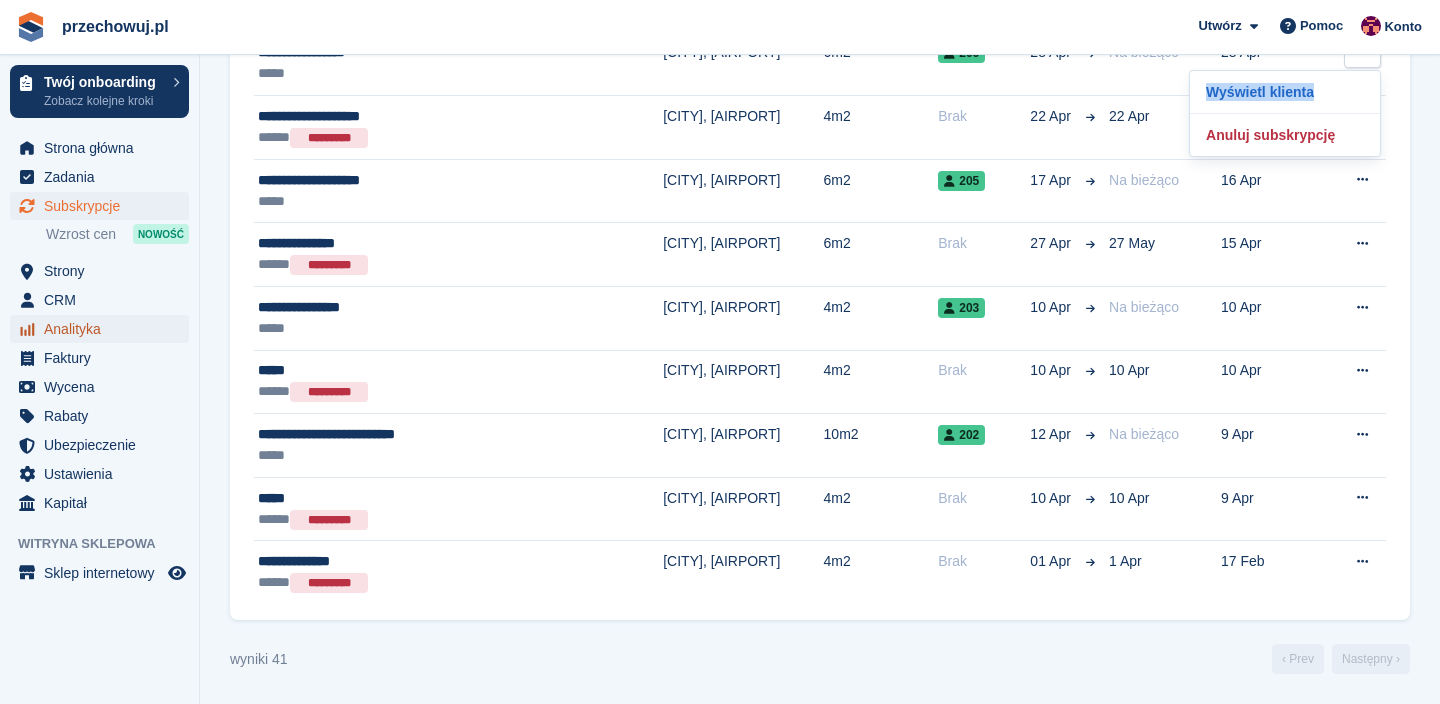 click on "Analityka" at bounding box center (104, 329) 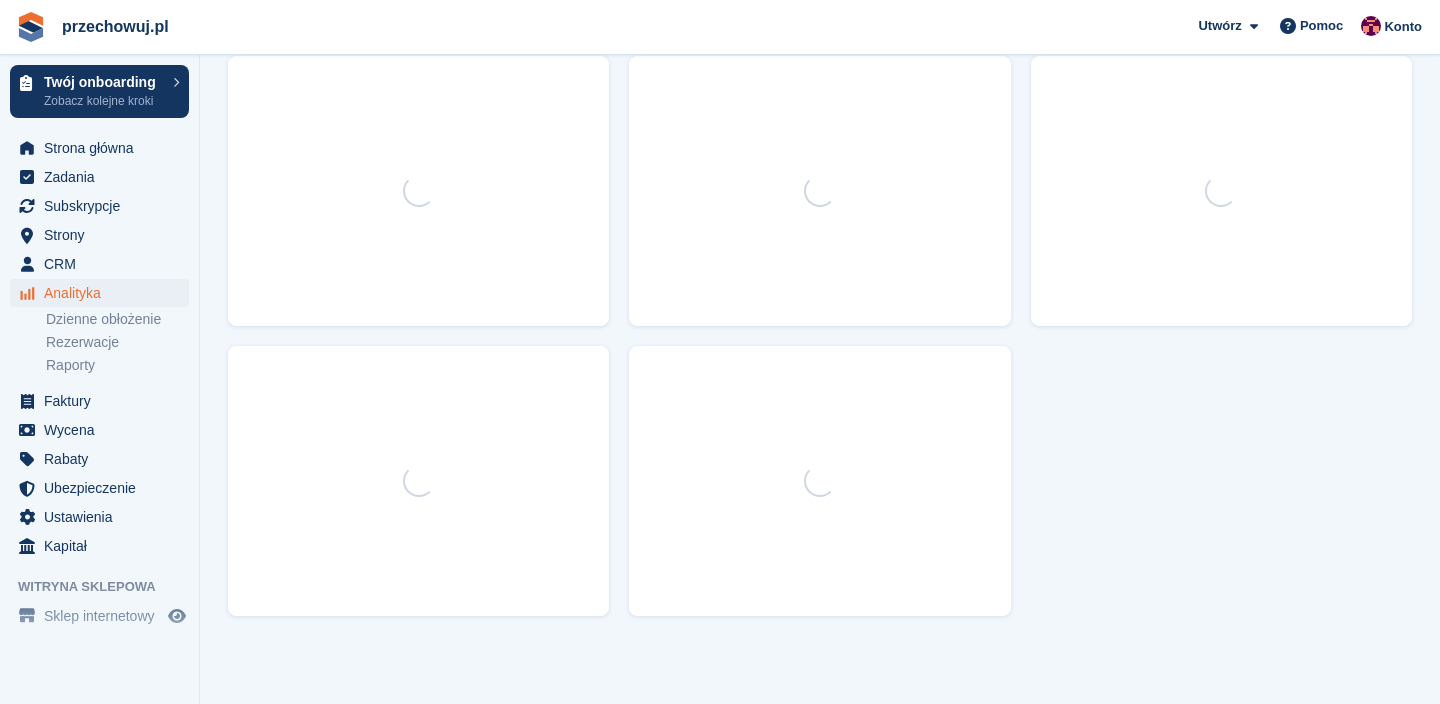scroll, scrollTop: 0, scrollLeft: 0, axis: both 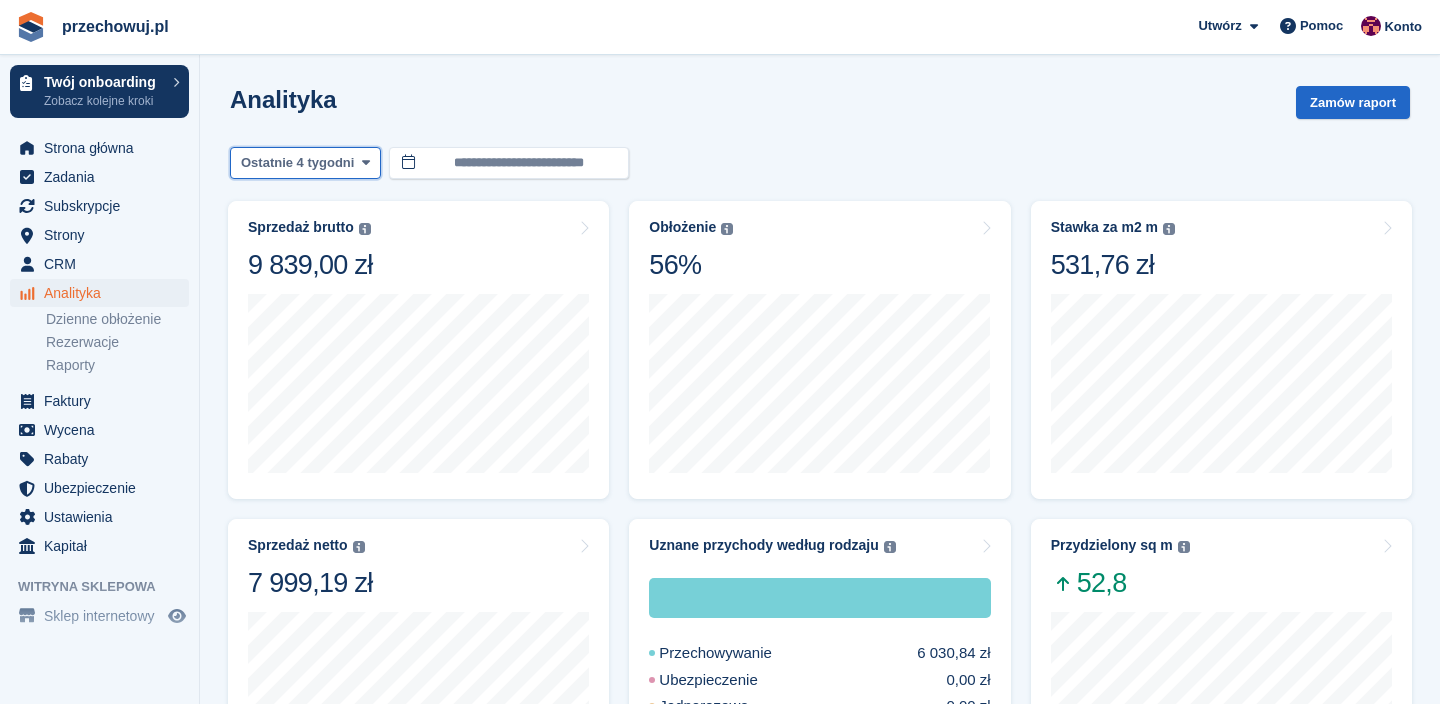 click on "Ostatnie 4 tygodni" at bounding box center (297, 163) 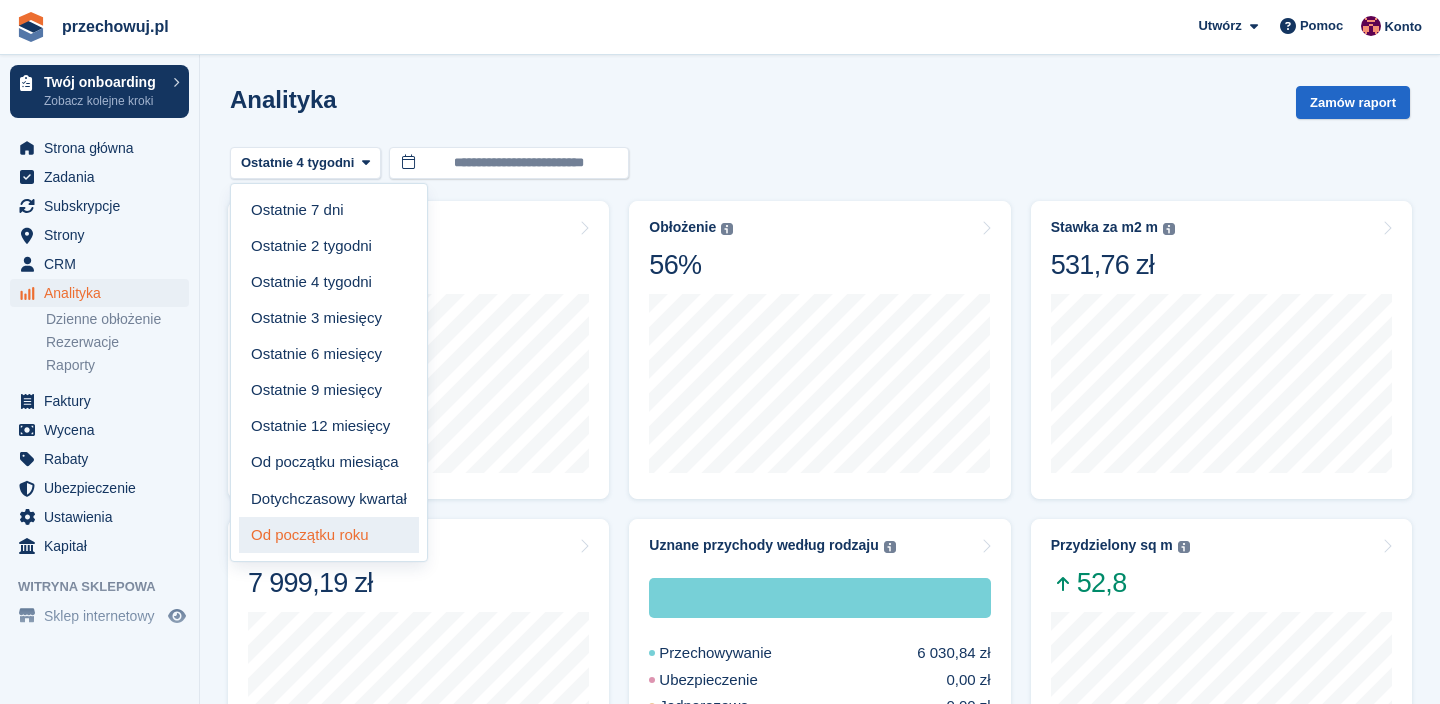 click on "Od początku roku" at bounding box center (329, 535) 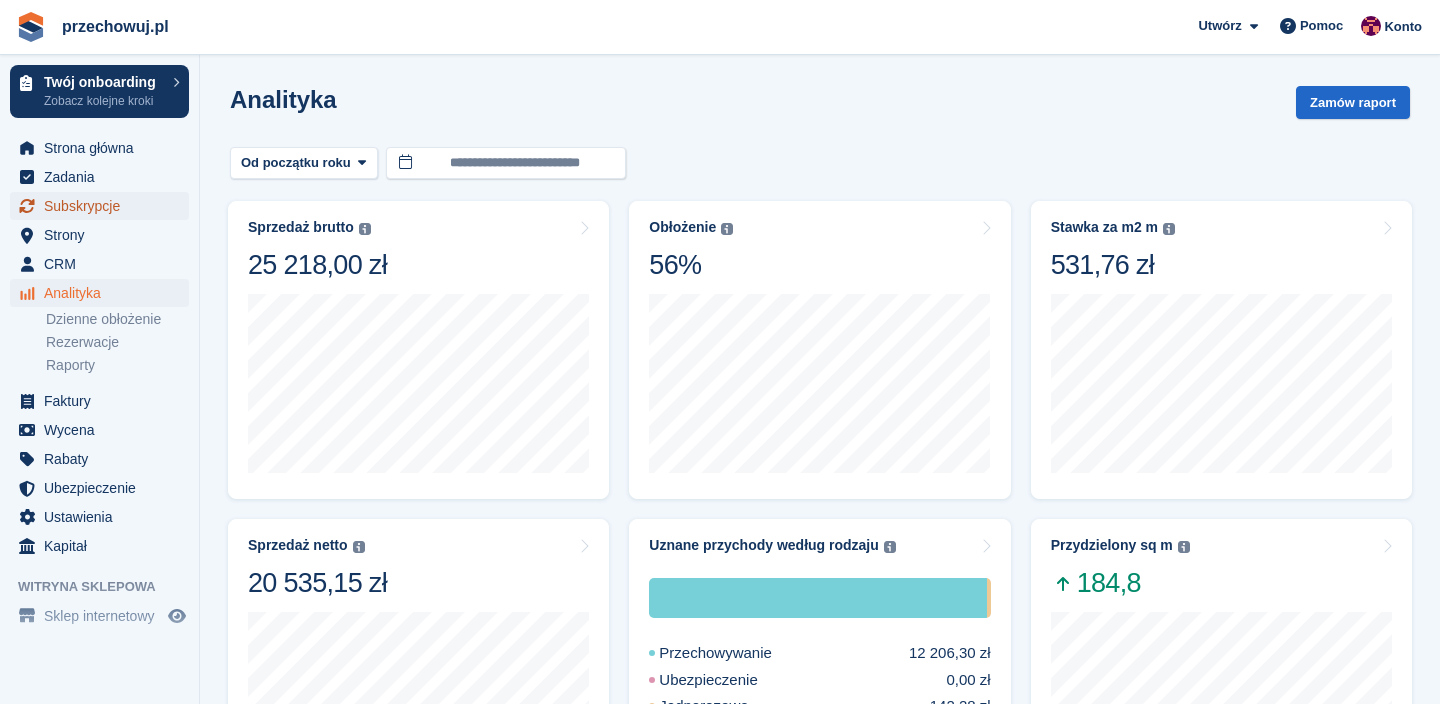 click on "Subskrypcje" at bounding box center (104, 206) 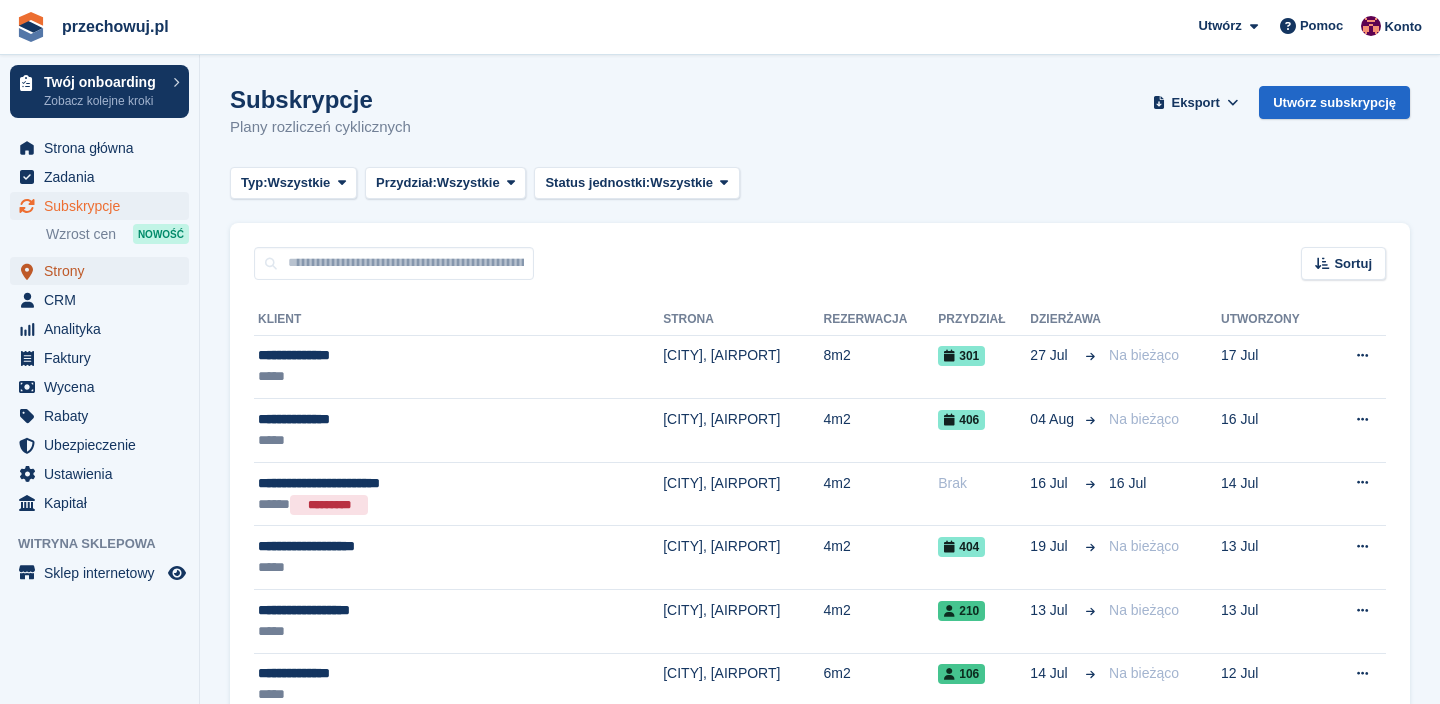 click on "Strony" at bounding box center (104, 271) 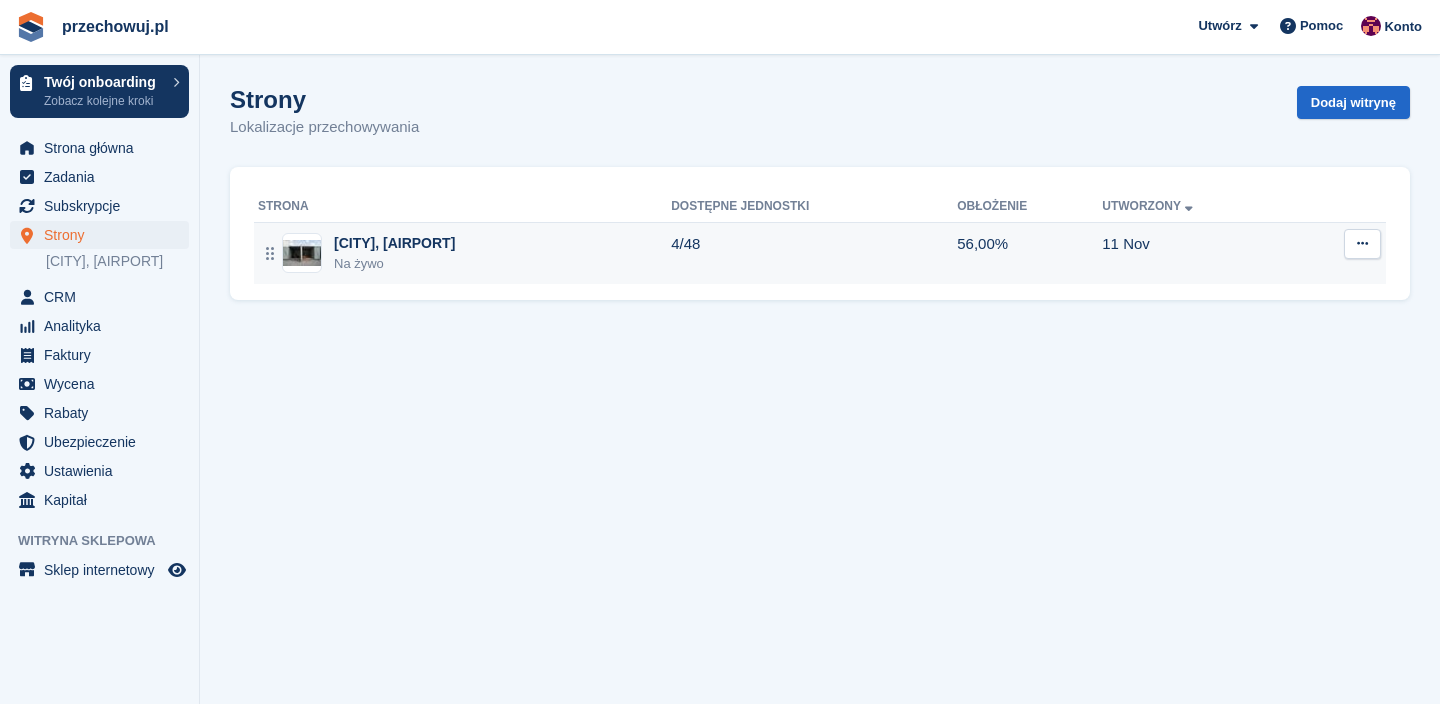 click on "[CITY], [LOCATION]" at bounding box center [394, 243] 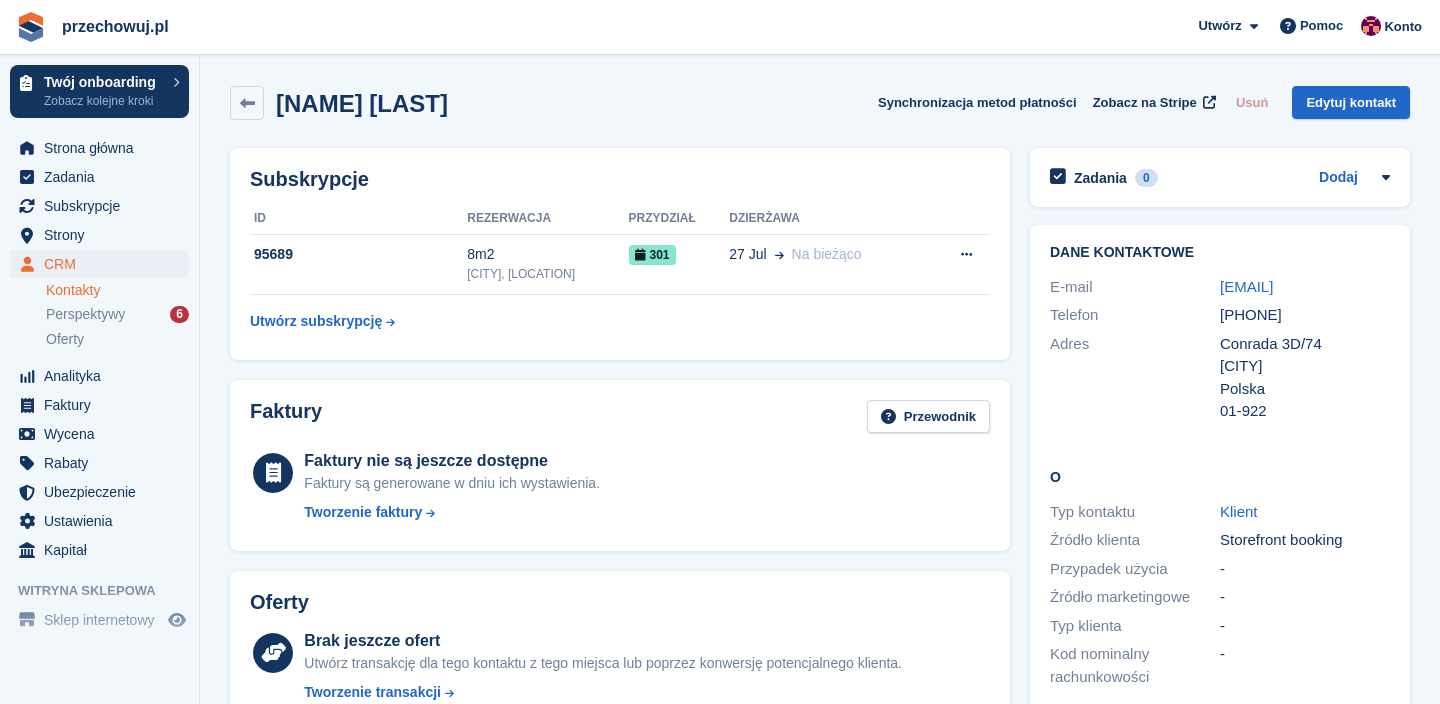 scroll, scrollTop: 0, scrollLeft: 0, axis: both 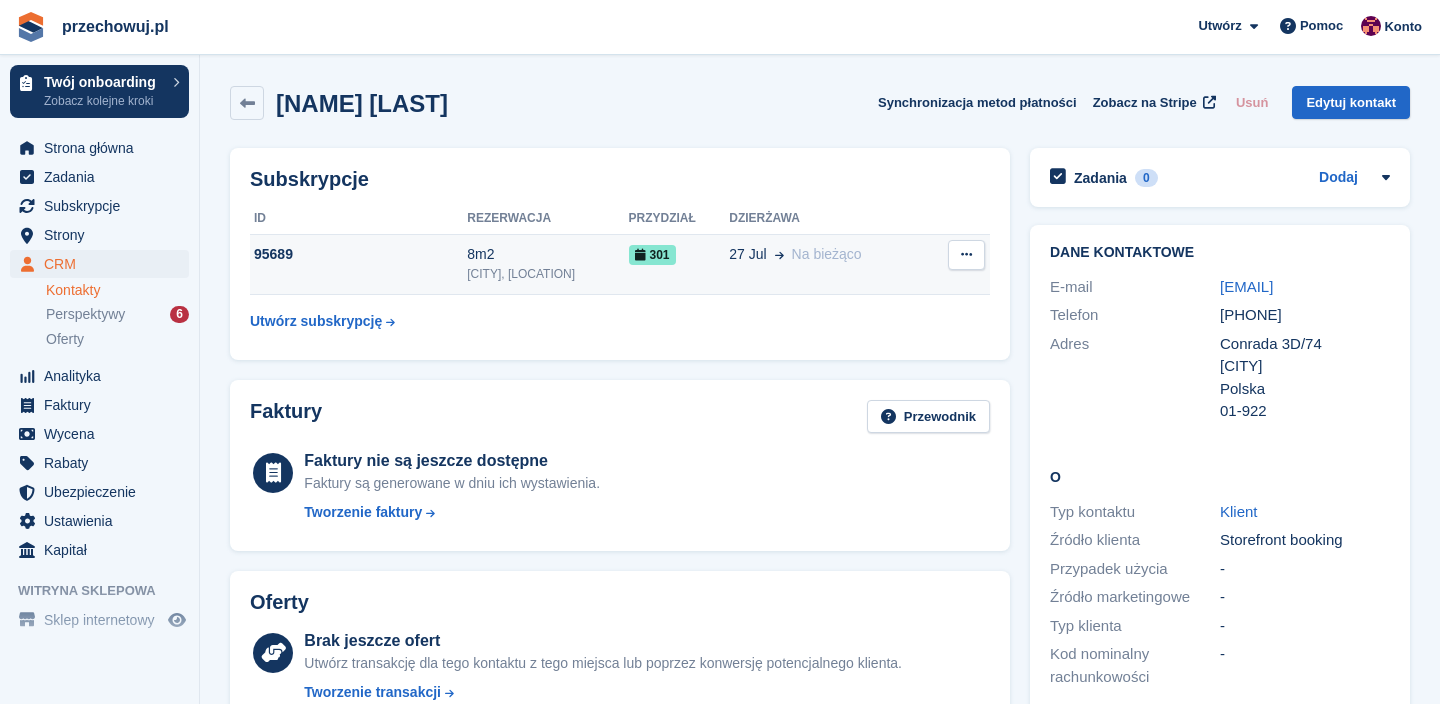 click on "95689" at bounding box center (358, 254) 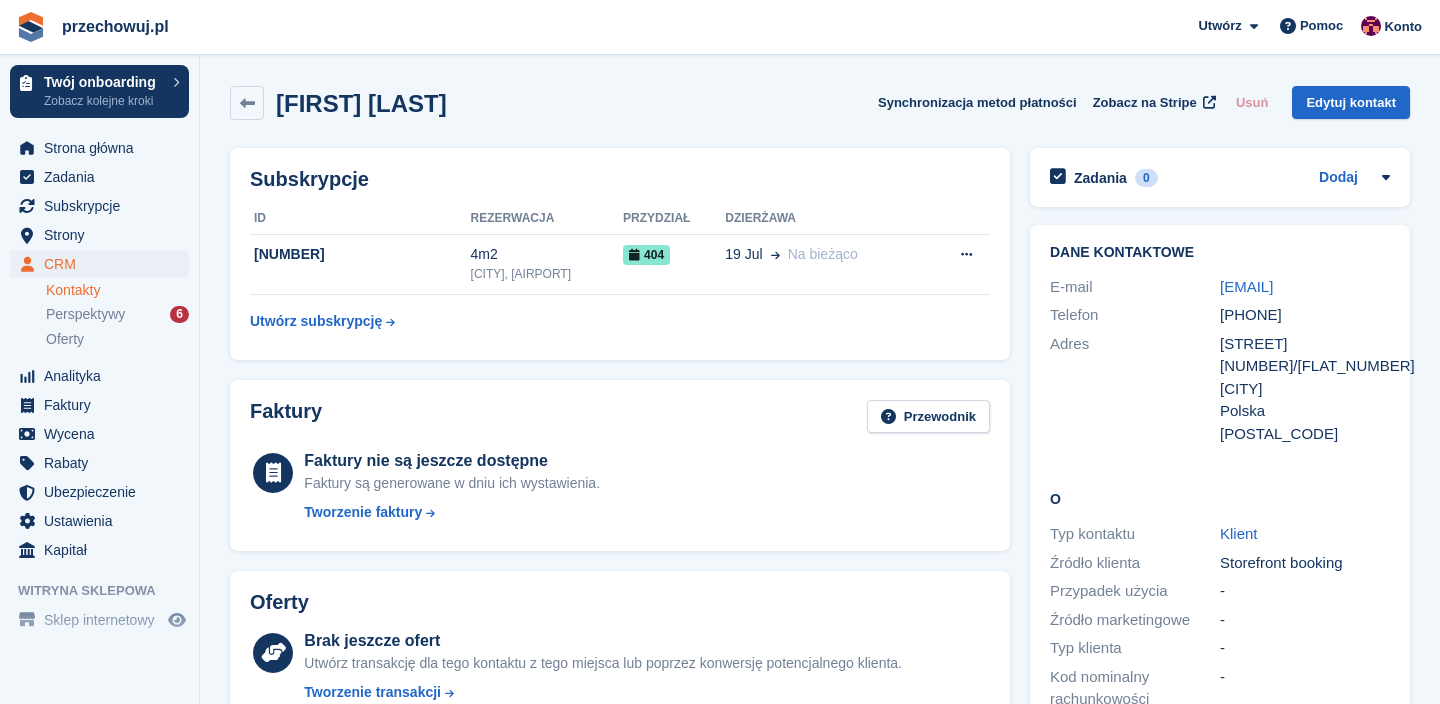 scroll, scrollTop: 0, scrollLeft: 0, axis: both 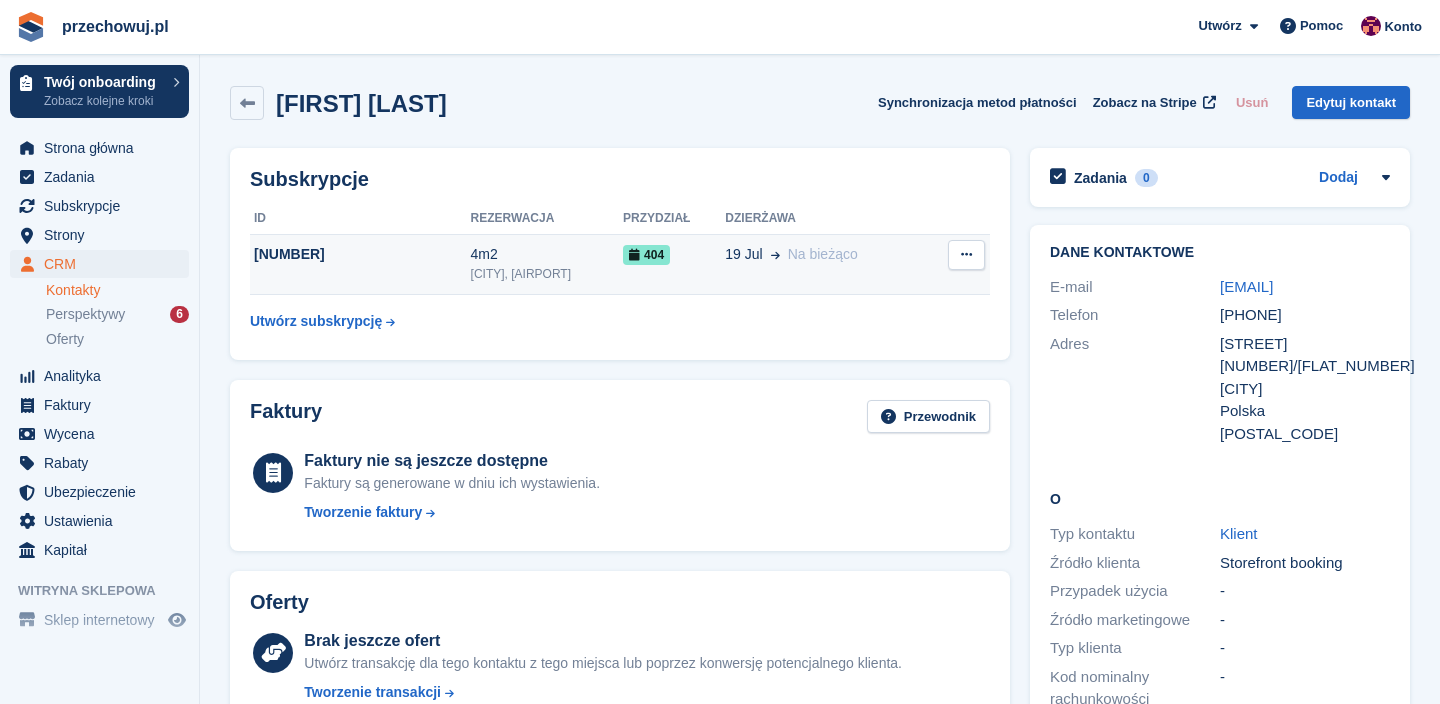 click on "[NUMBER]" at bounding box center [360, 254] 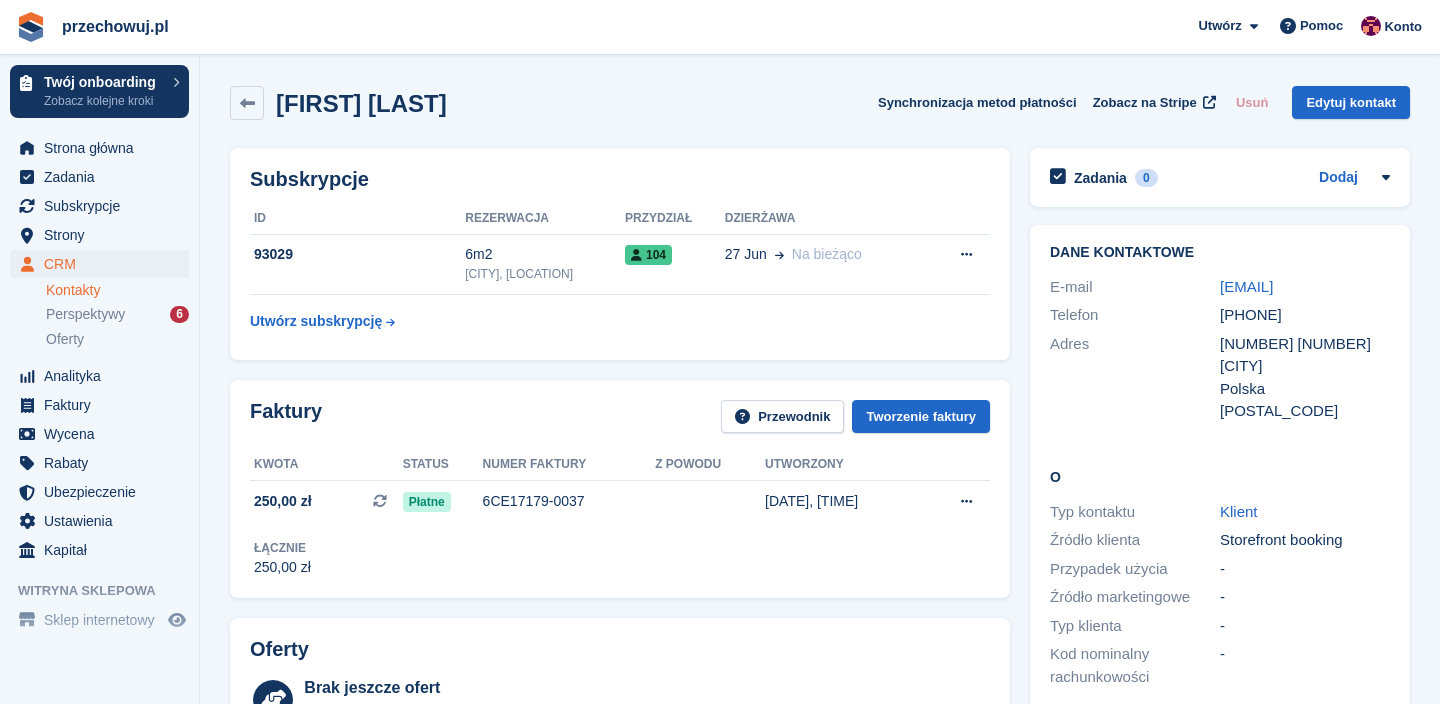 scroll, scrollTop: 0, scrollLeft: 0, axis: both 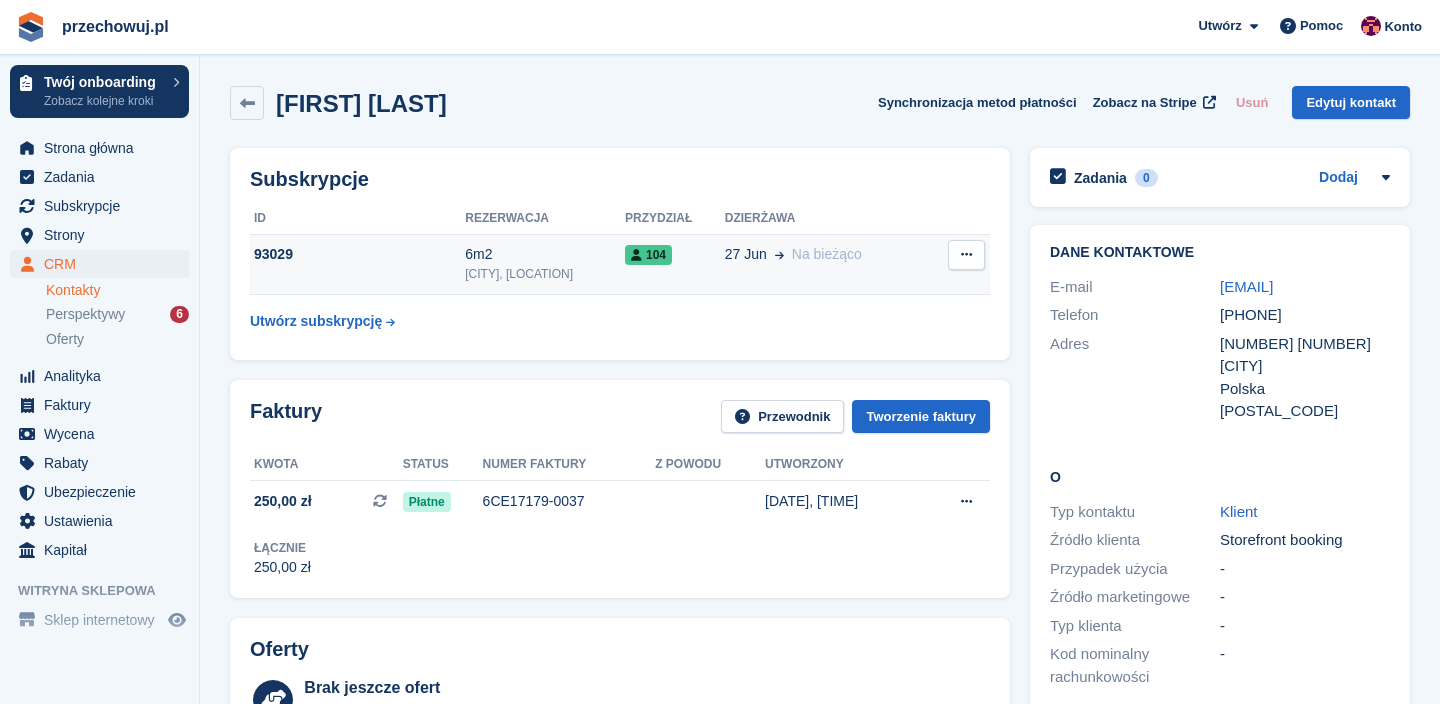 click on "6m2" at bounding box center (545, 254) 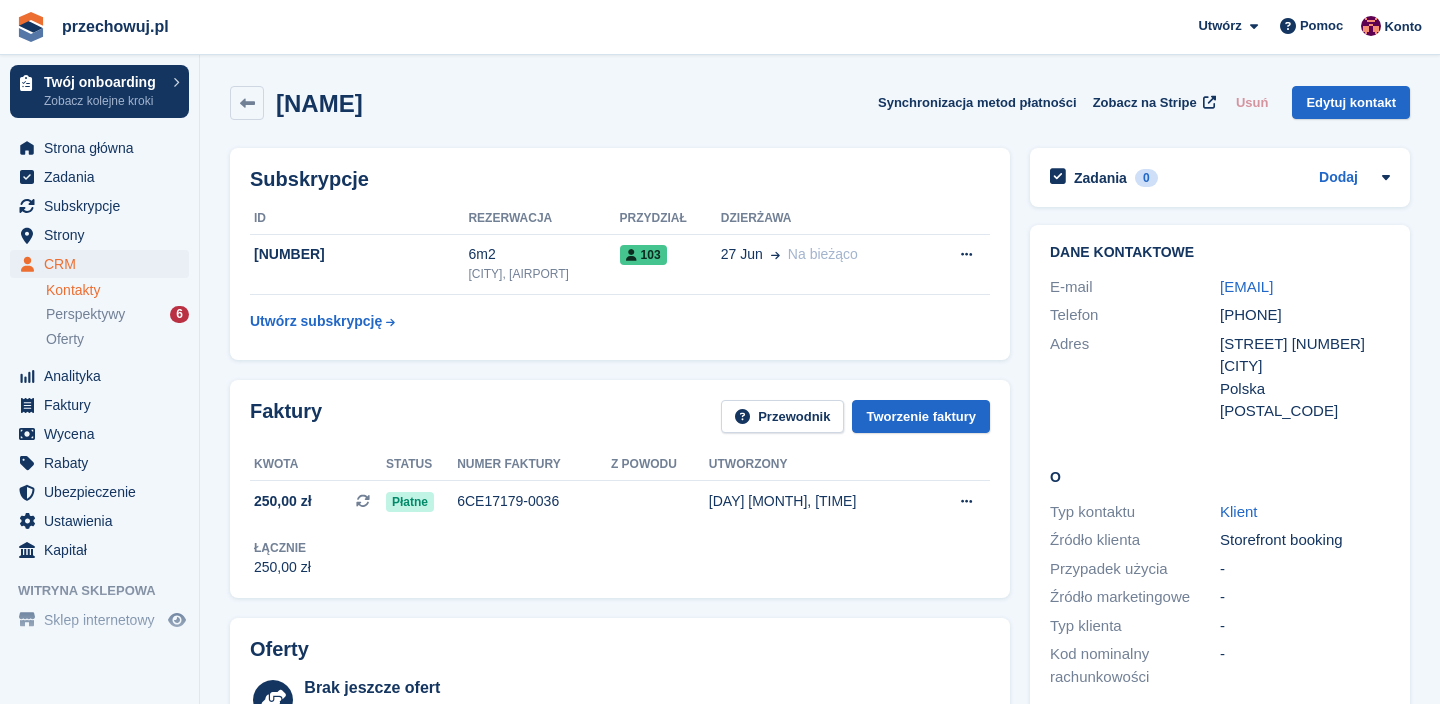 scroll, scrollTop: 0, scrollLeft: 0, axis: both 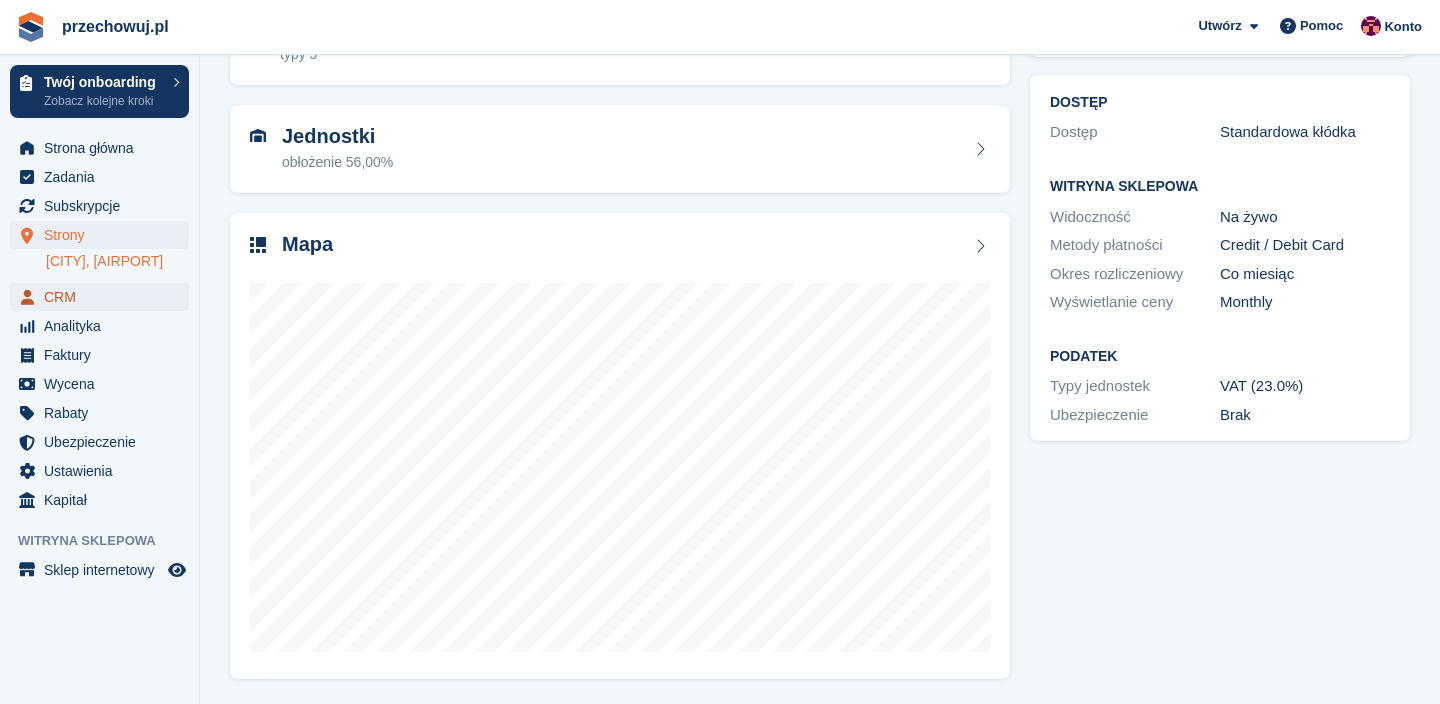 click on "CRM" at bounding box center [104, 297] 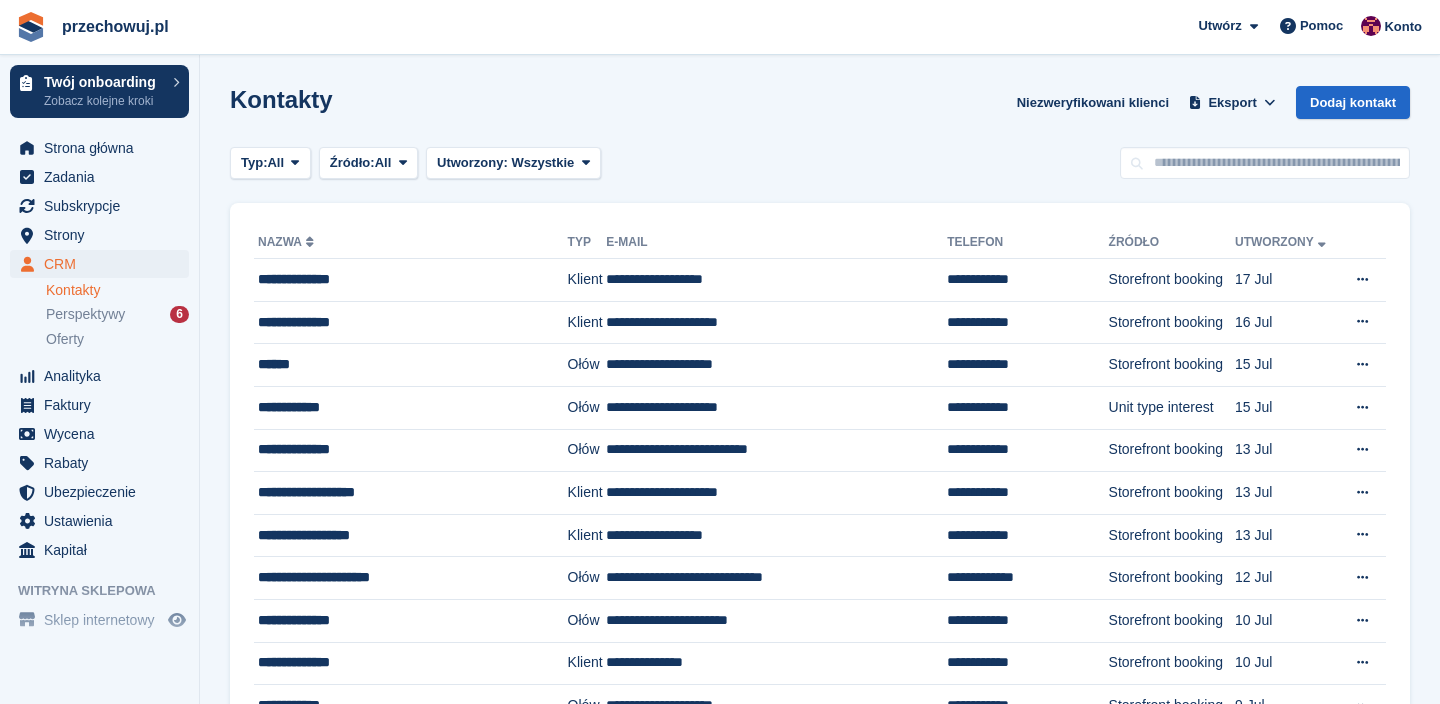 scroll, scrollTop: 0, scrollLeft: 0, axis: both 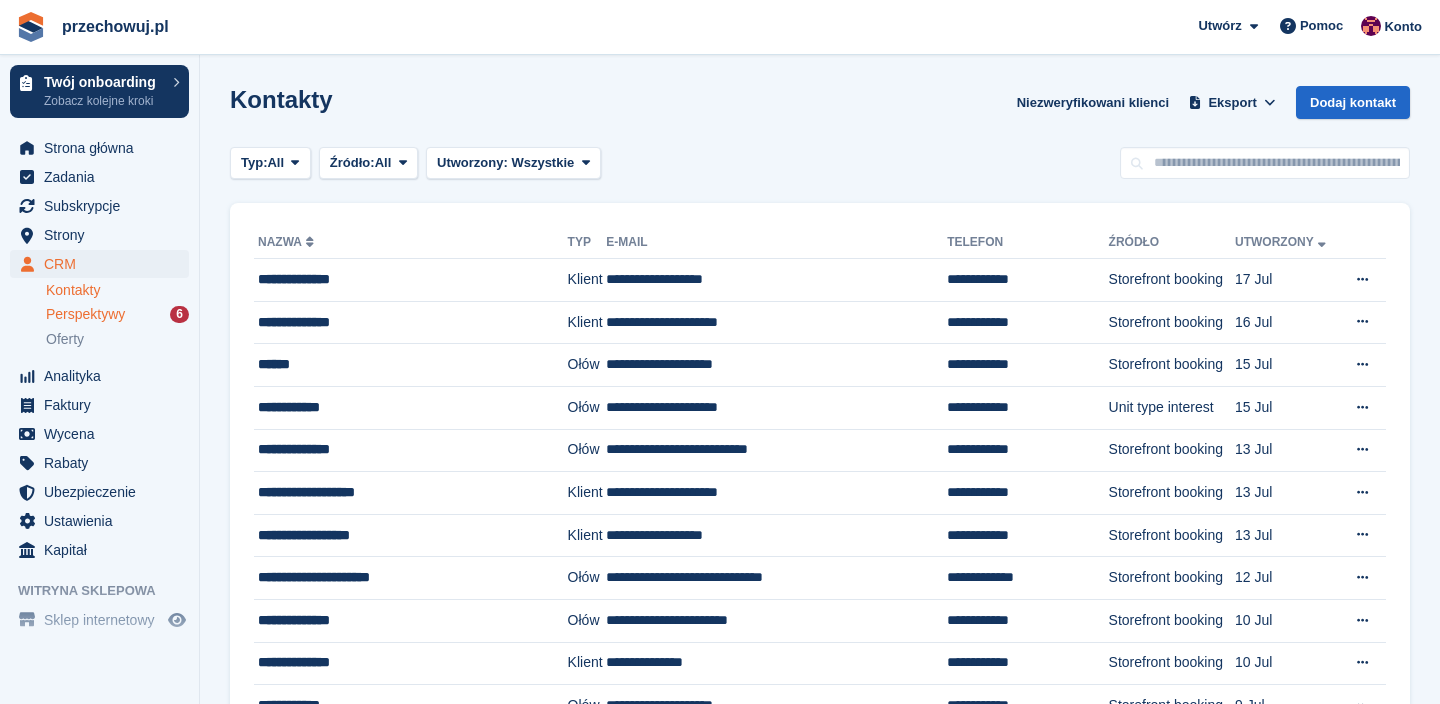 click on "Perspektywy" at bounding box center (85, 314) 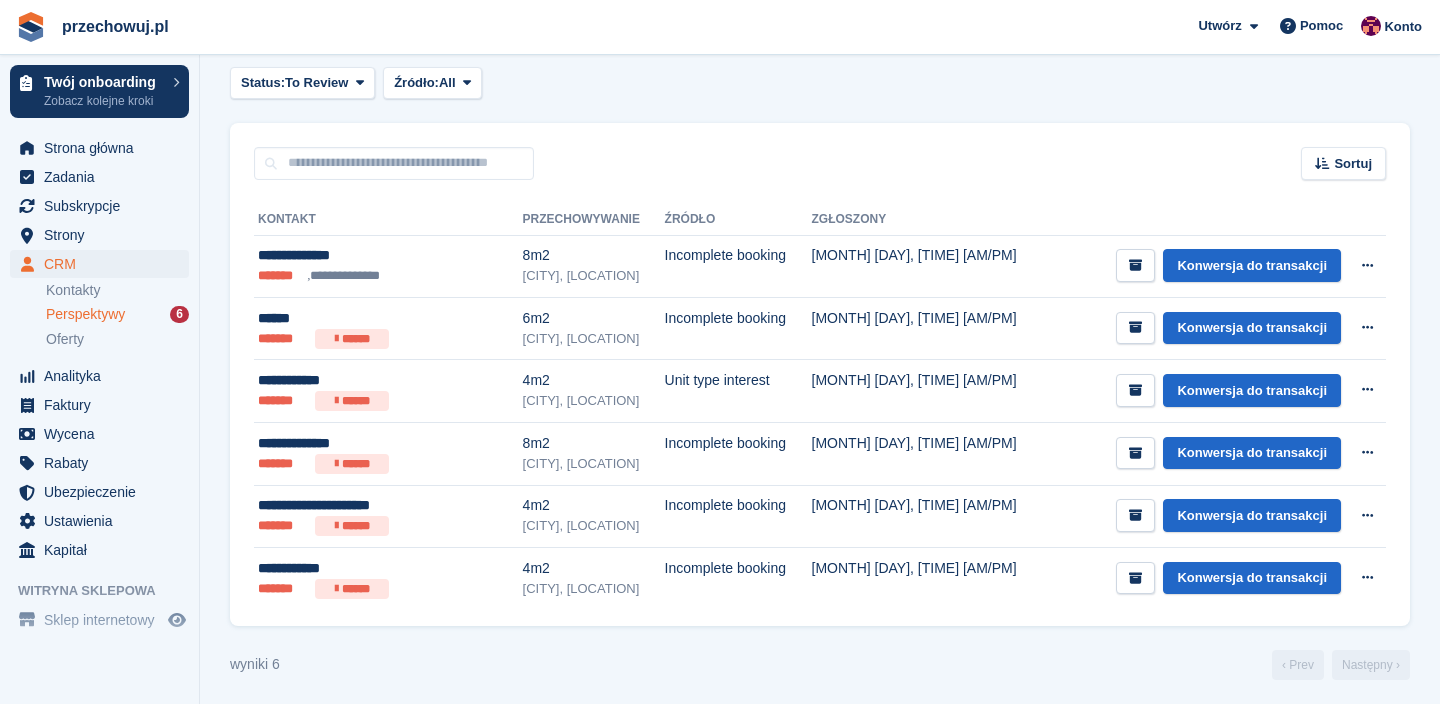 scroll, scrollTop: 239, scrollLeft: 0, axis: vertical 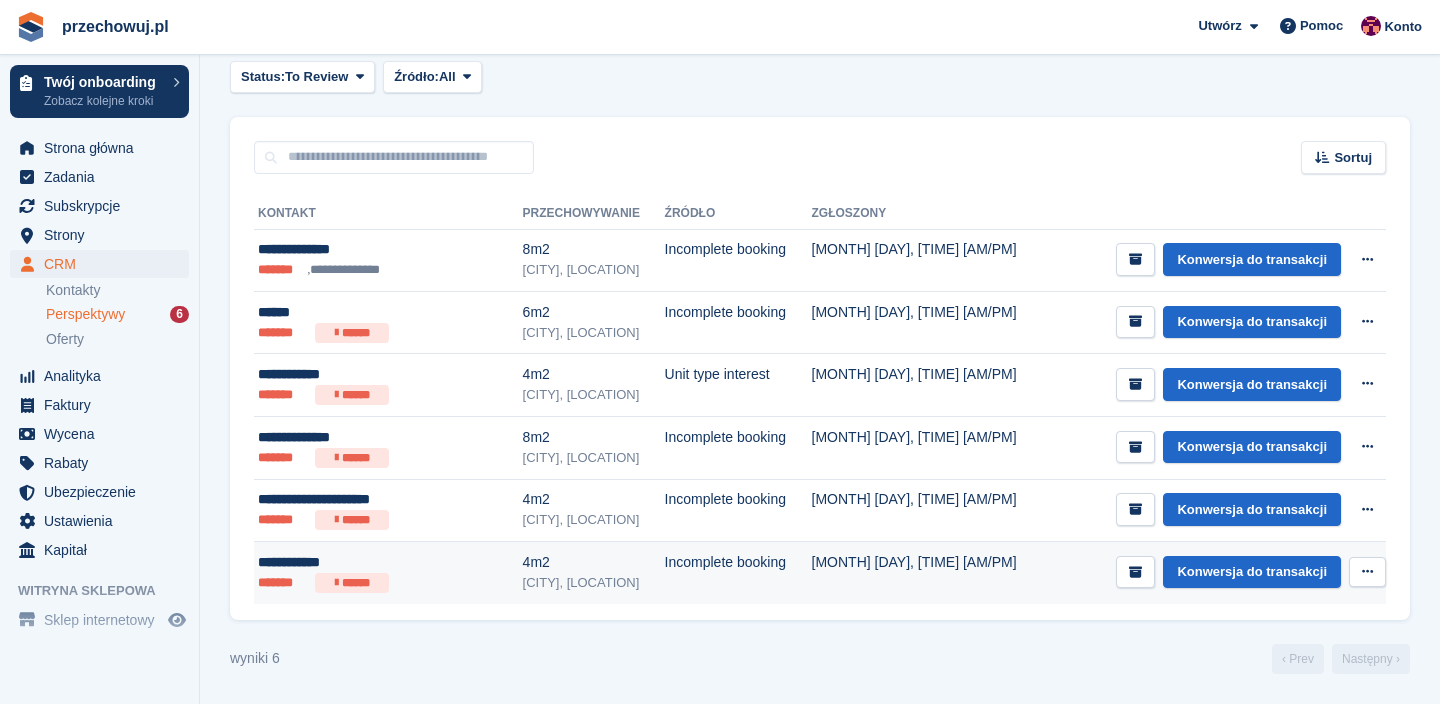 click on "**********" at bounding box center [367, 562] 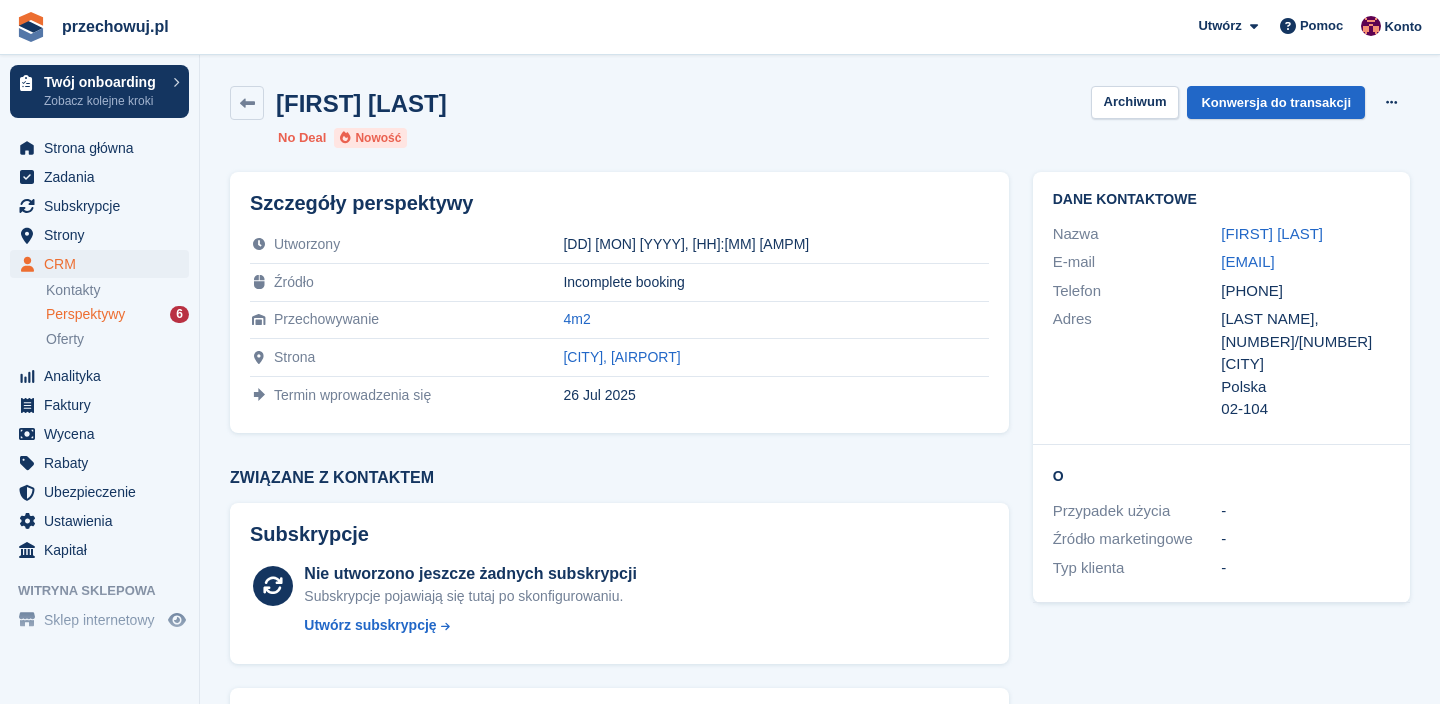 scroll, scrollTop: 0, scrollLeft: 0, axis: both 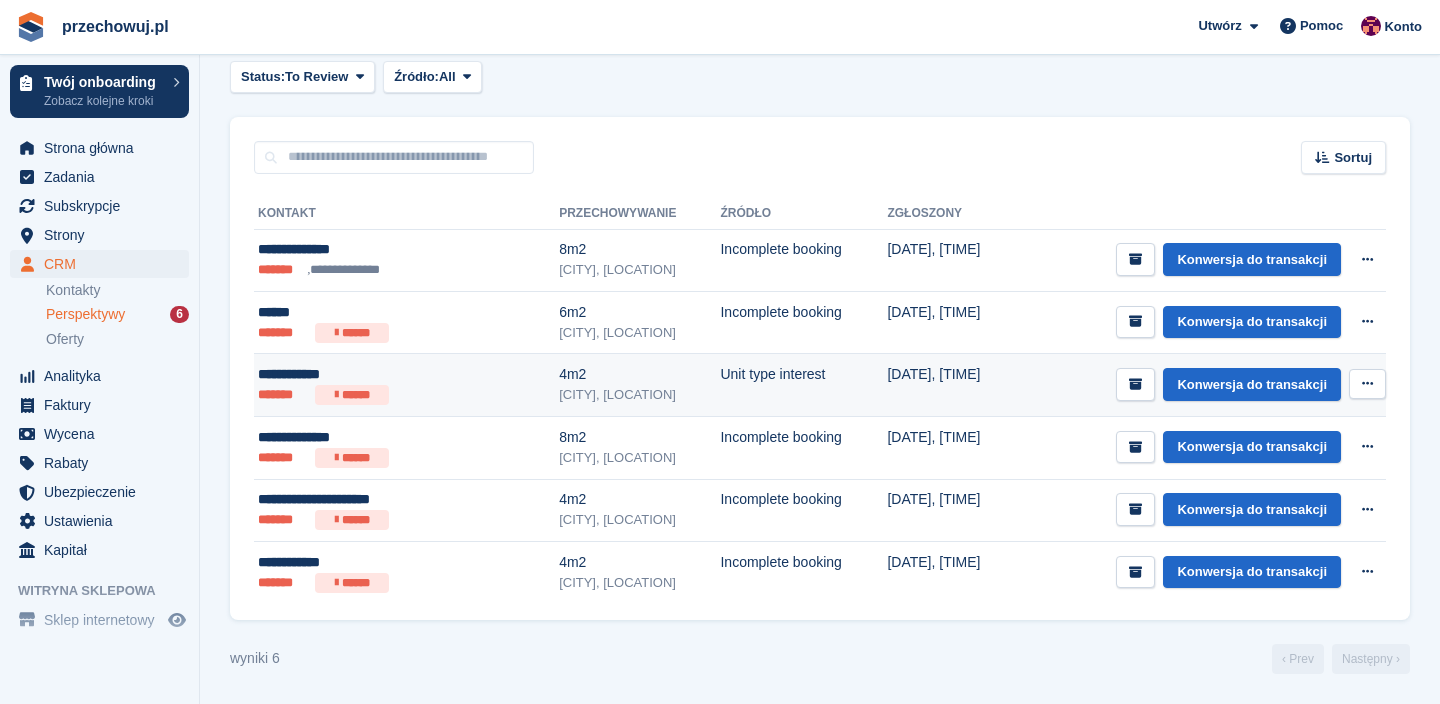 click on "**********" at bounding box center [367, 374] 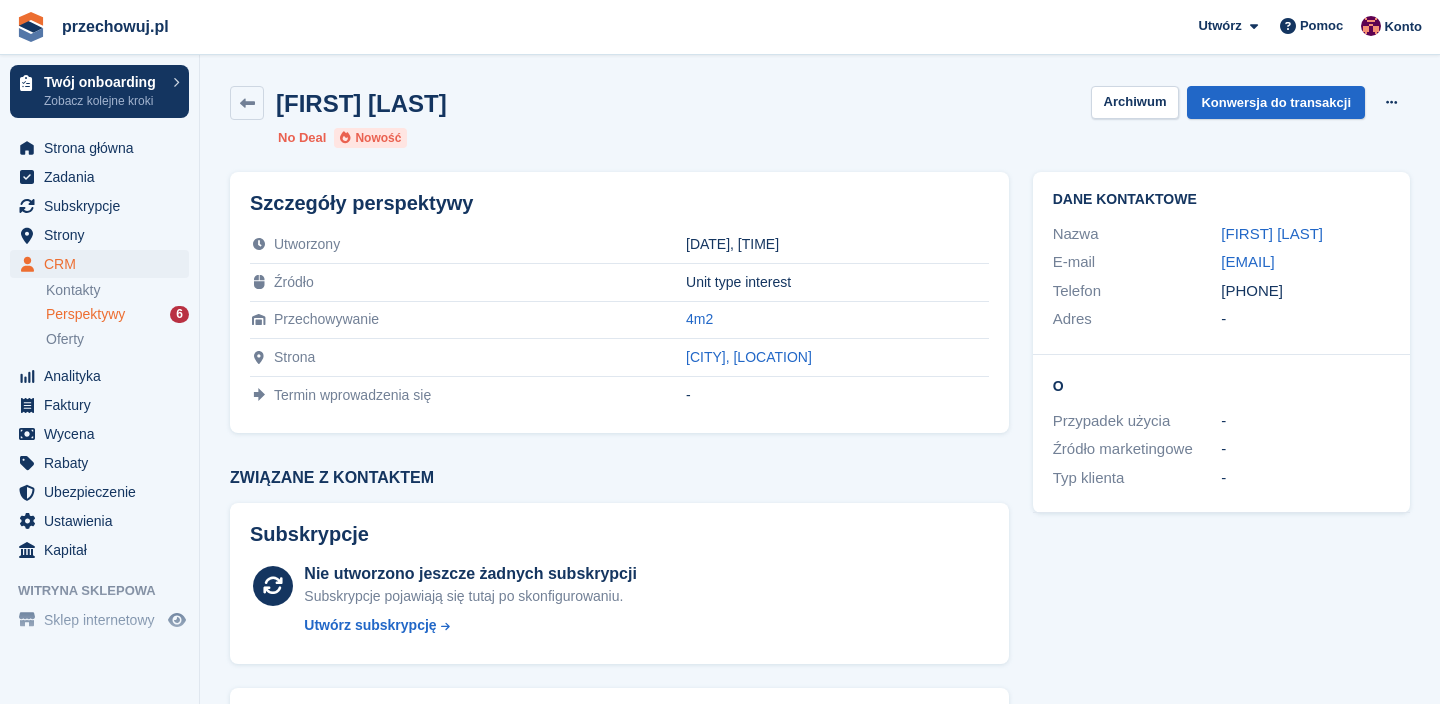 scroll, scrollTop: 0, scrollLeft: 0, axis: both 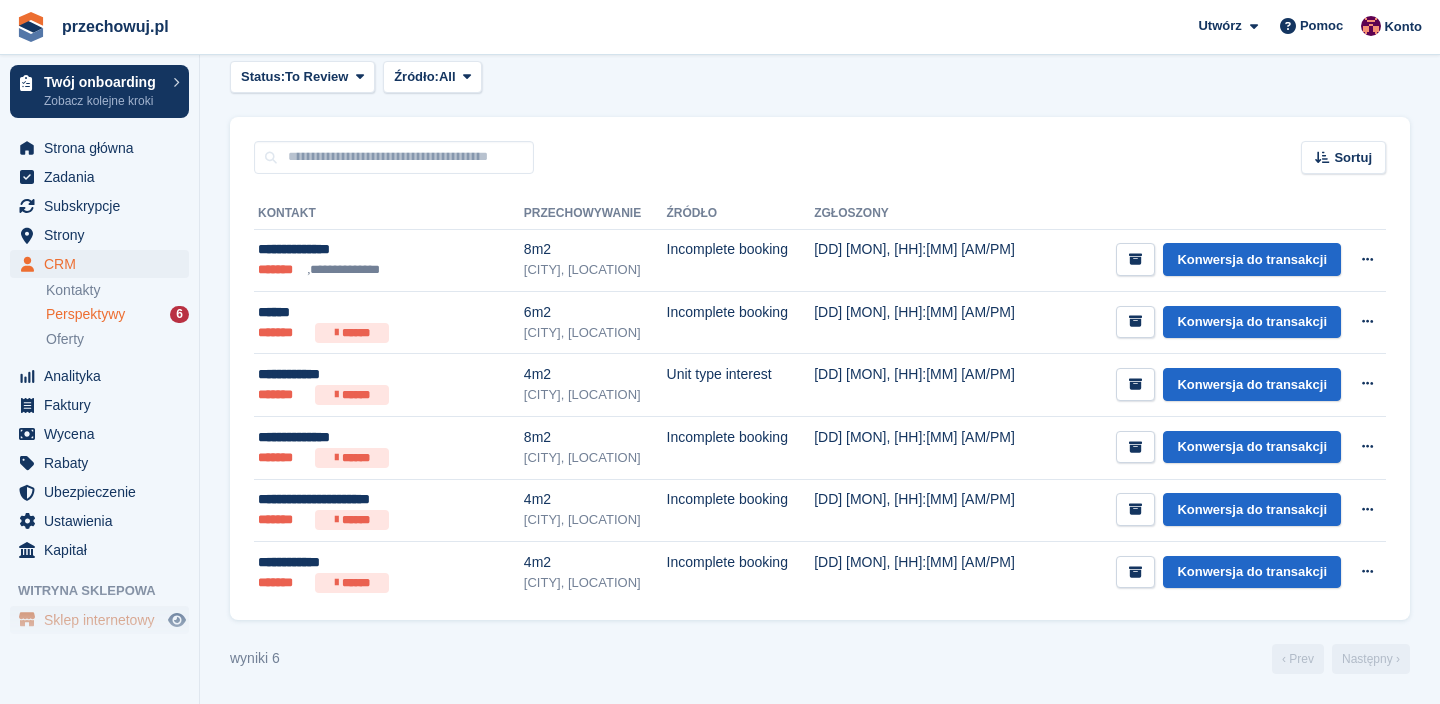 click on "Sklep internetowy" at bounding box center [104, 620] 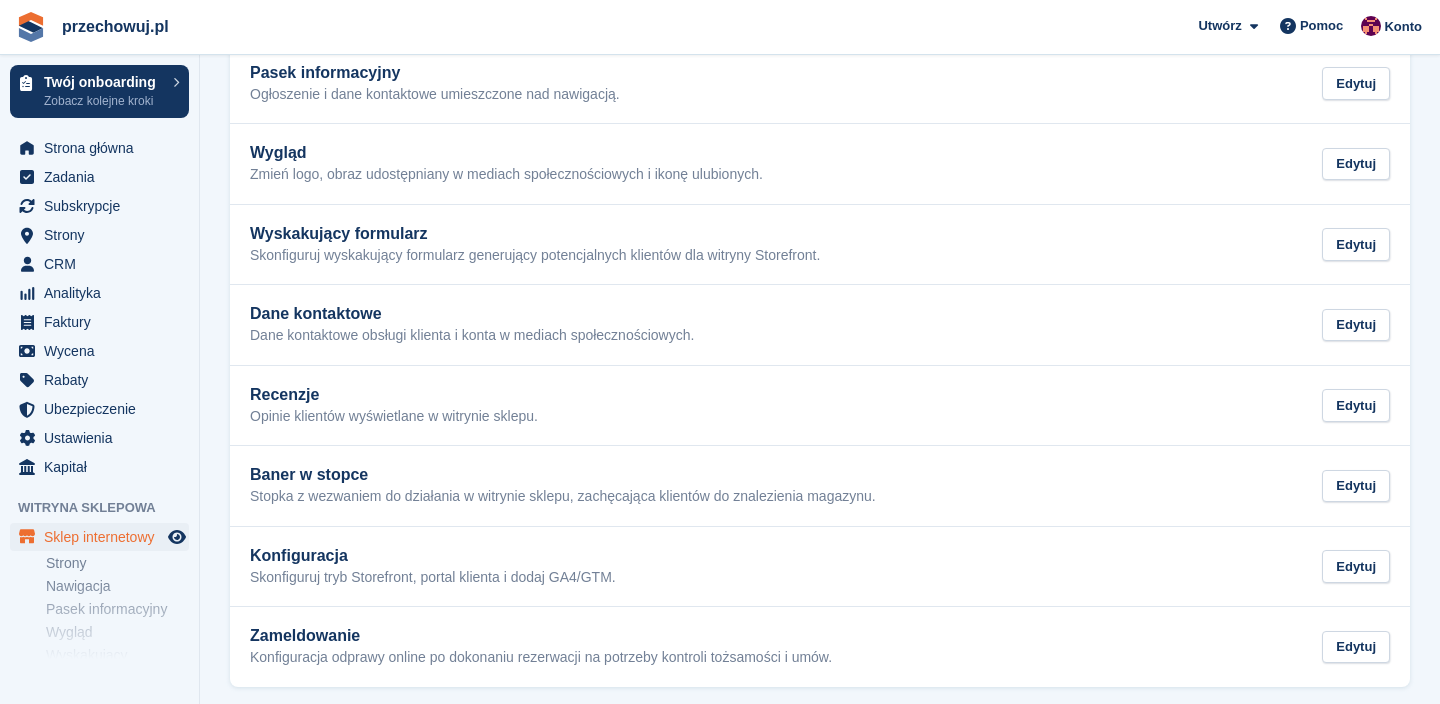 scroll, scrollTop: 296, scrollLeft: 0, axis: vertical 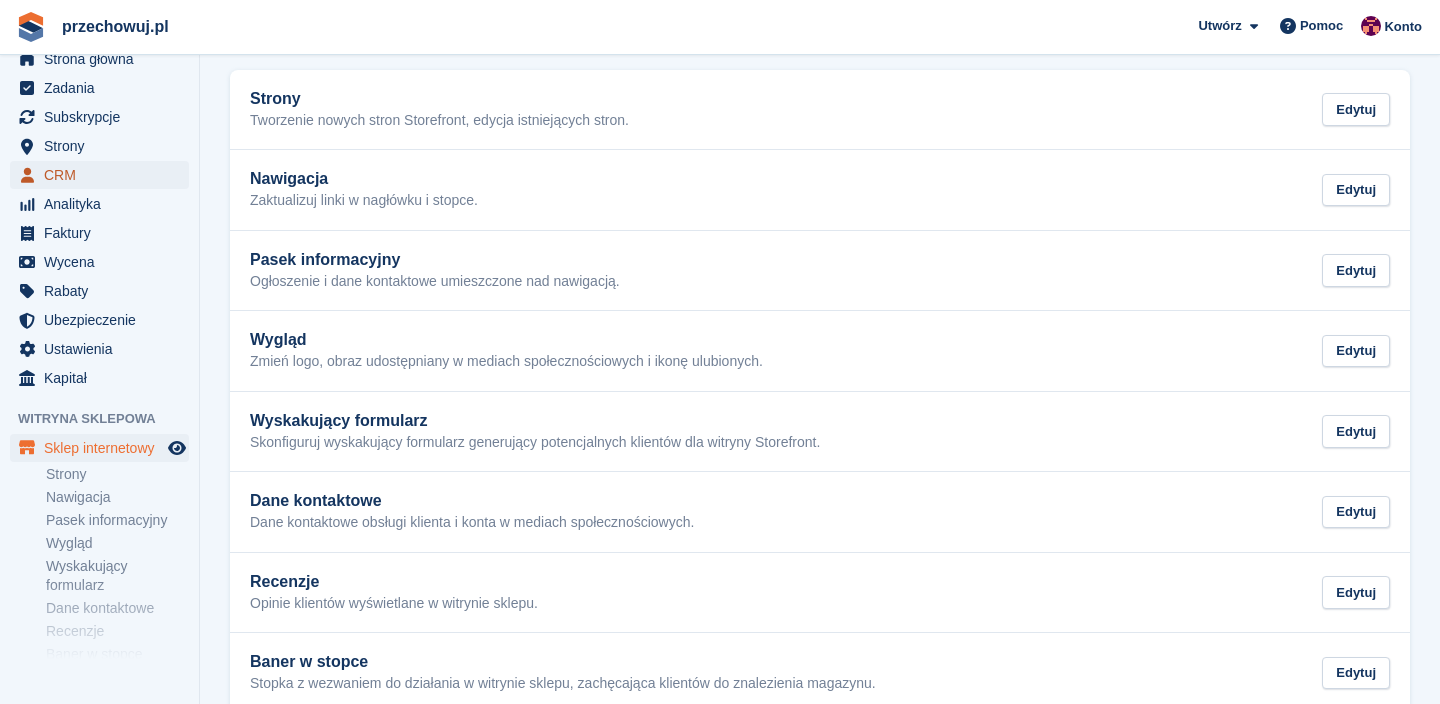 click on "CRM" at bounding box center [104, 175] 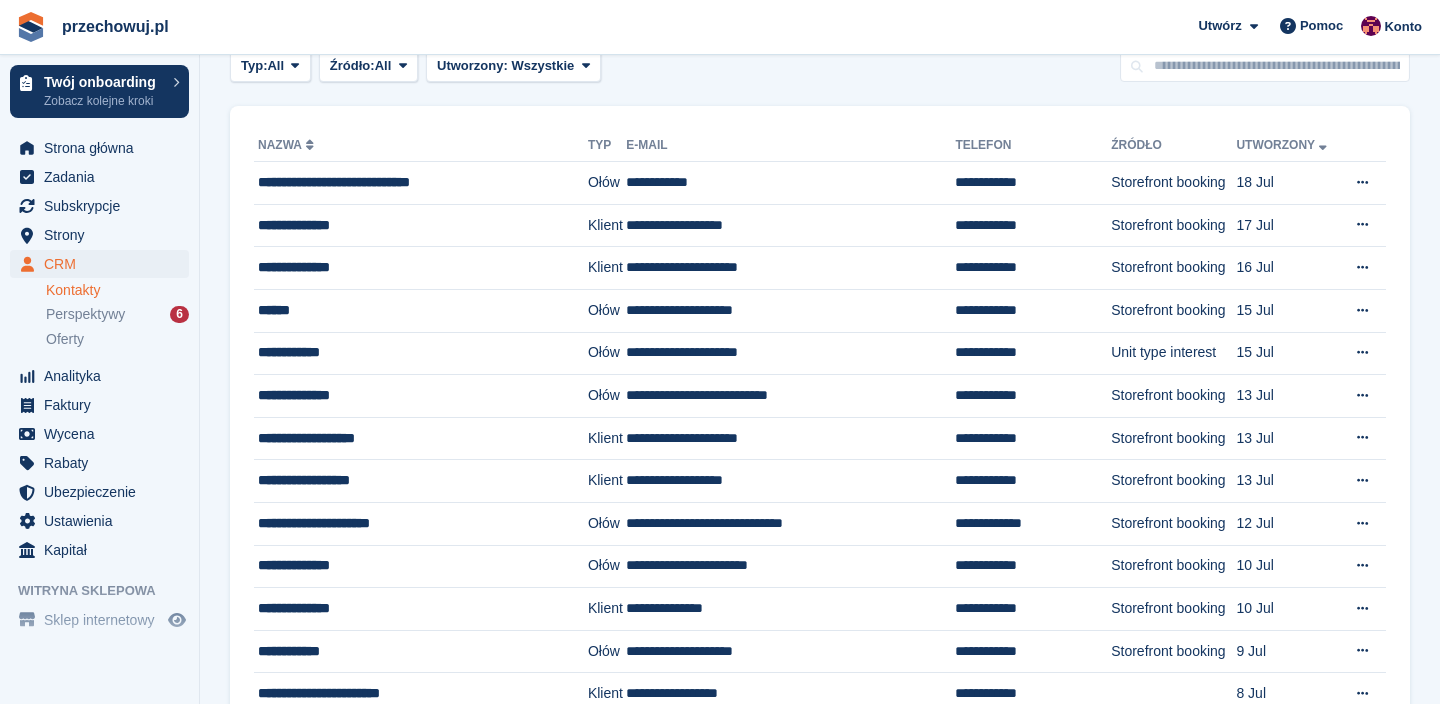 scroll, scrollTop: 0, scrollLeft: 0, axis: both 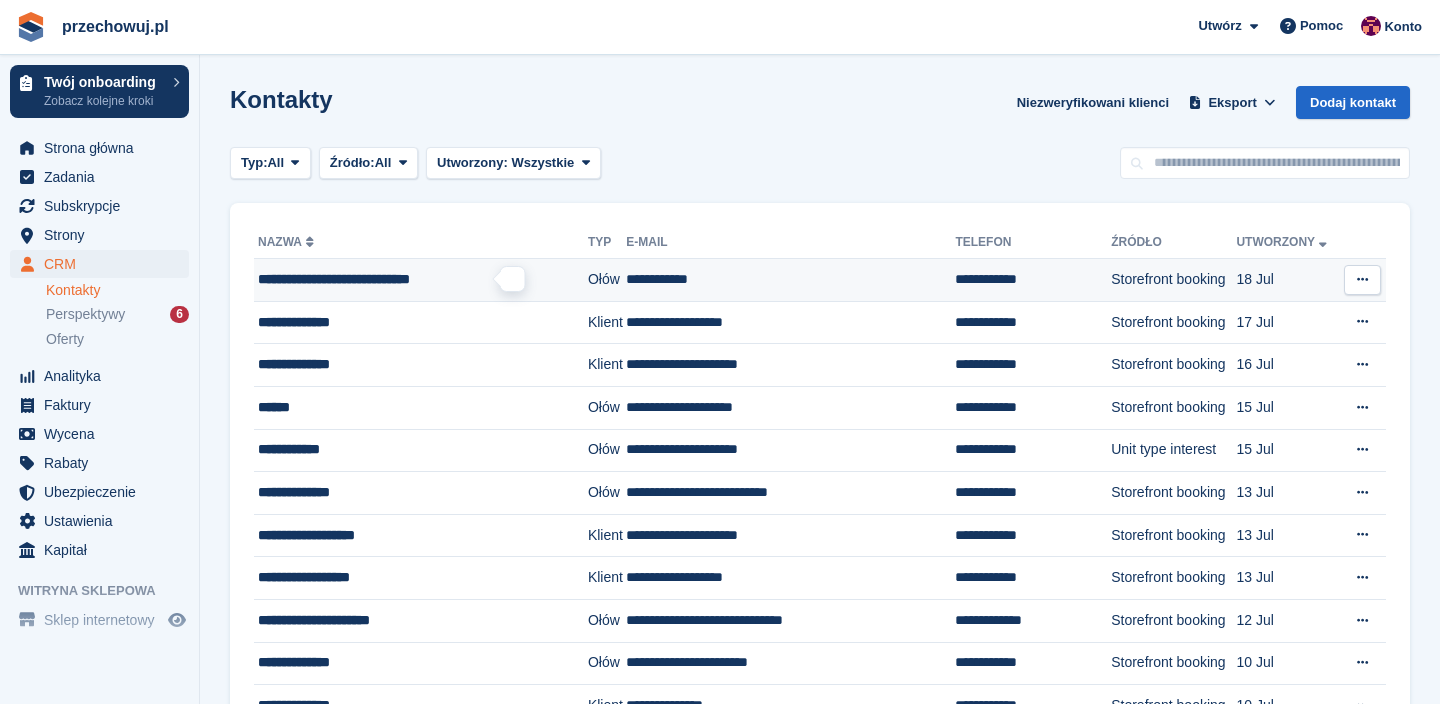 click on "**********" at bounding box center [334, 279] 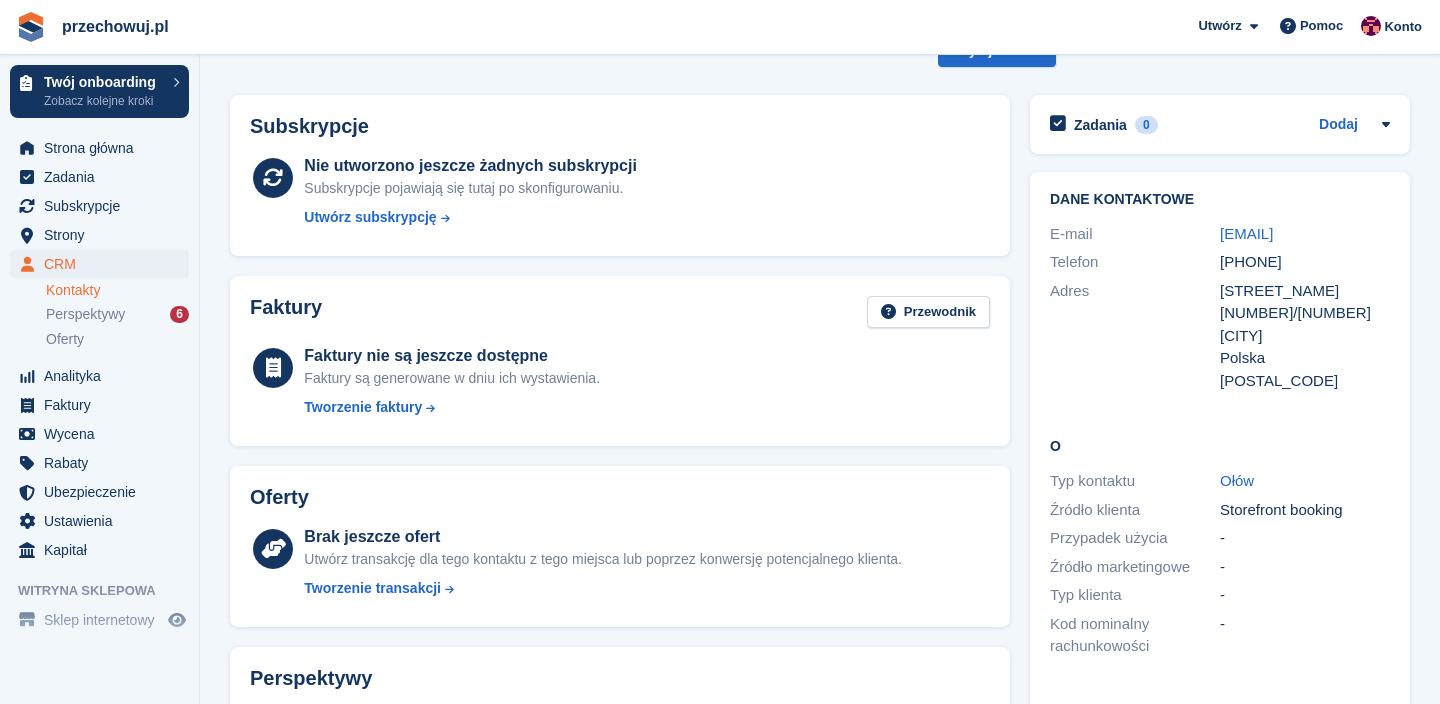 scroll, scrollTop: 64, scrollLeft: 0, axis: vertical 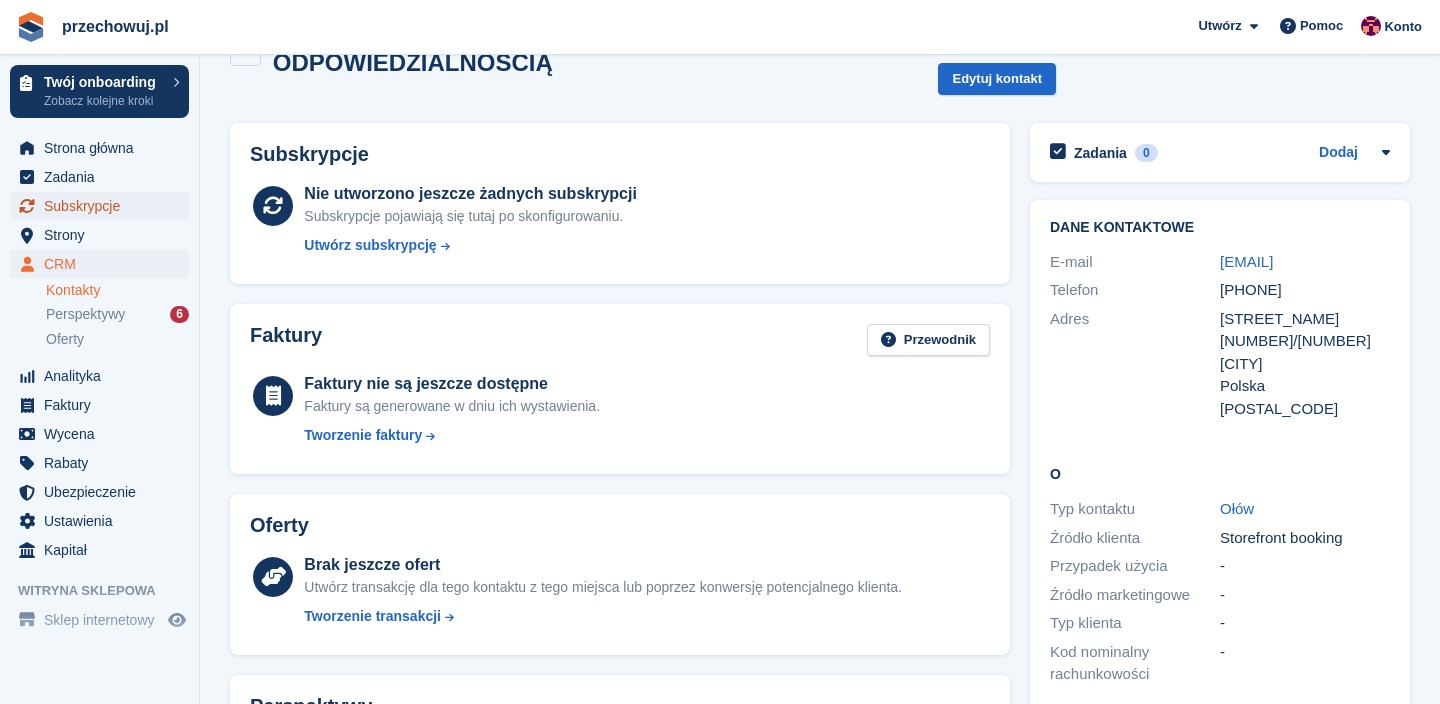 click on "Subskrypcje" at bounding box center [104, 206] 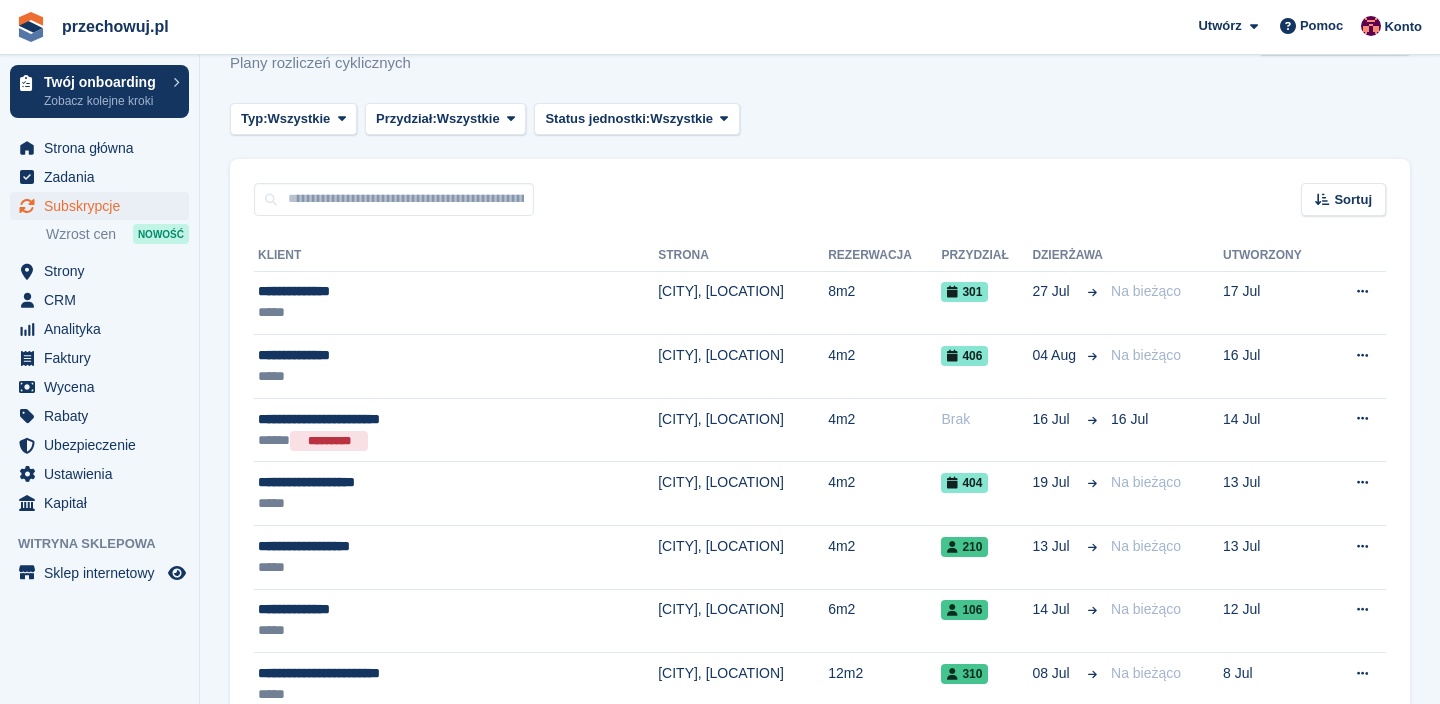 scroll, scrollTop: 0, scrollLeft: 0, axis: both 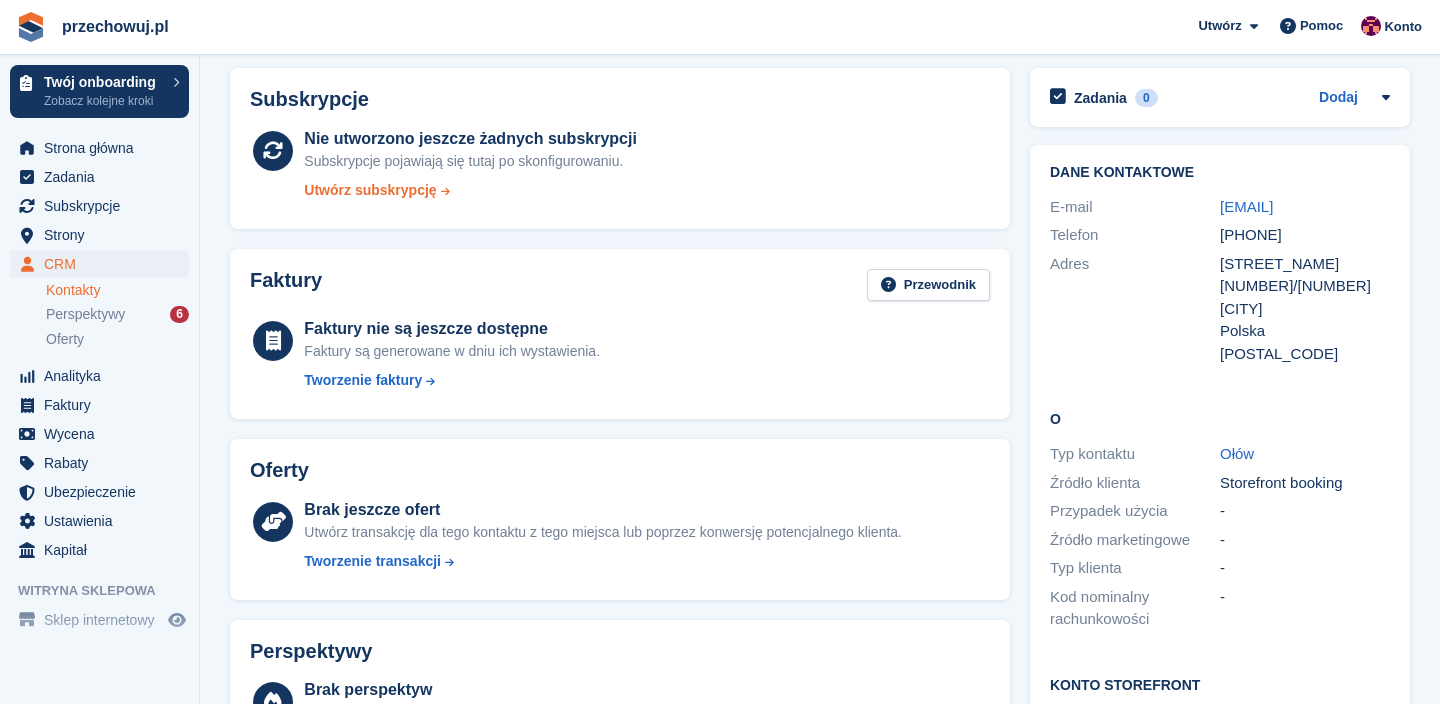 click on "Utwórz subskrypcję" at bounding box center (370, 190) 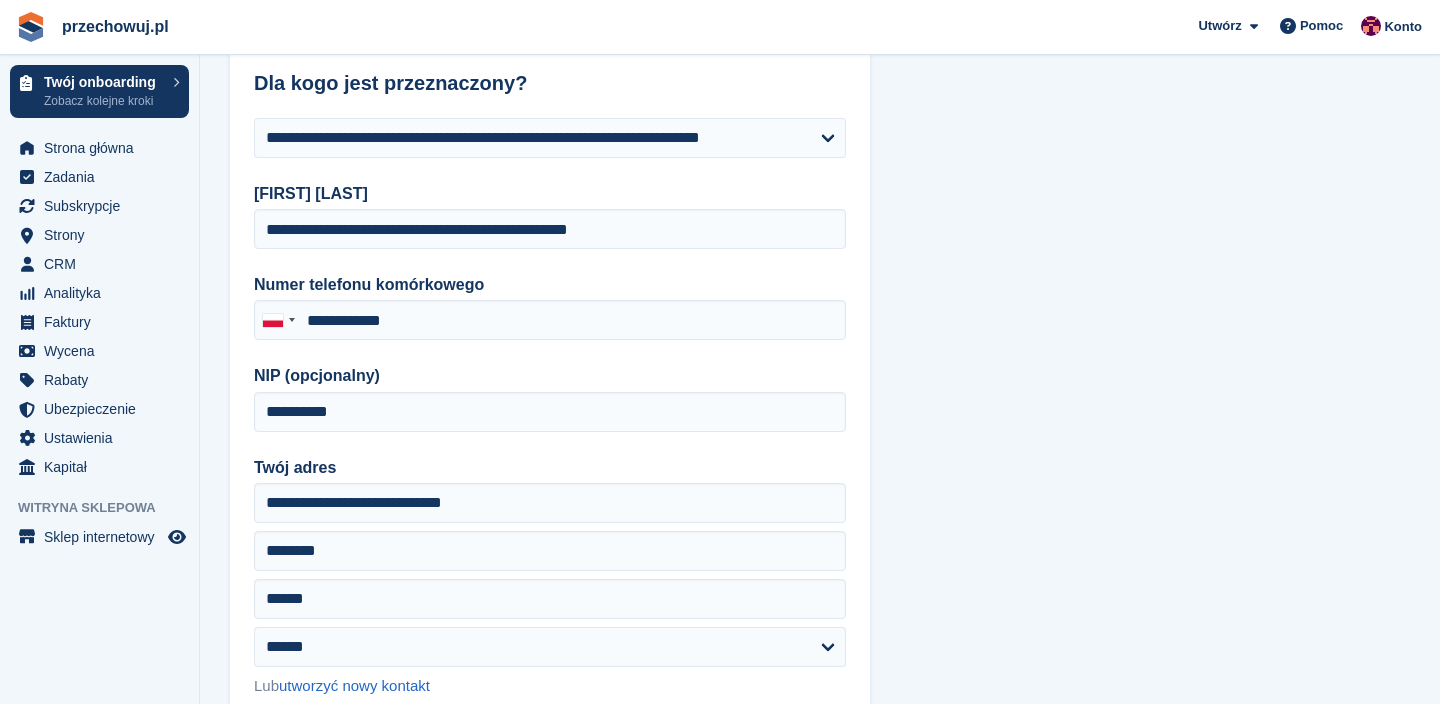 type on "**********" 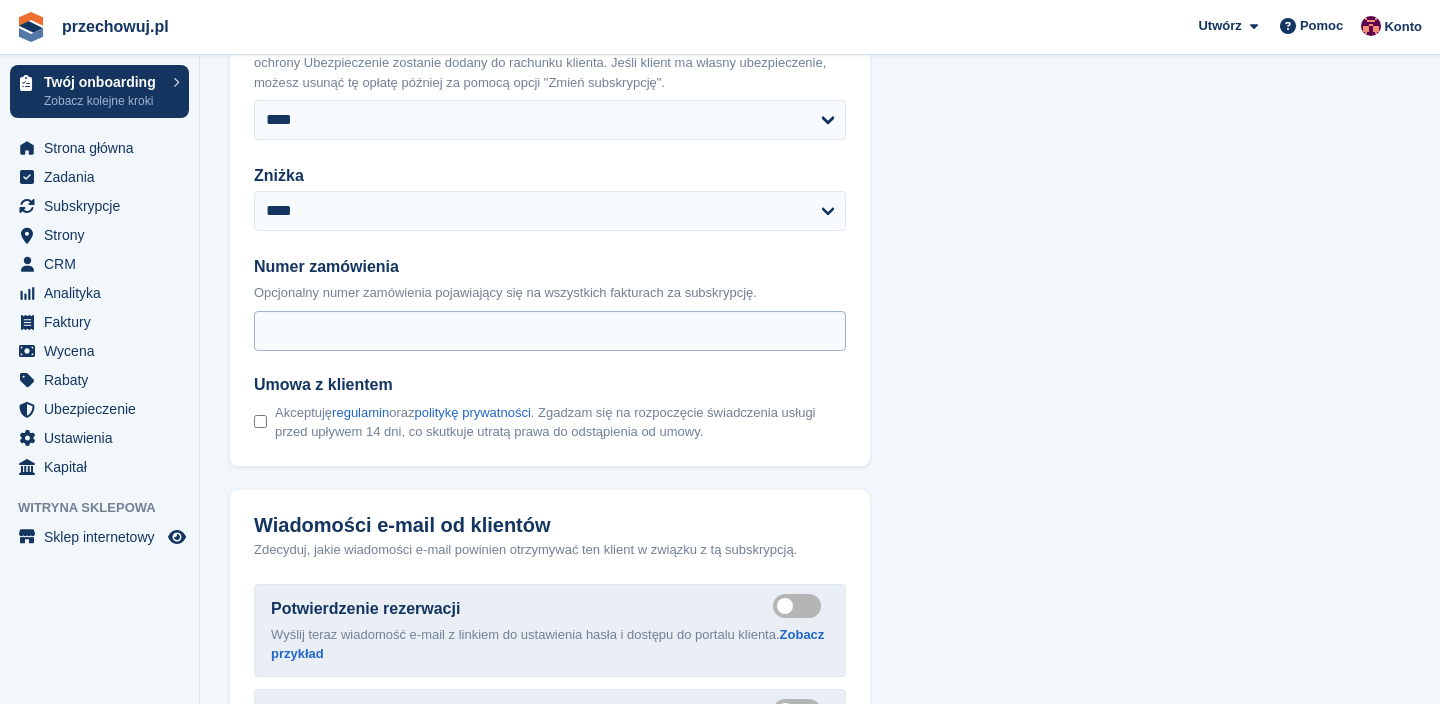 scroll, scrollTop: 1909, scrollLeft: 0, axis: vertical 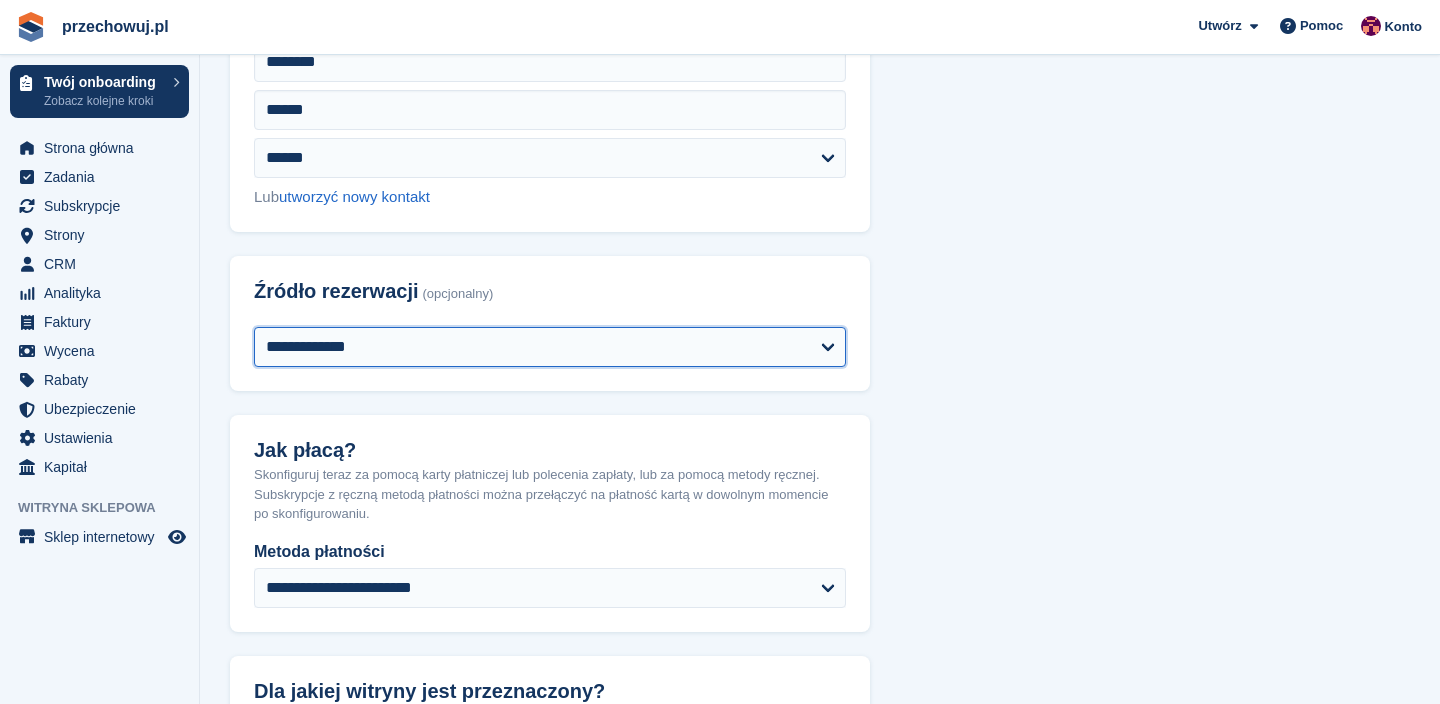 click on "**********" at bounding box center (550, 347) 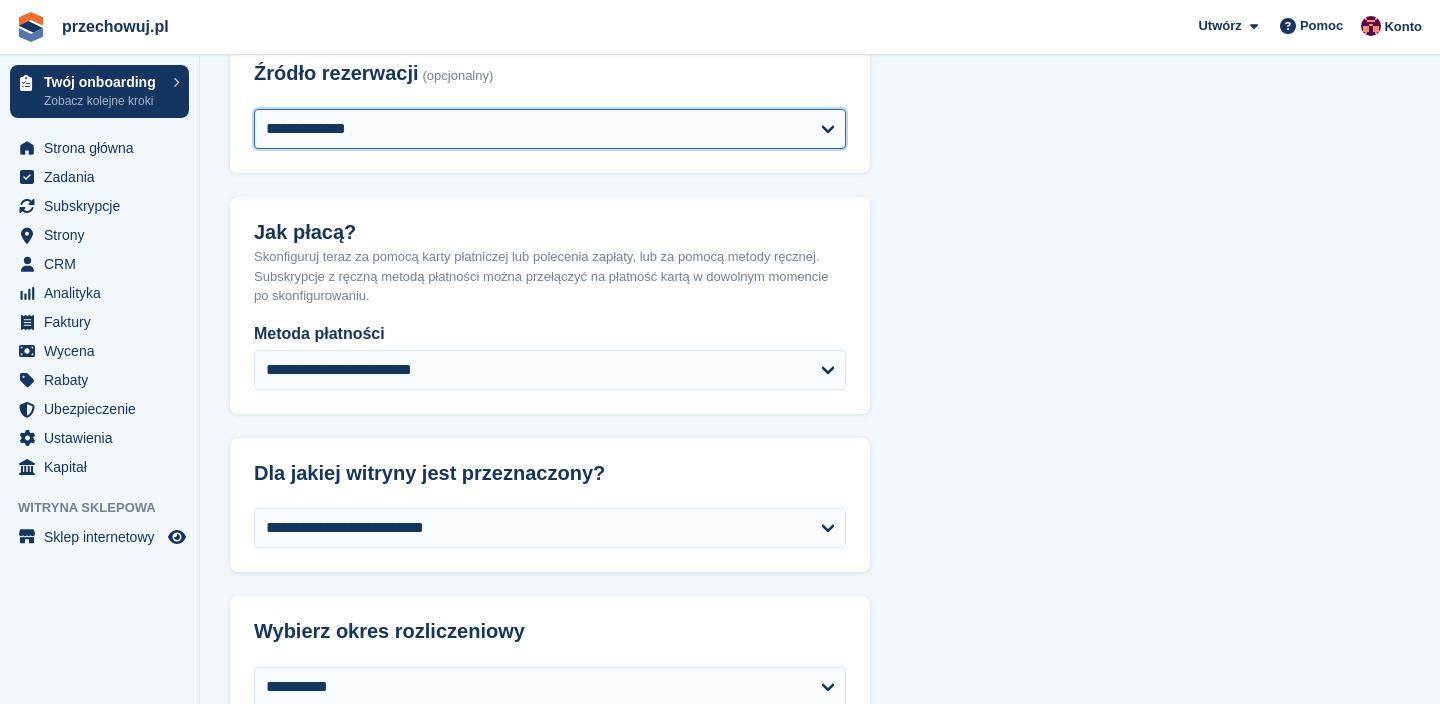 scroll, scrollTop: 827, scrollLeft: 0, axis: vertical 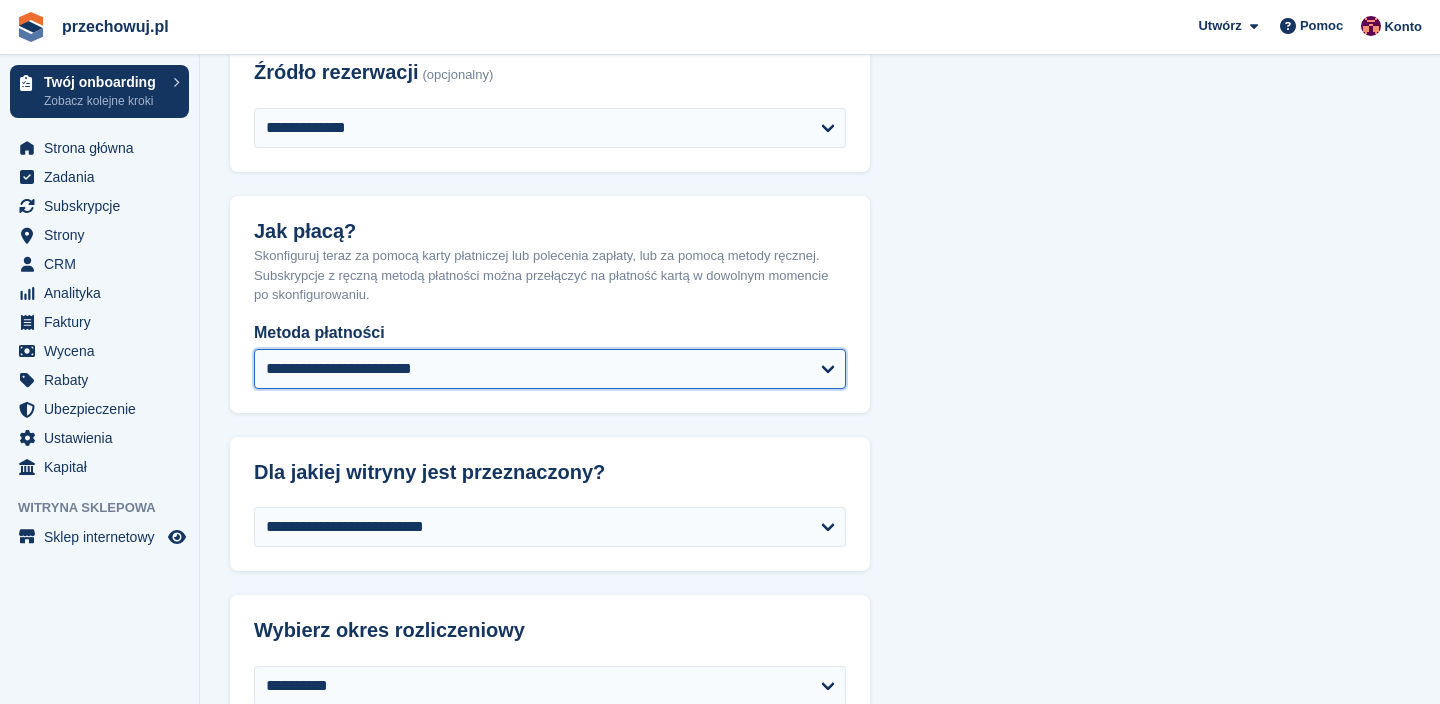 click on "**********" at bounding box center (550, 369) 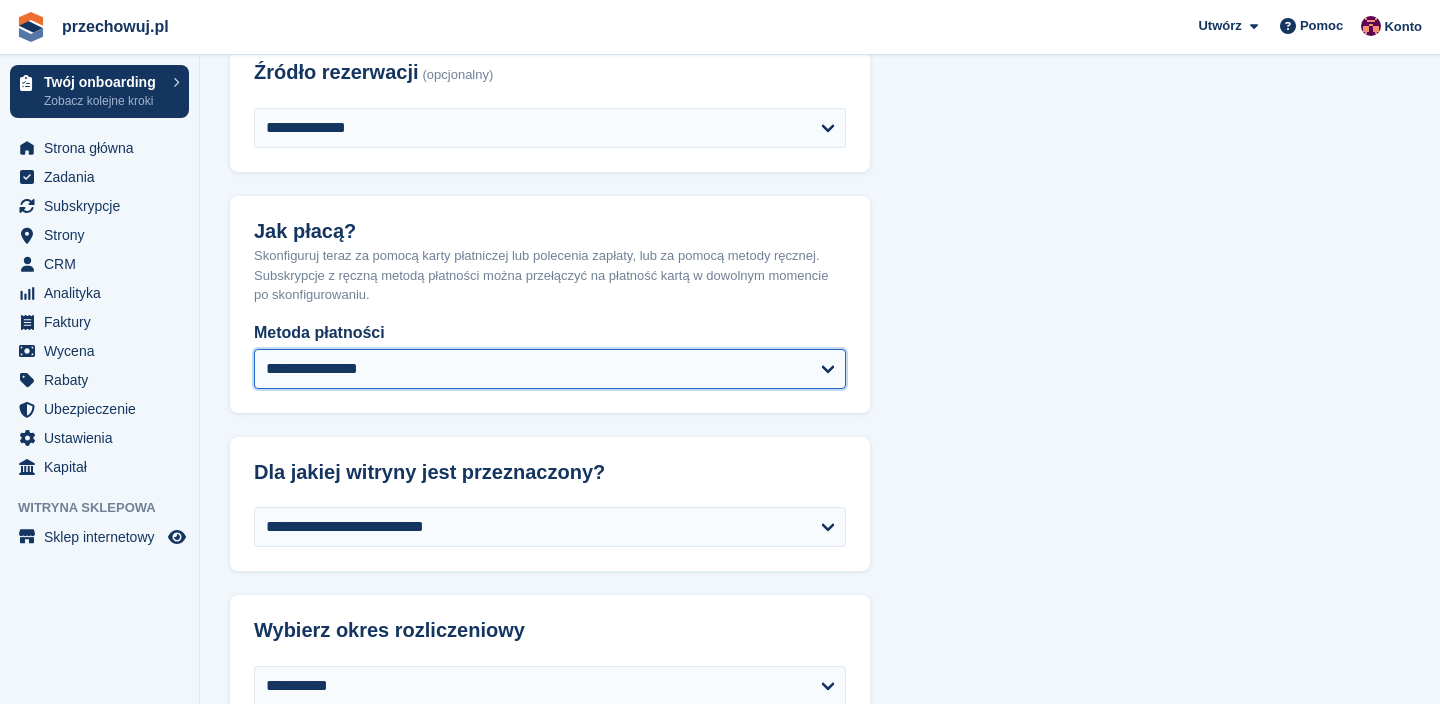 select on "******" 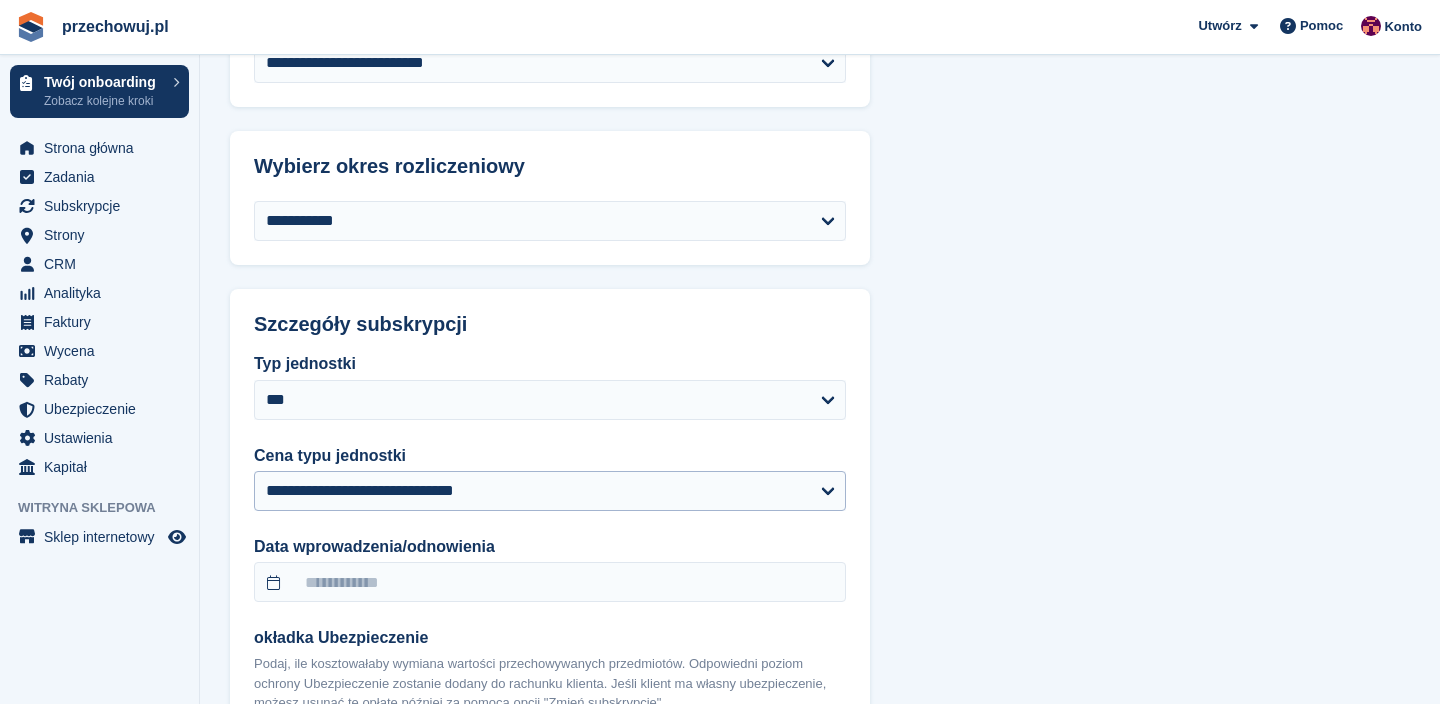 scroll, scrollTop: 1646, scrollLeft: 0, axis: vertical 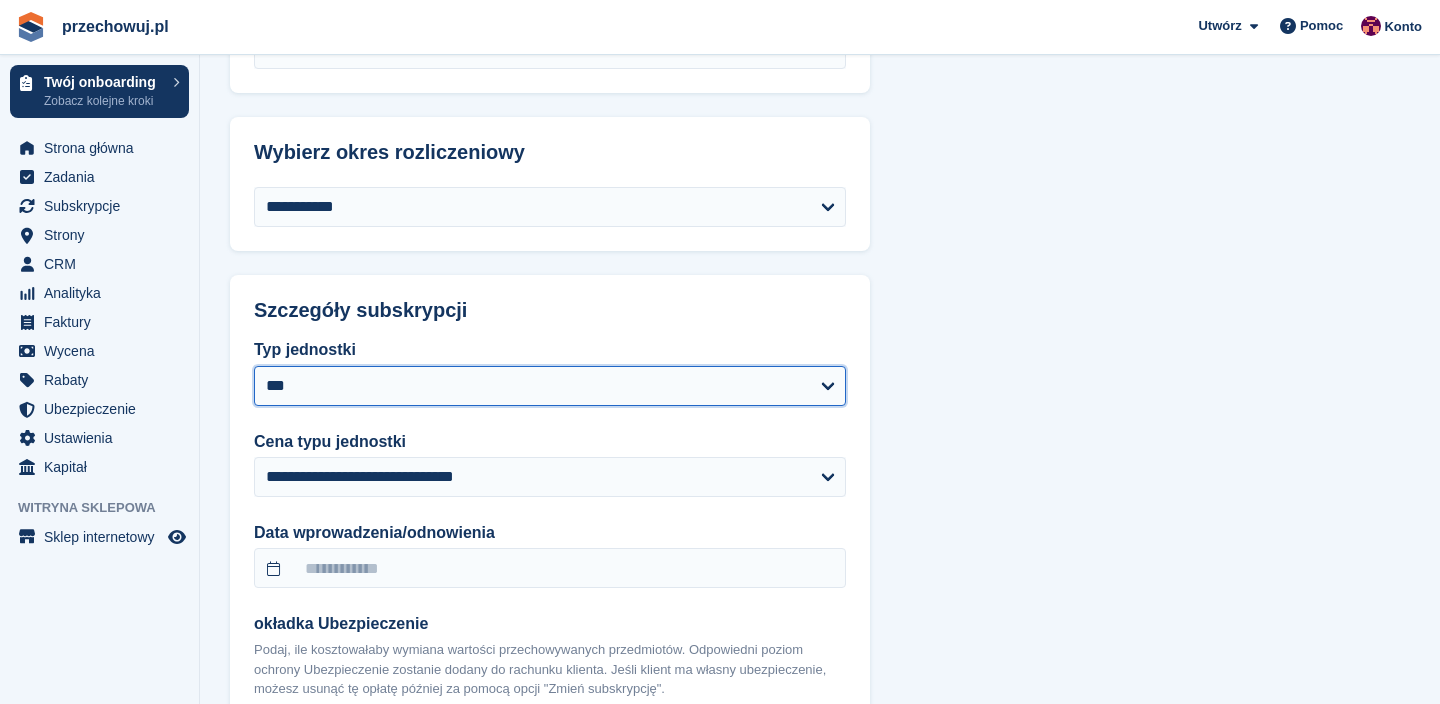click on "***
***
***
****
****" at bounding box center (550, 386) 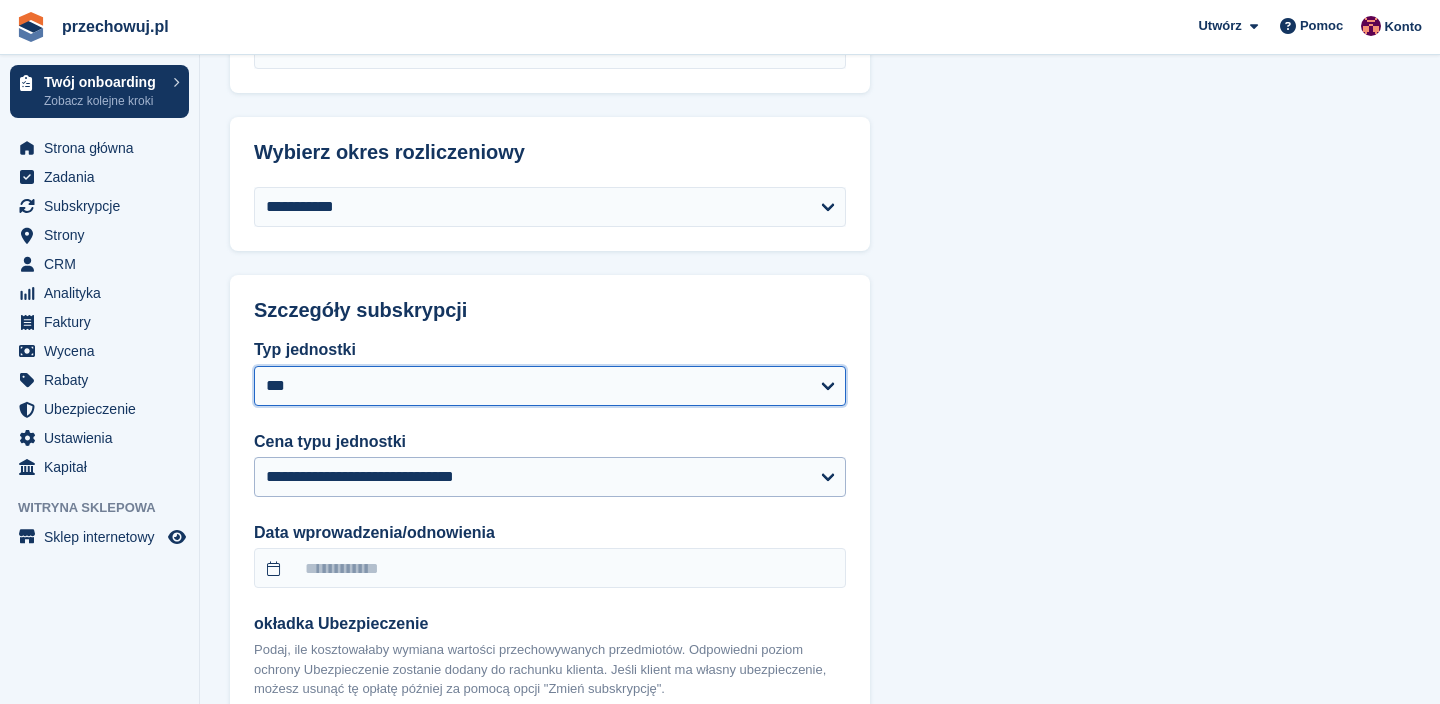 select on "******" 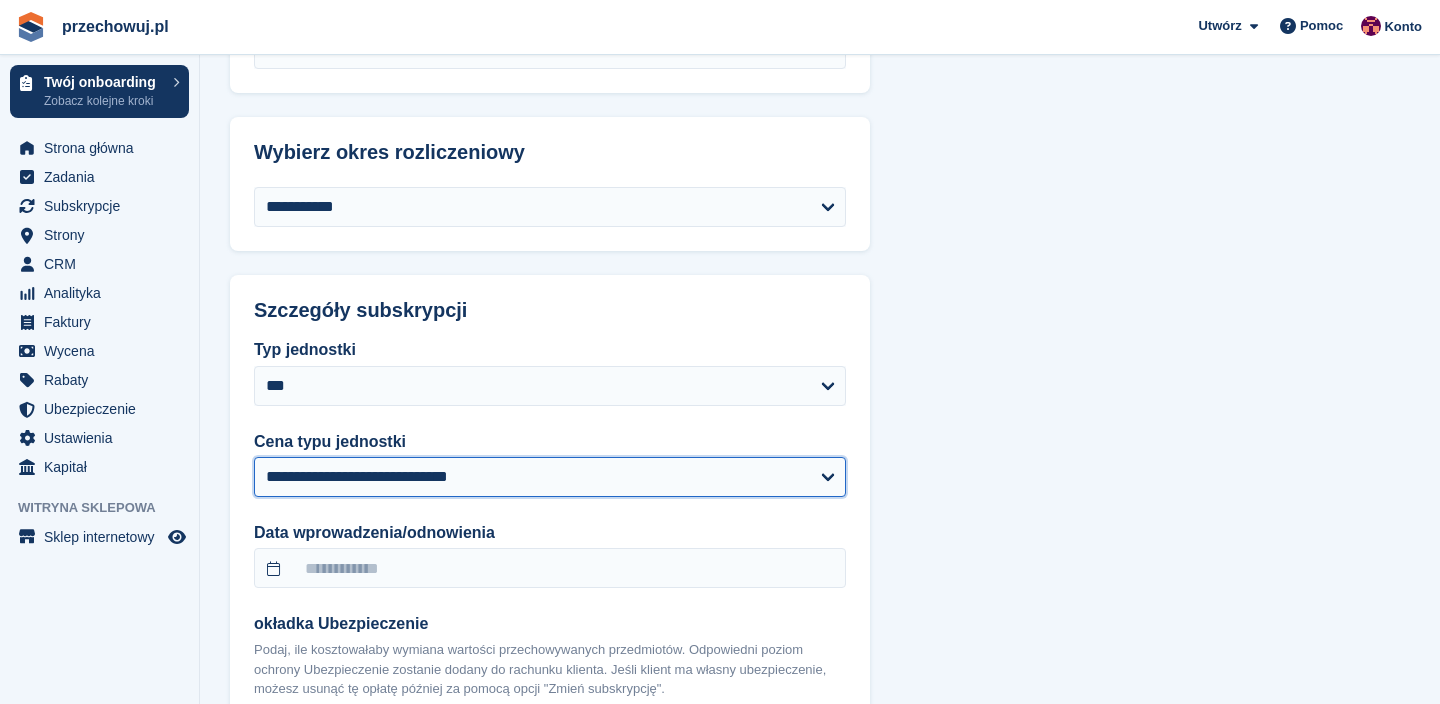 click on "**********" at bounding box center (550, 477) 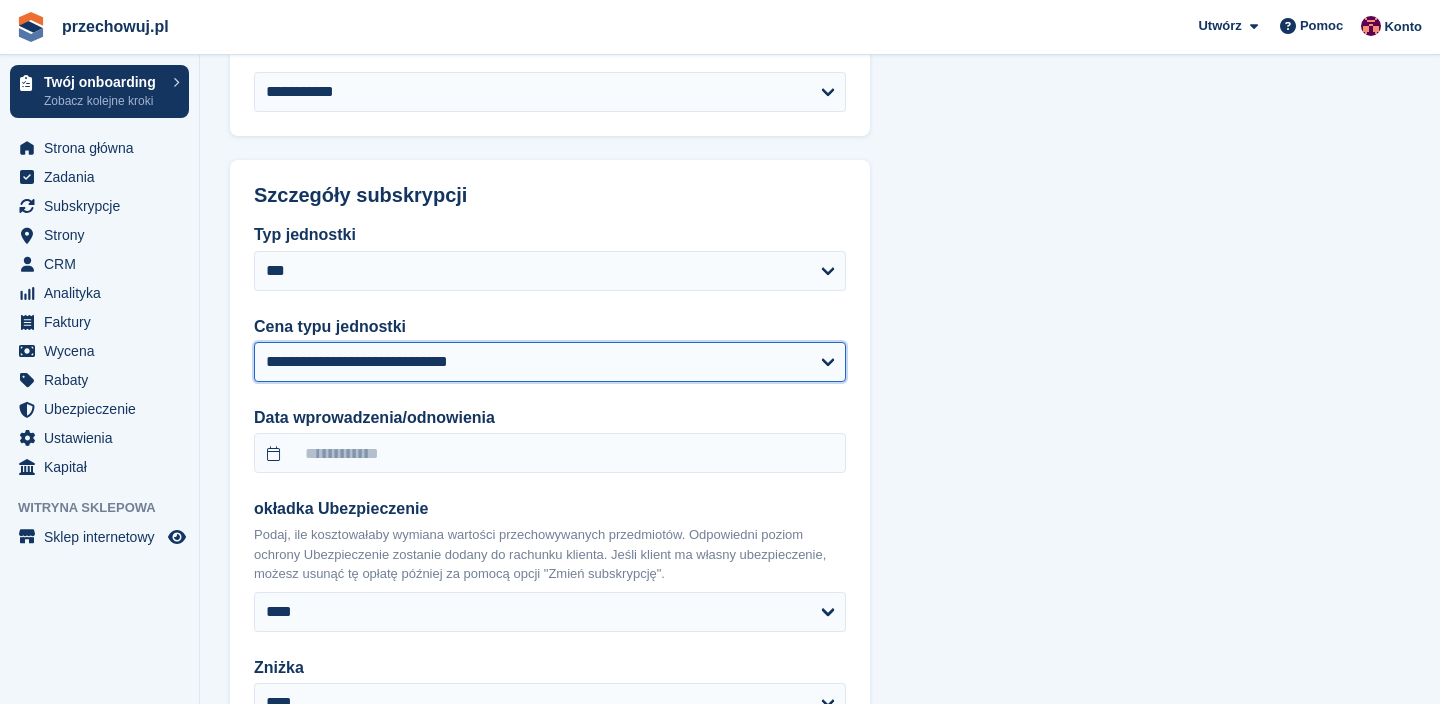 scroll, scrollTop: 1763, scrollLeft: 0, axis: vertical 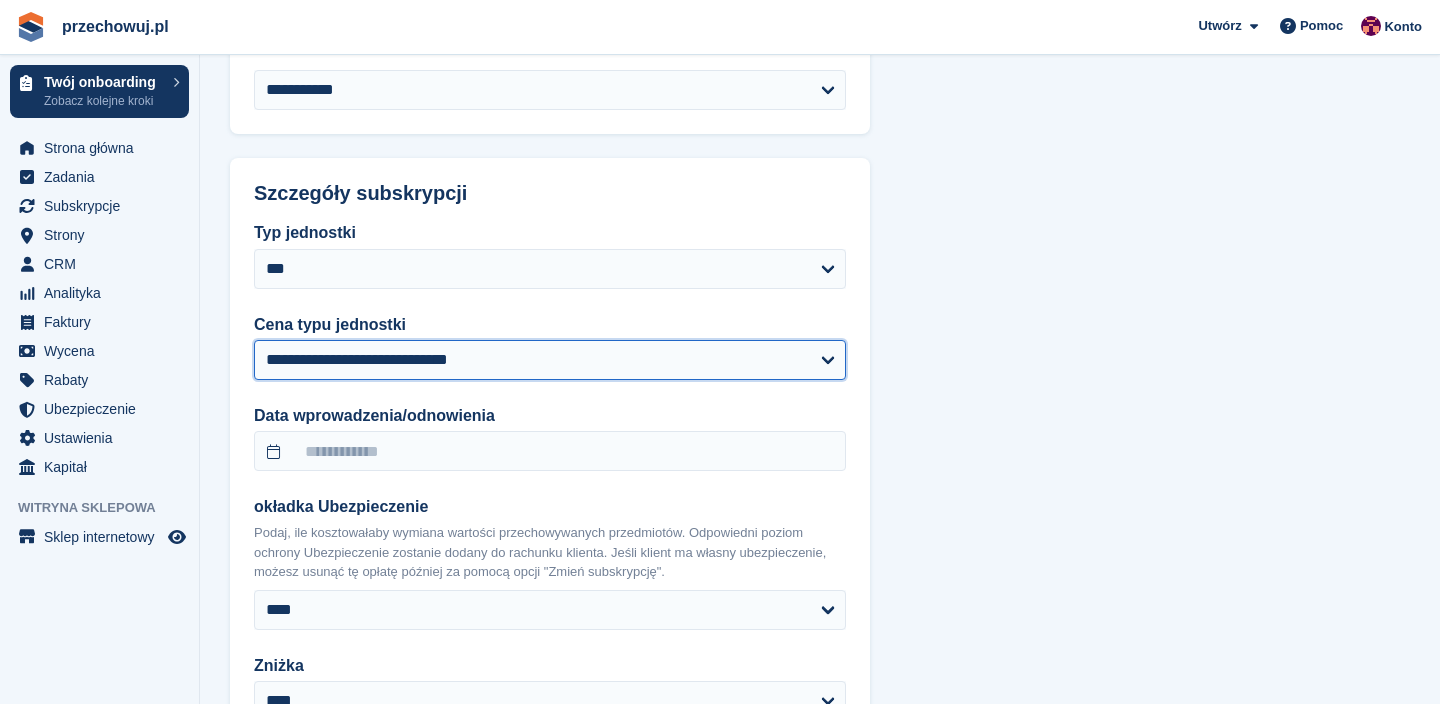 click on "**********" at bounding box center (550, 360) 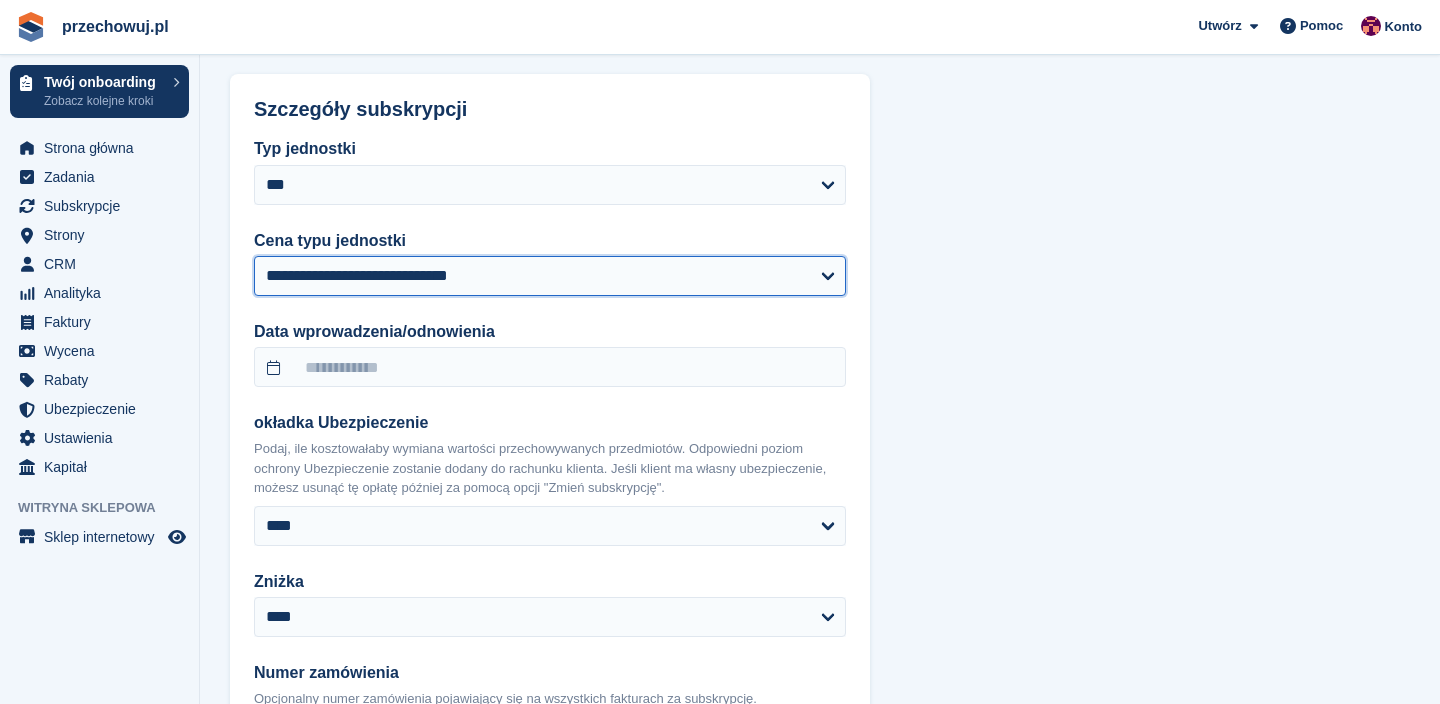 scroll, scrollTop: 1846, scrollLeft: 0, axis: vertical 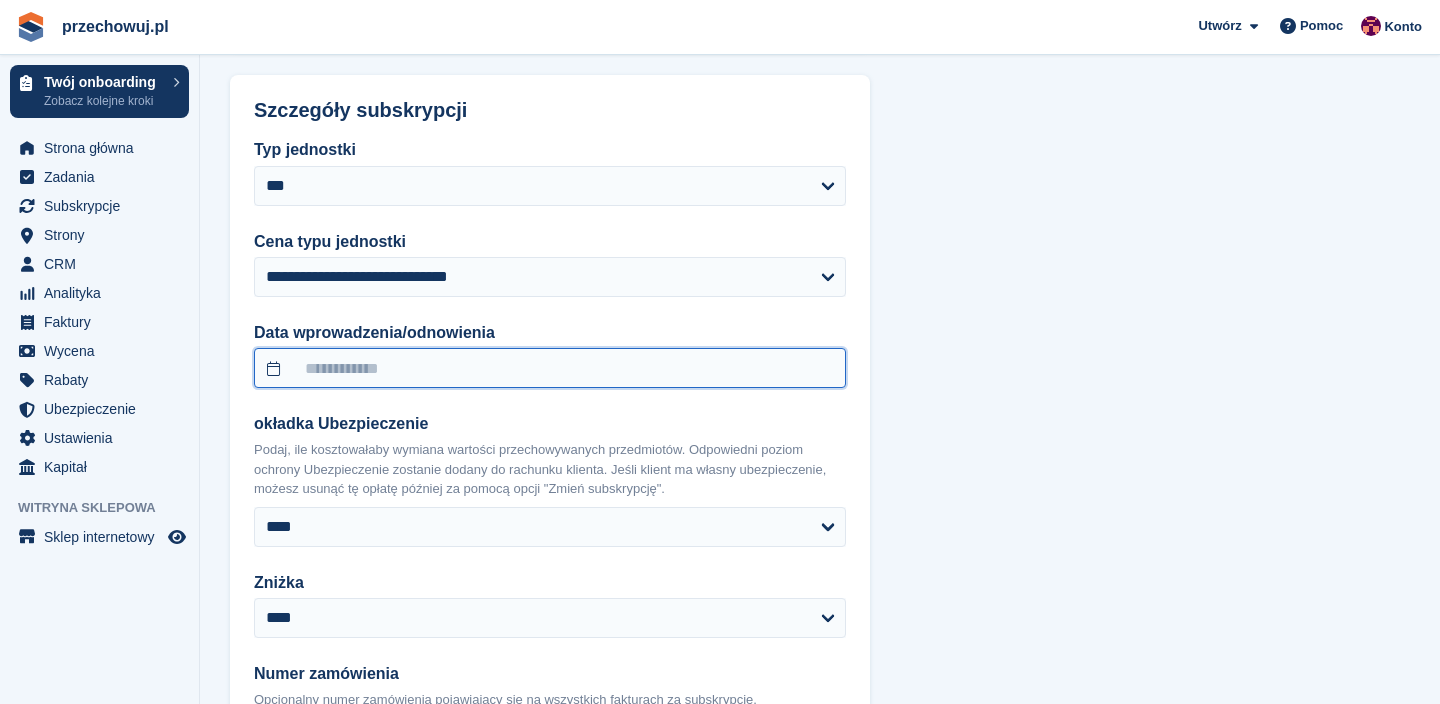 click at bounding box center (550, 368) 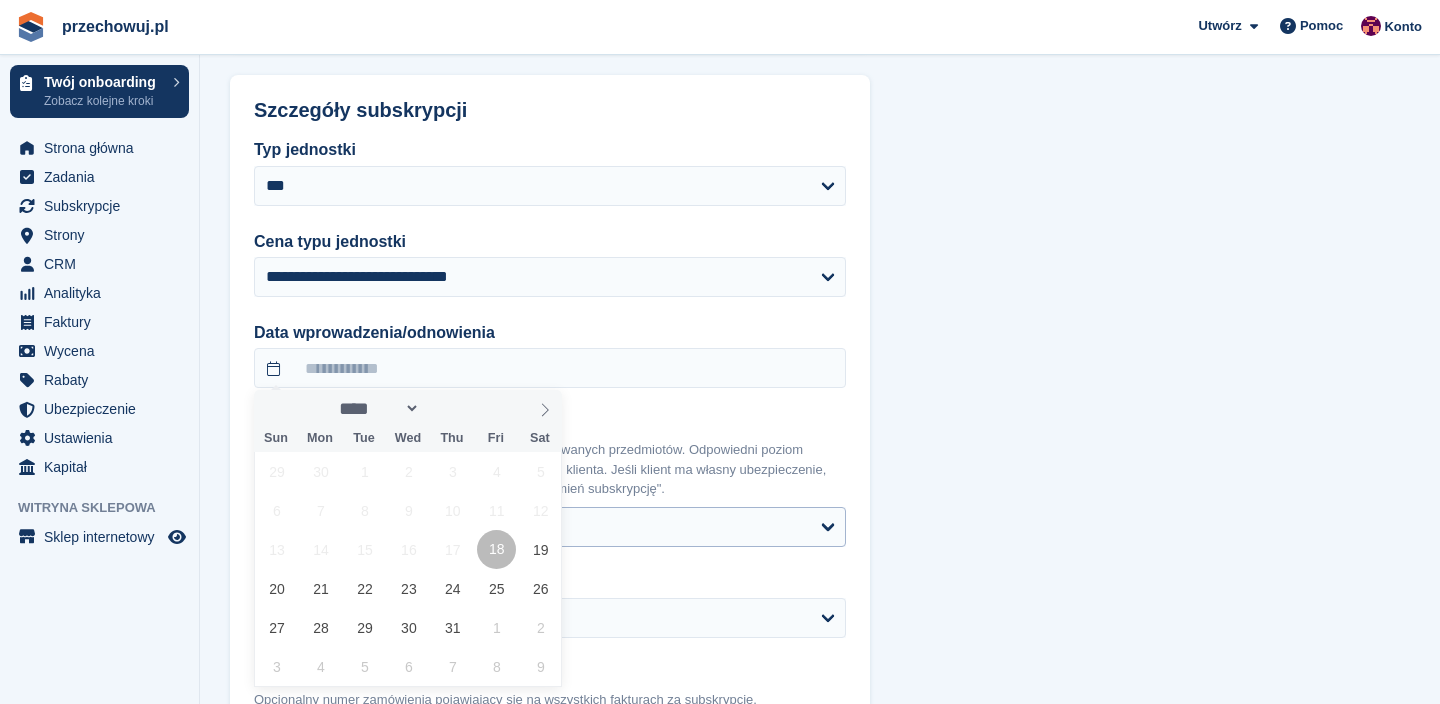 click on "18" at bounding box center (496, 549) 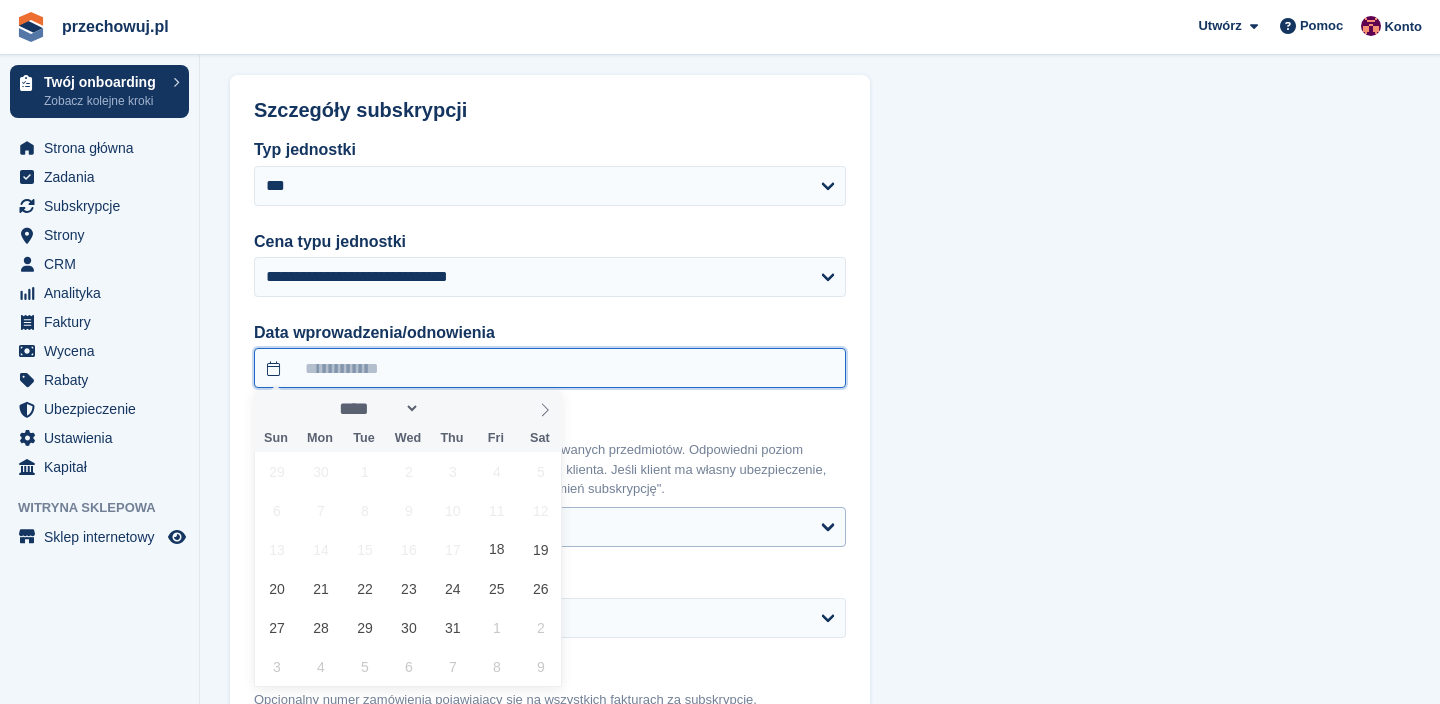 type on "**********" 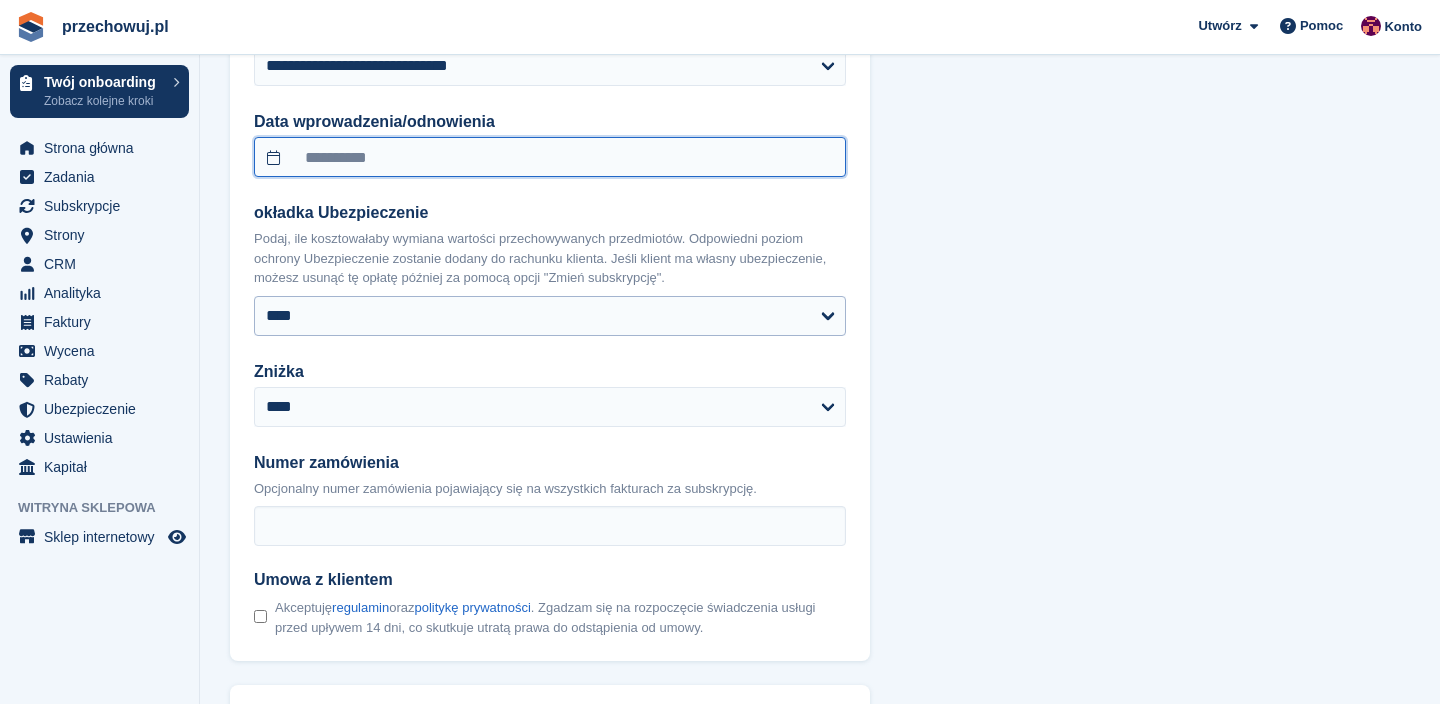 scroll, scrollTop: 2061, scrollLeft: 0, axis: vertical 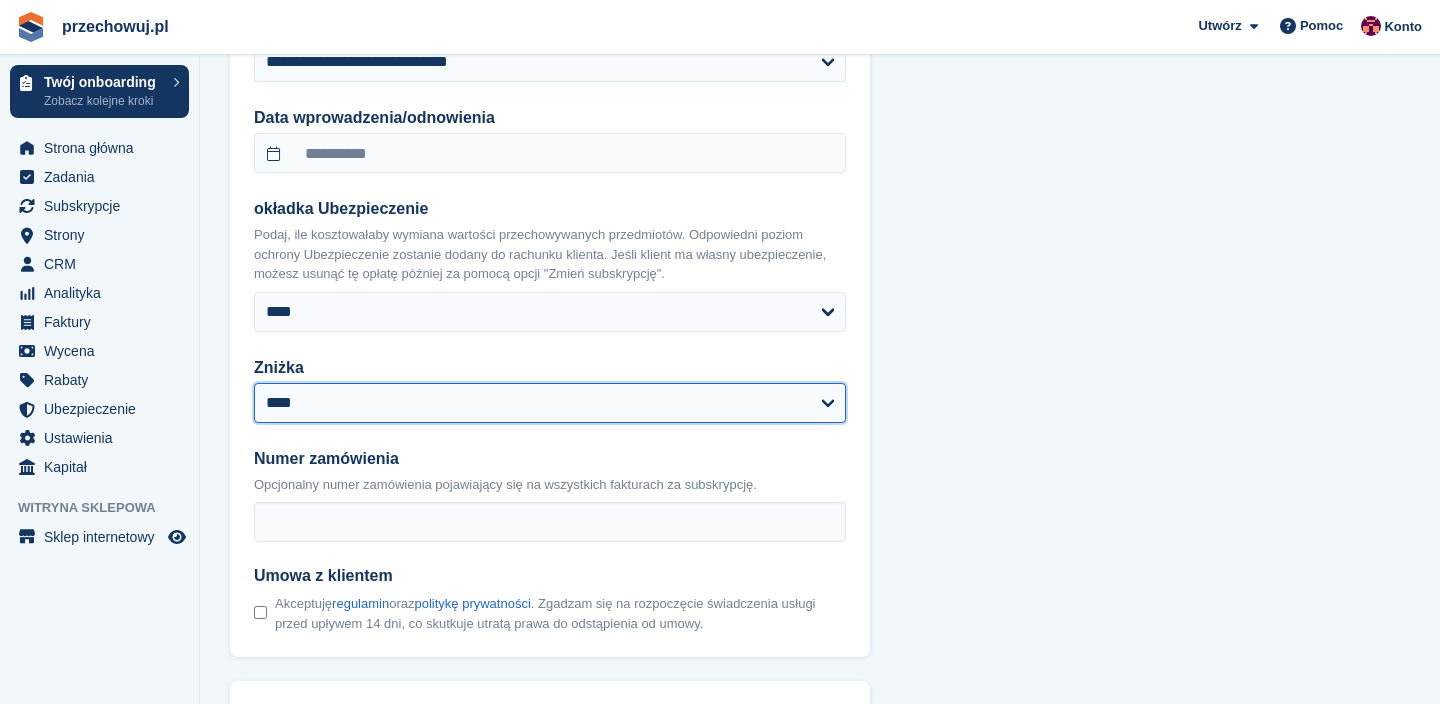 click on "**********" at bounding box center (550, 403) 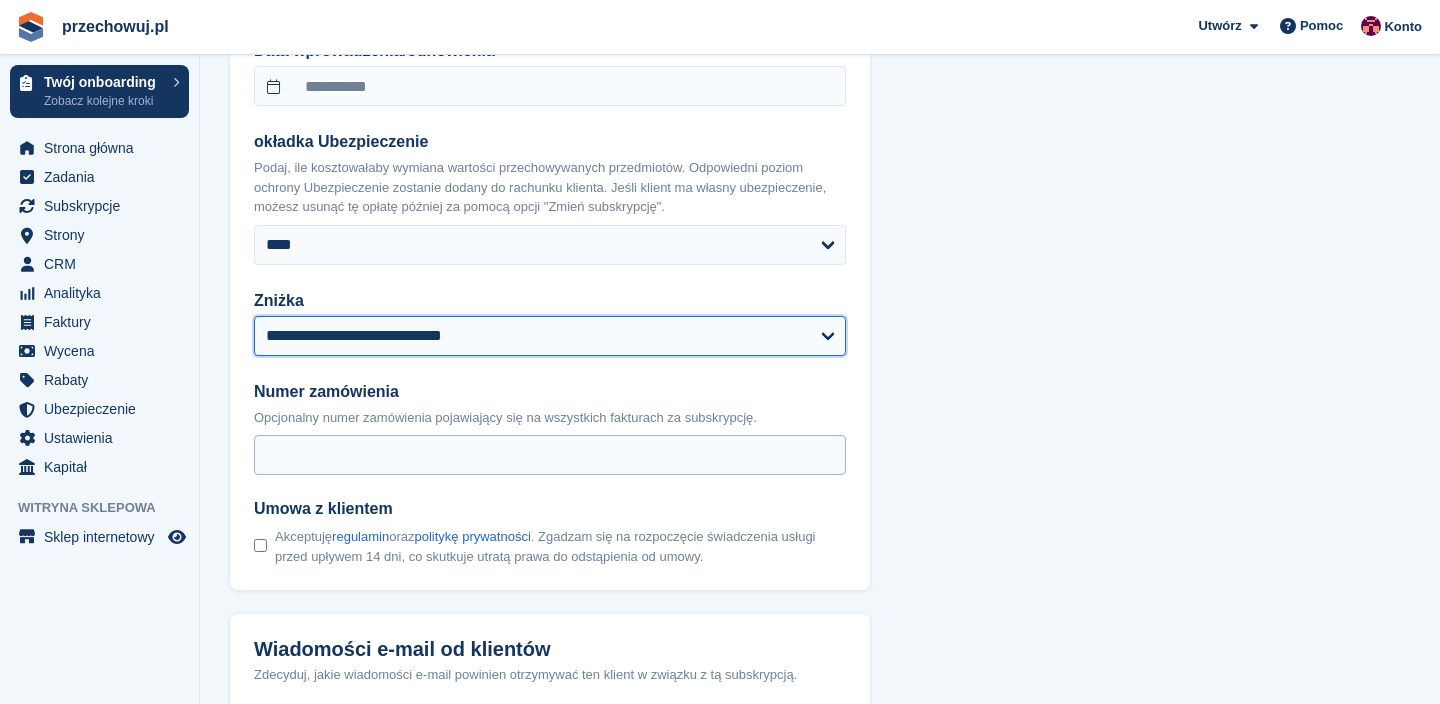 select on "******" 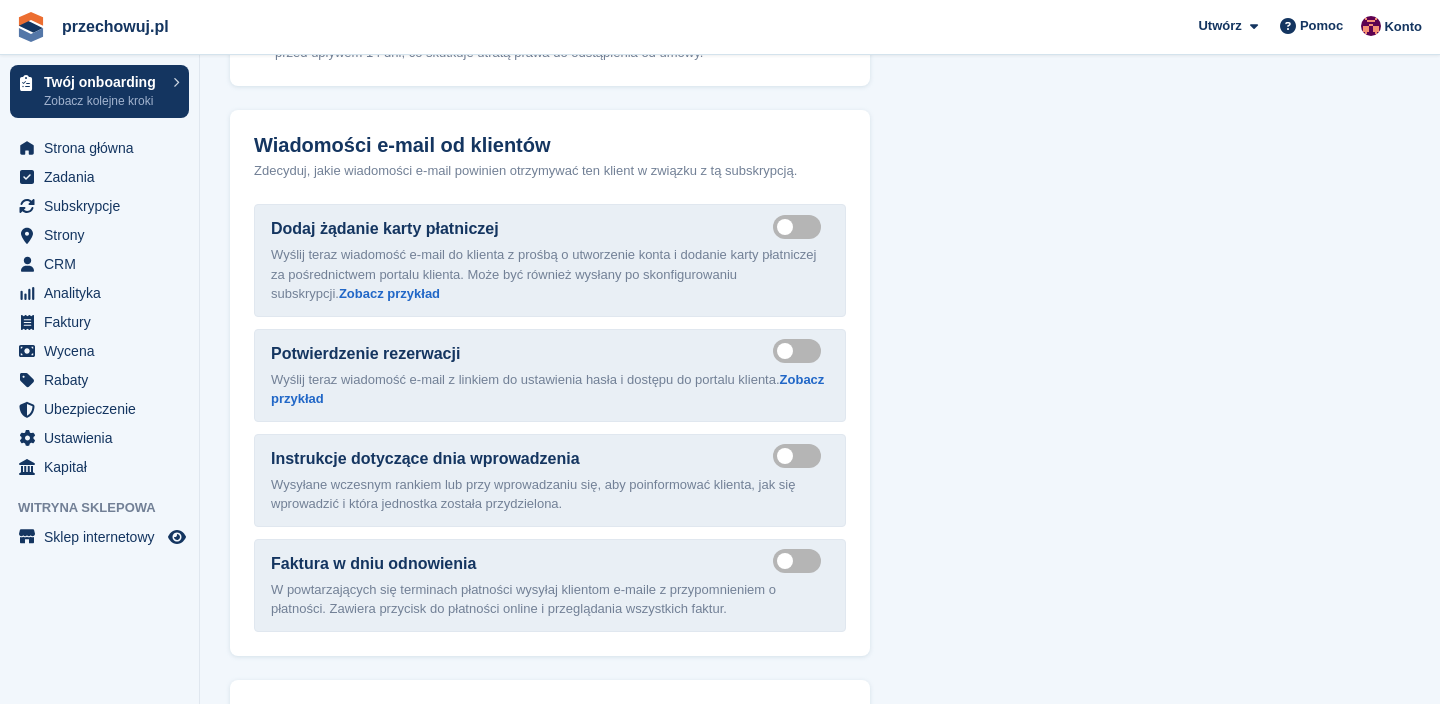 scroll, scrollTop: 2639, scrollLeft: 0, axis: vertical 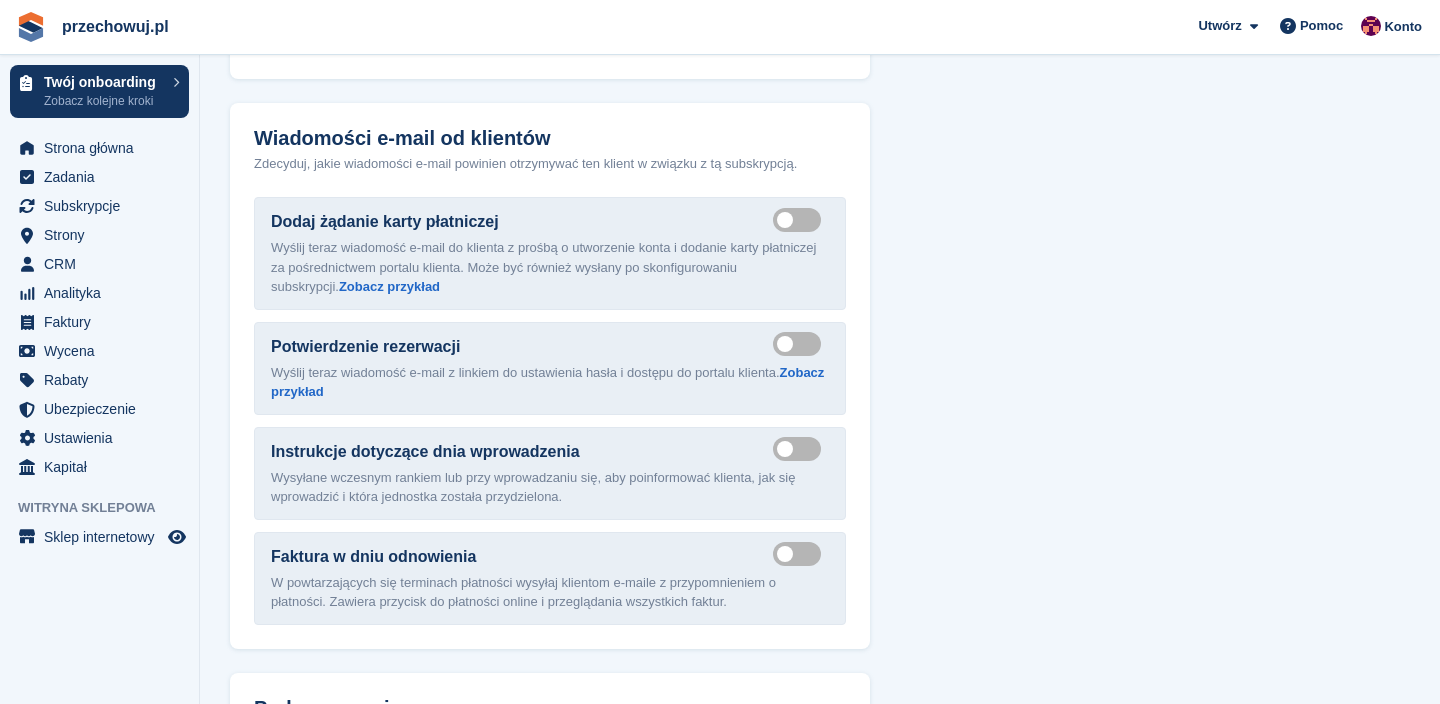 click on "Send payment card request email" at bounding box center (801, 219) 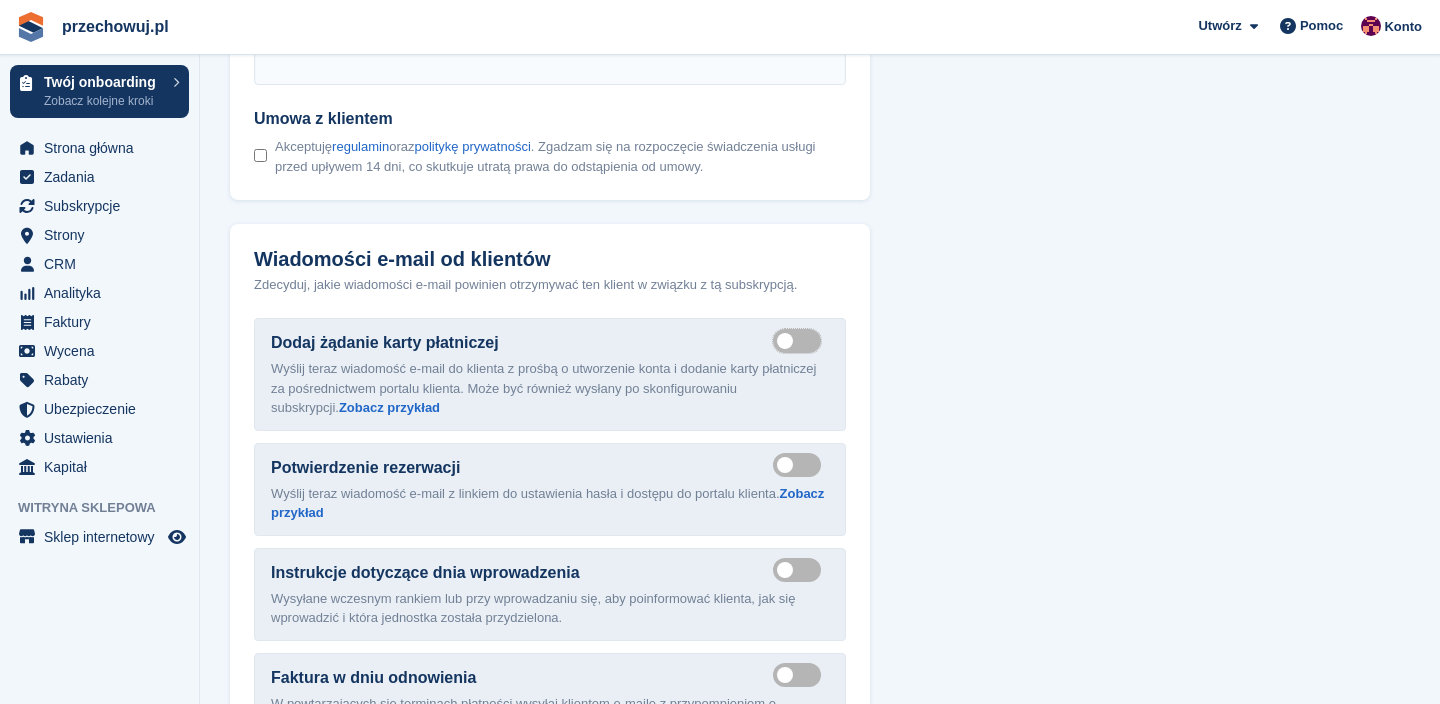 scroll, scrollTop: 3039, scrollLeft: 0, axis: vertical 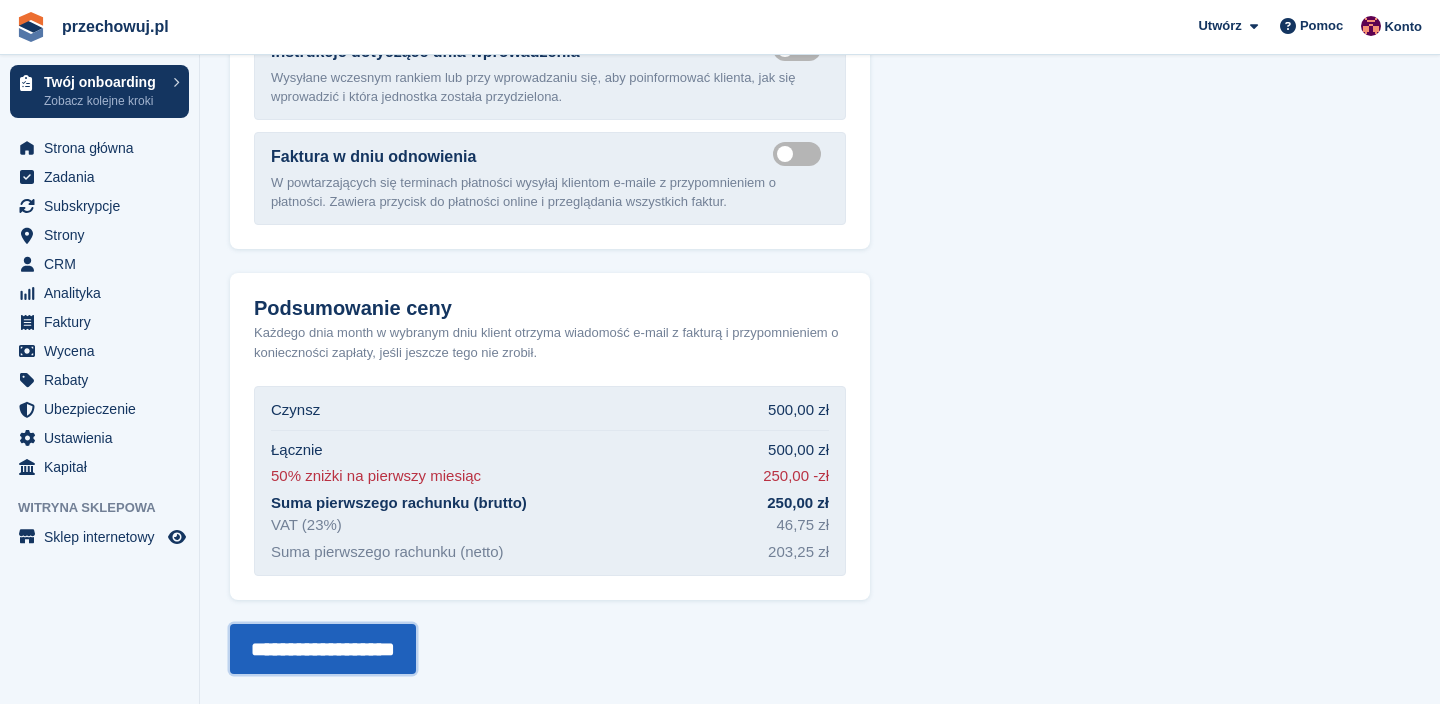 click on "**********" at bounding box center [323, 649] 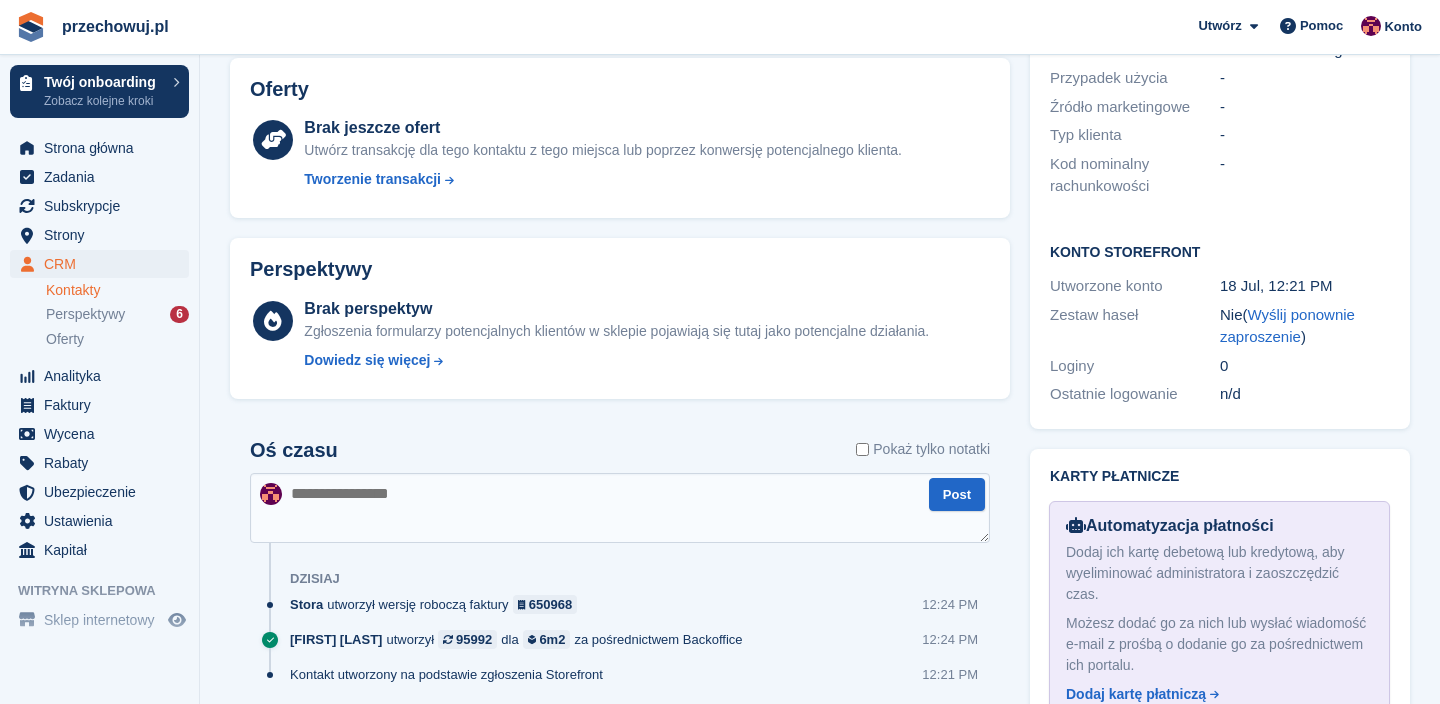 scroll, scrollTop: 841, scrollLeft: 0, axis: vertical 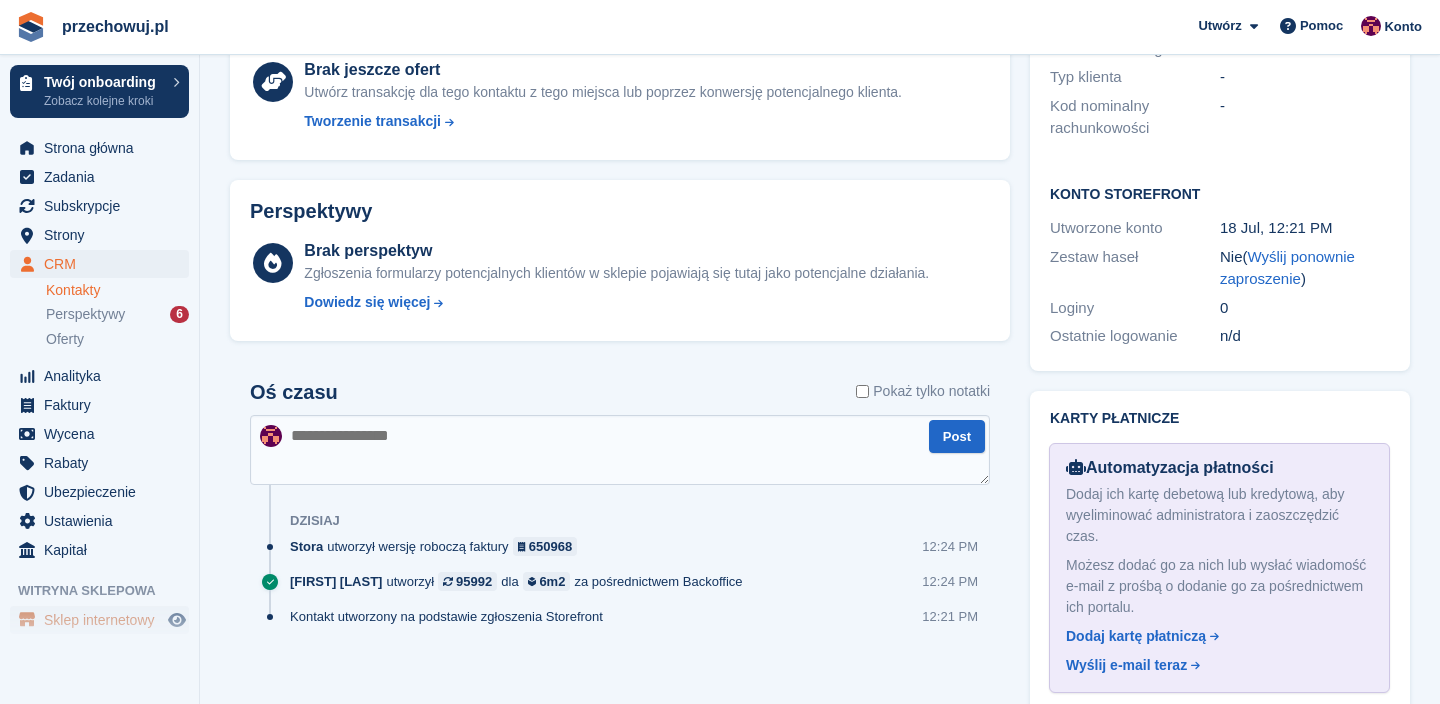 click on "Sklep internetowy" at bounding box center [104, 620] 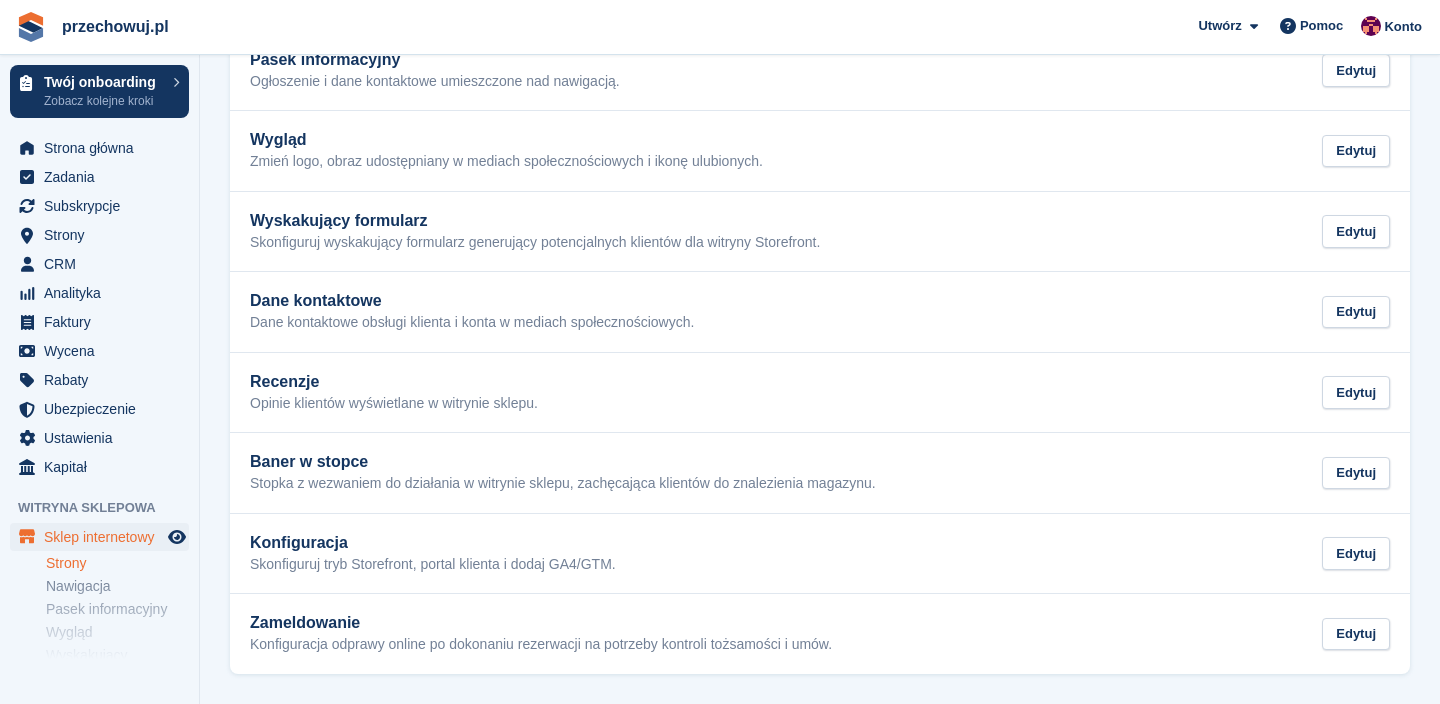 scroll, scrollTop: 0, scrollLeft: 0, axis: both 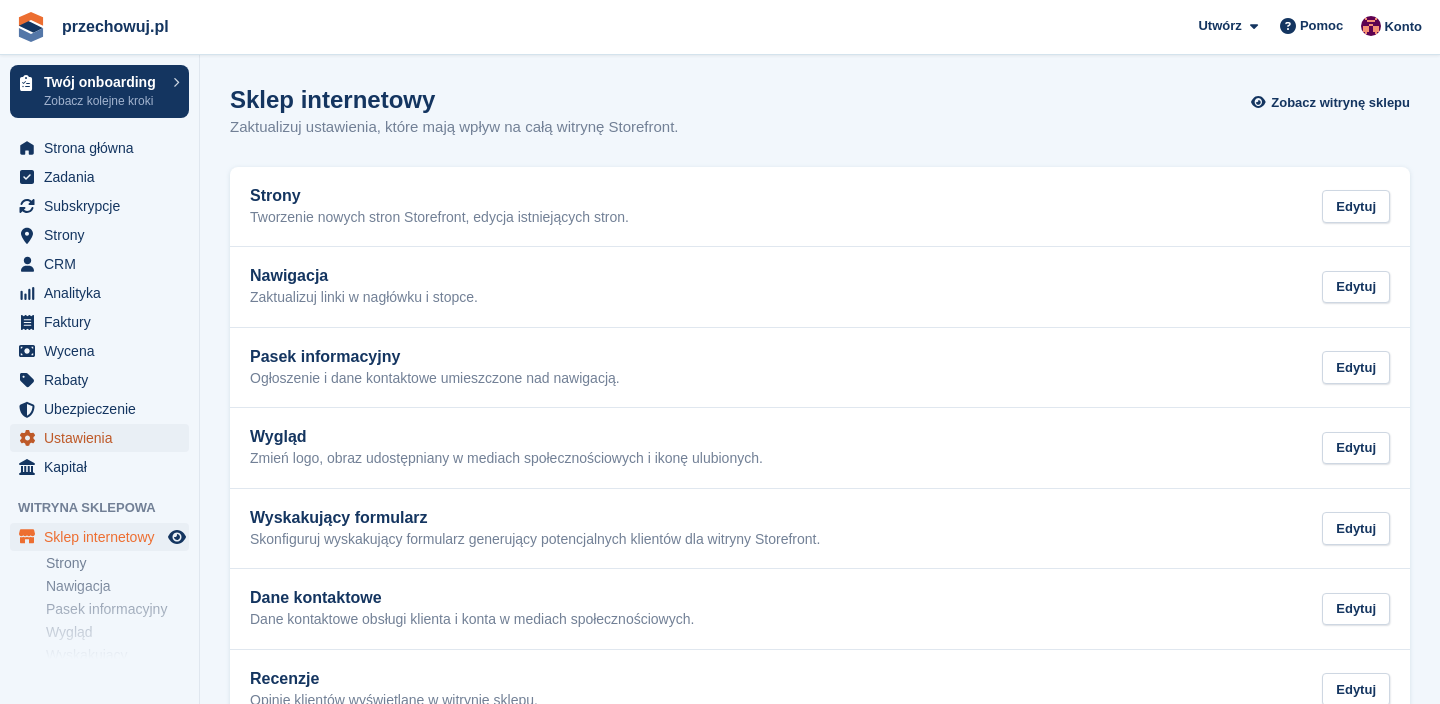 click on "Ustawienia" at bounding box center [104, 438] 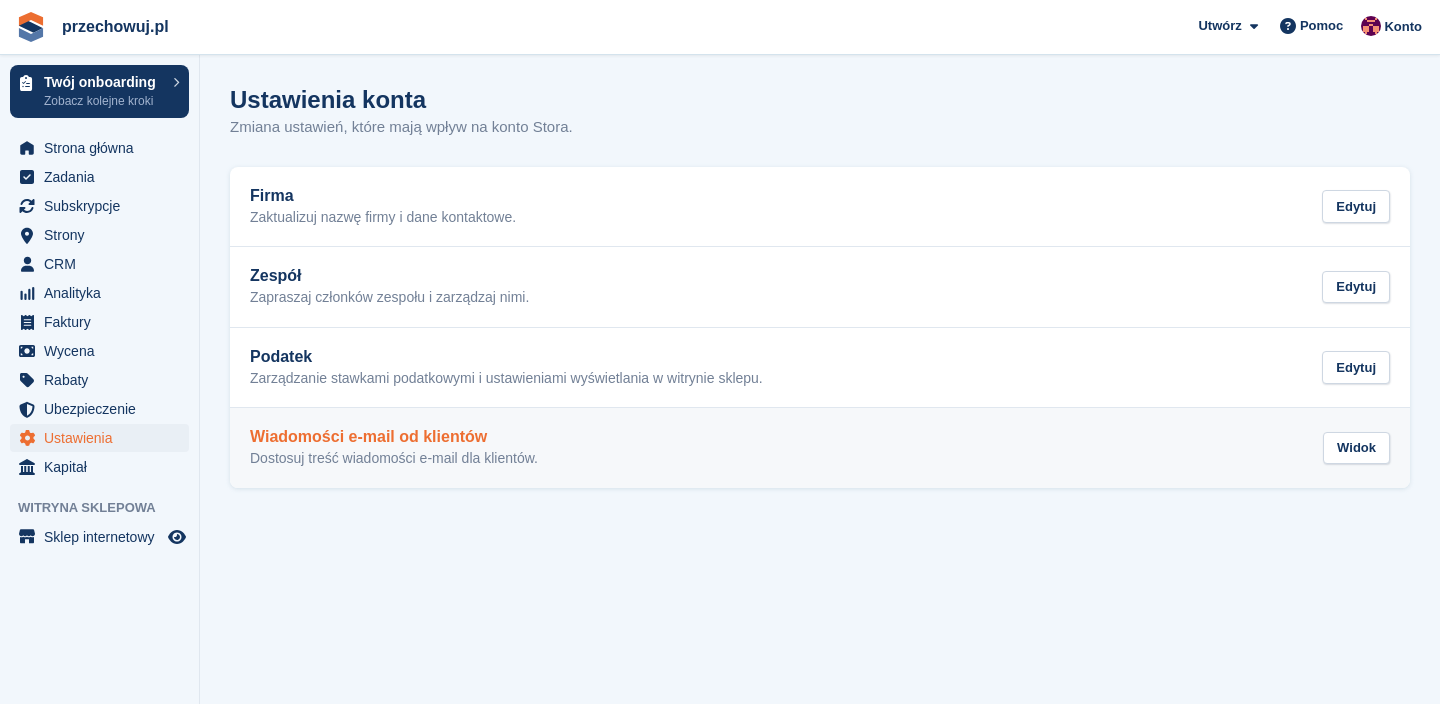 click on "Wiadomości e-mail od klientów" at bounding box center (394, 437) 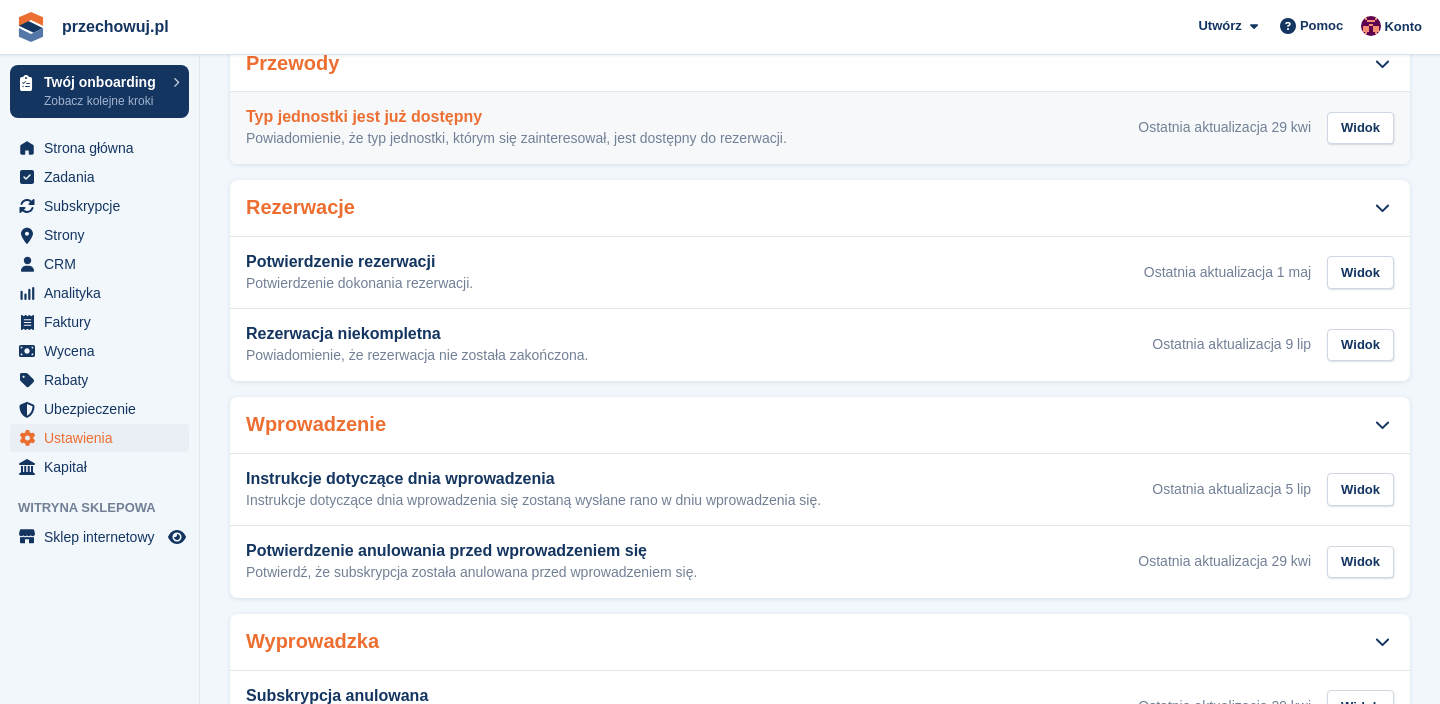 scroll, scrollTop: 332, scrollLeft: 0, axis: vertical 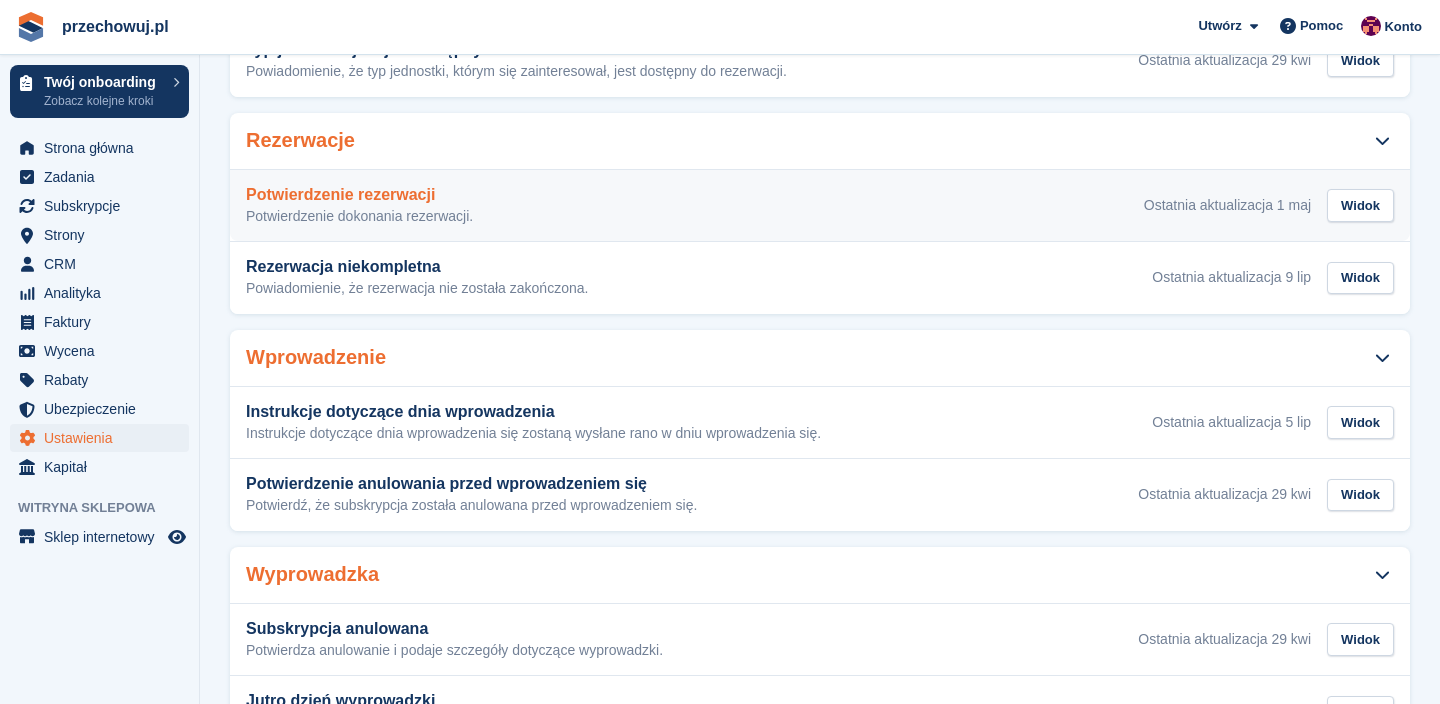 click on "Potwierdzenie rezerwacji
Potwierdzenie dokonania rezerwacji.
Ostatnia aktualizacja 1 maj
Widok" at bounding box center [820, 206] 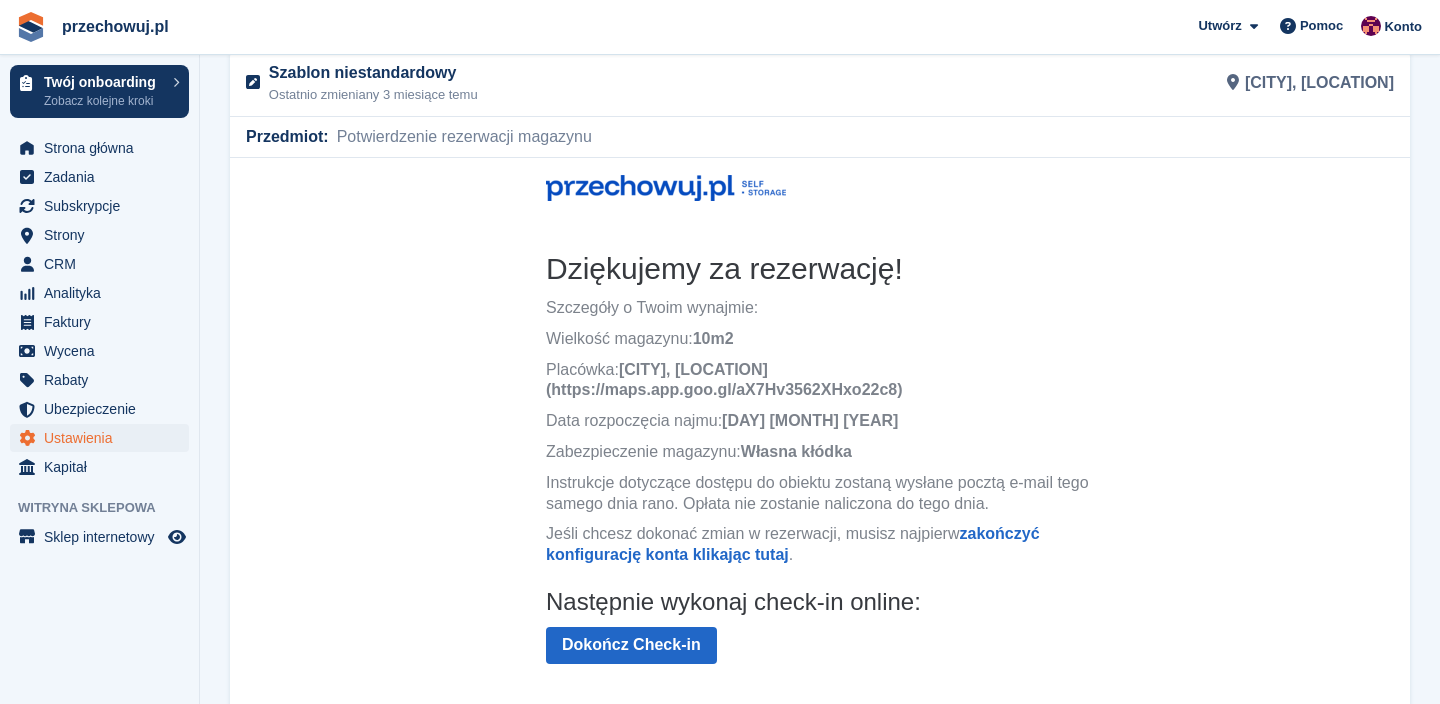 scroll, scrollTop: 0, scrollLeft: 0, axis: both 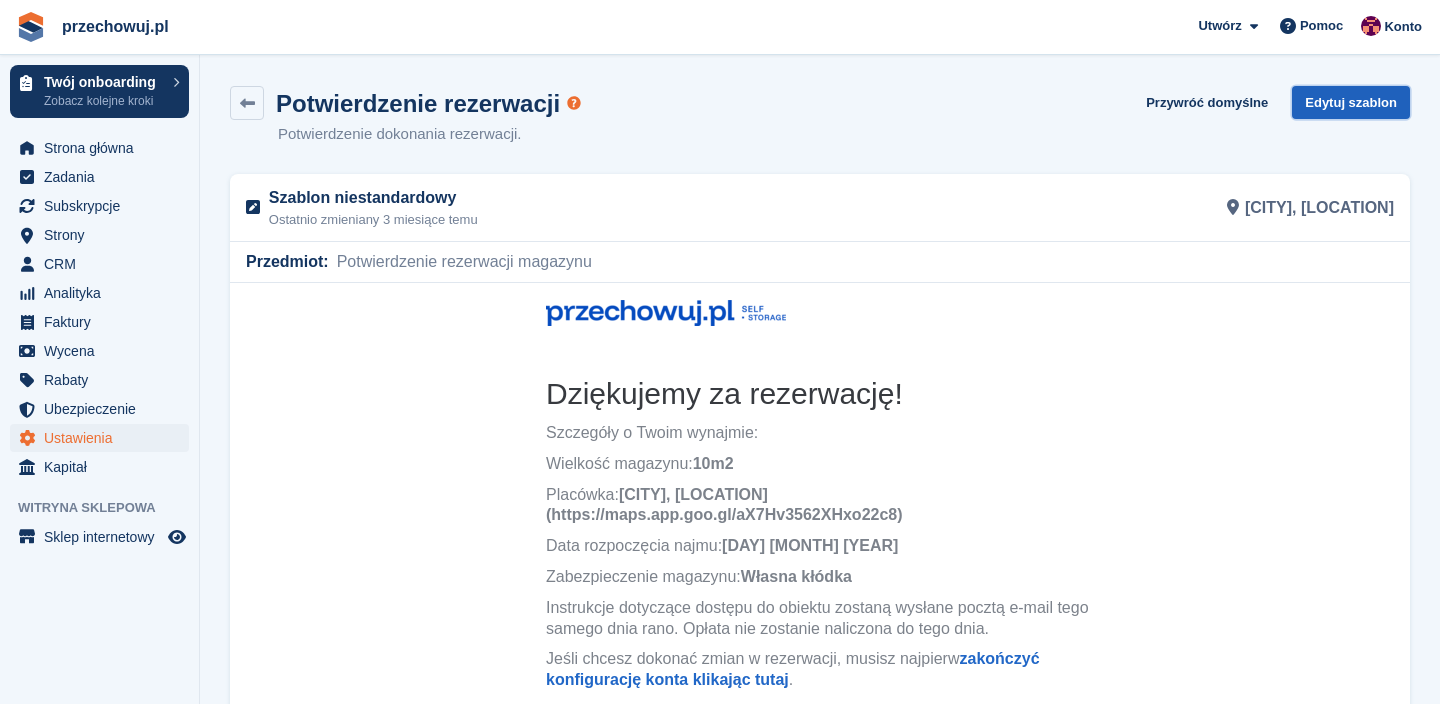 click on "Edytuj szablon" at bounding box center [1351, 102] 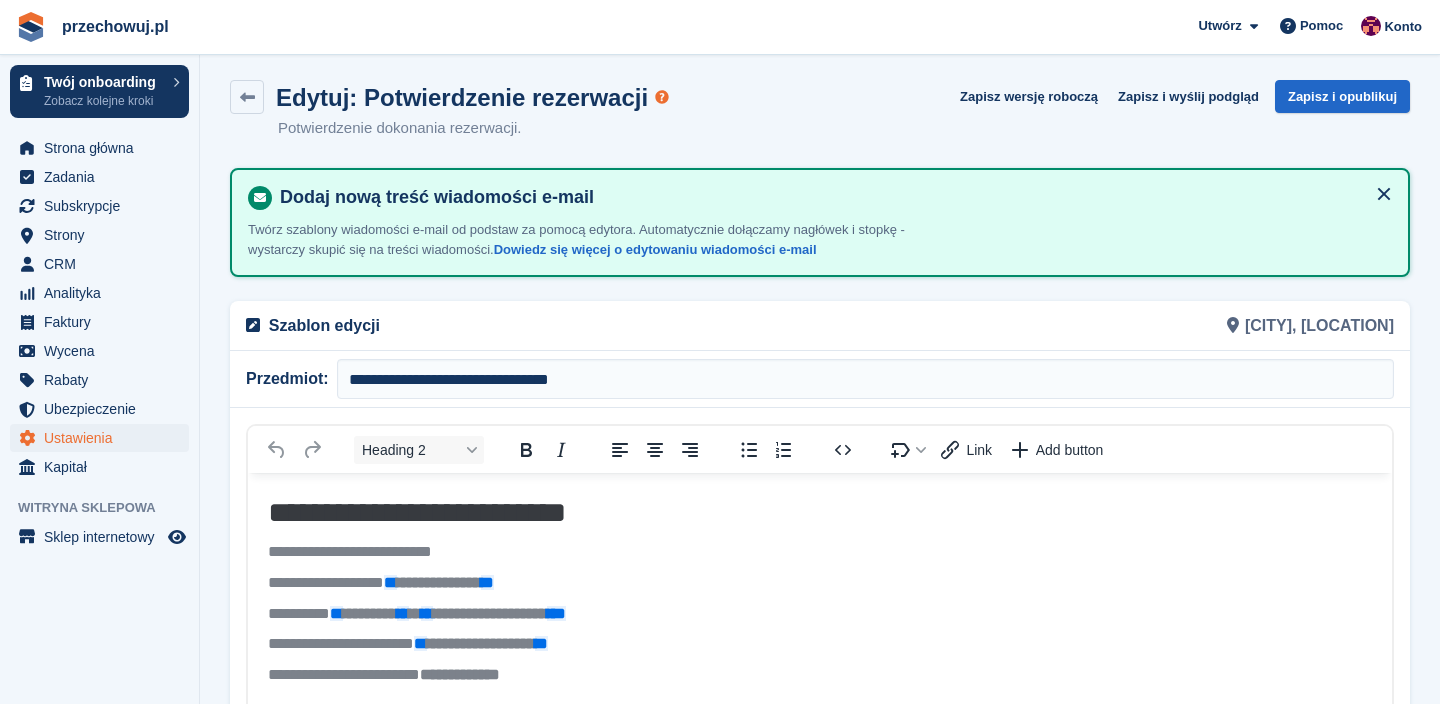 scroll, scrollTop: 0, scrollLeft: 0, axis: both 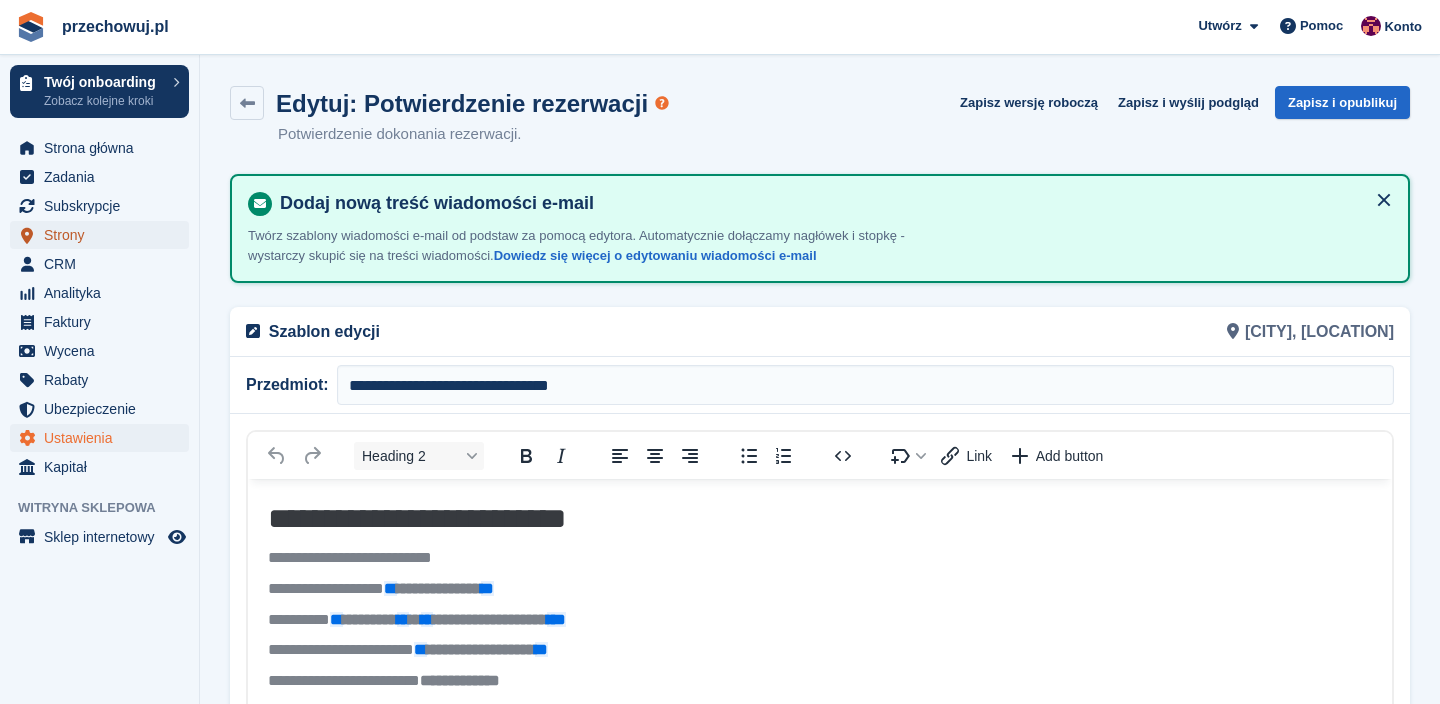 click on "Strony" at bounding box center (104, 235) 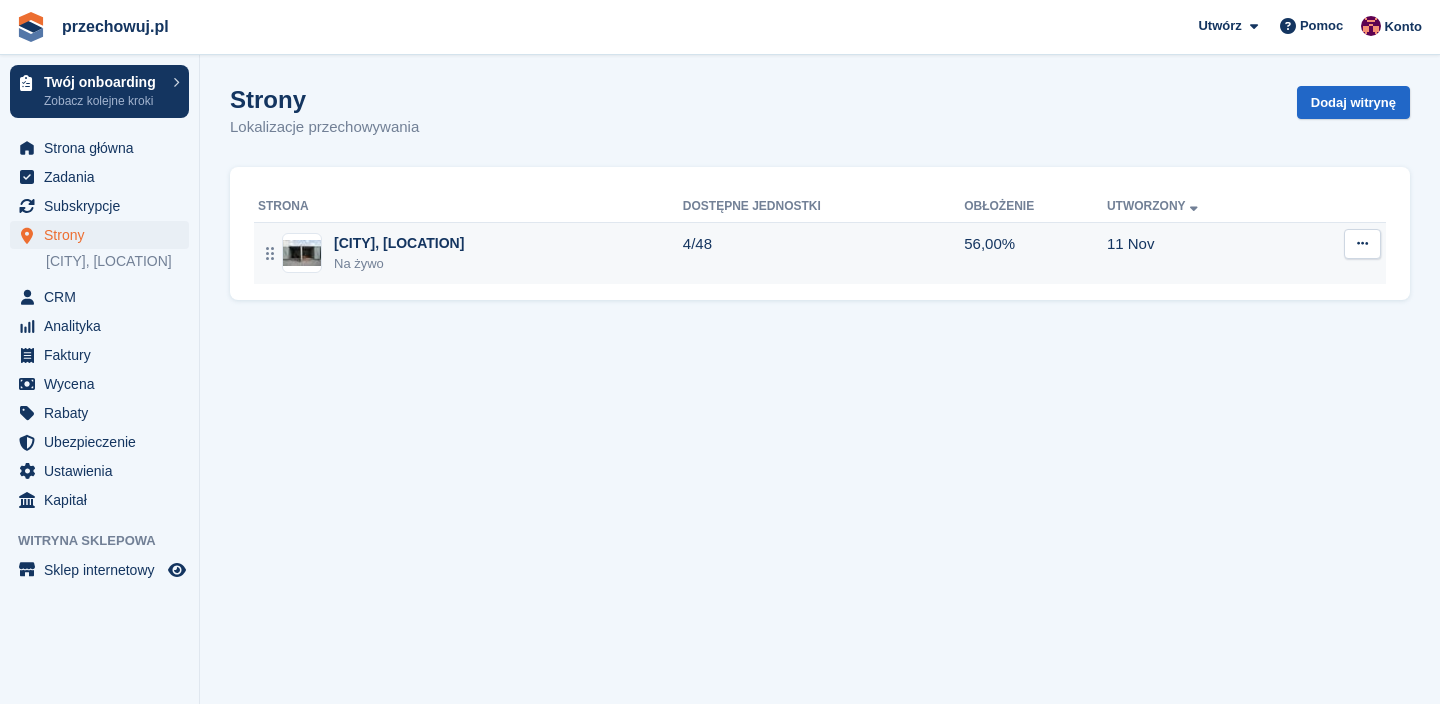 click on "[CITY], [LOCATION]" at bounding box center (399, 243) 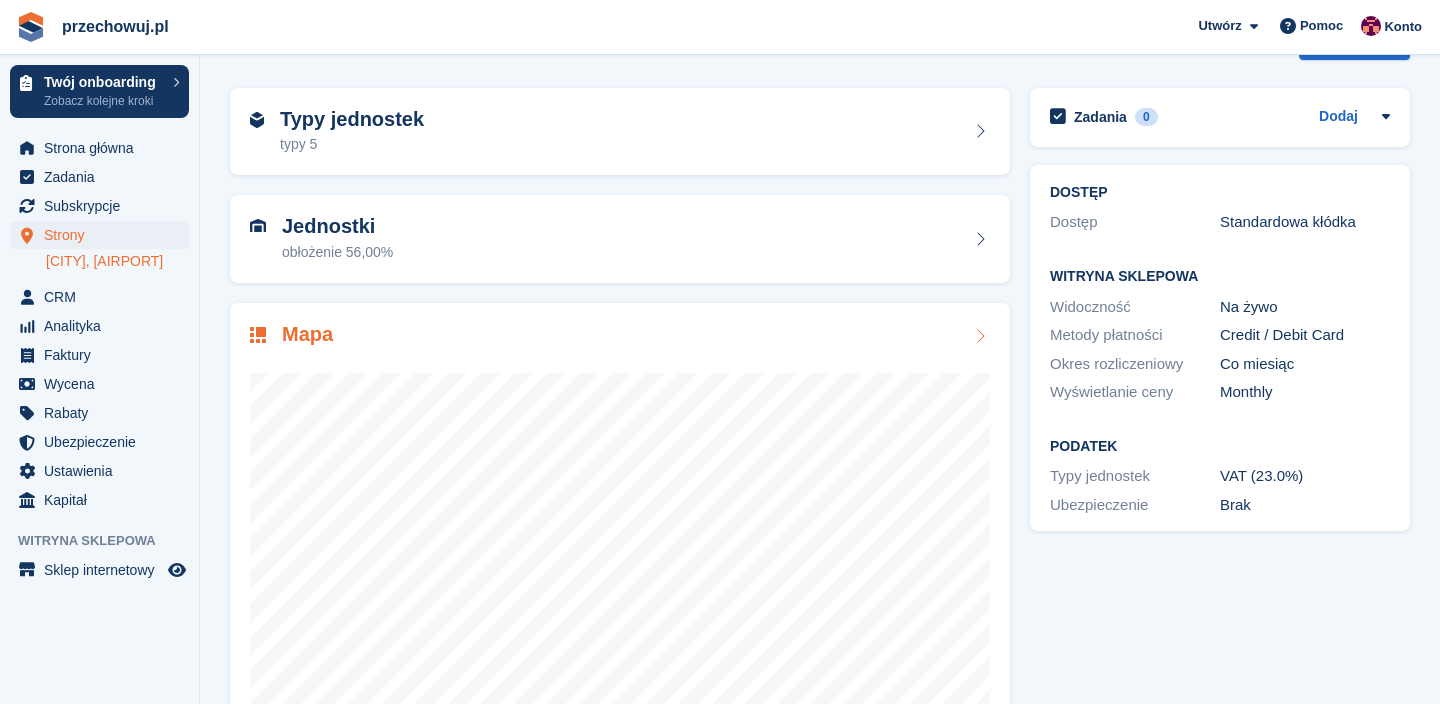 scroll, scrollTop: 130, scrollLeft: 0, axis: vertical 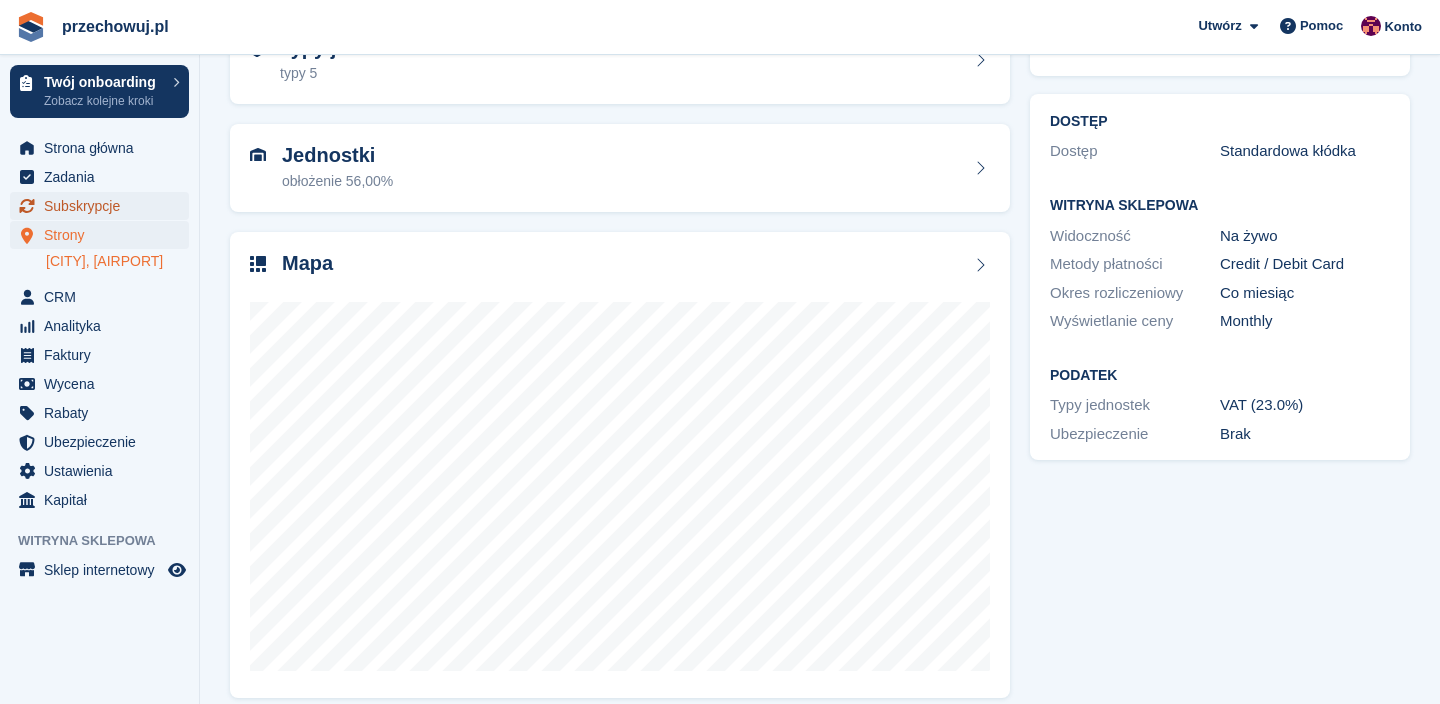click on "Subskrypcje" at bounding box center (104, 206) 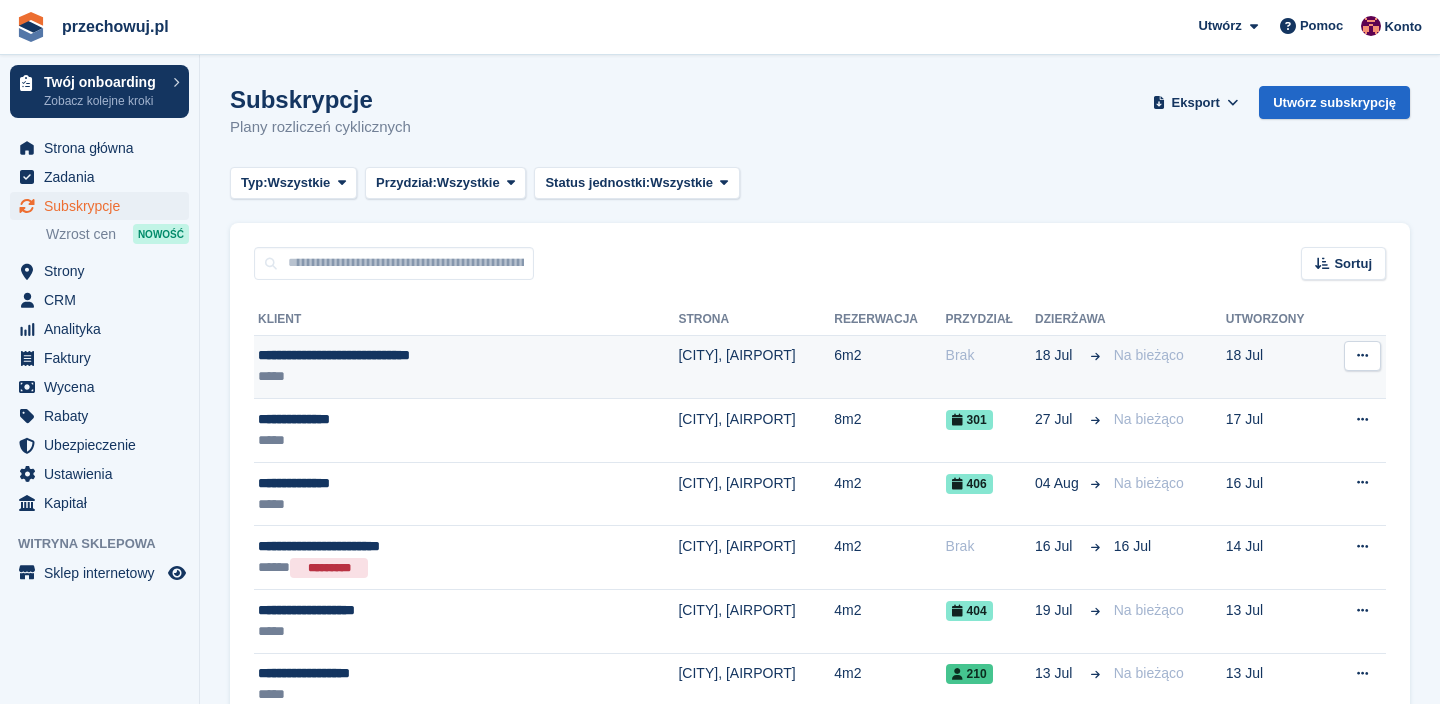 scroll, scrollTop: 0, scrollLeft: 0, axis: both 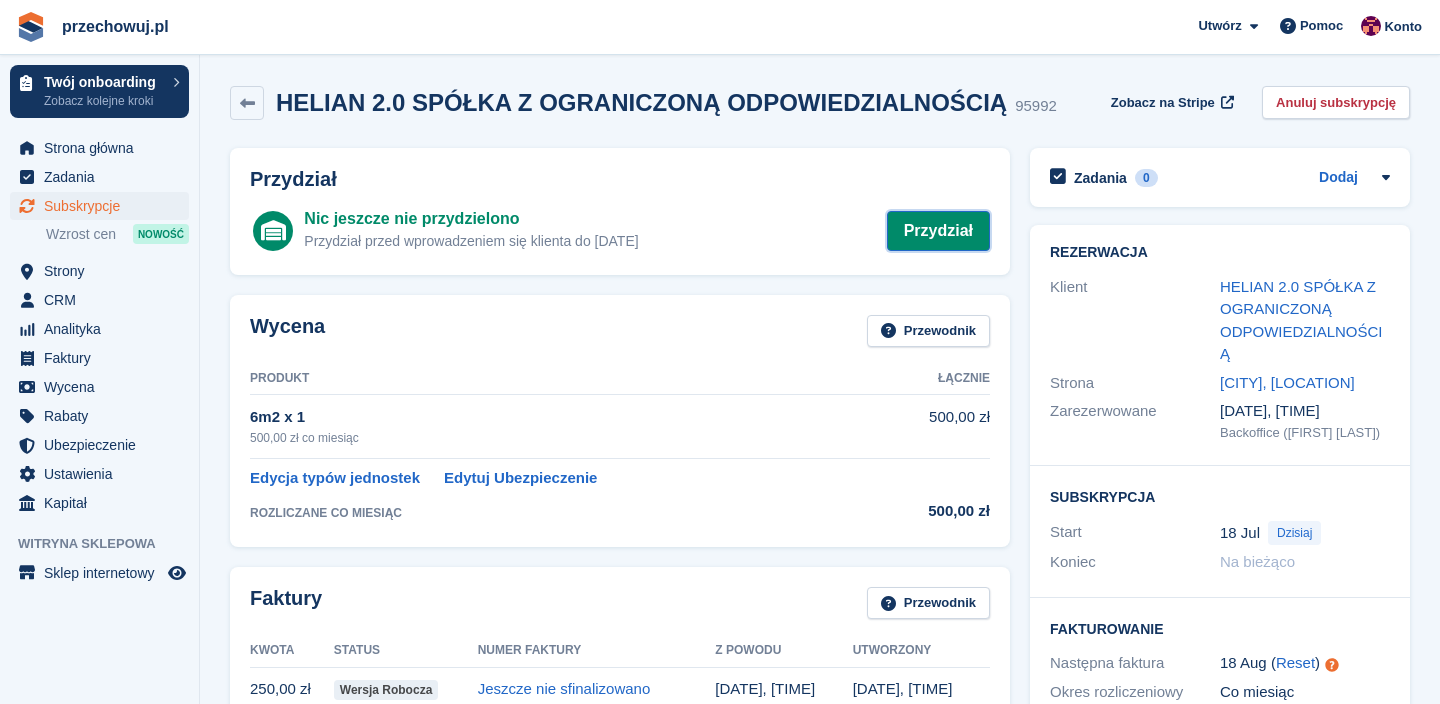 click on "Przydział" at bounding box center [938, 231] 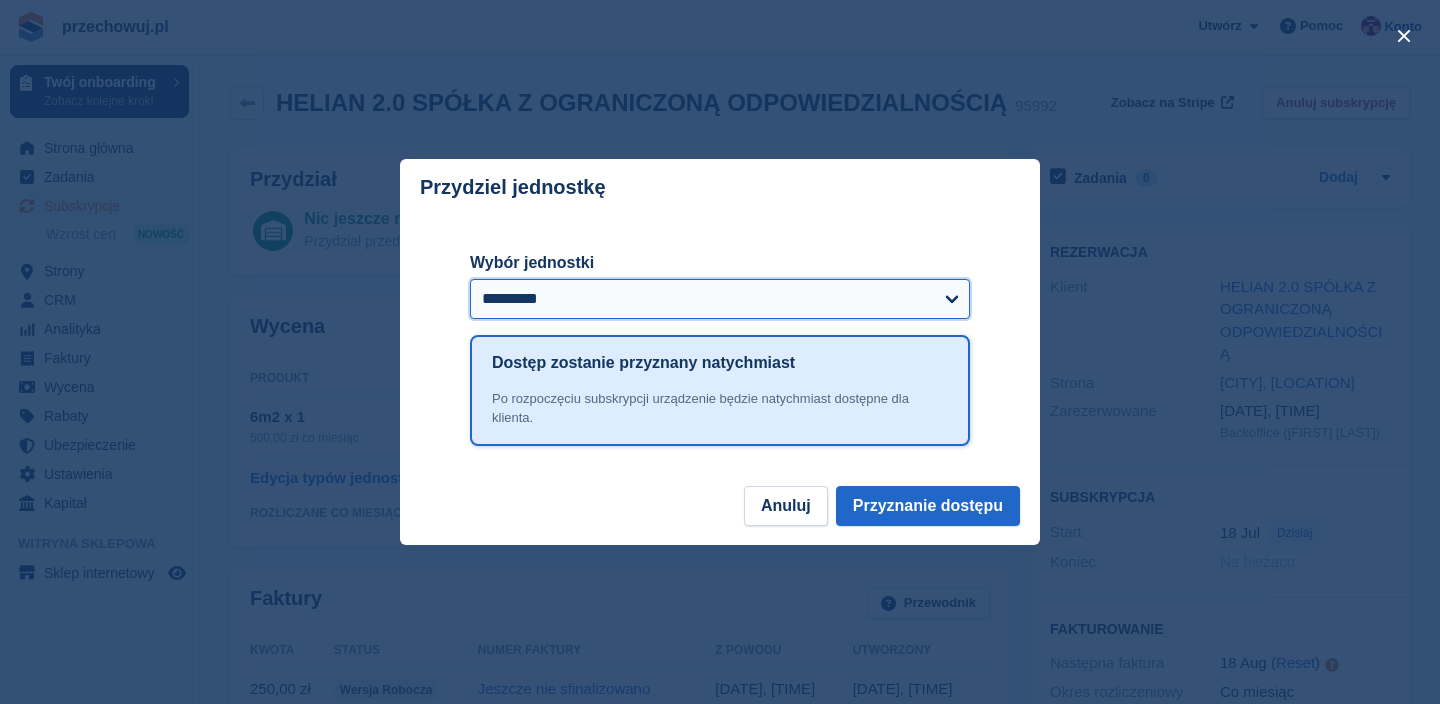click on "**********" at bounding box center (720, 299) 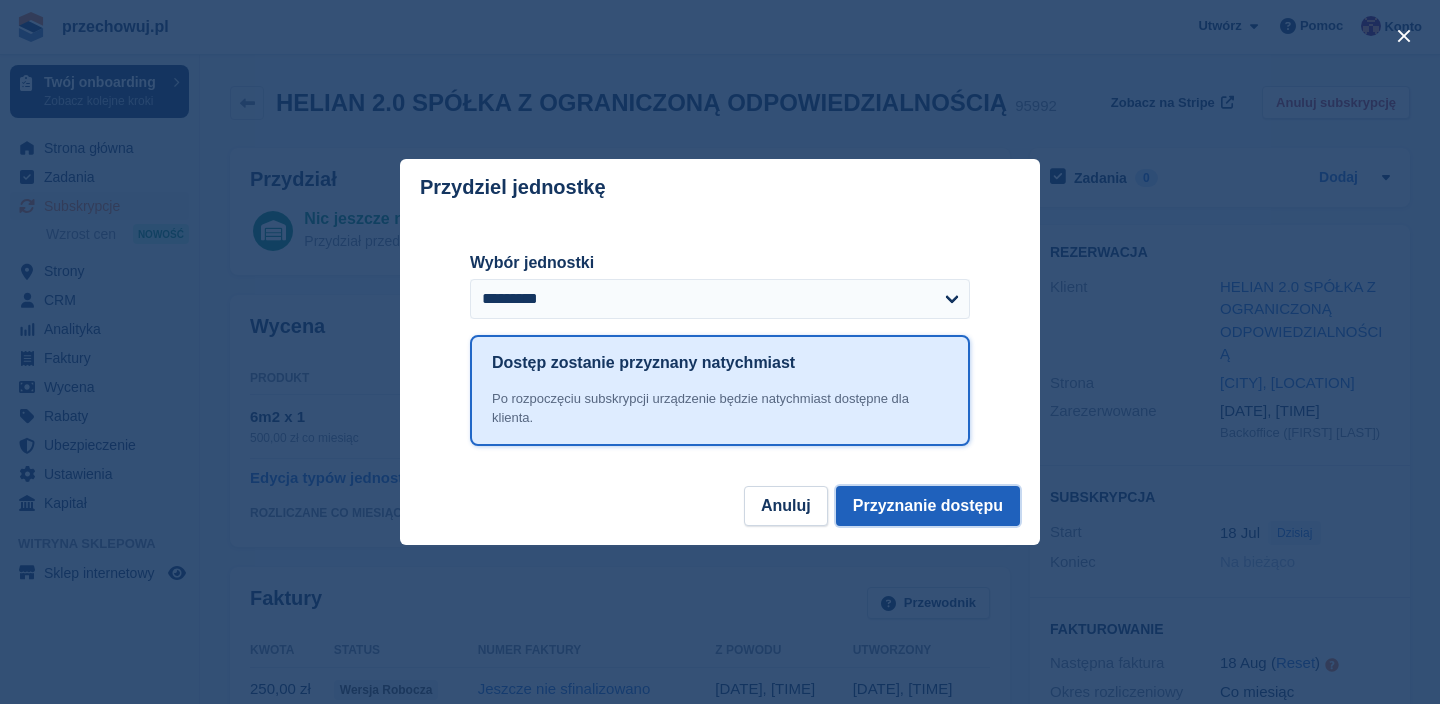 click on "Przyznanie dostępu" at bounding box center [928, 506] 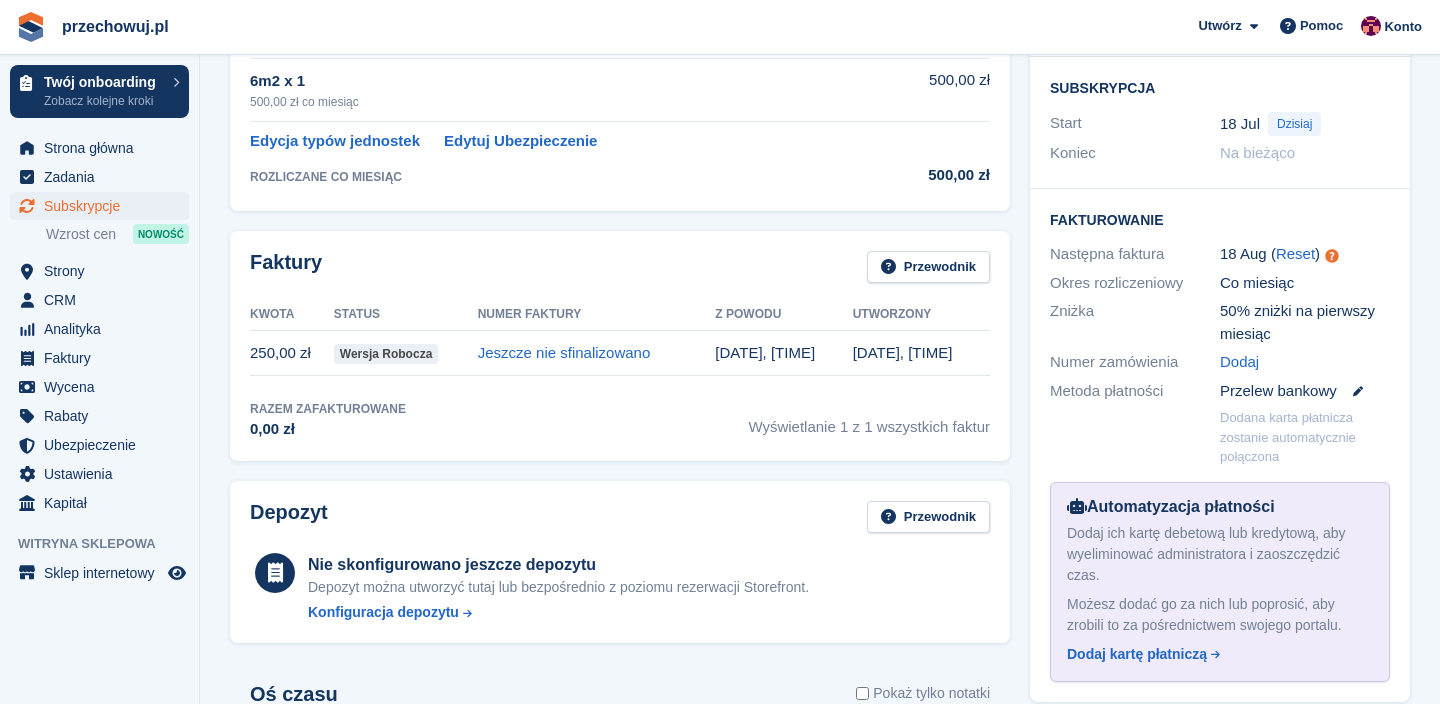 scroll, scrollTop: 416, scrollLeft: 0, axis: vertical 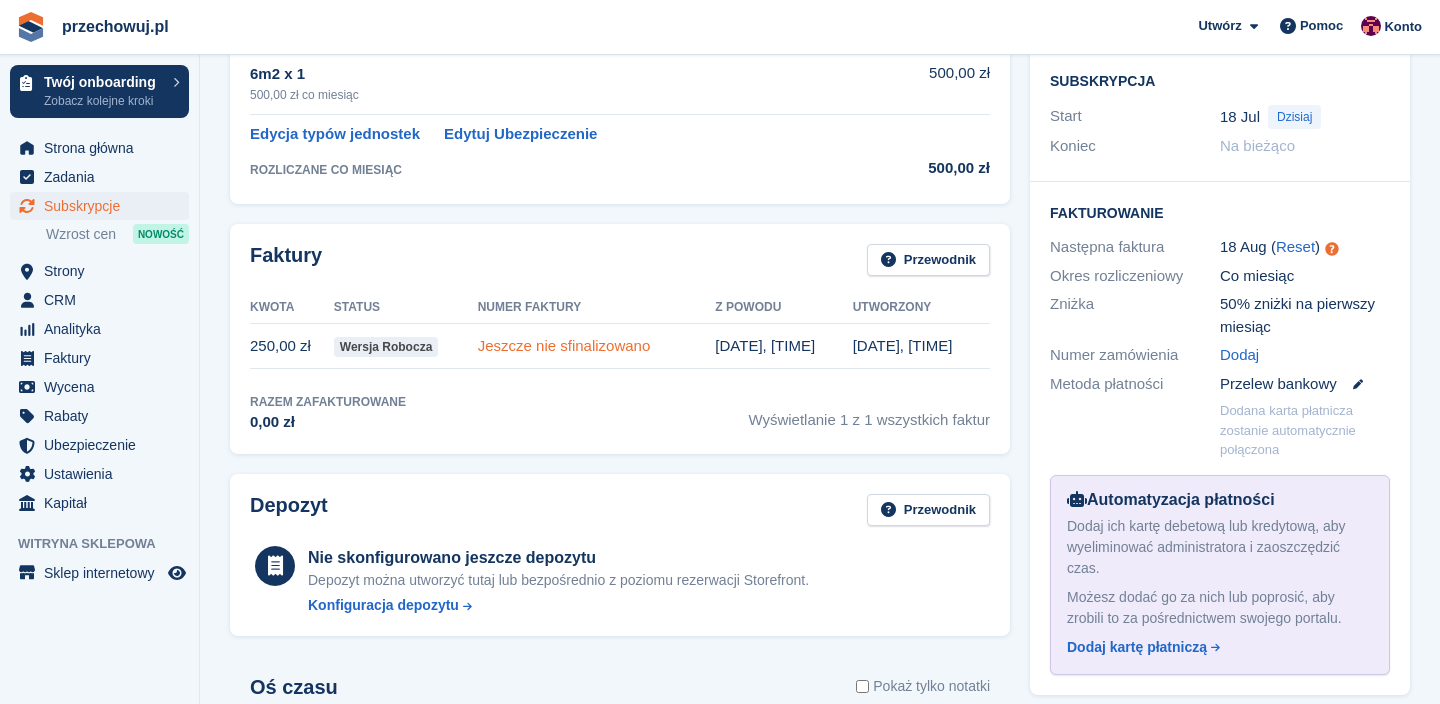 click on "Jeszcze nie sfinalizowano" at bounding box center (564, 345) 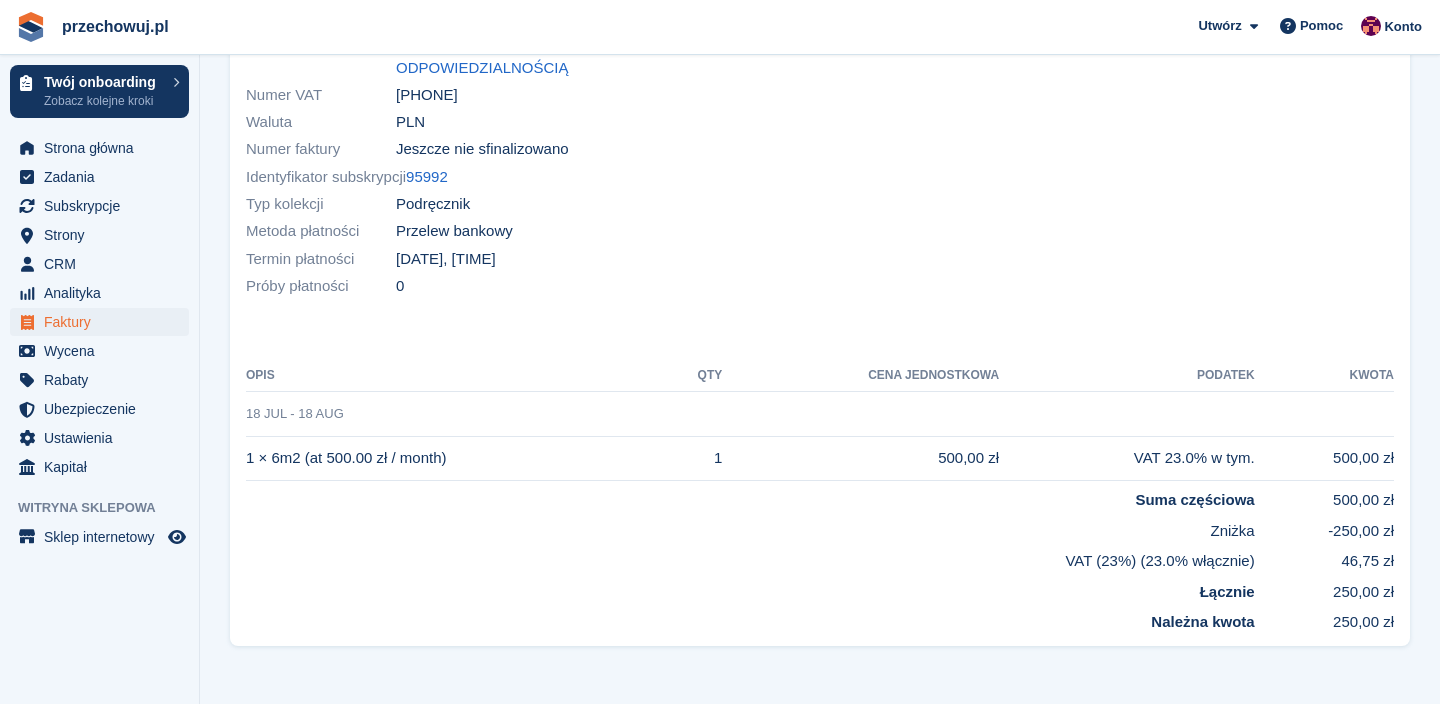 scroll, scrollTop: 0, scrollLeft: 0, axis: both 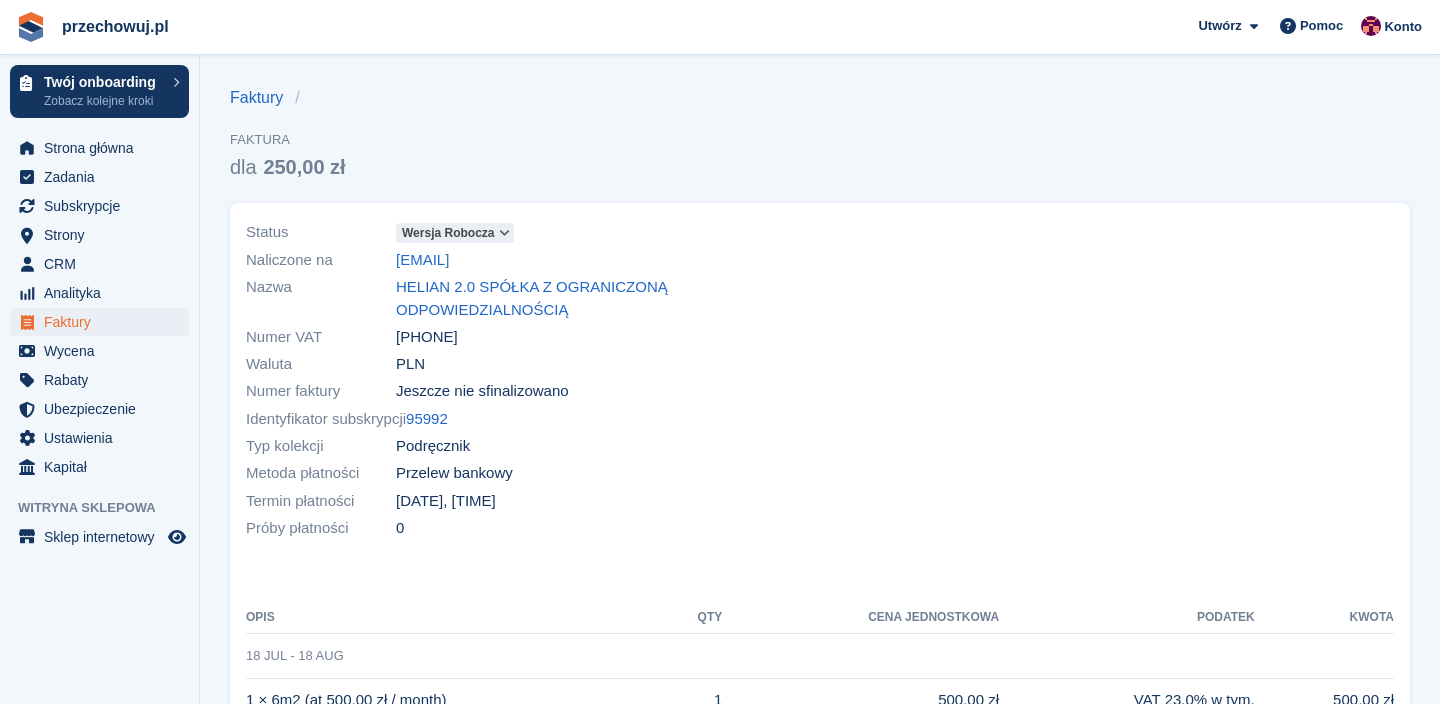 click on "Wersja robocza" at bounding box center (448, 233) 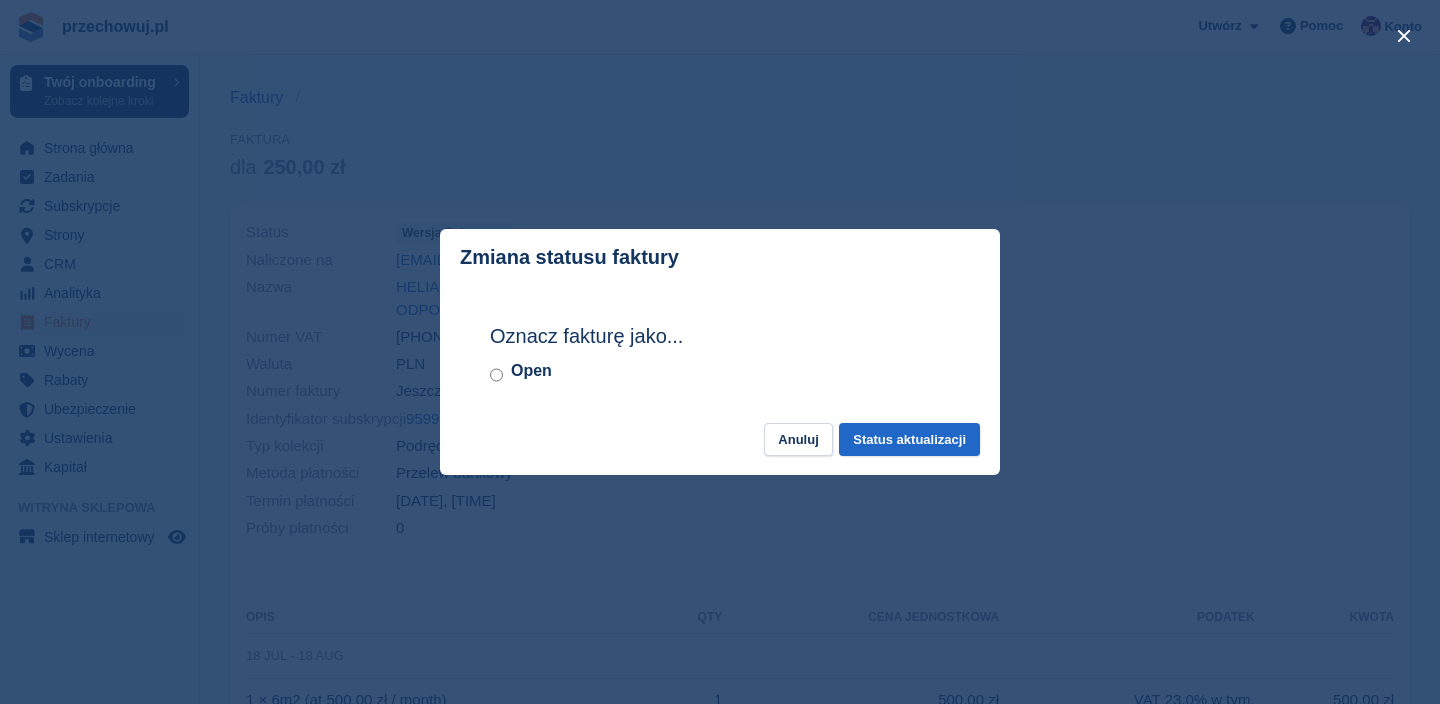 click on "Open" at bounding box center [531, 371] 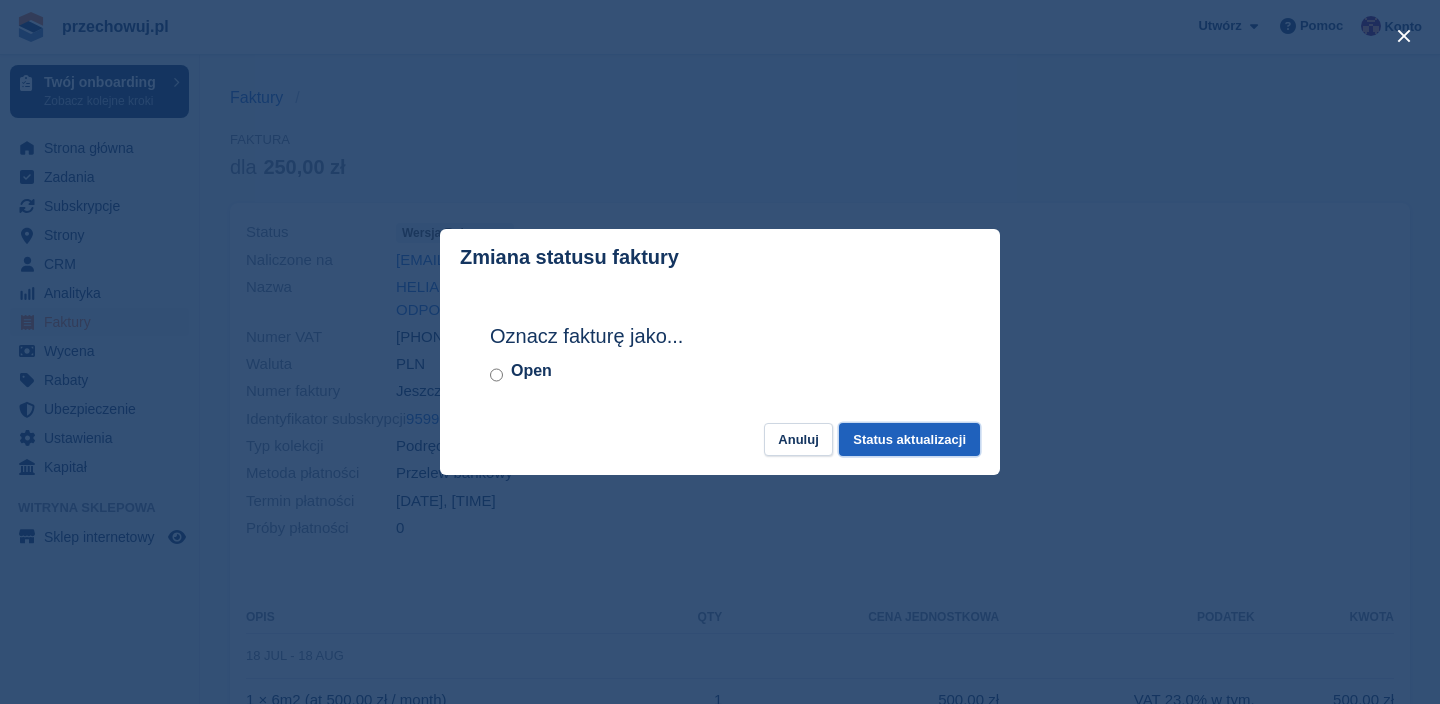 click on "Status aktualizacji" at bounding box center (909, 439) 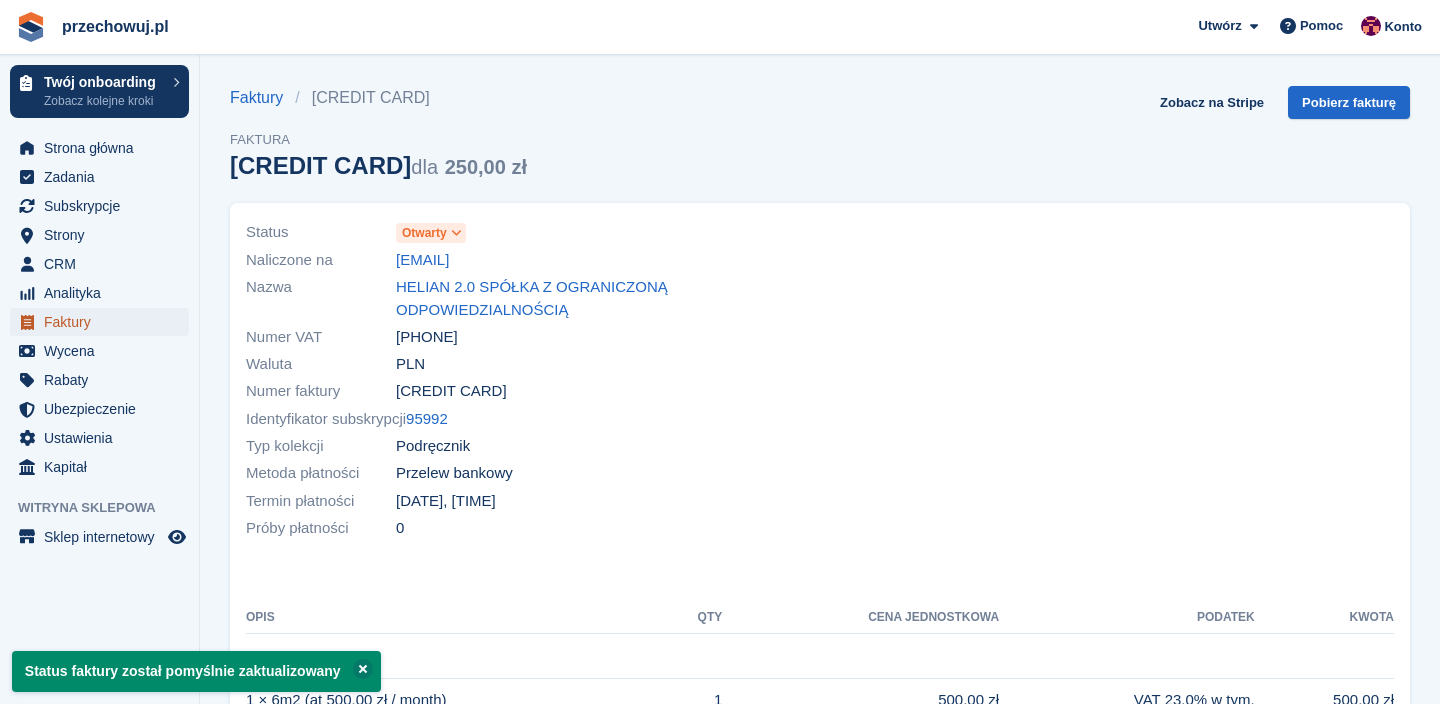 click on "Faktury" at bounding box center (104, 322) 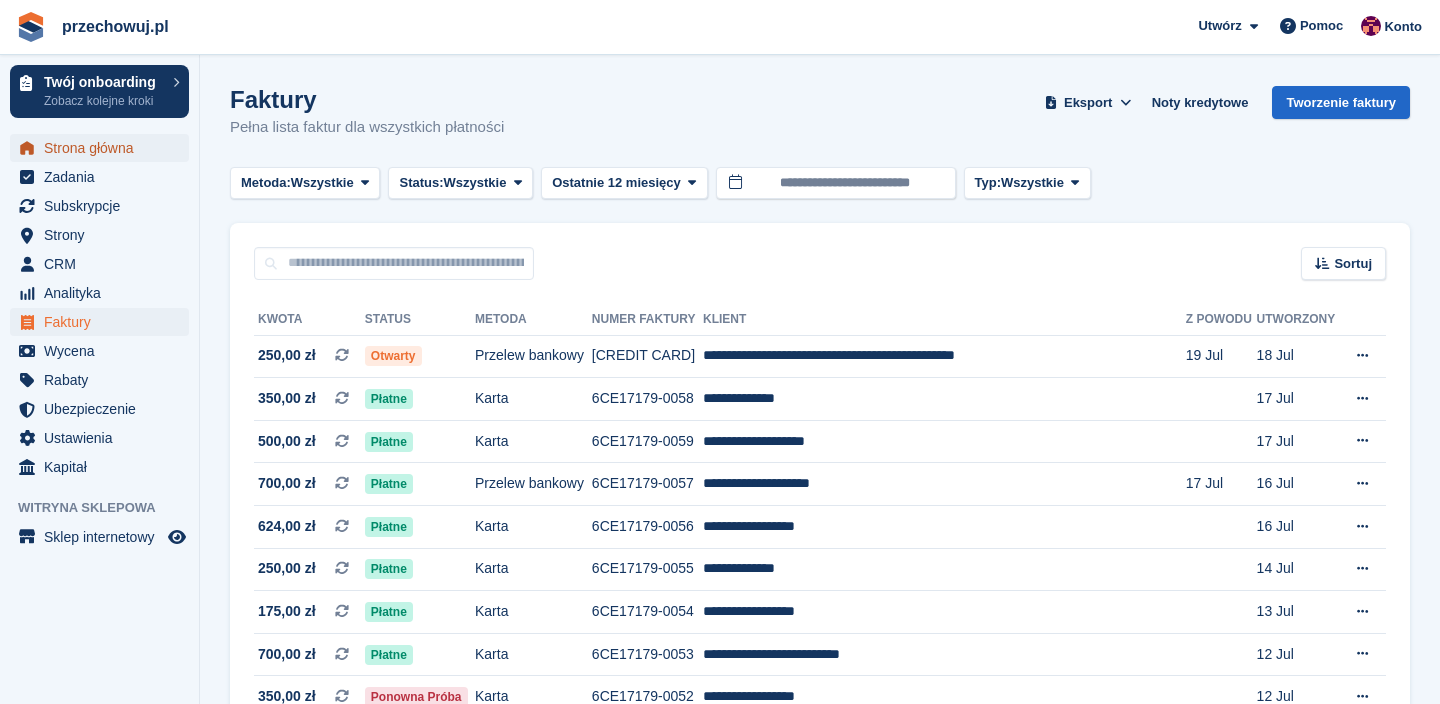 click on "Strona główna" at bounding box center (104, 148) 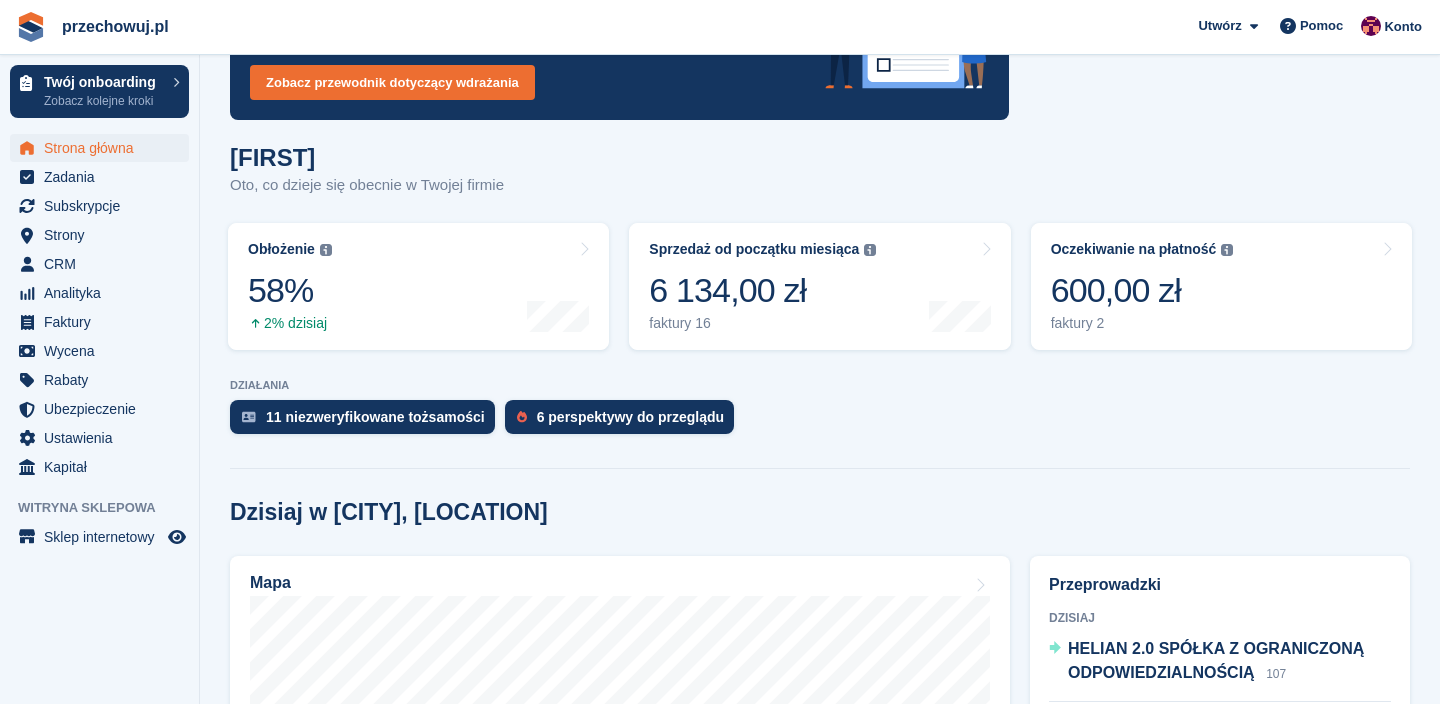 scroll, scrollTop: 186, scrollLeft: 0, axis: vertical 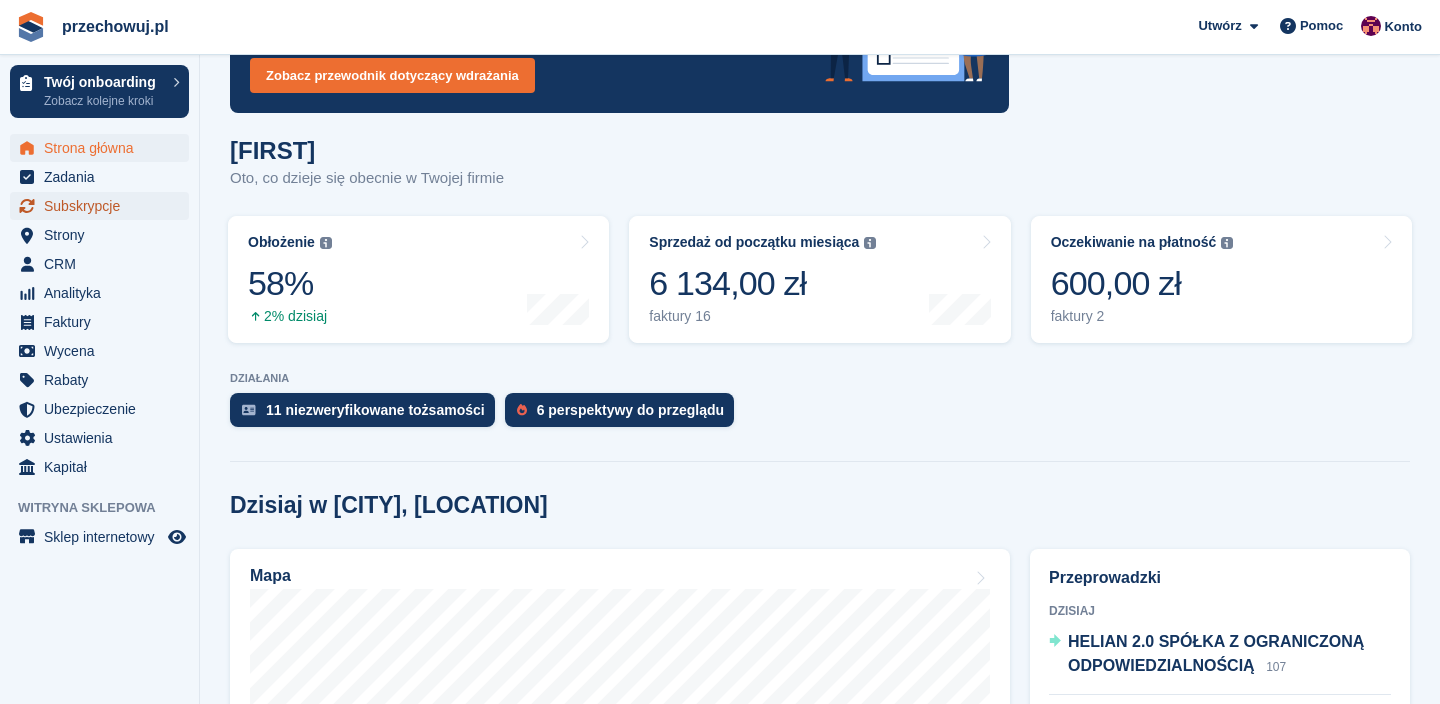click on "Subskrypcje" at bounding box center (104, 206) 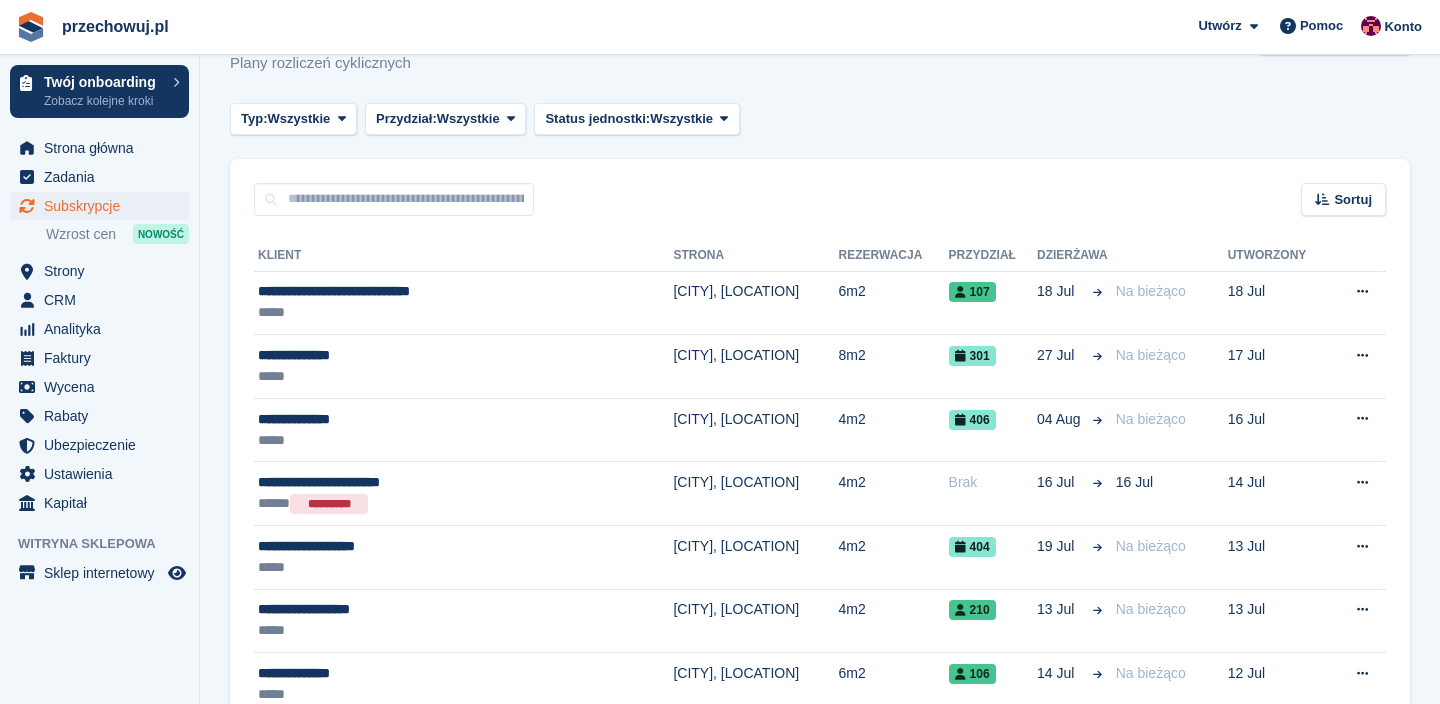 scroll, scrollTop: 84, scrollLeft: 0, axis: vertical 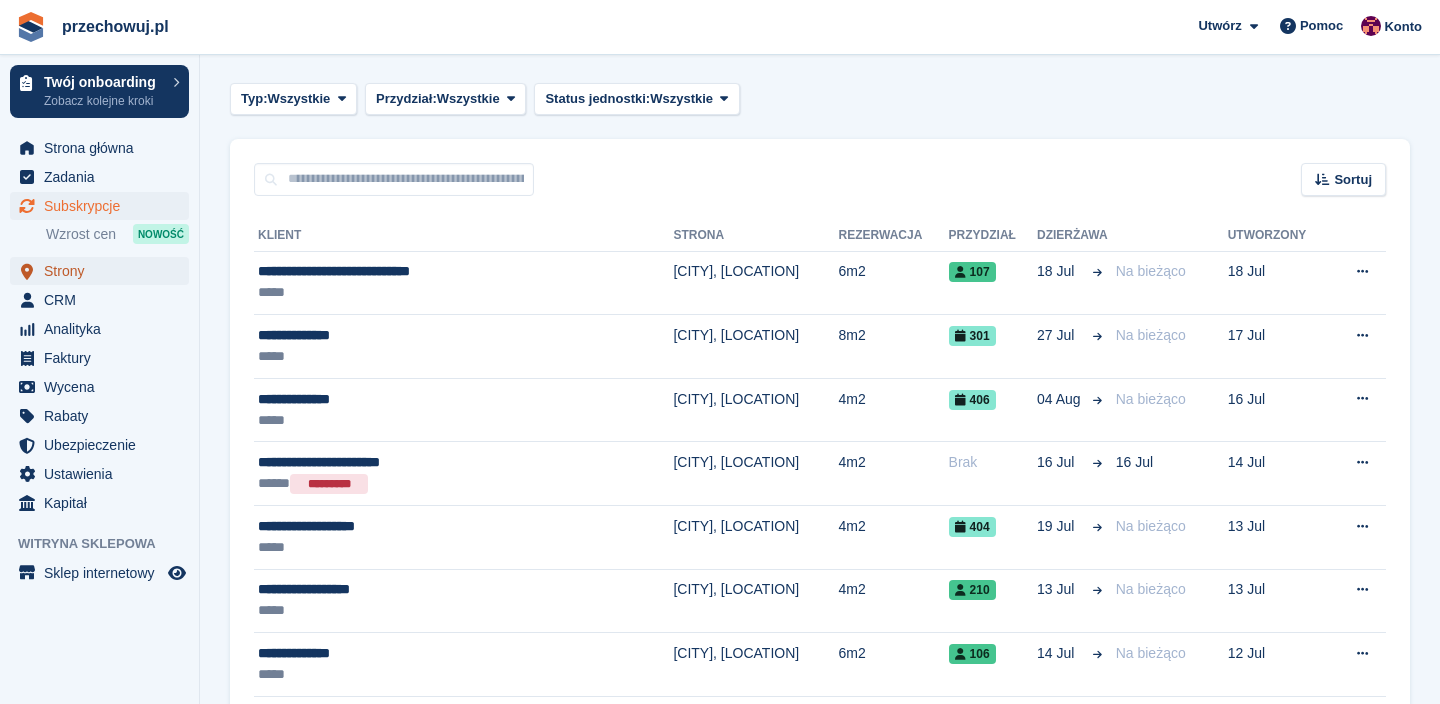 click on "Strony" at bounding box center (104, 271) 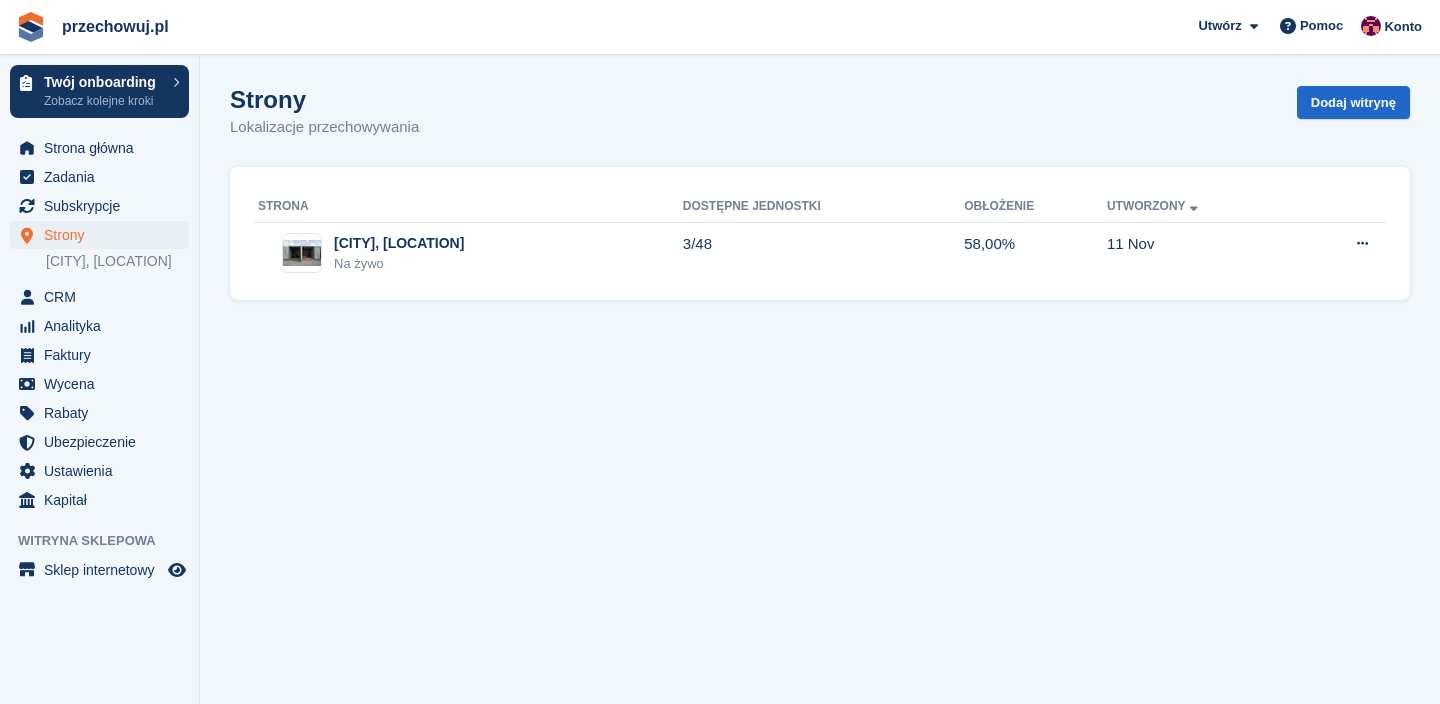 scroll, scrollTop: 0, scrollLeft: 0, axis: both 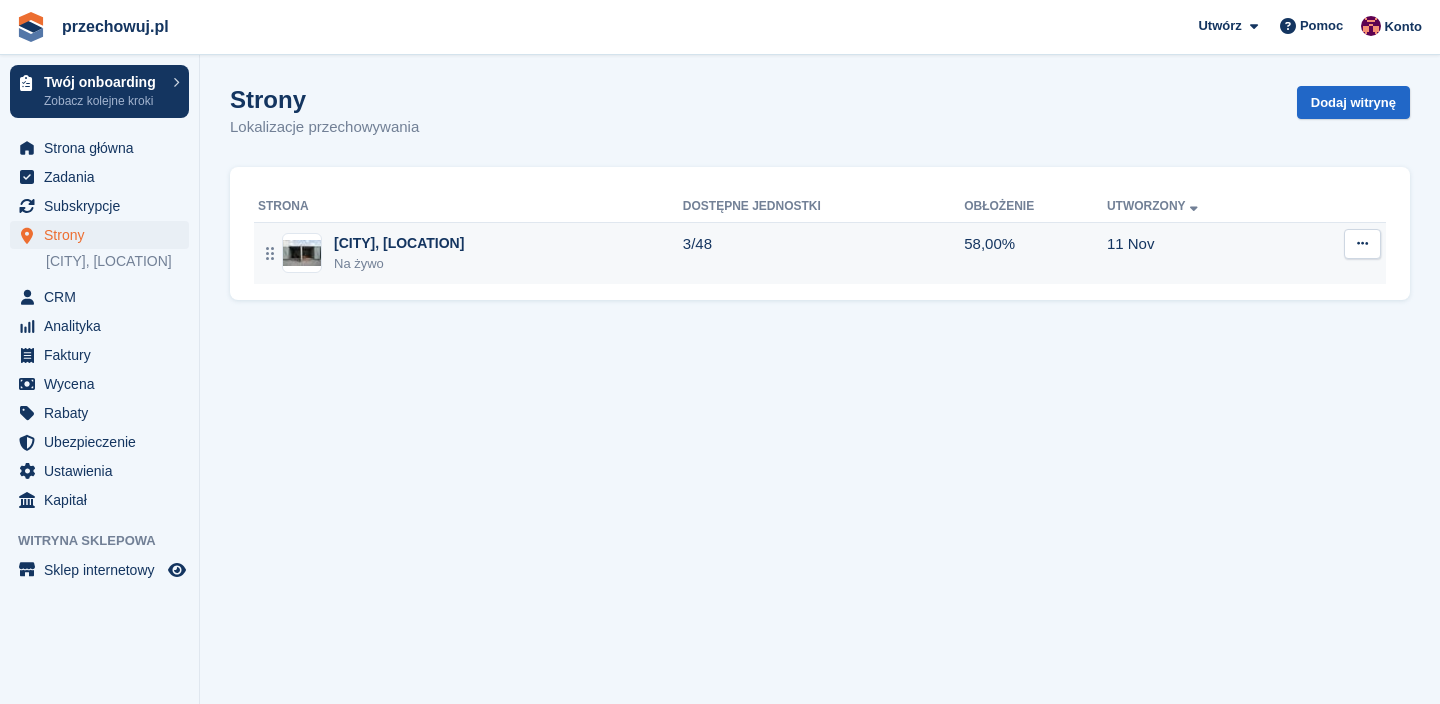 click on "[CITY], [AIRPORT]" at bounding box center (399, 243) 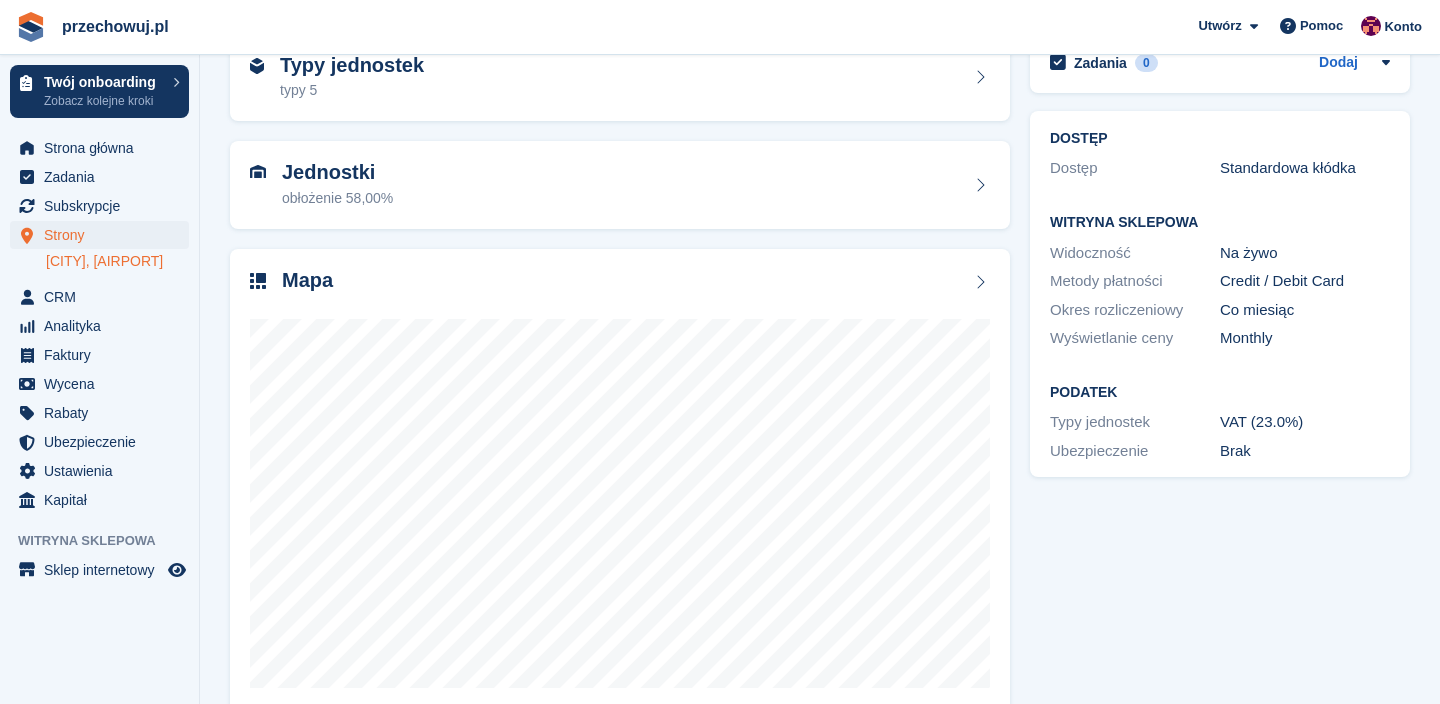 scroll, scrollTop: 149, scrollLeft: 0, axis: vertical 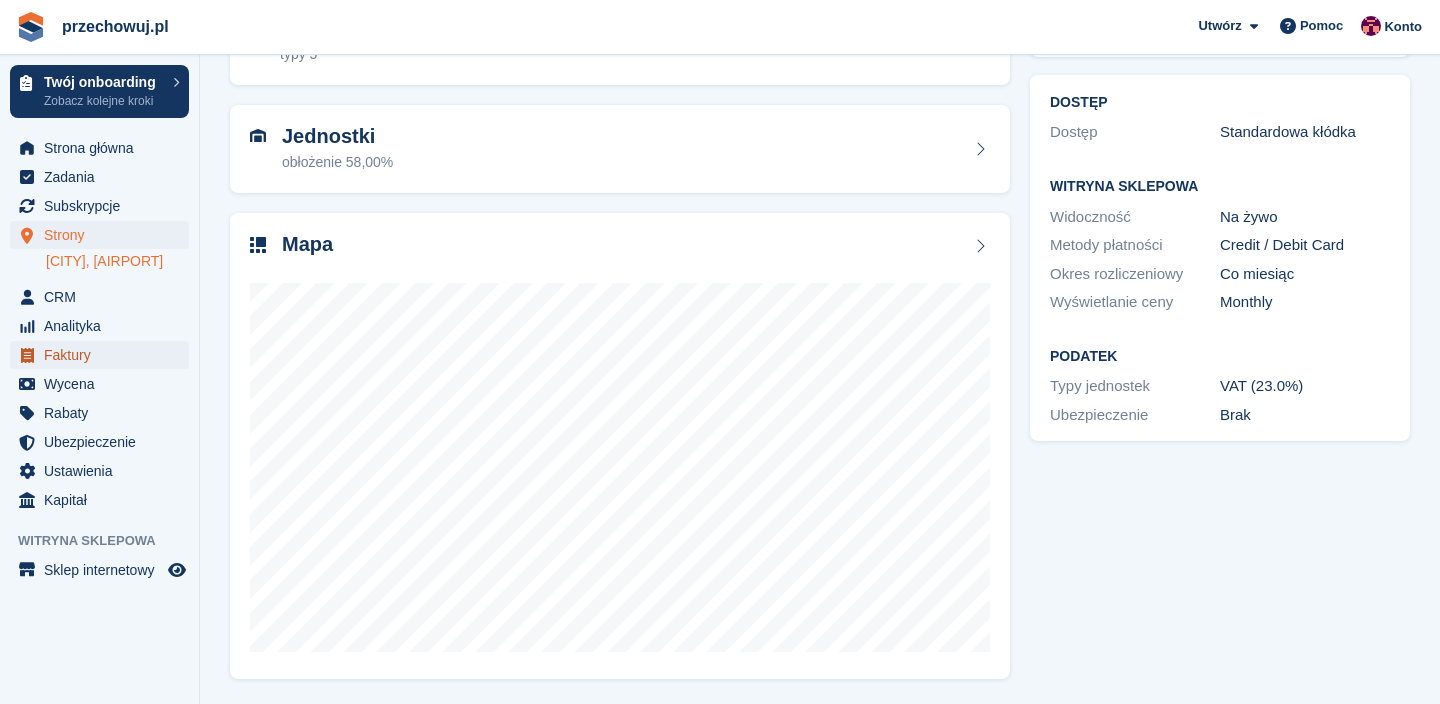 click on "Faktury" at bounding box center [104, 355] 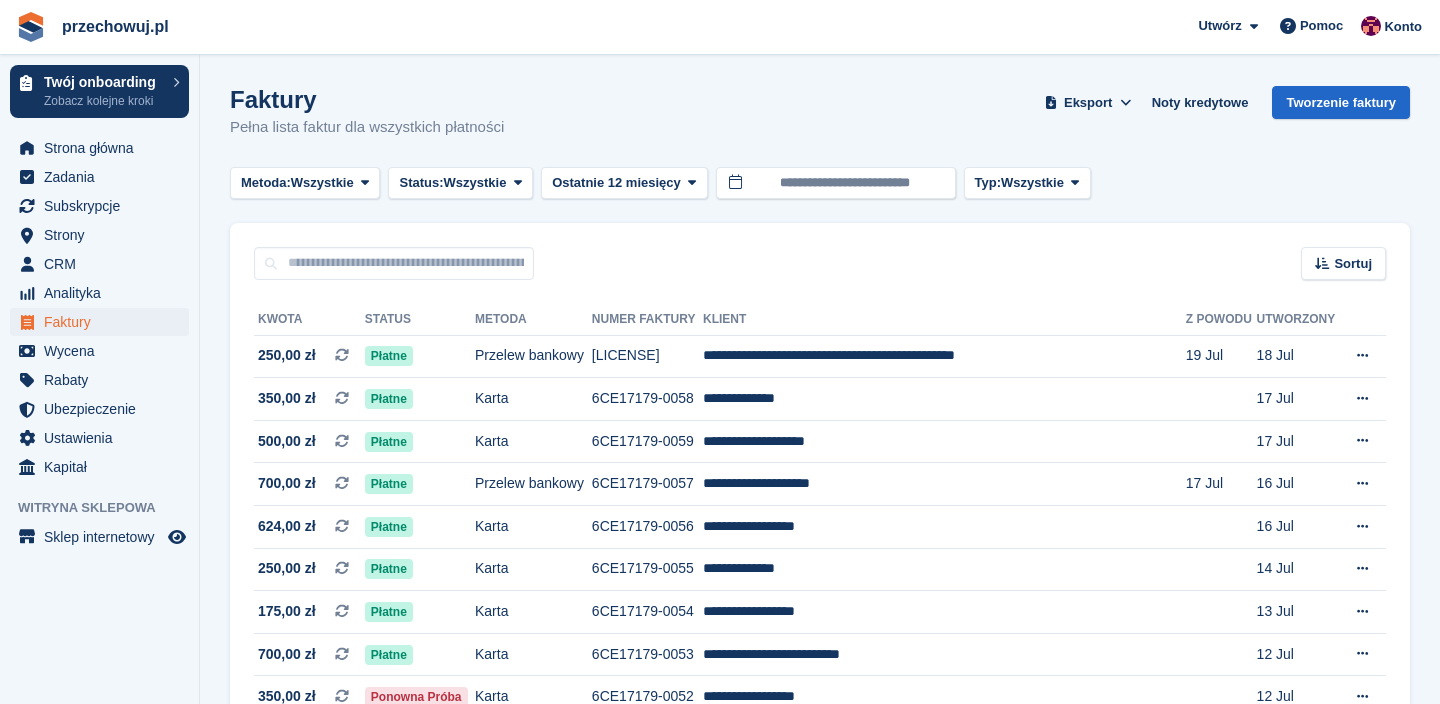 scroll, scrollTop: 0, scrollLeft: 0, axis: both 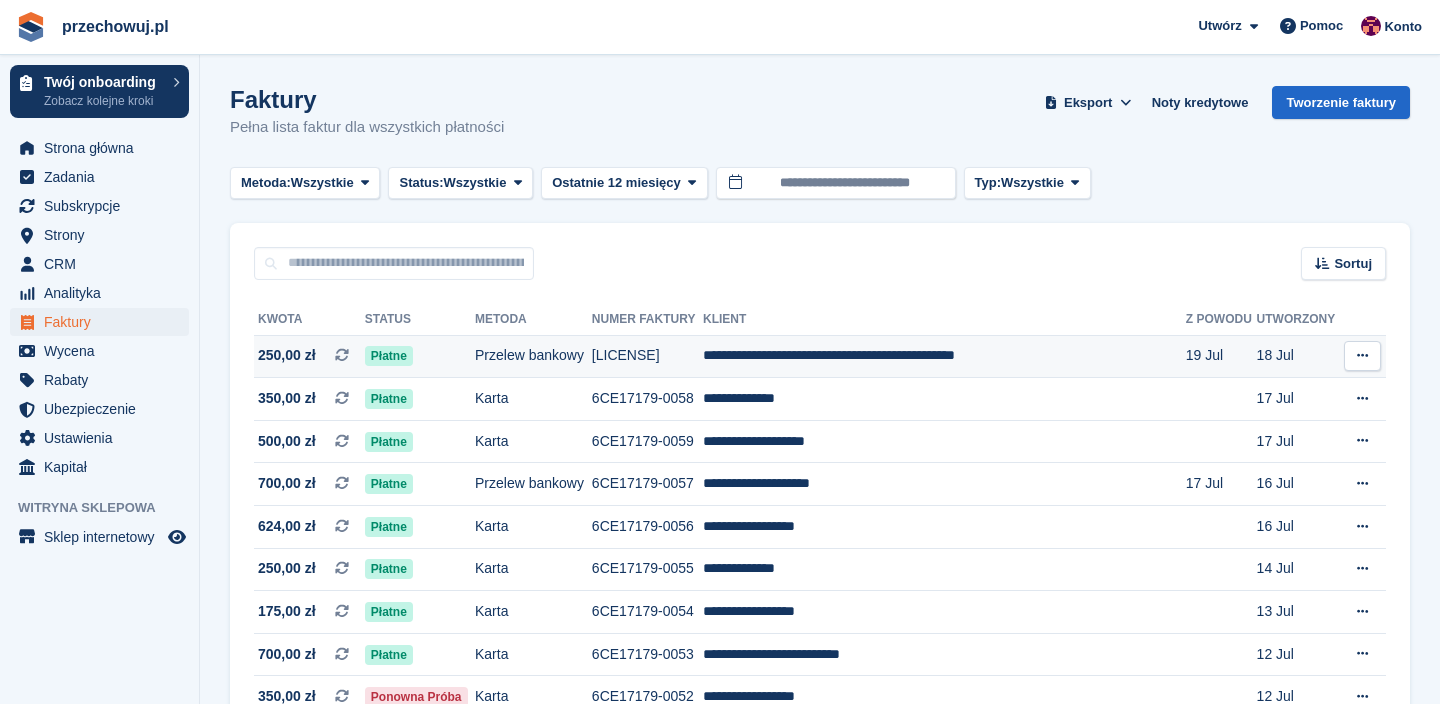 click on "250,00 zł" at bounding box center [287, 355] 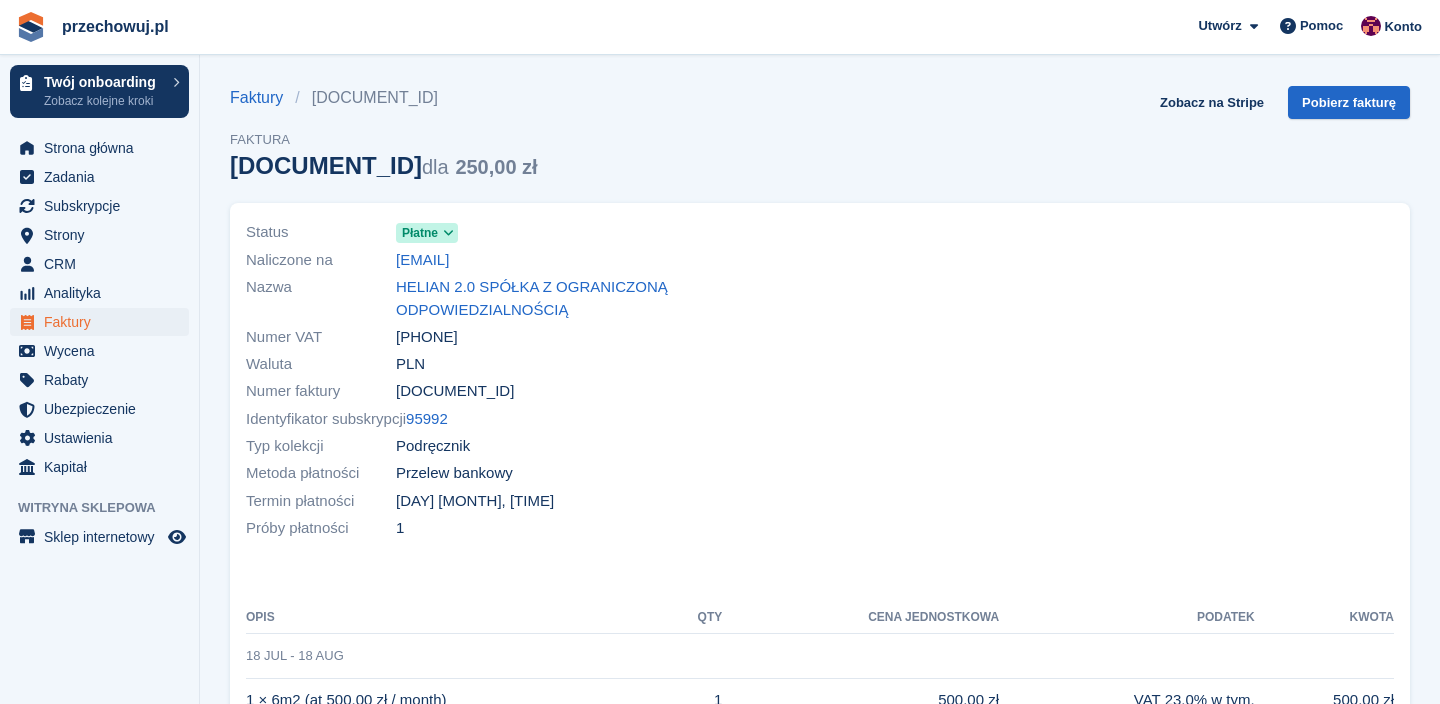 scroll, scrollTop: 0, scrollLeft: 0, axis: both 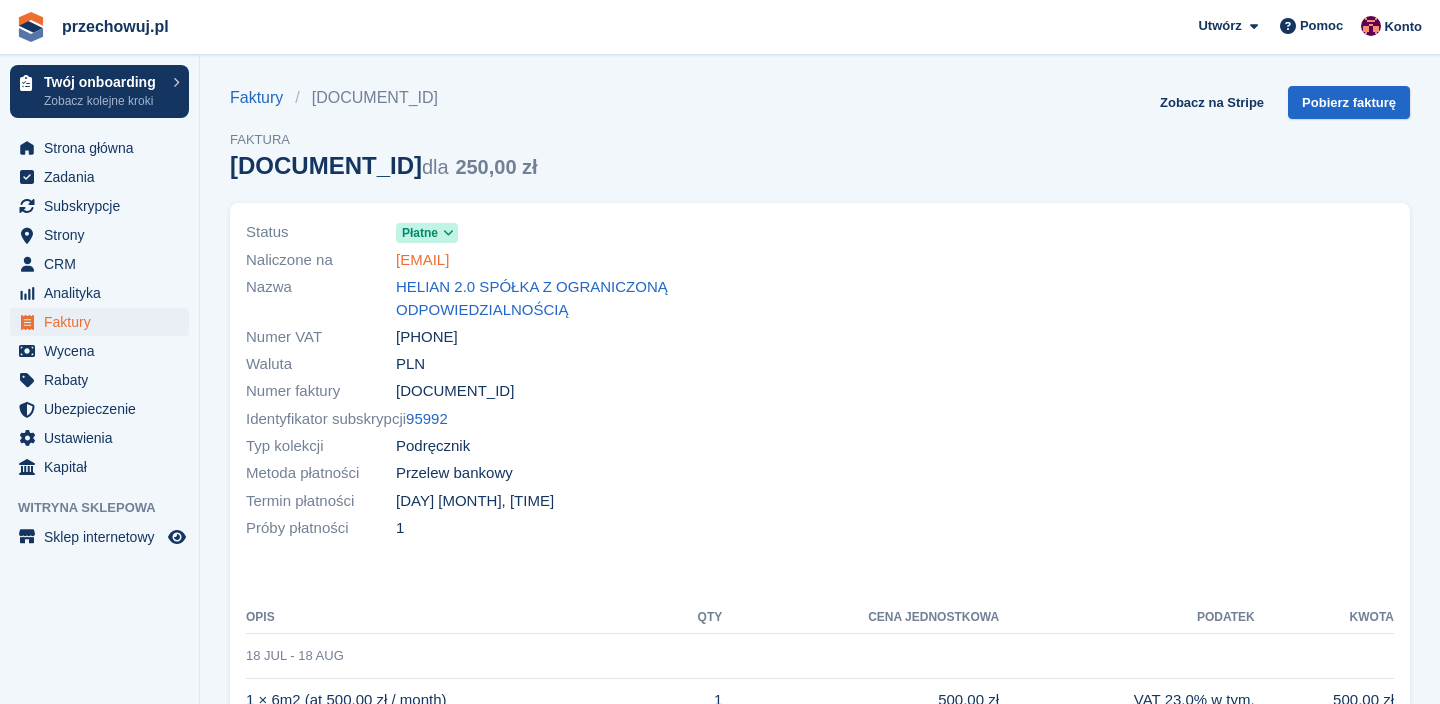drag, startPoint x: 502, startPoint y: 266, endPoint x: 427, endPoint y: 255, distance: 75.802376 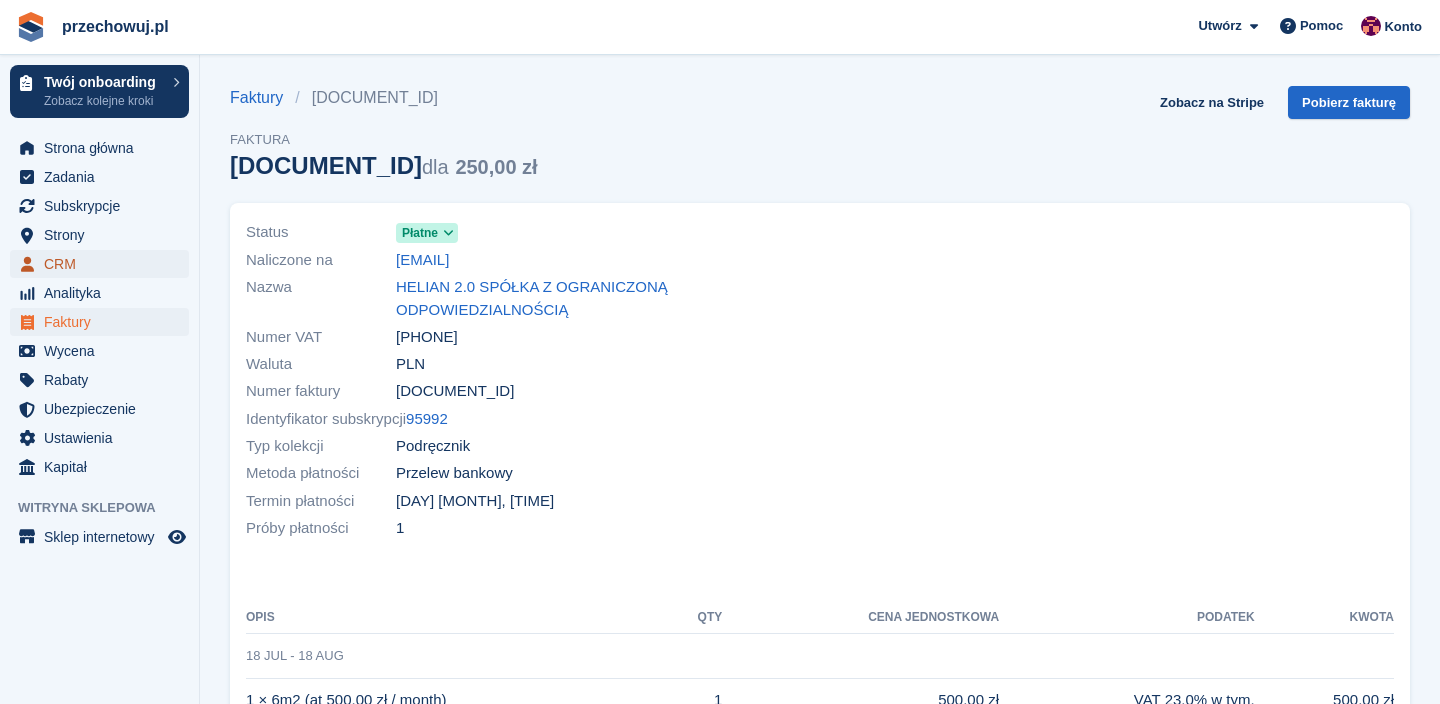 click on "CRM" at bounding box center [104, 264] 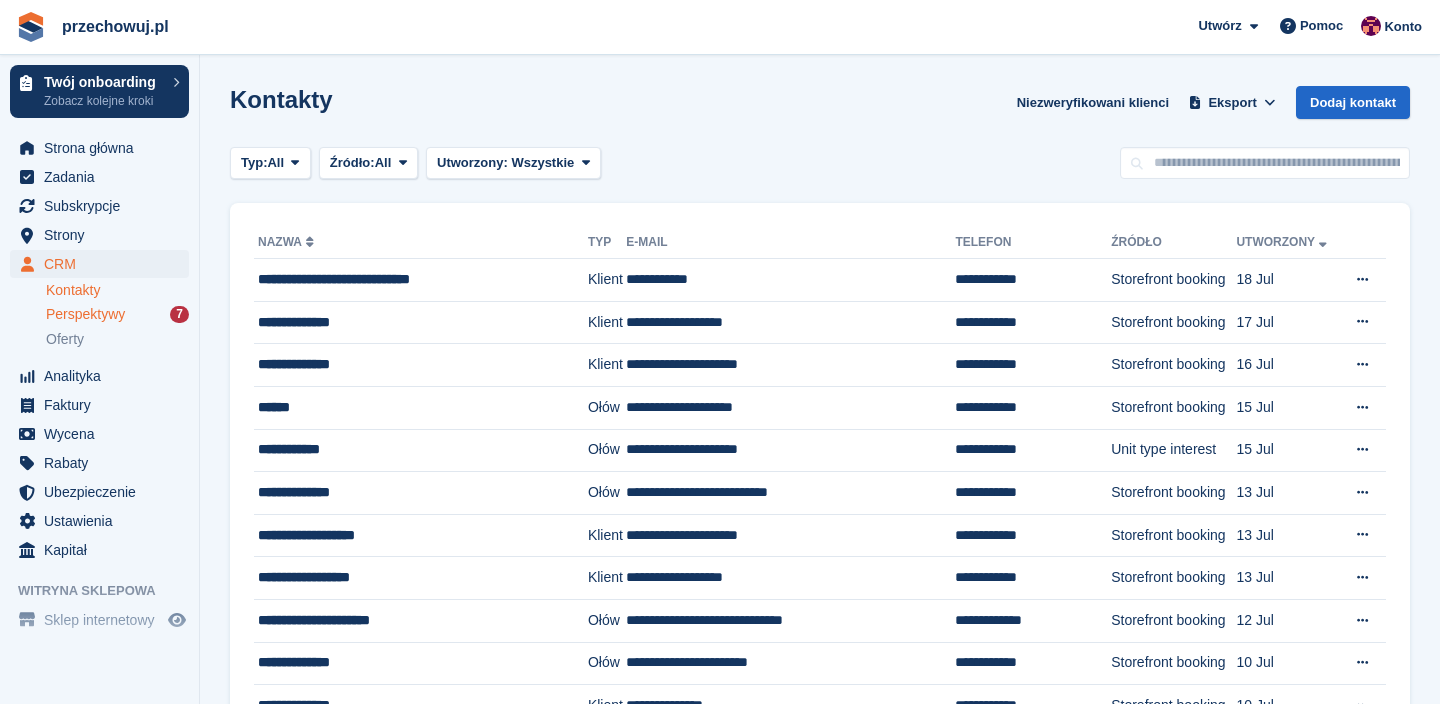 click on "Perspektywy" at bounding box center (85, 314) 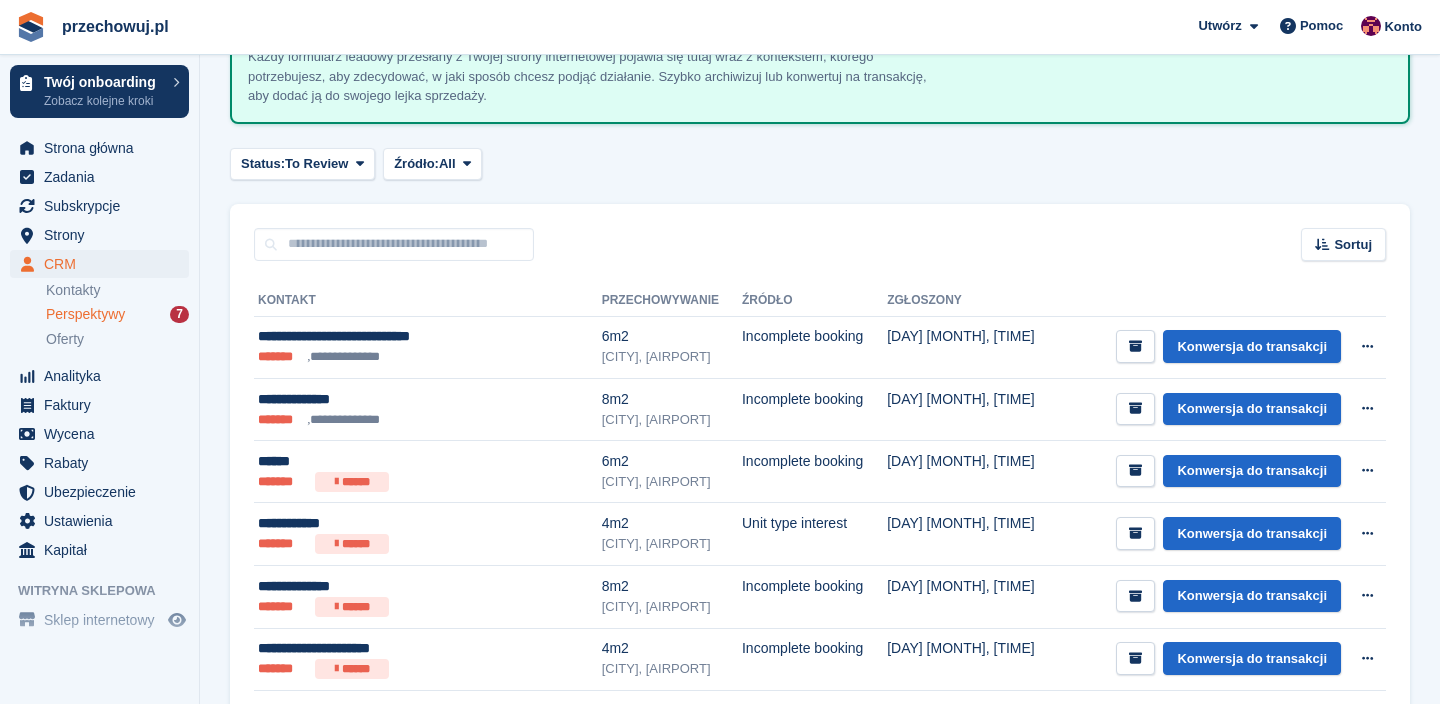 scroll, scrollTop: 156, scrollLeft: 0, axis: vertical 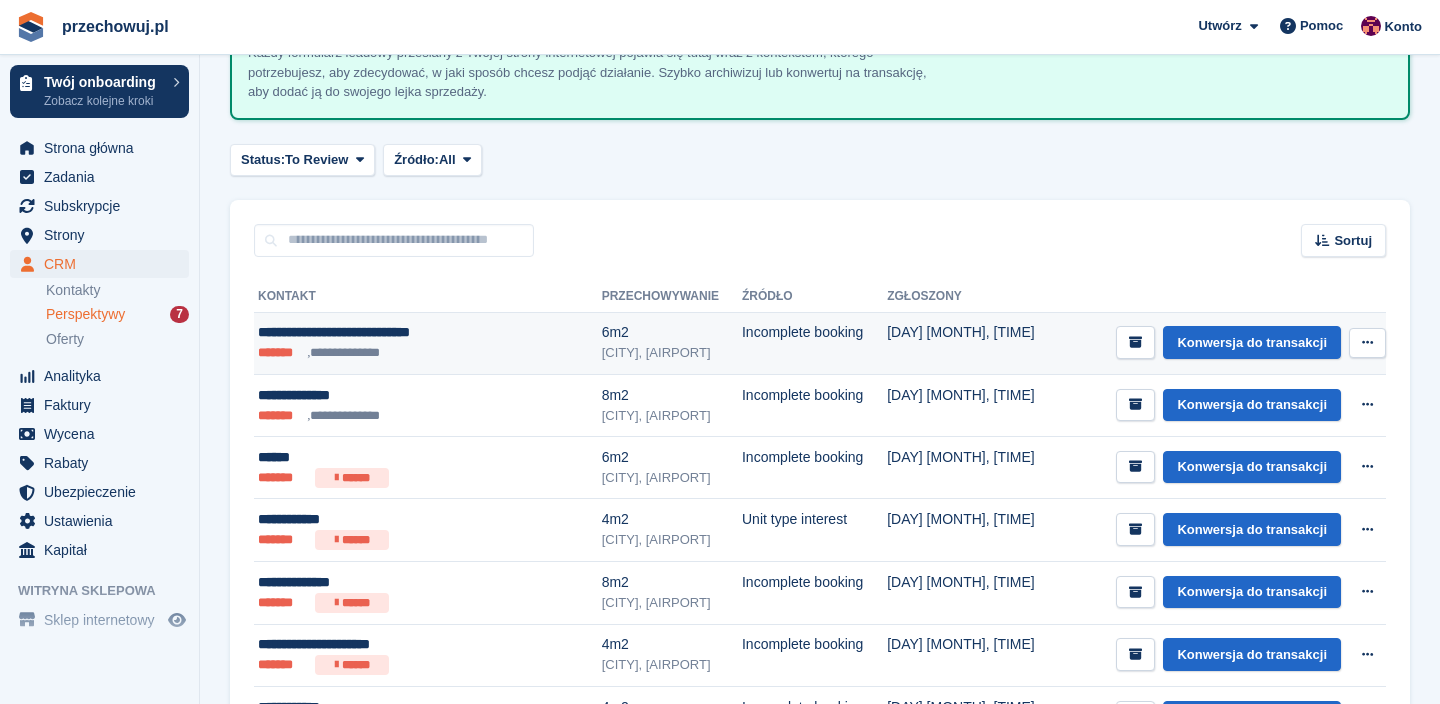 click at bounding box center [1367, 342] 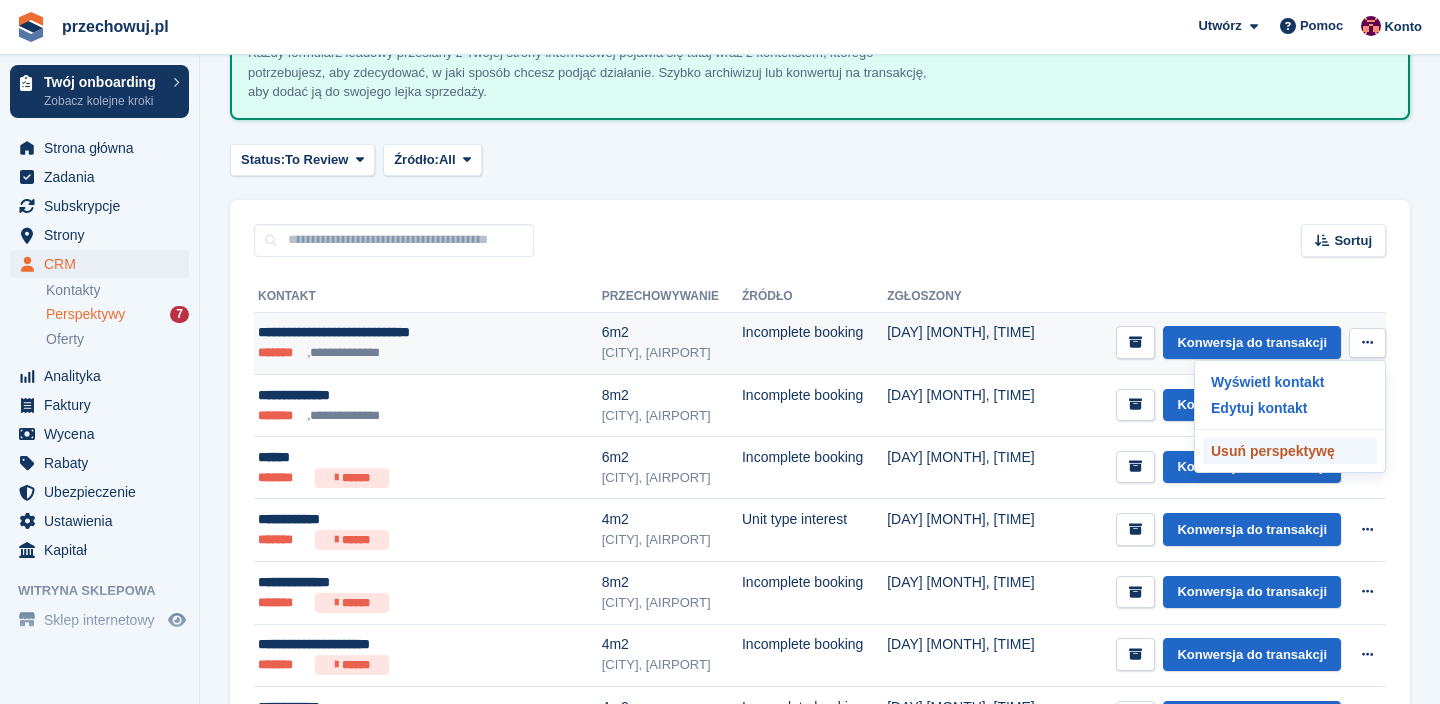 click on "Usuń perspektywę" at bounding box center [1290, 451] 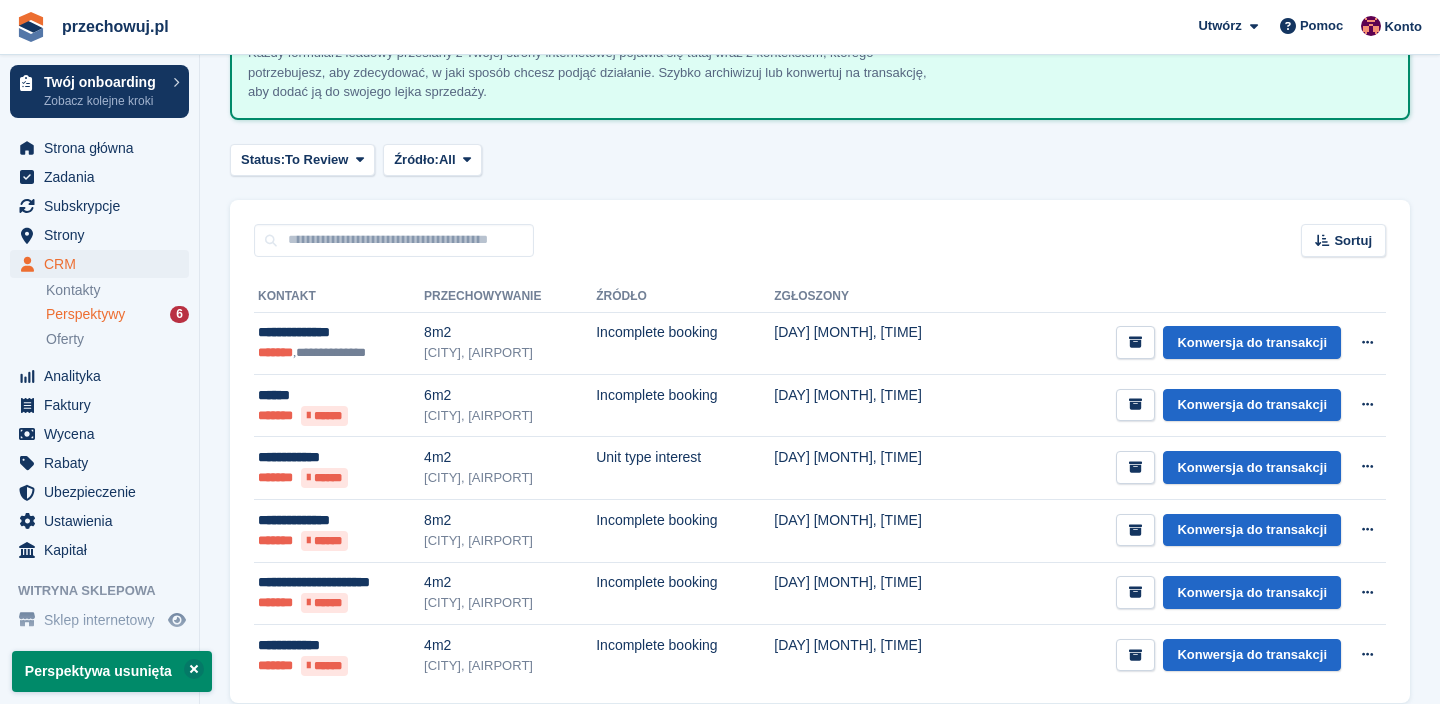 scroll, scrollTop: 0, scrollLeft: 0, axis: both 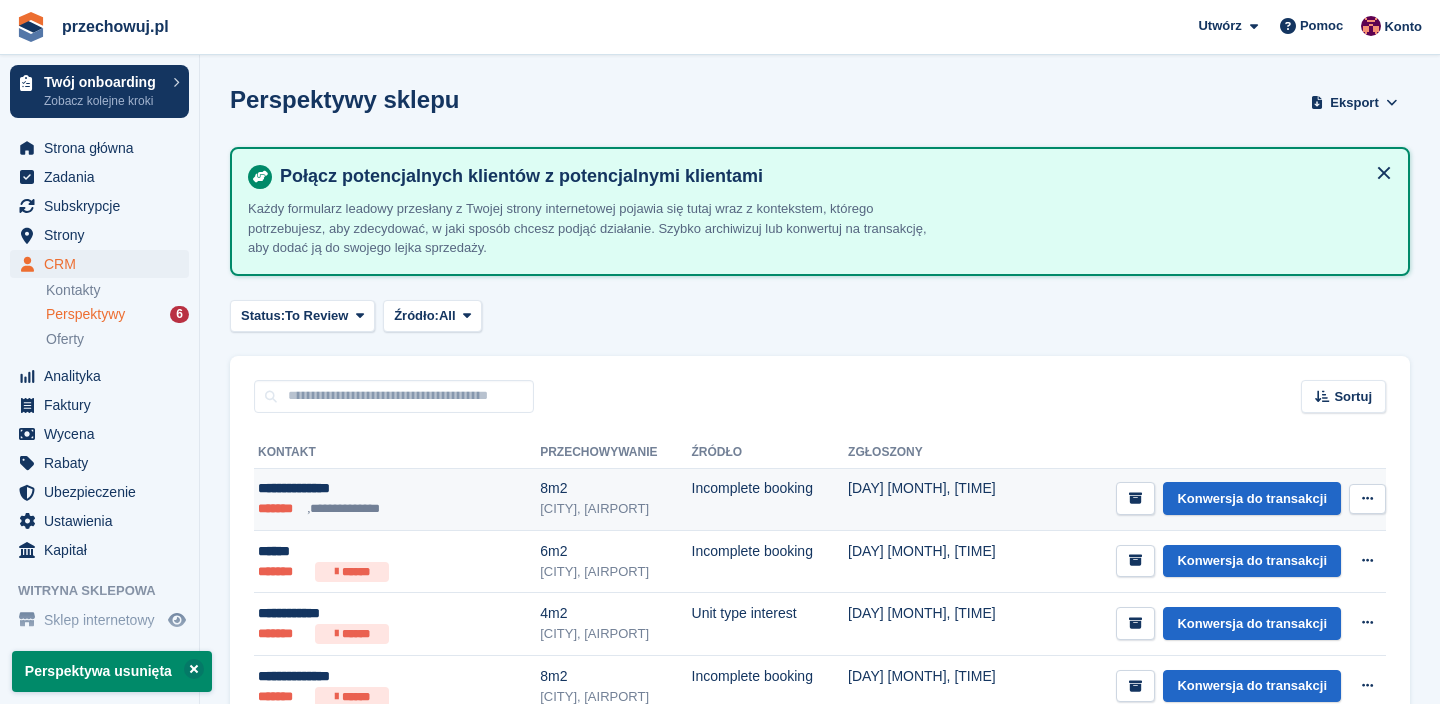 click at bounding box center (1367, 498) 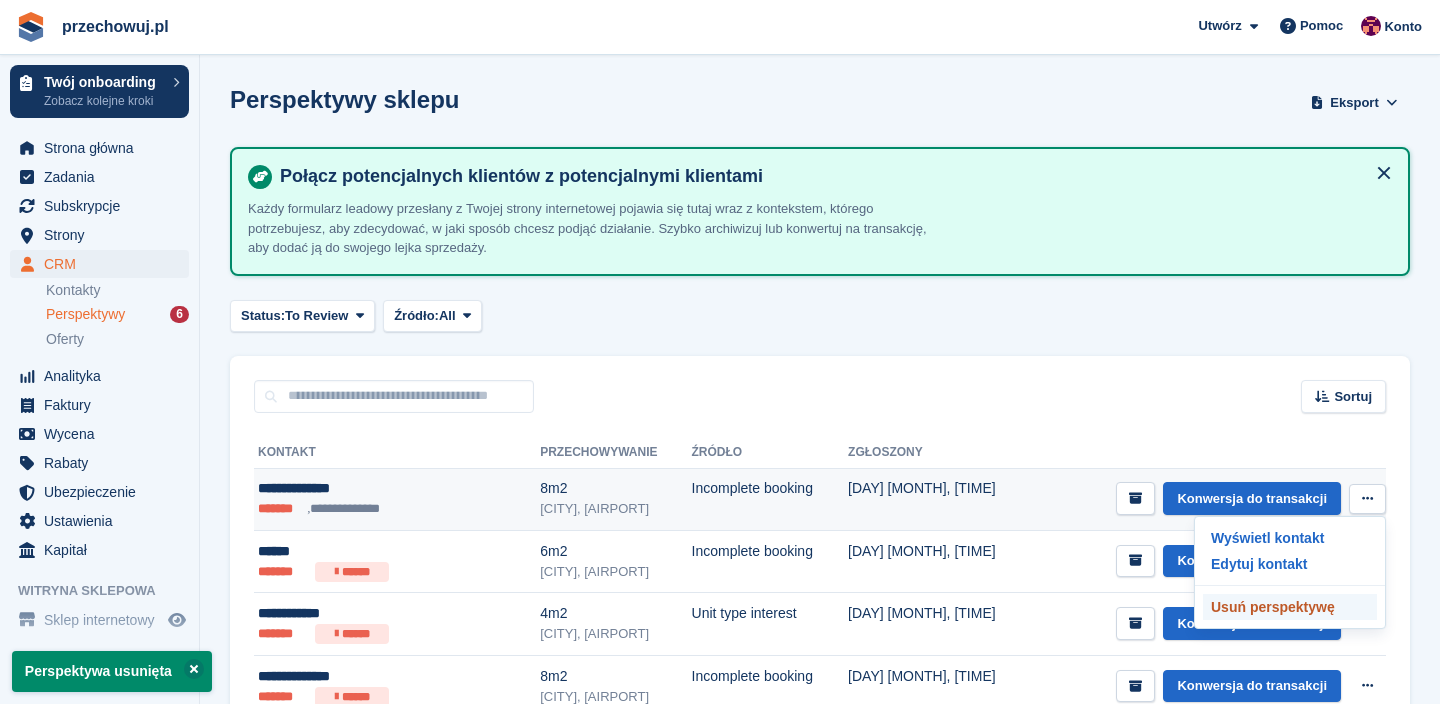 click on "Usuń perspektywę" at bounding box center (1290, 607) 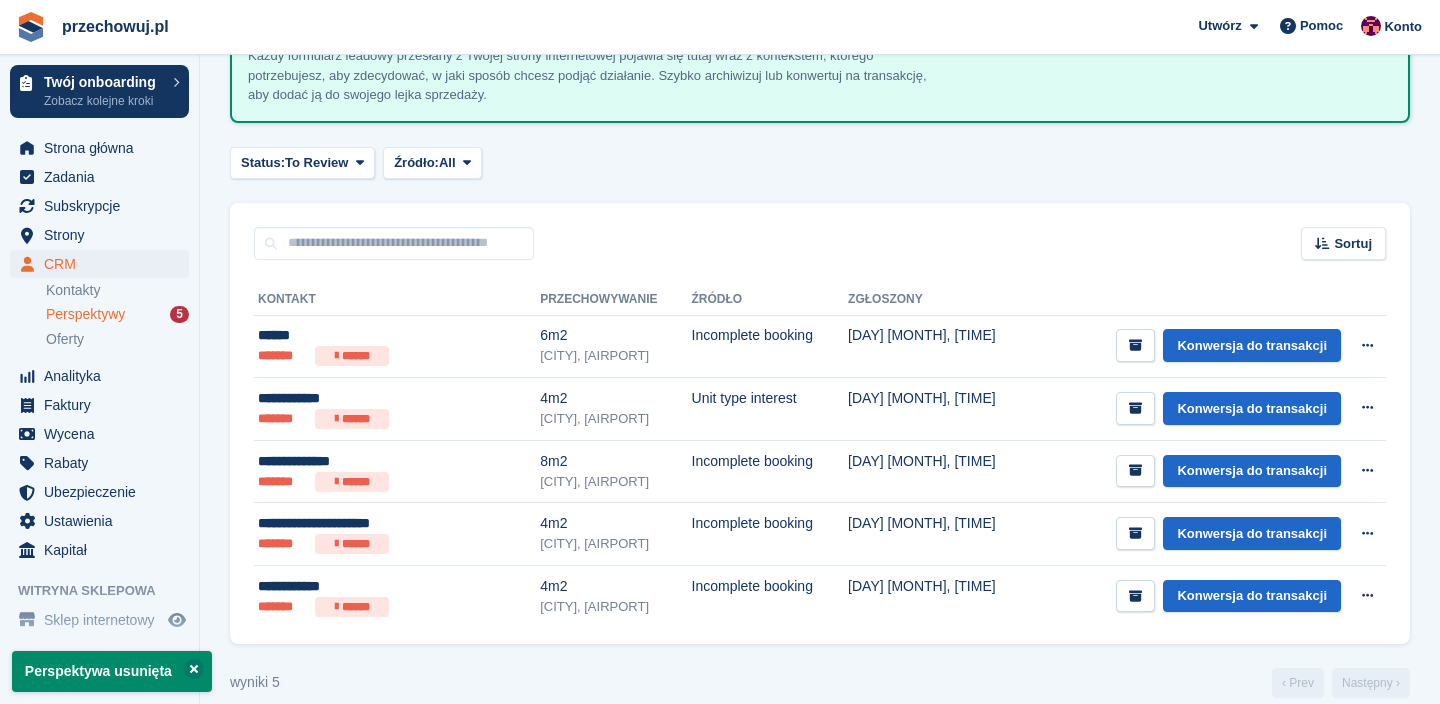 scroll, scrollTop: 176, scrollLeft: 0, axis: vertical 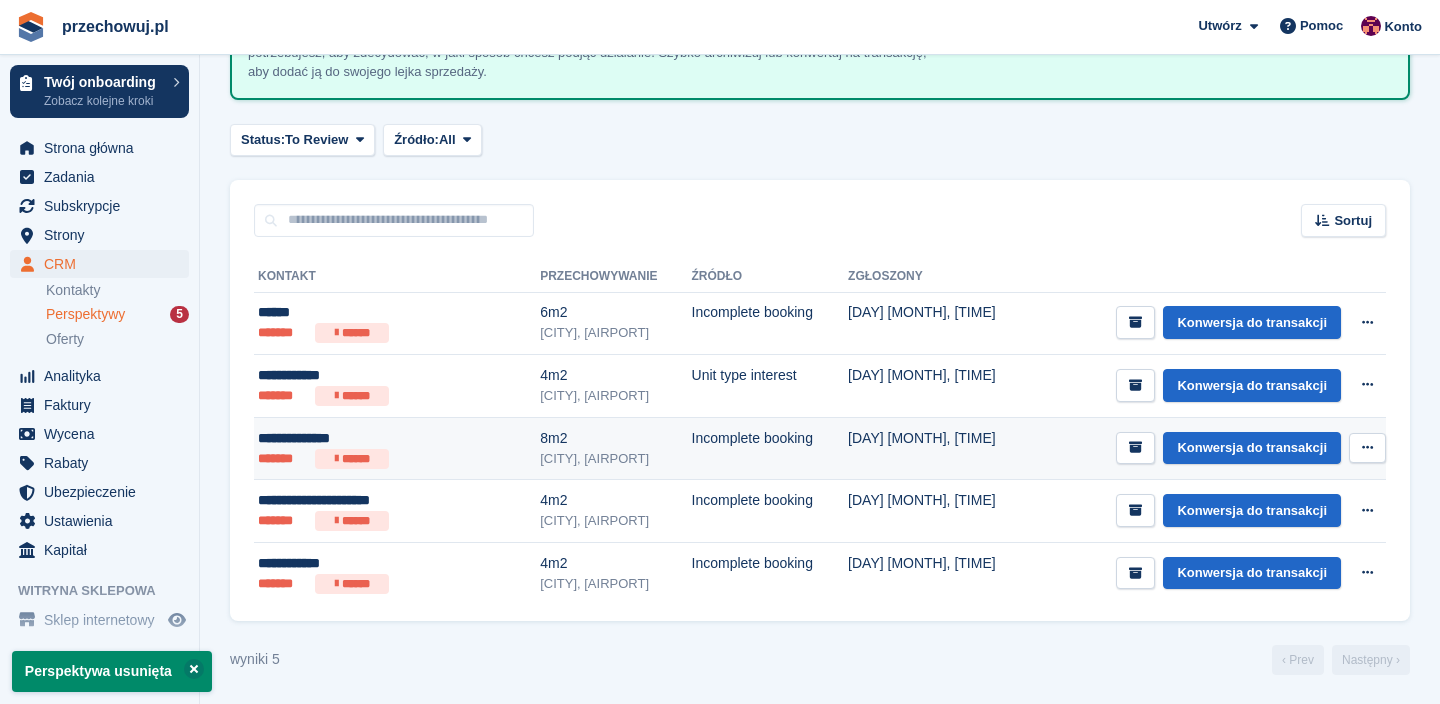 click at bounding box center (1367, 448) 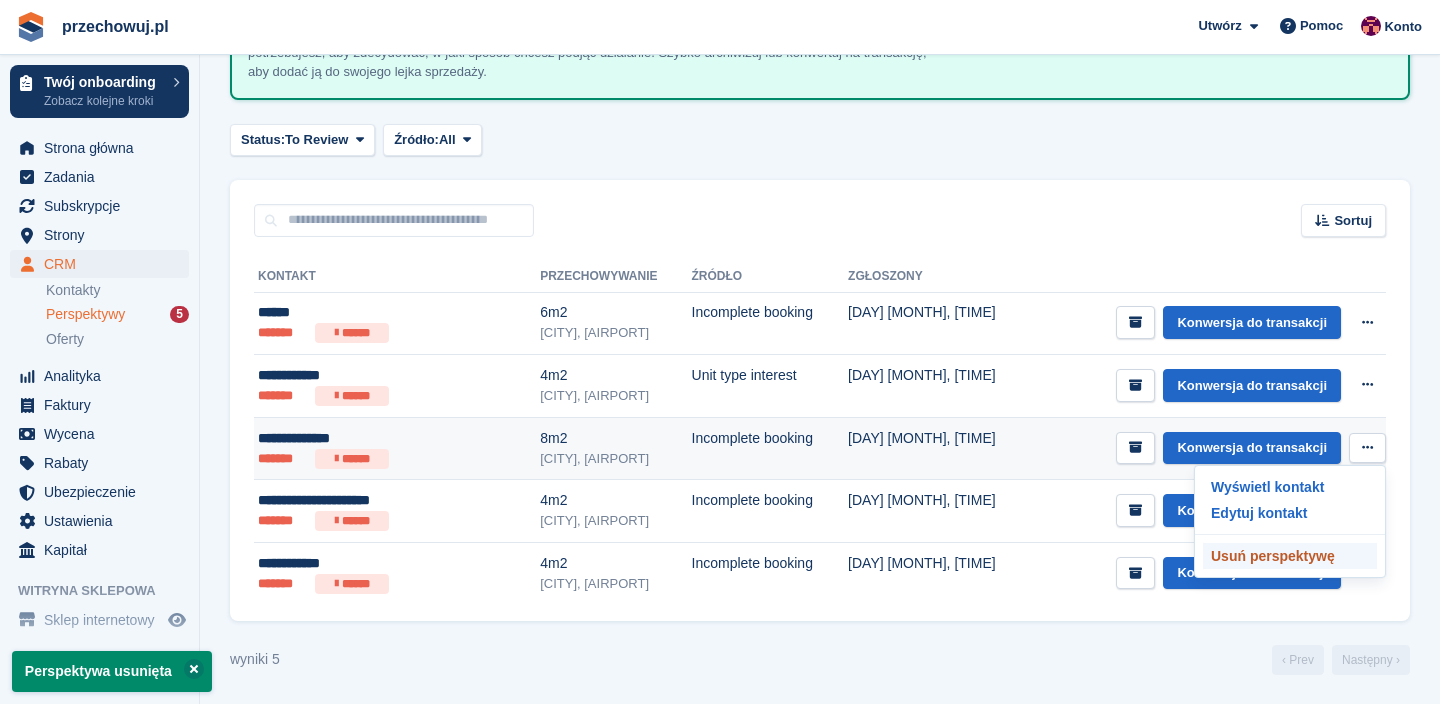 click on "Usuń perspektywę" at bounding box center [1290, 556] 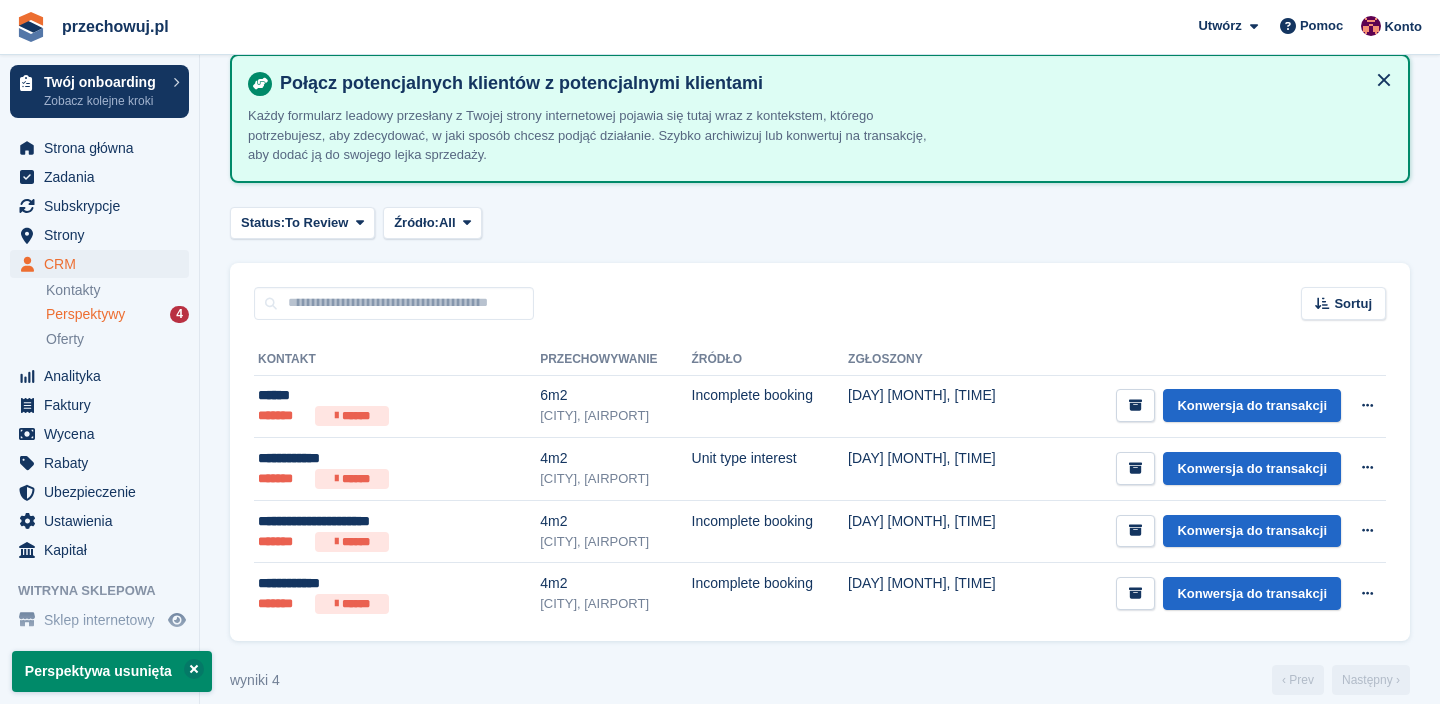 scroll, scrollTop: 110, scrollLeft: 0, axis: vertical 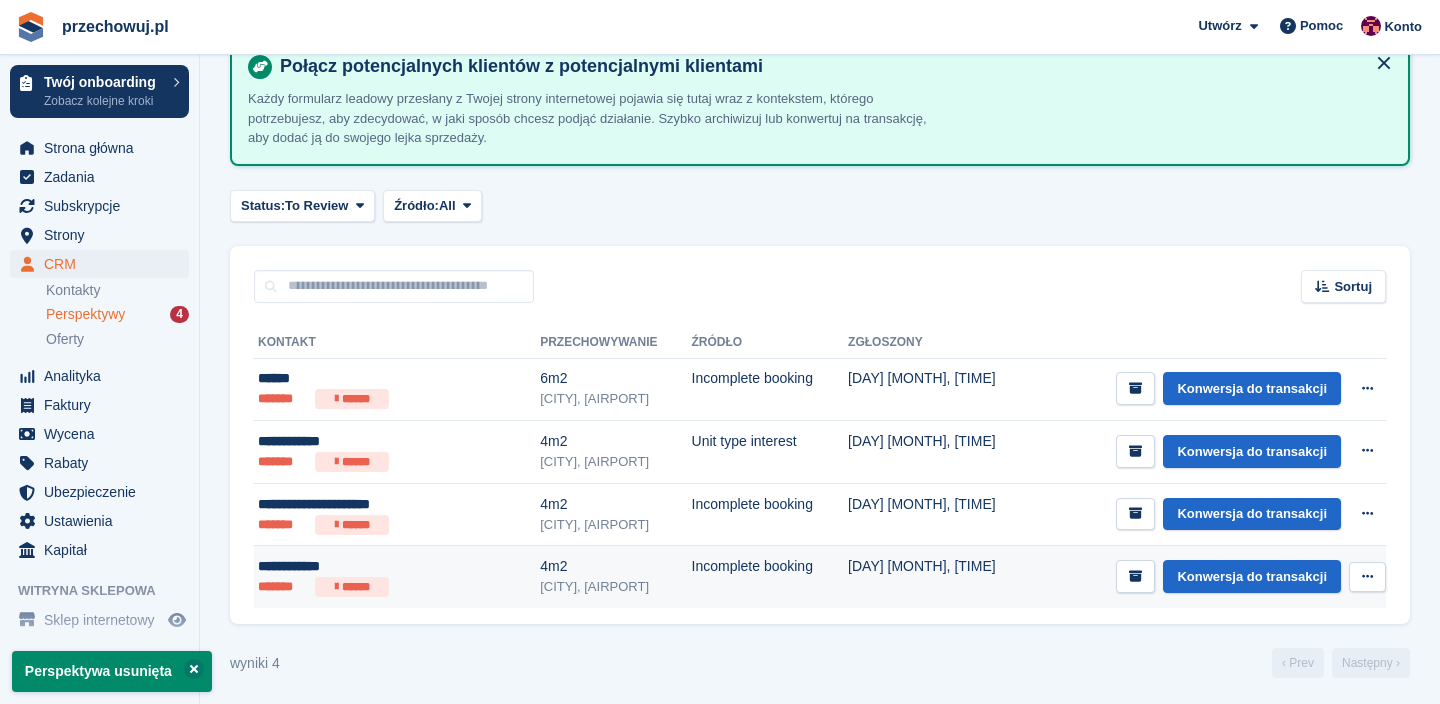 click on "09 Jul, 08:30 PM" at bounding box center [943, 577] 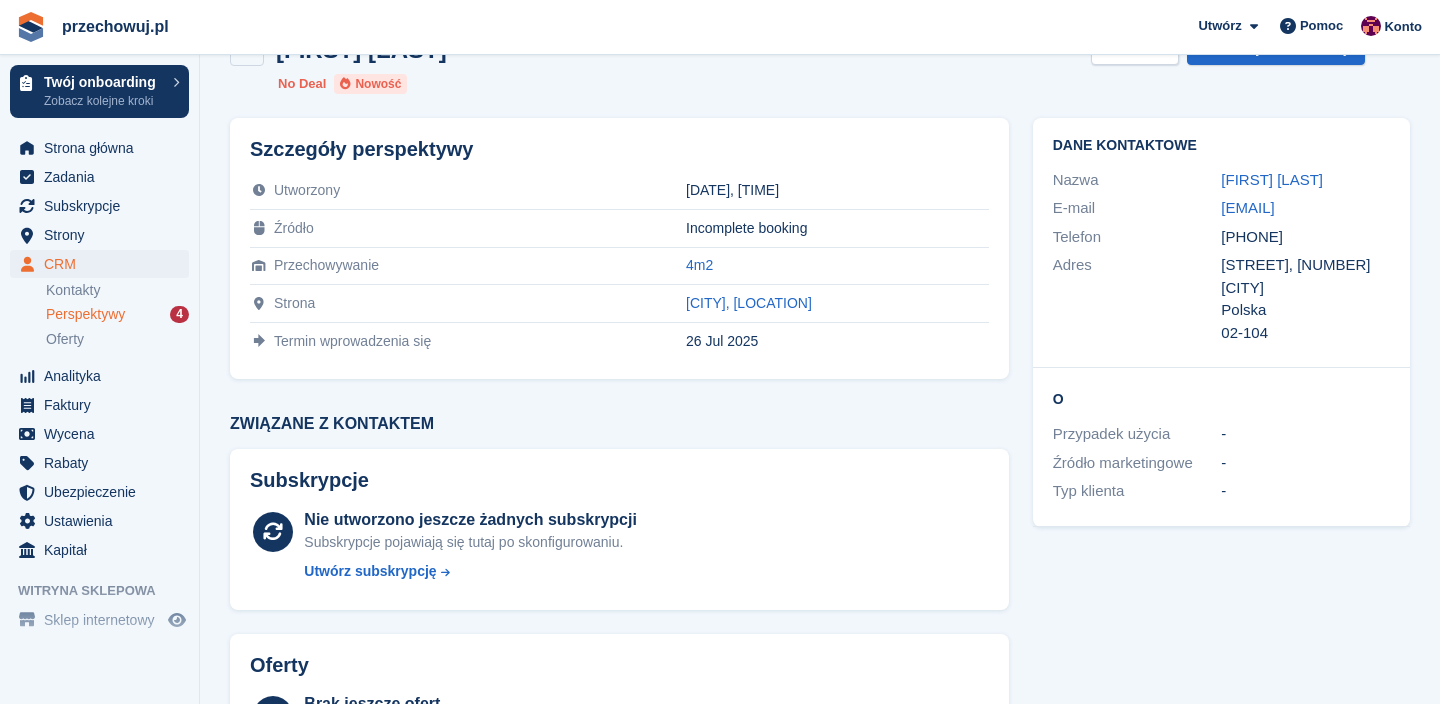 scroll, scrollTop: 34, scrollLeft: 0, axis: vertical 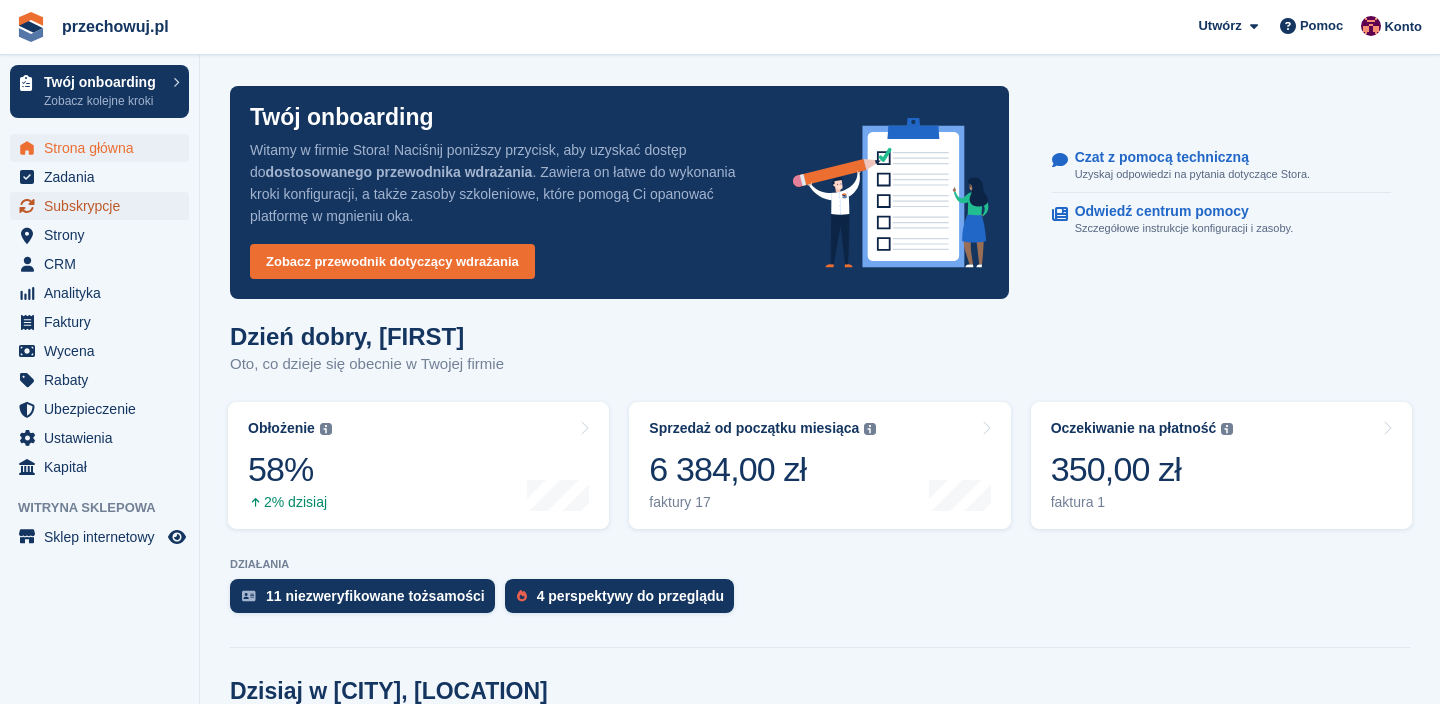 click on "Subskrypcje" at bounding box center (104, 206) 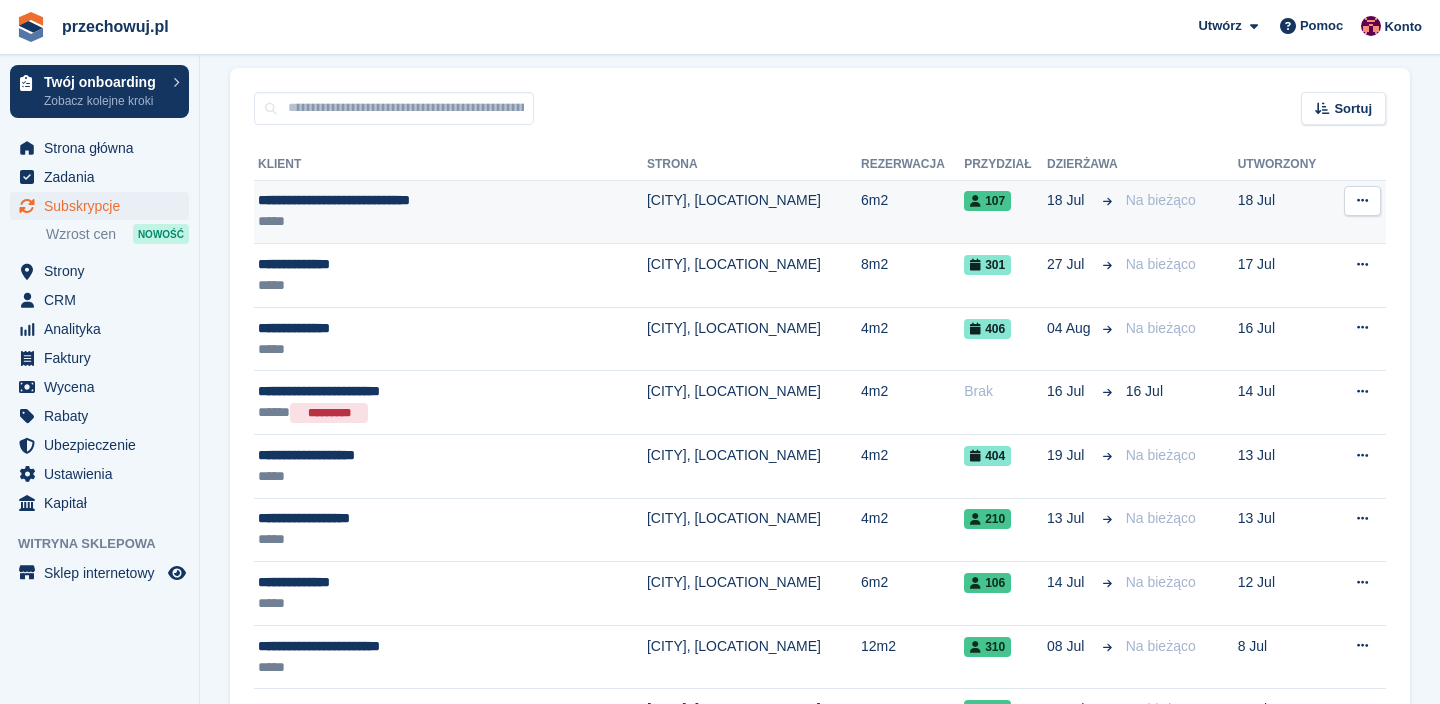 scroll, scrollTop: 167, scrollLeft: 0, axis: vertical 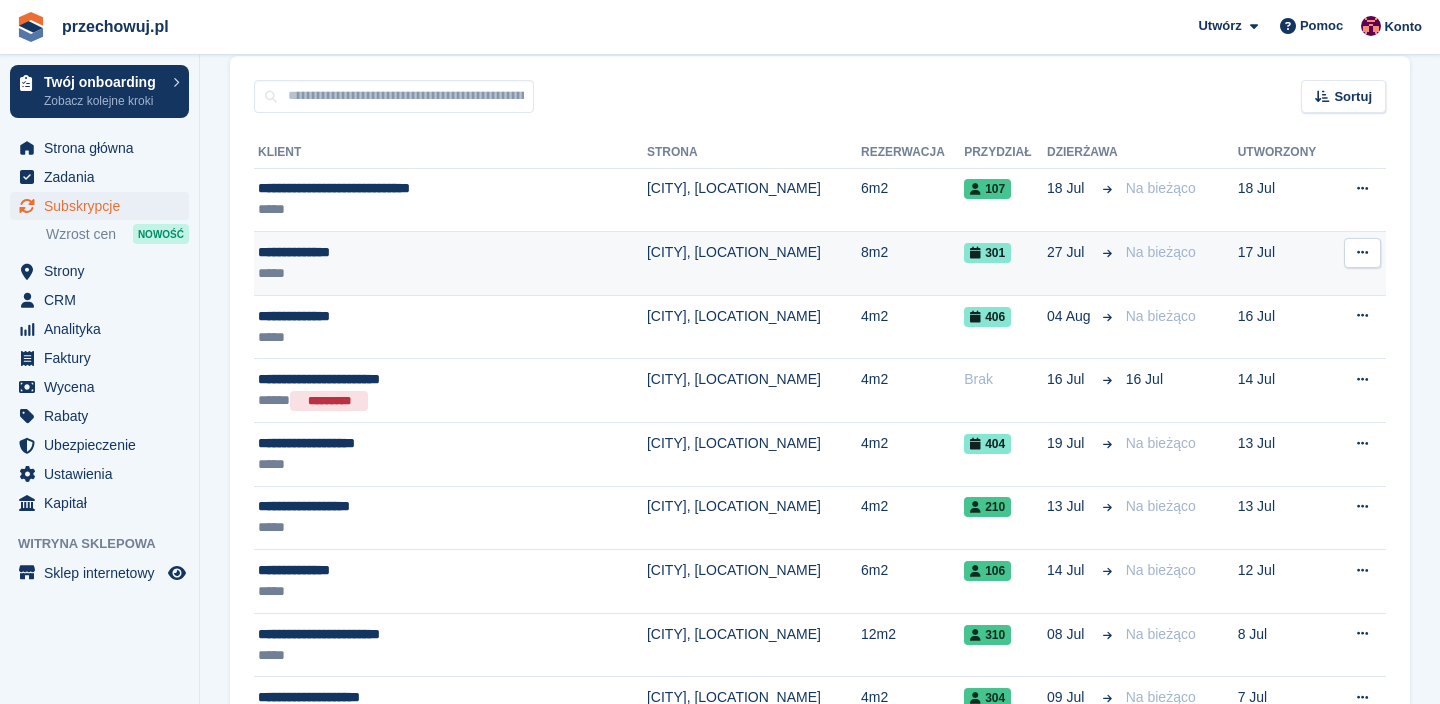 click on "**********" at bounding box center (415, 252) 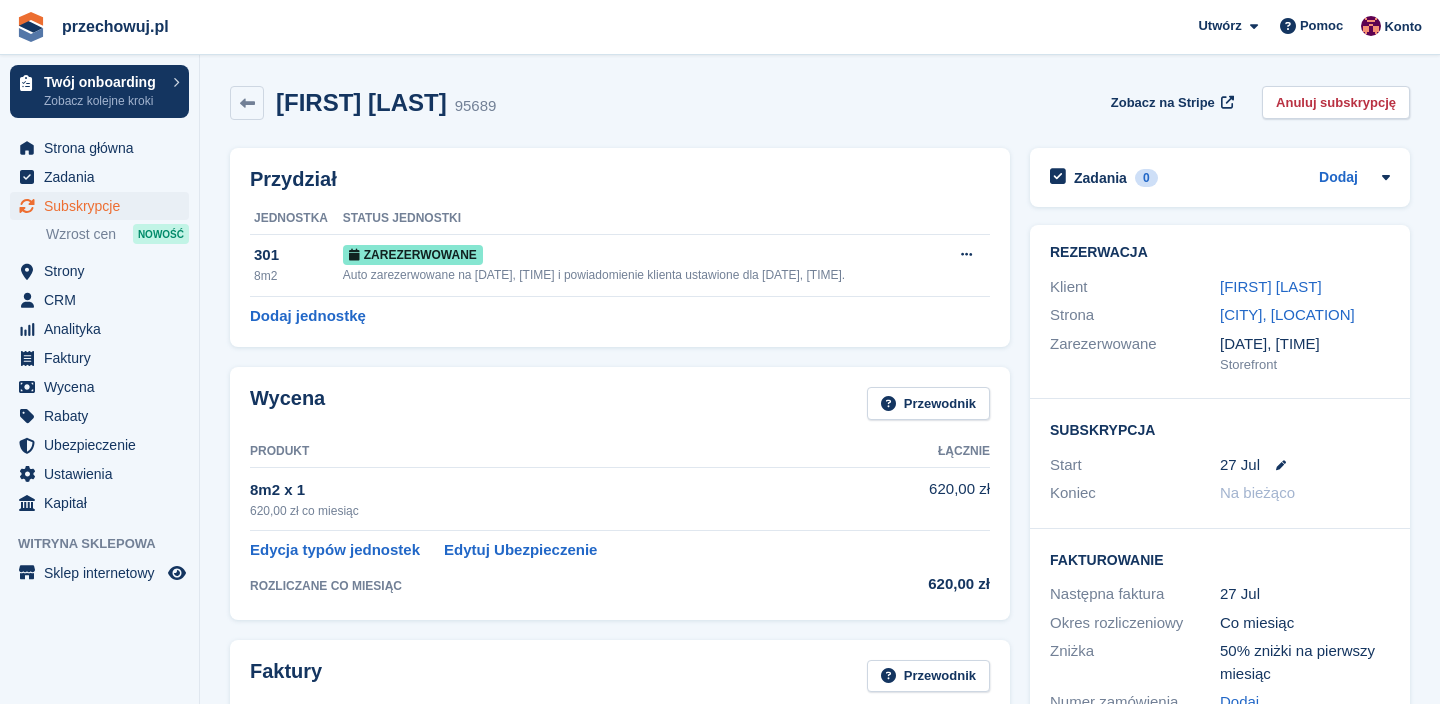 scroll, scrollTop: 0, scrollLeft: 0, axis: both 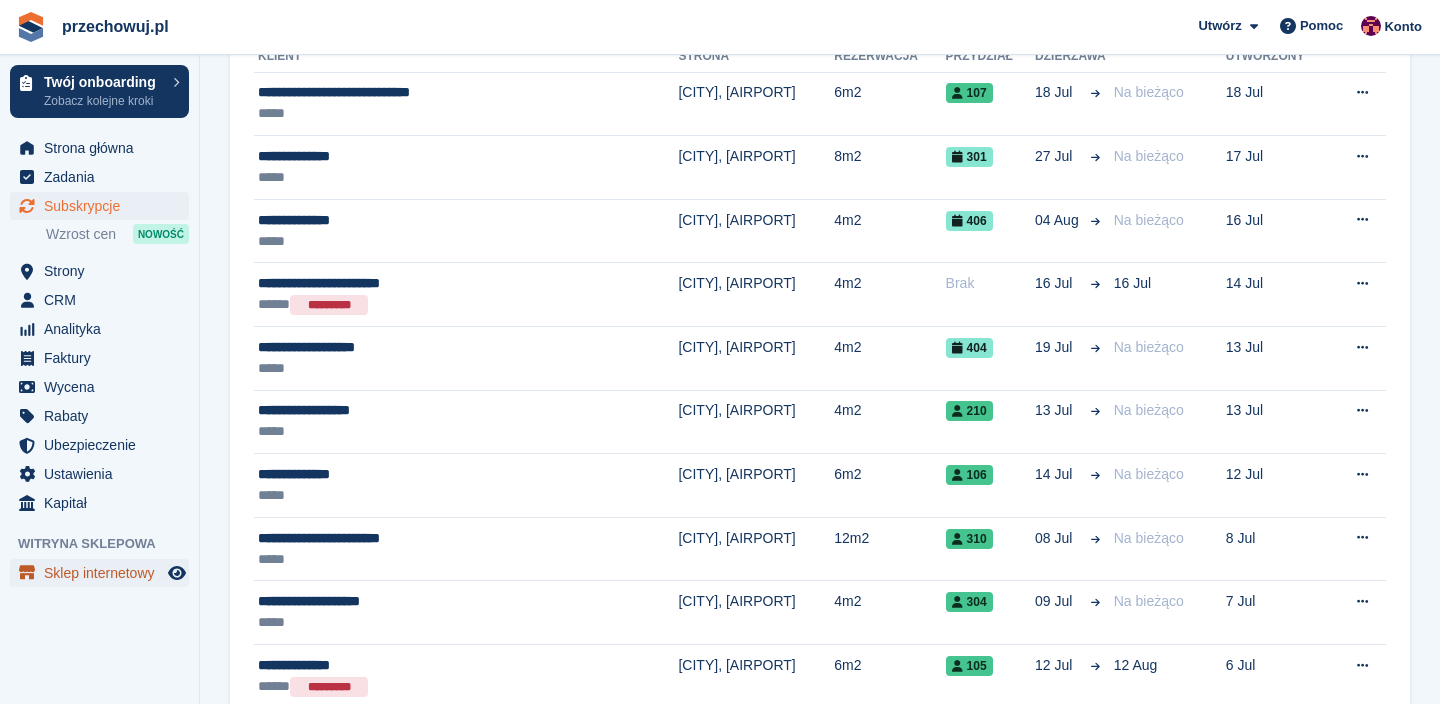 click on "Sklep internetowy" at bounding box center (104, 573) 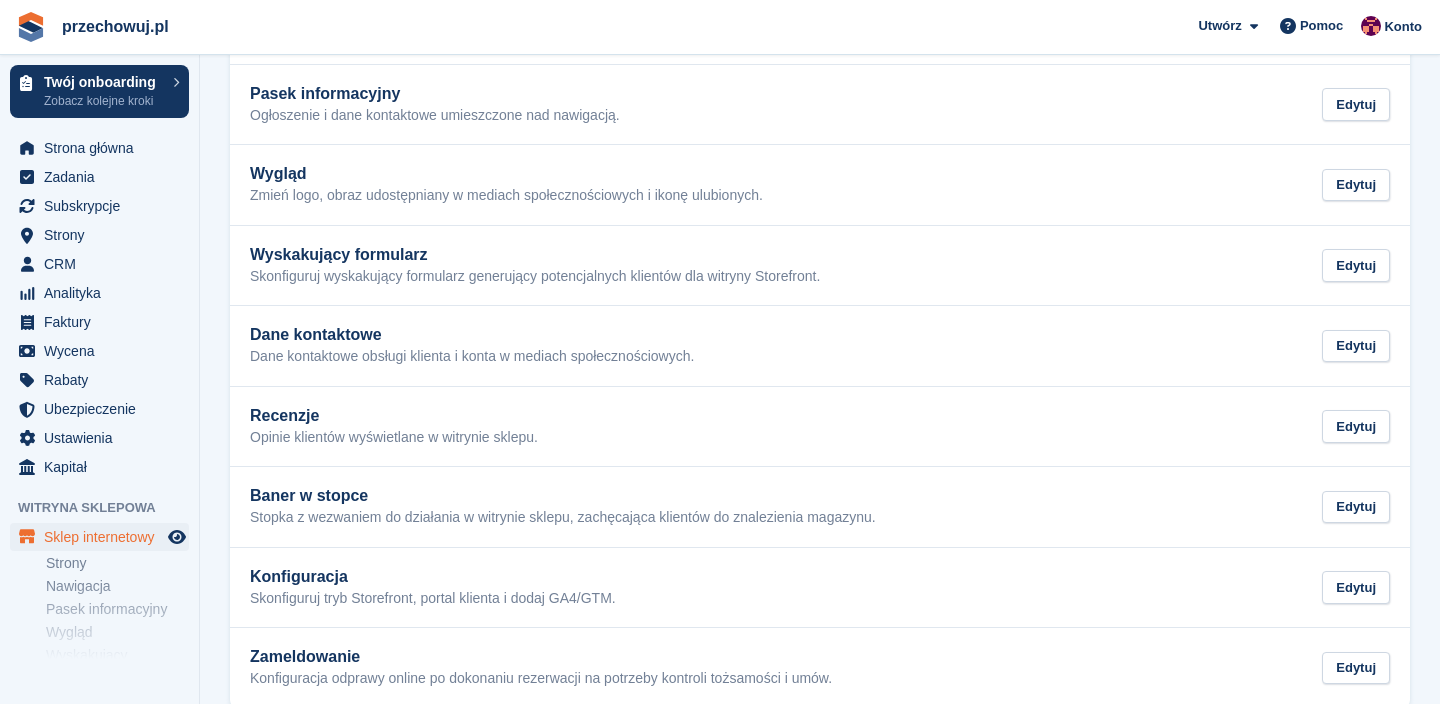 scroll, scrollTop: 0, scrollLeft: 0, axis: both 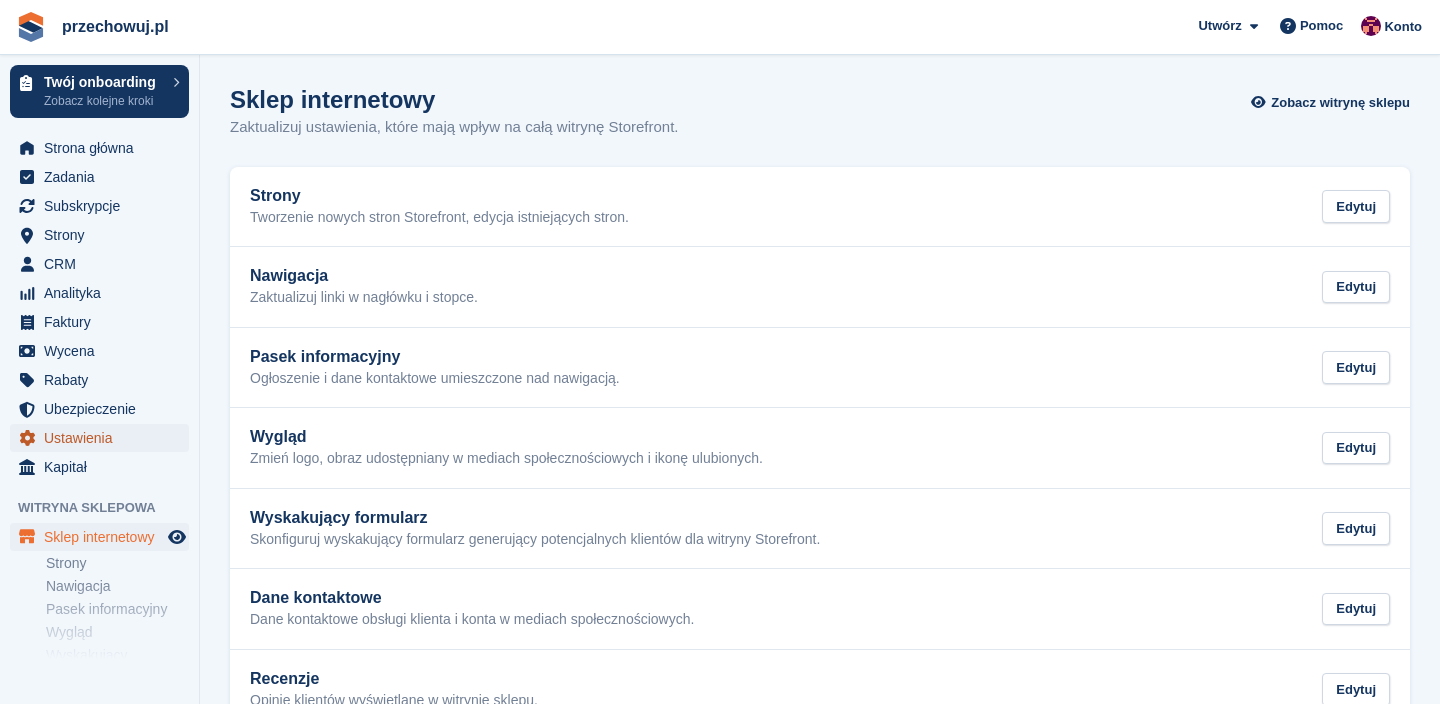 click on "Ustawienia" at bounding box center (104, 438) 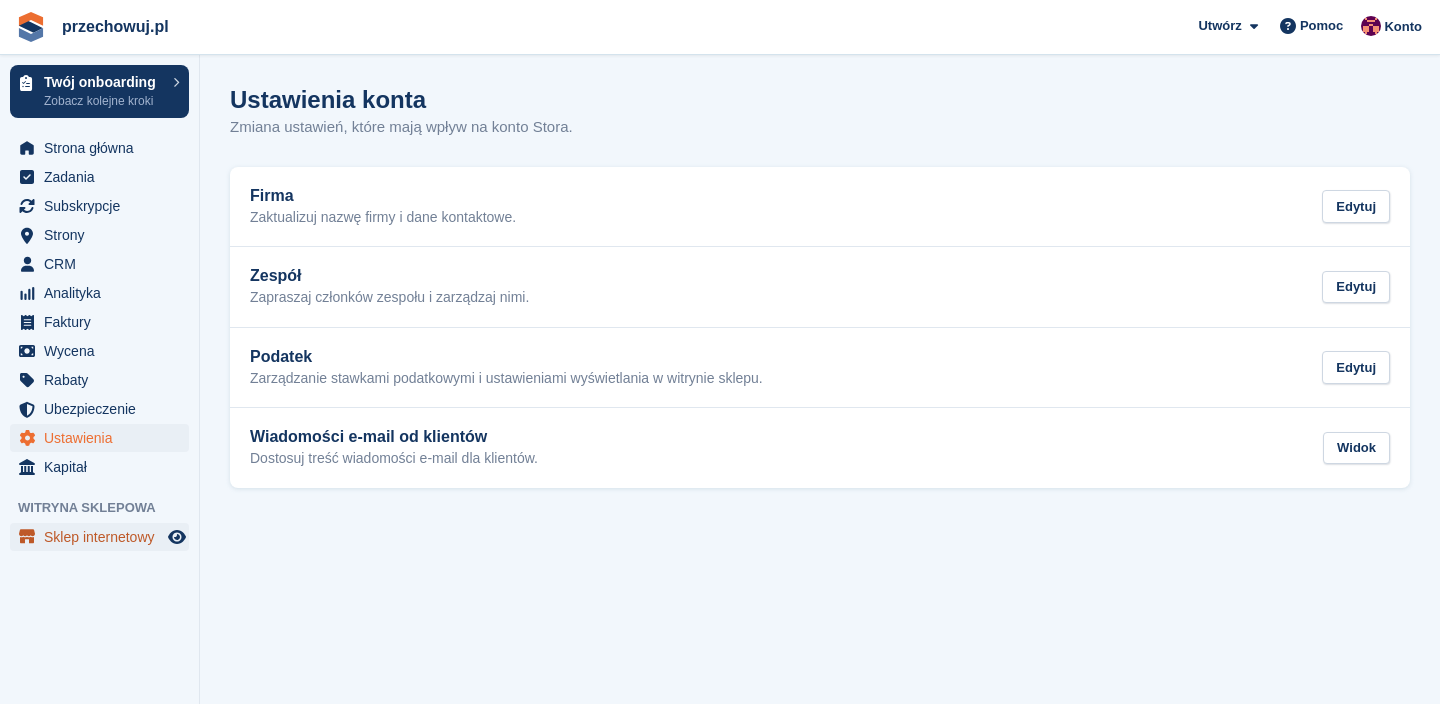 click on "Sklep internetowy" at bounding box center [104, 537] 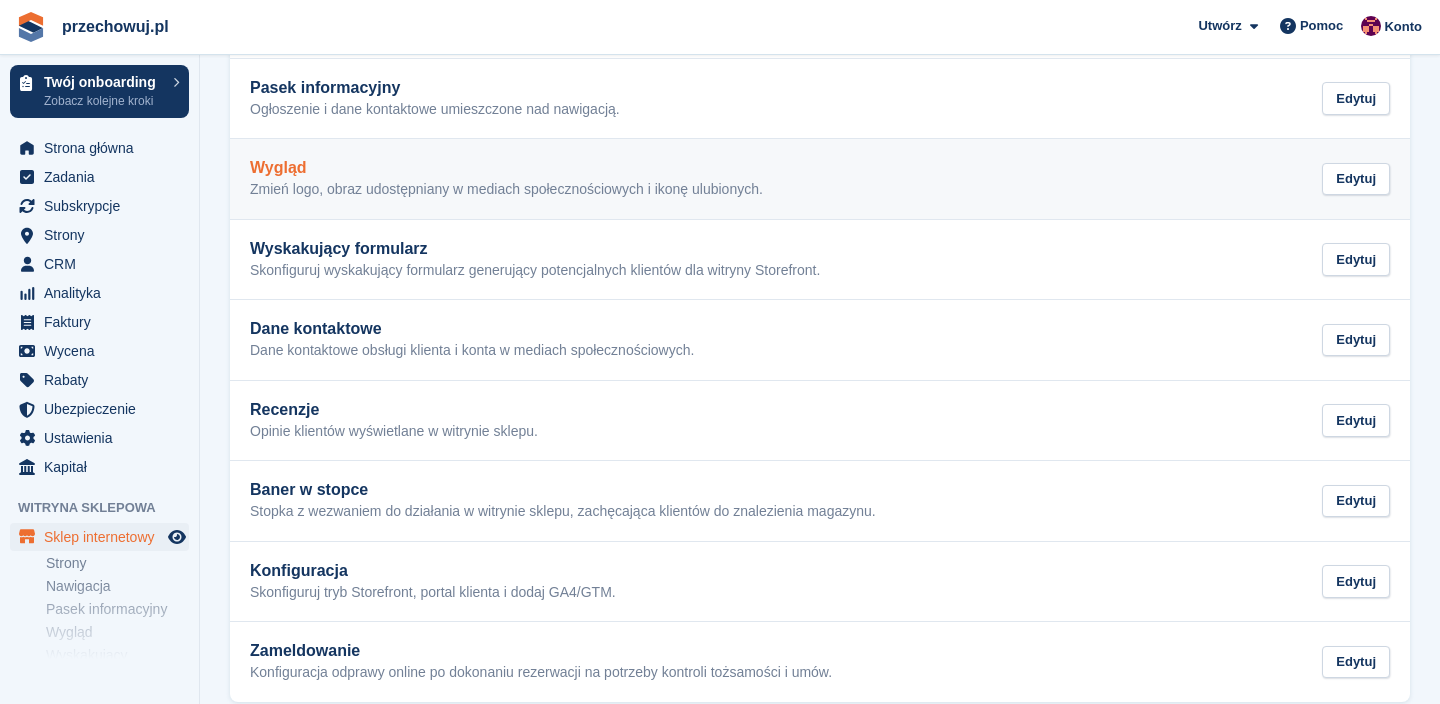 scroll, scrollTop: 296, scrollLeft: 0, axis: vertical 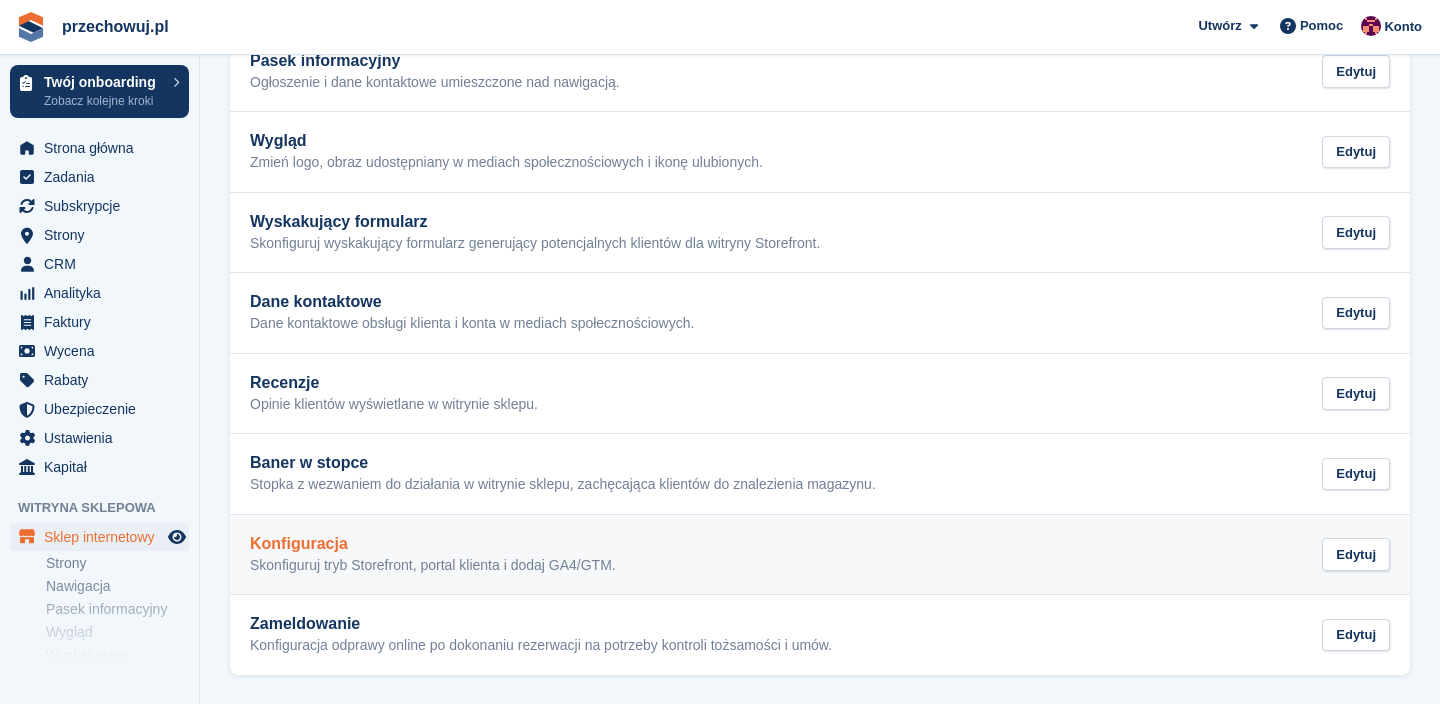 click on "Skonfiguruj tryb Storefront, portal klienta i dodaj GA4/GTM." at bounding box center (433, 566) 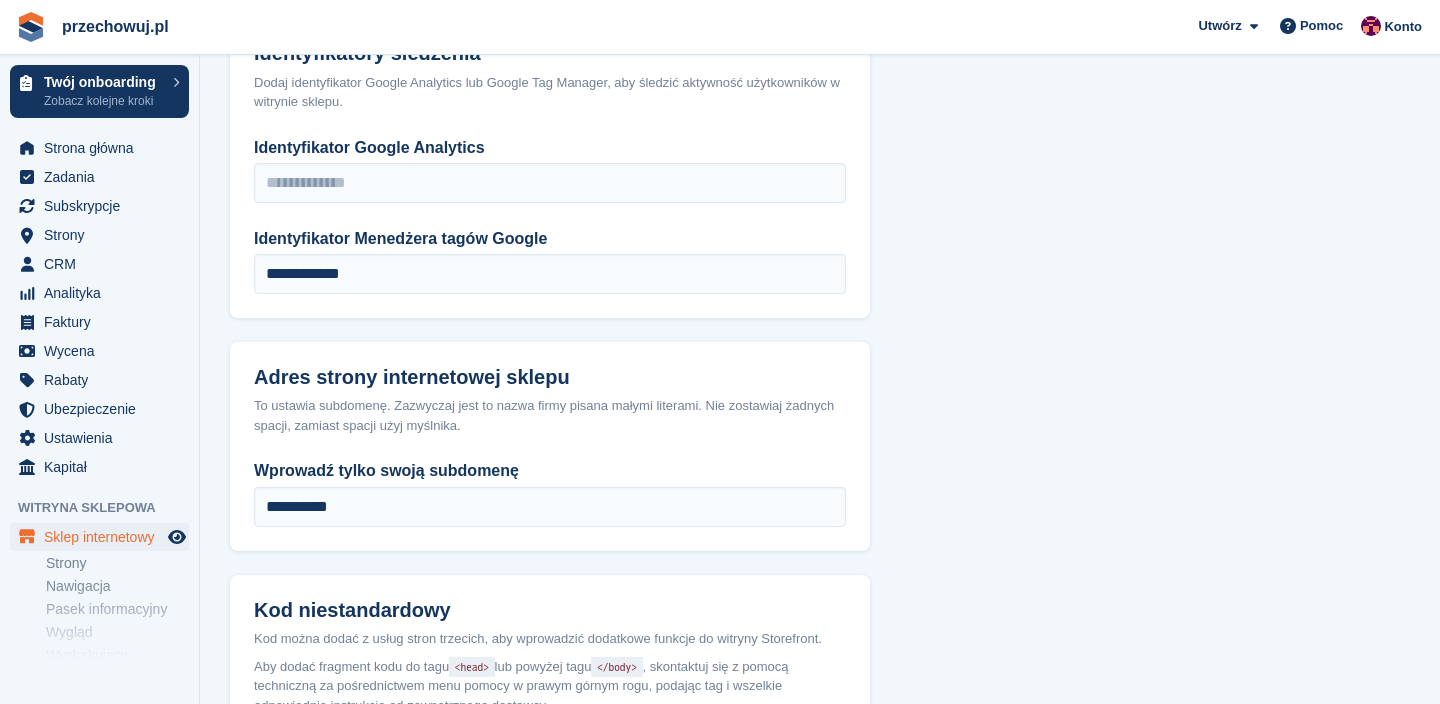 scroll, scrollTop: 1214, scrollLeft: 0, axis: vertical 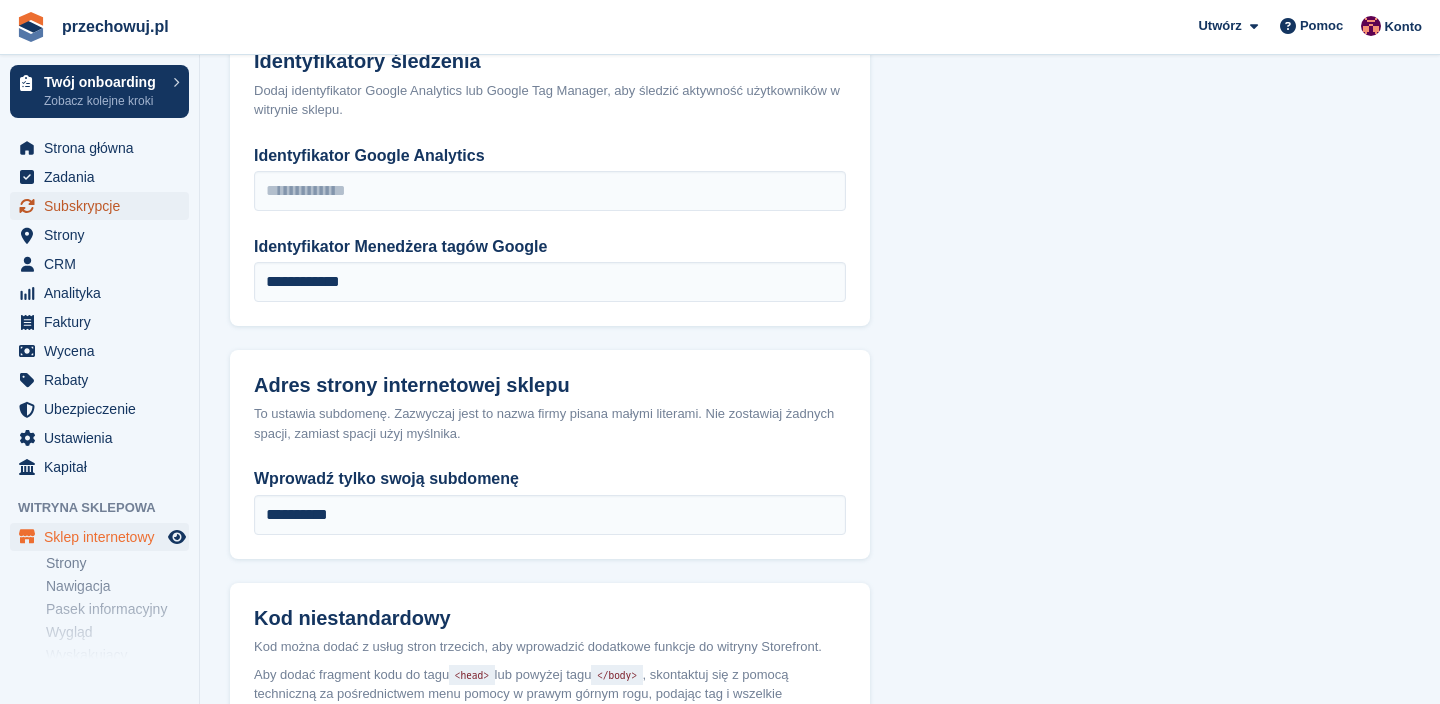 click on "Subskrypcje" at bounding box center (104, 206) 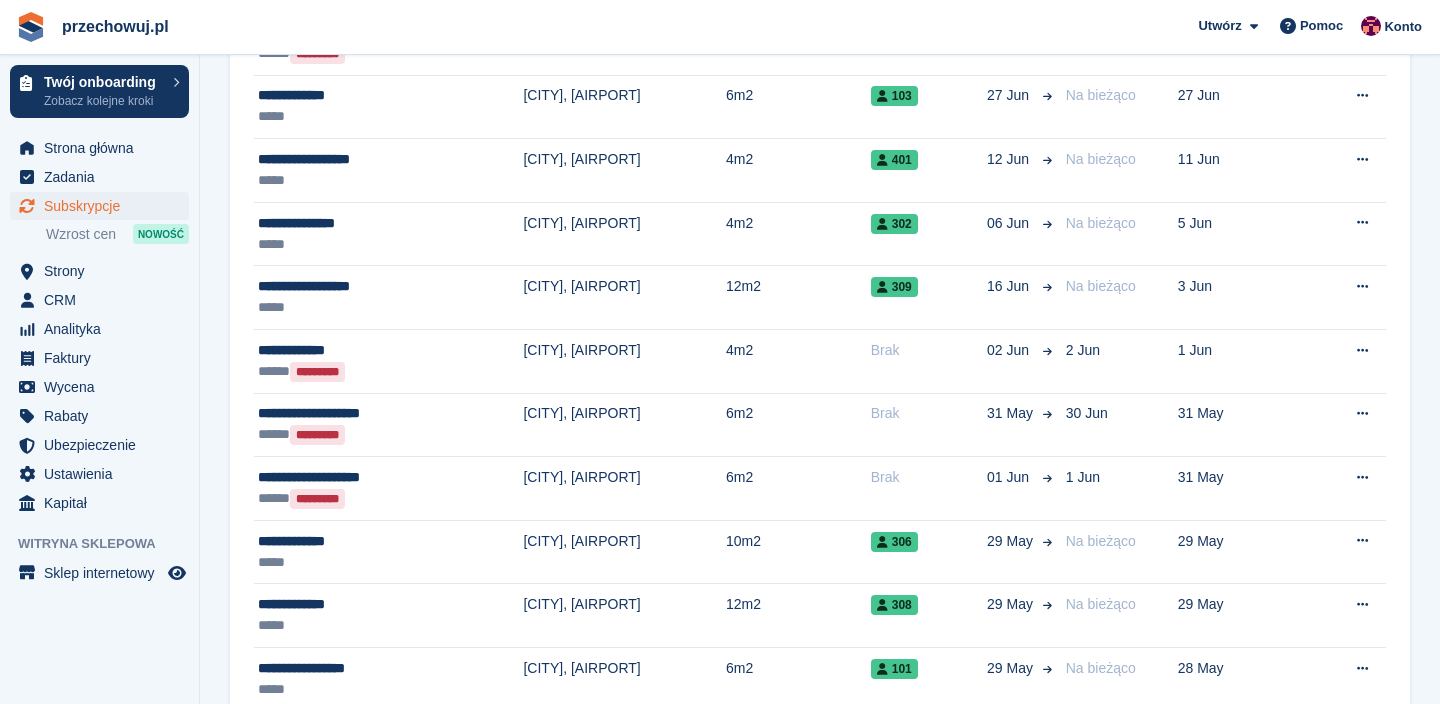 scroll, scrollTop: 0, scrollLeft: 0, axis: both 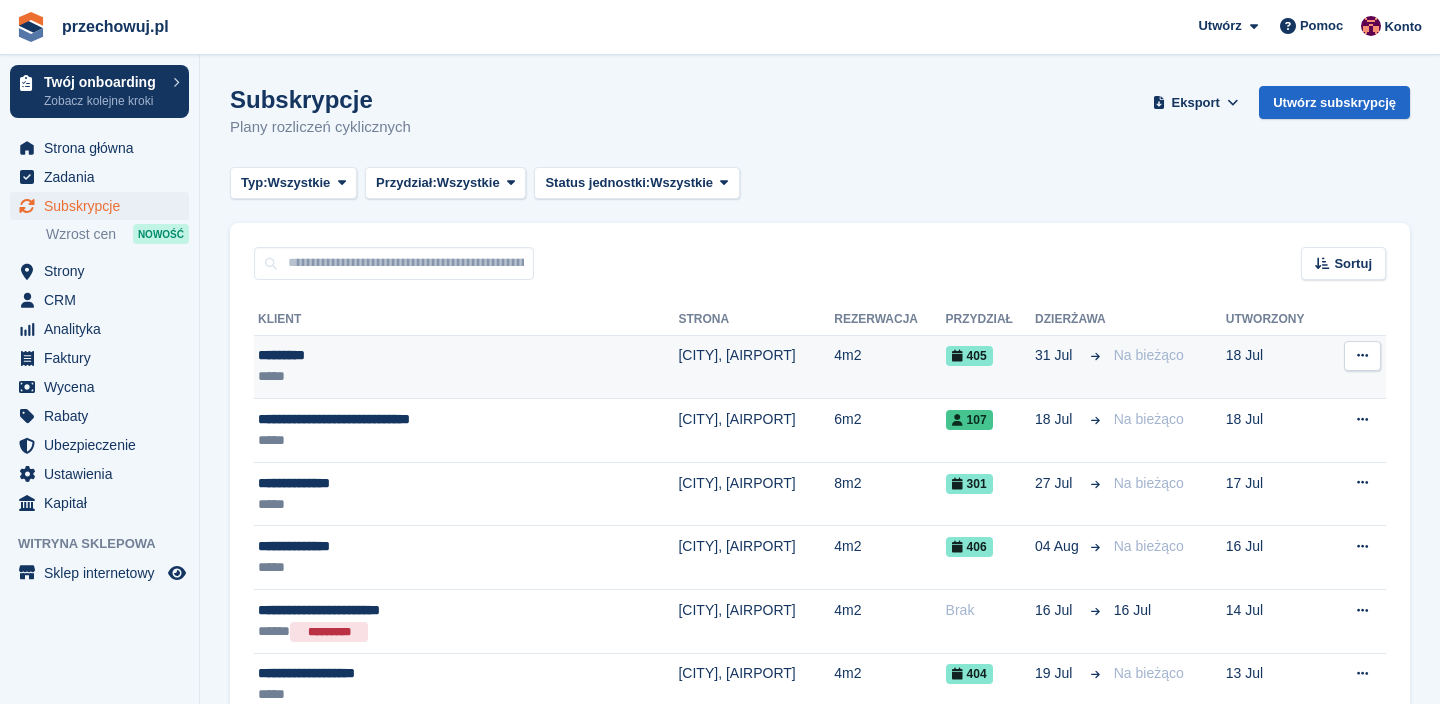 click on "*********" at bounding box center [415, 355] 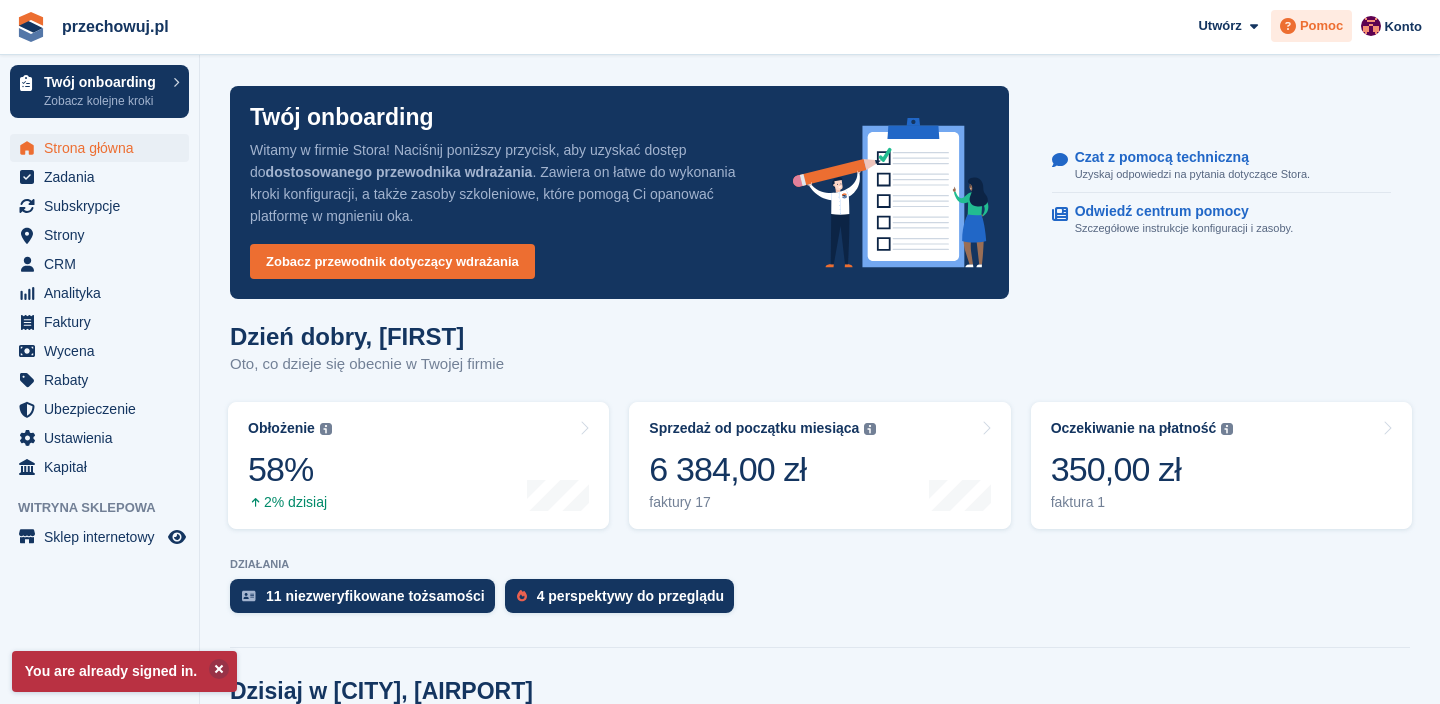 scroll, scrollTop: 0, scrollLeft: 0, axis: both 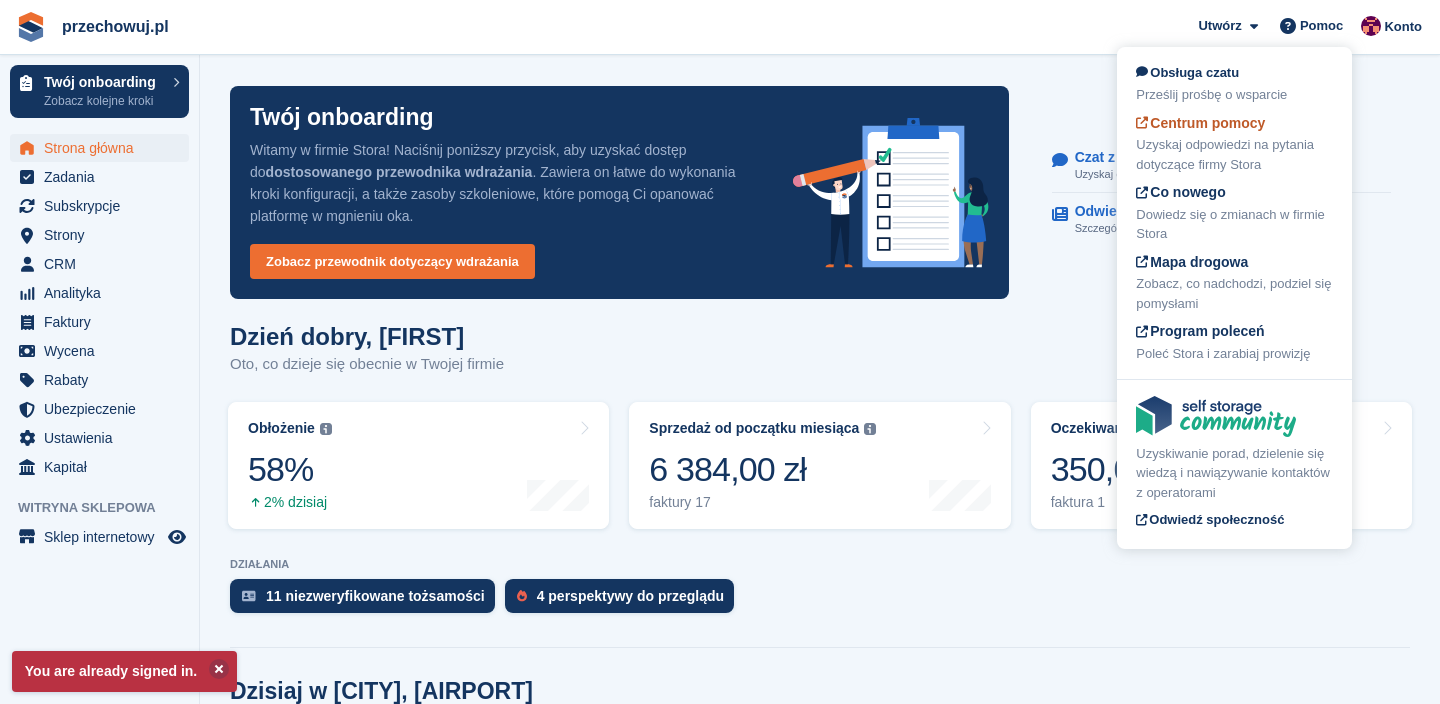 click on "Centrum pomocy" at bounding box center [1200, 123] 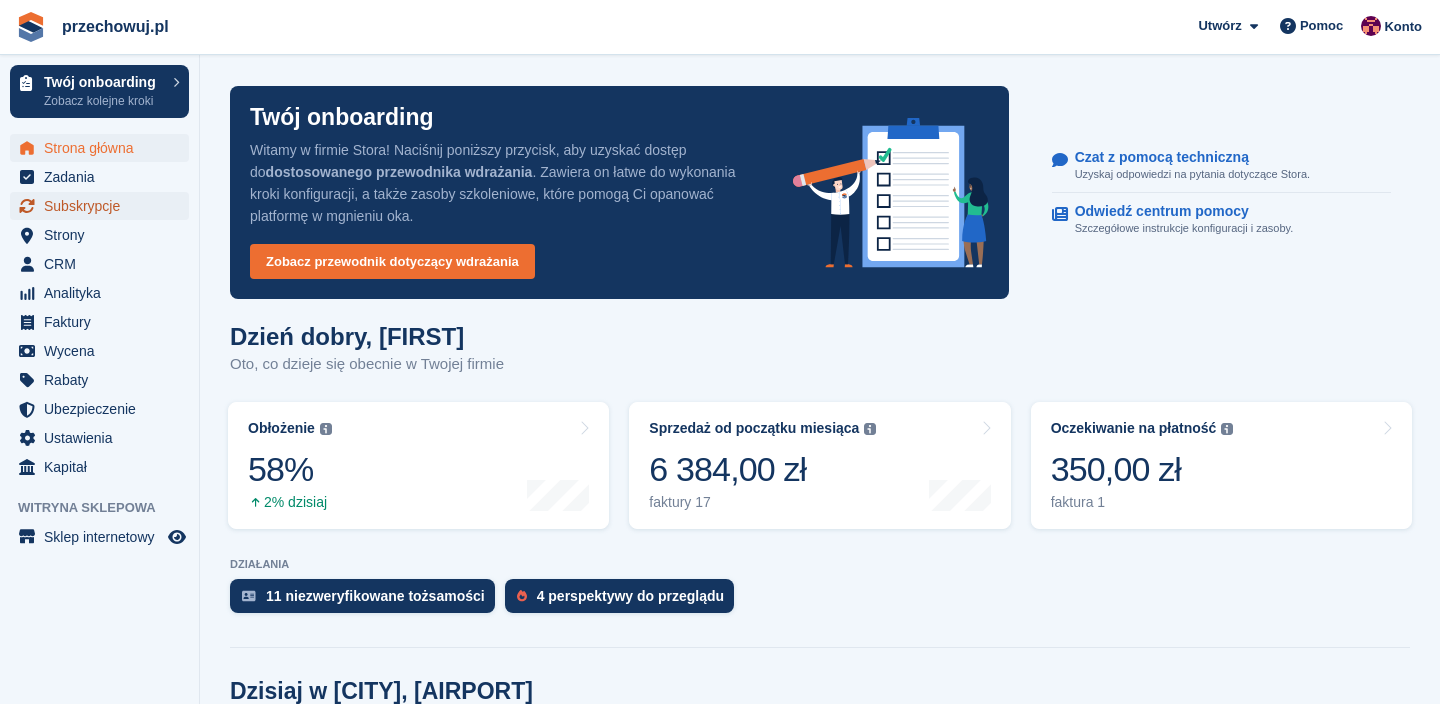 click on "Subskrypcje" at bounding box center (104, 206) 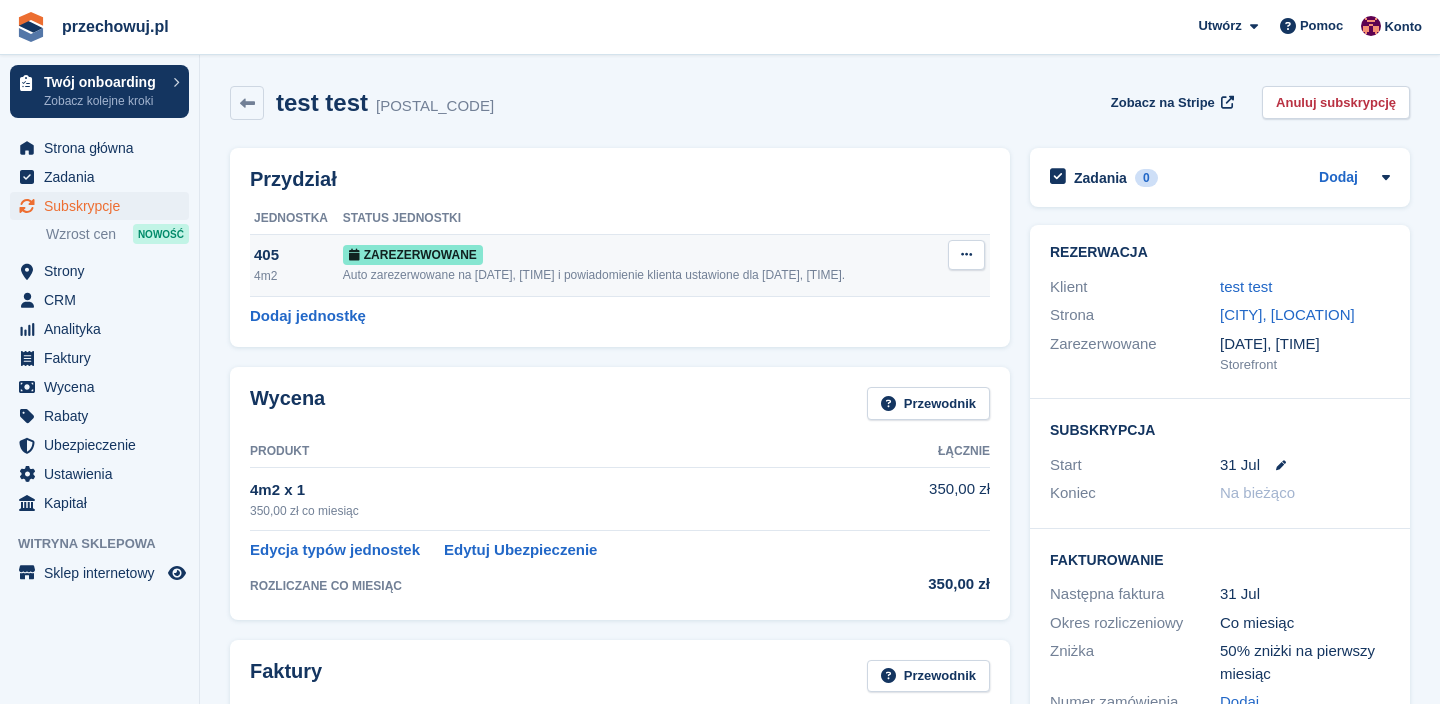 scroll, scrollTop: 0, scrollLeft: 0, axis: both 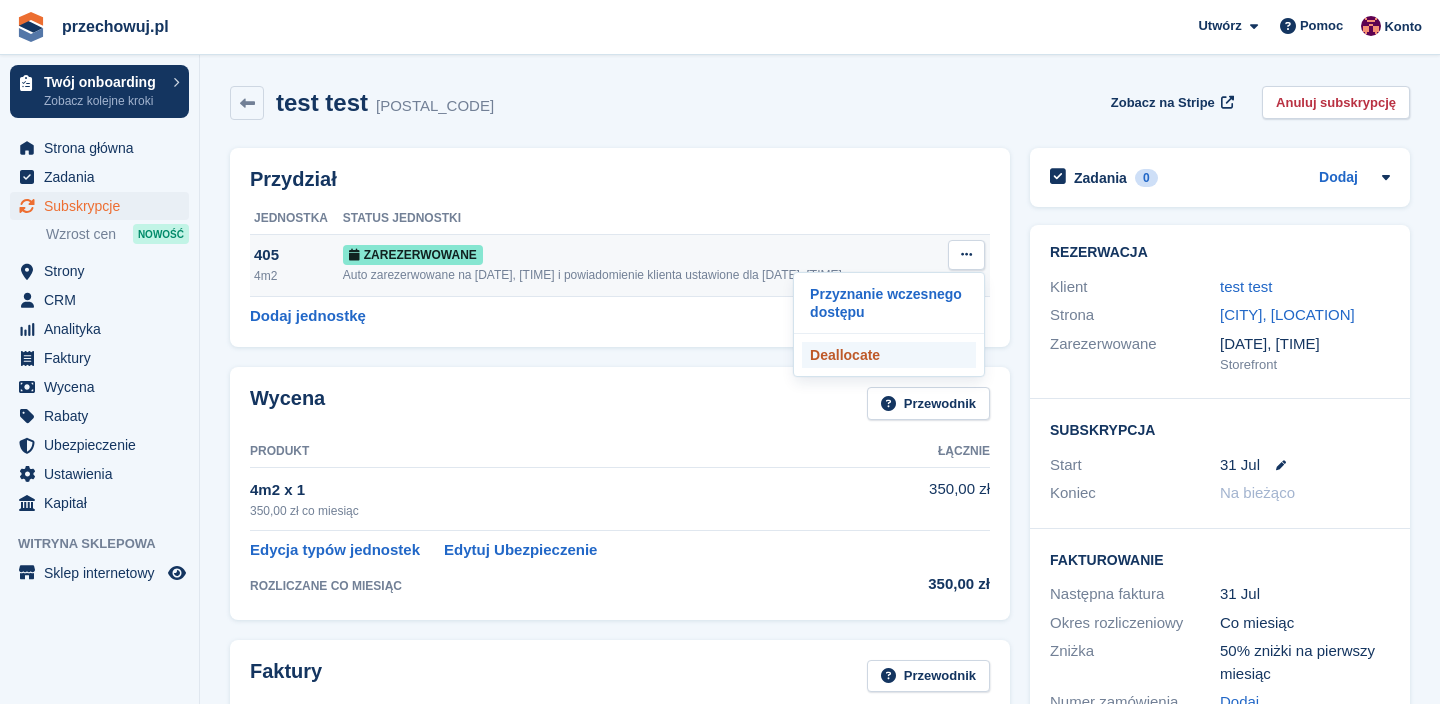 click on "Deallocate" at bounding box center (889, 355) 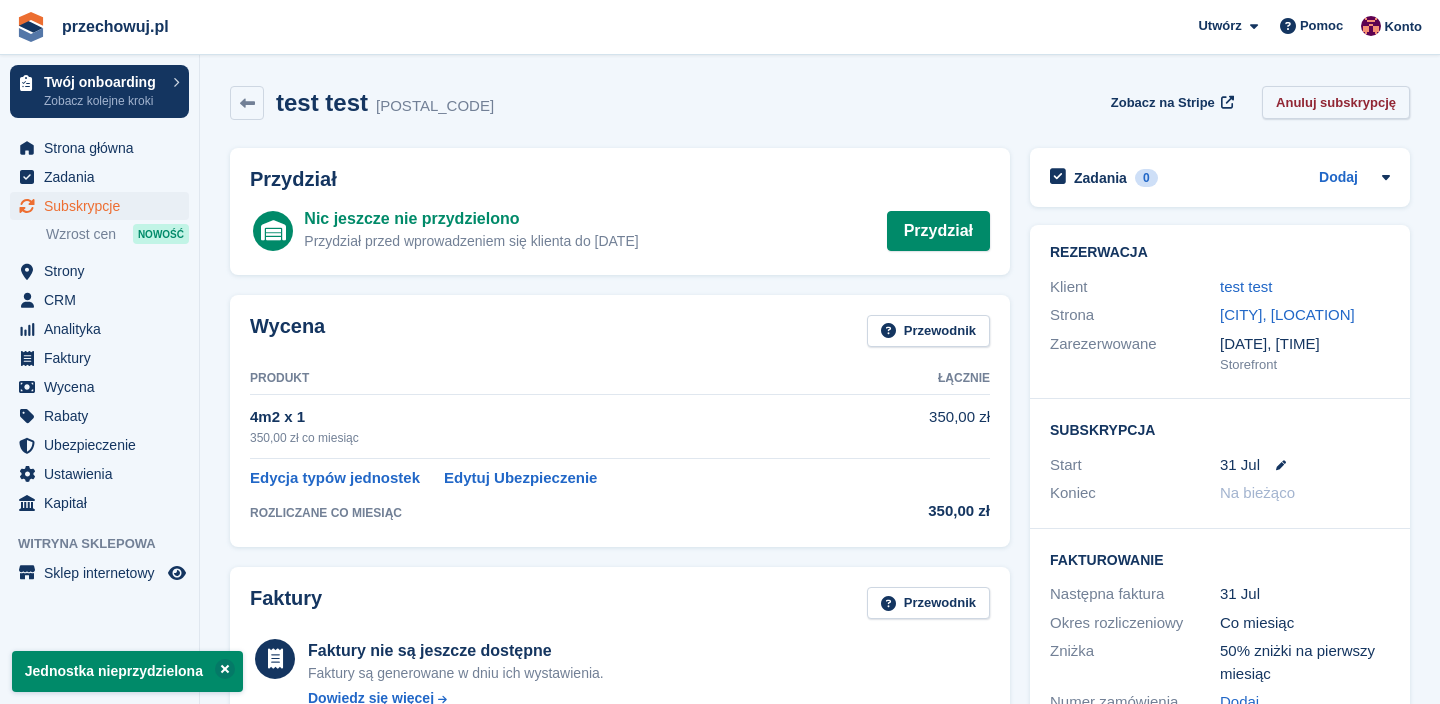 click on "Anuluj subskrypcję" at bounding box center [1336, 102] 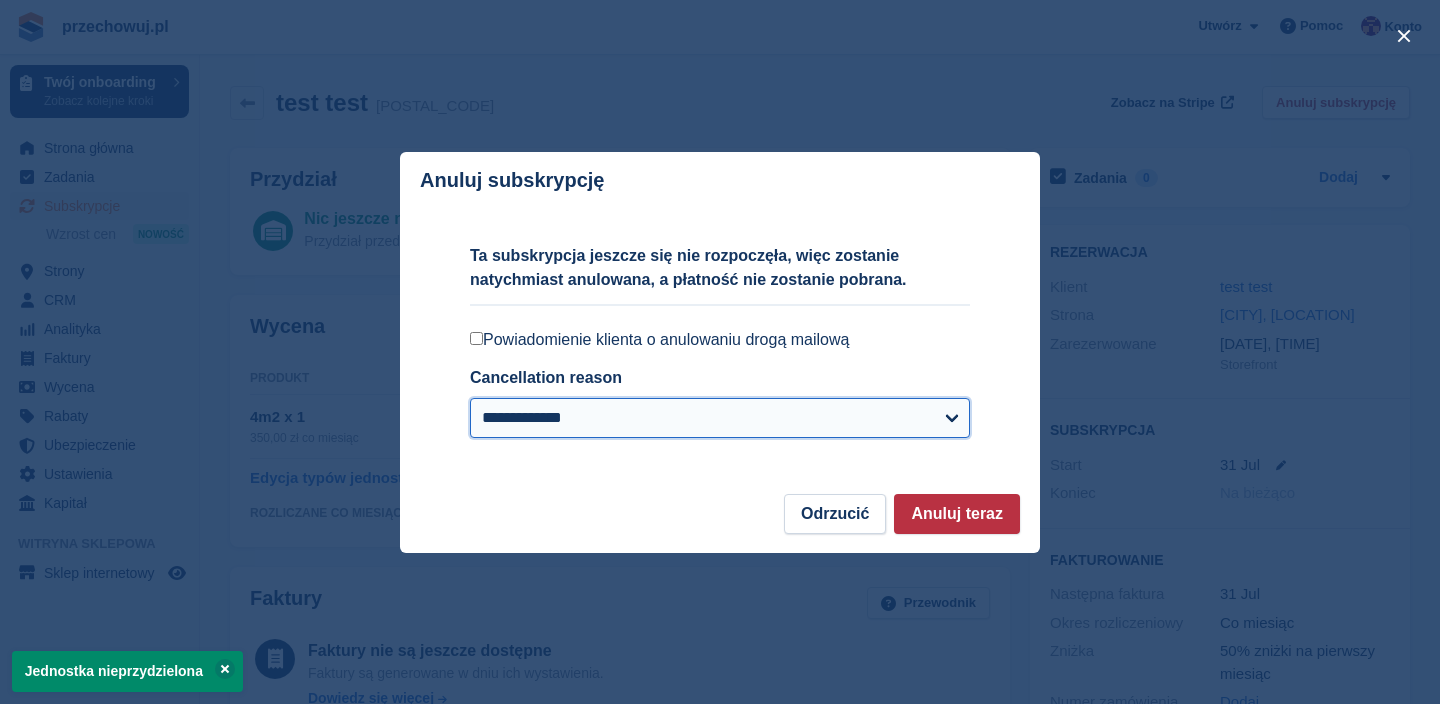 click on "**********" at bounding box center (720, 418) 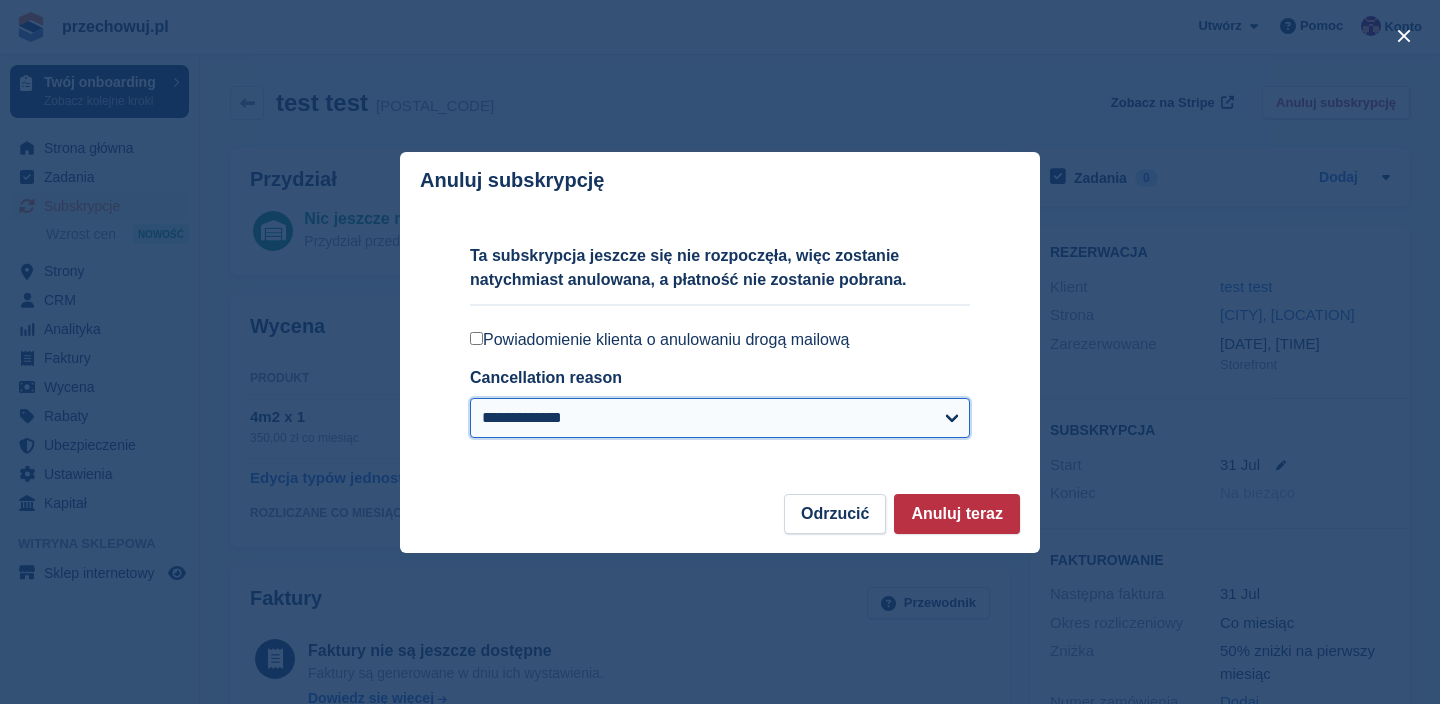 select on "*****" 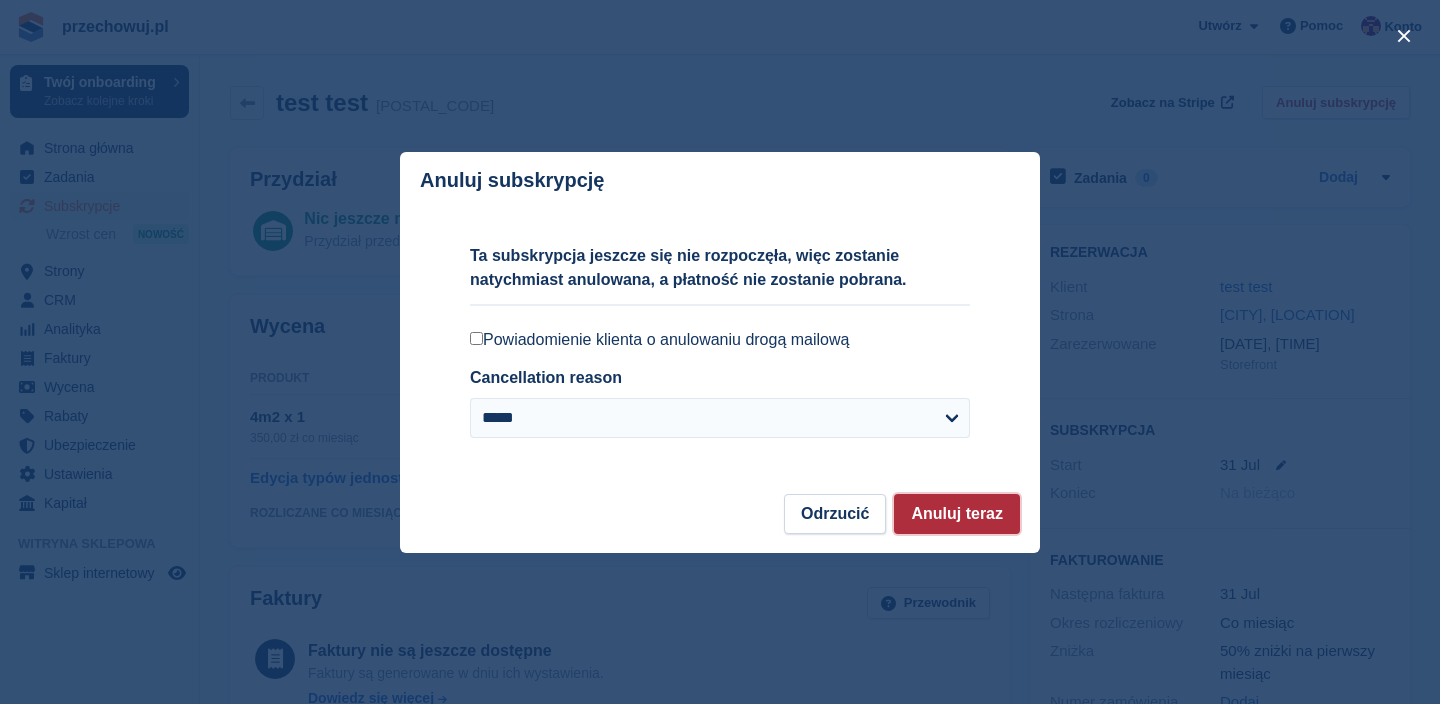 click on "Anuluj teraz" at bounding box center (957, 514) 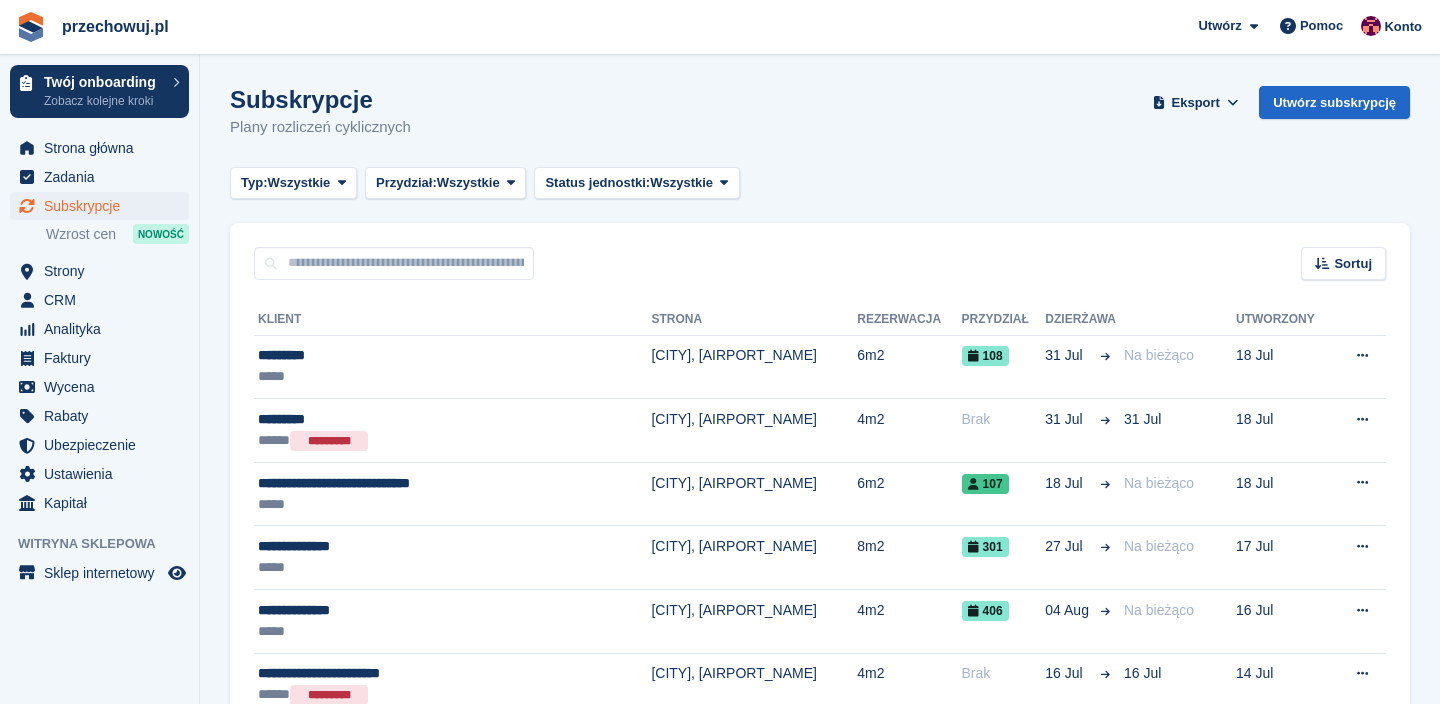 scroll, scrollTop: 0, scrollLeft: 0, axis: both 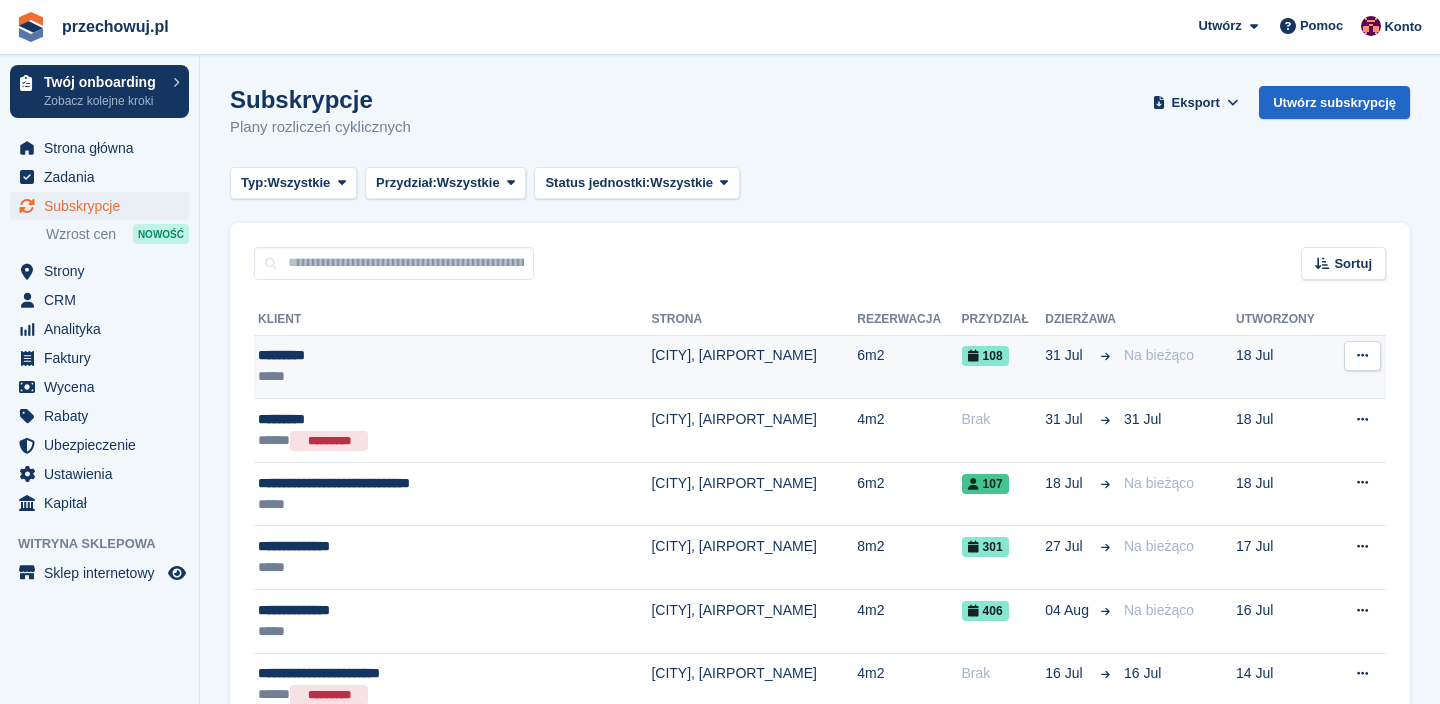 click on "*********" at bounding box center (415, 355) 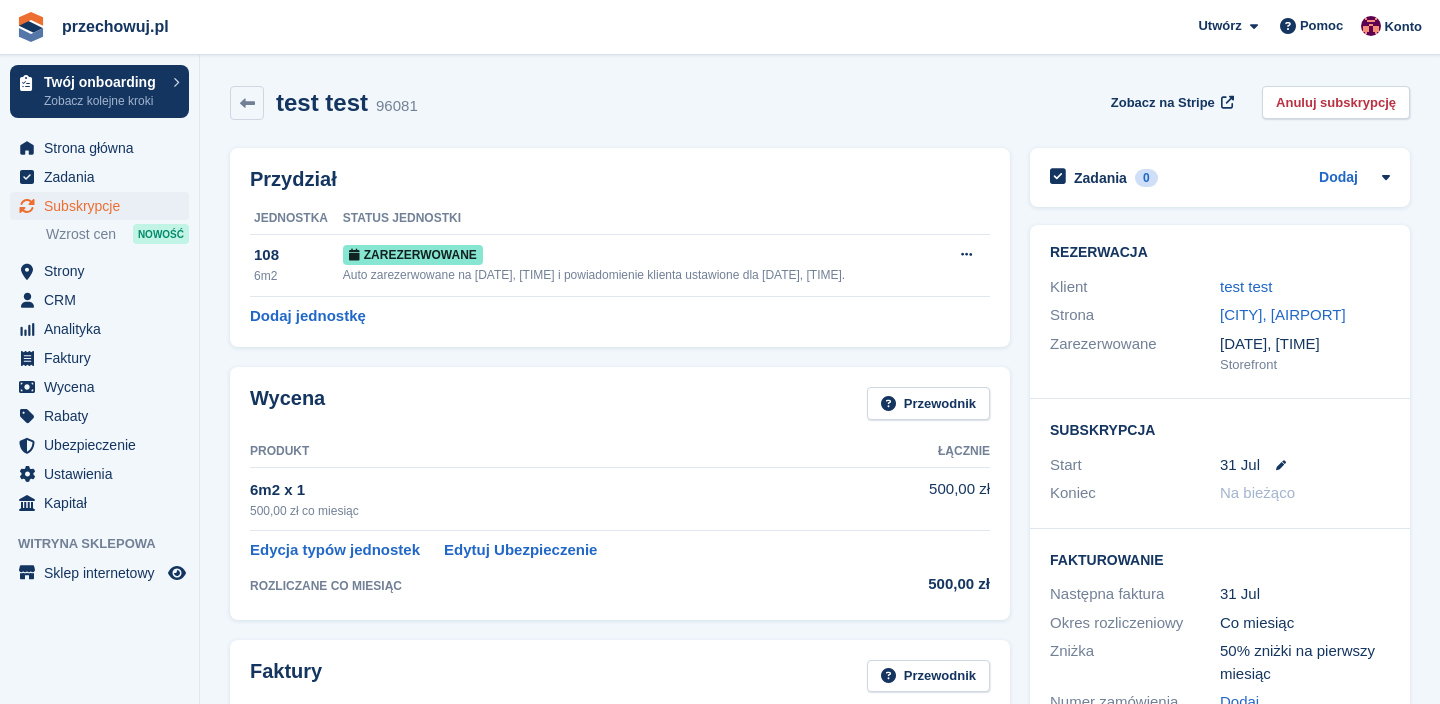 scroll, scrollTop: 0, scrollLeft: 0, axis: both 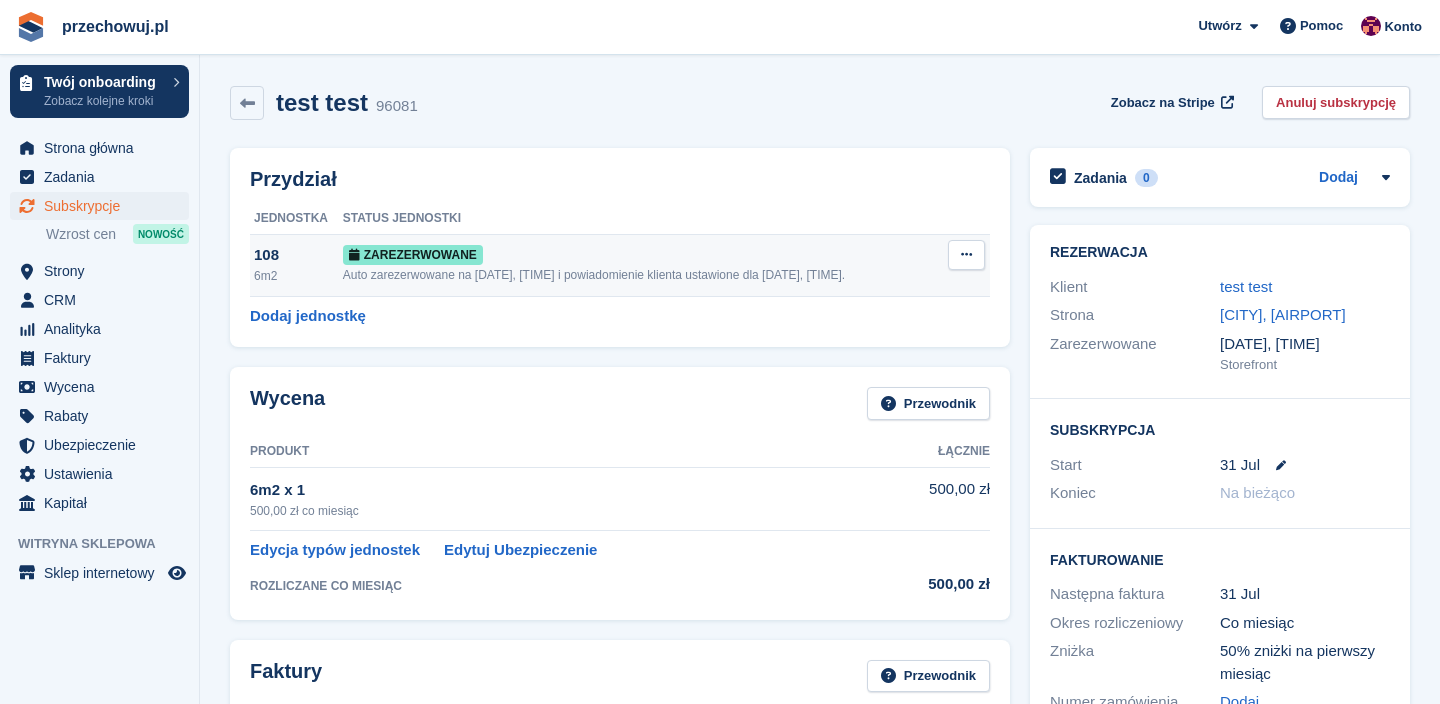 click at bounding box center (966, 254) 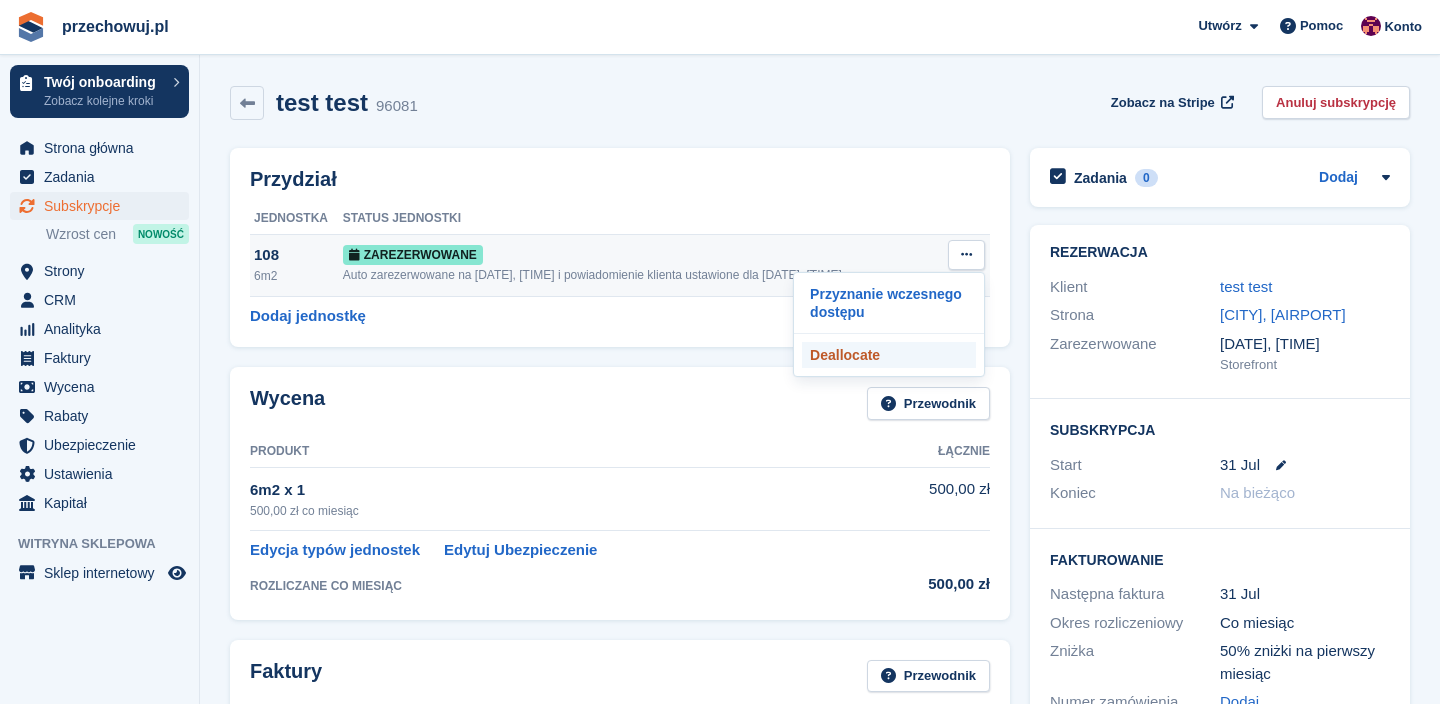 click on "Deallocate" at bounding box center (889, 355) 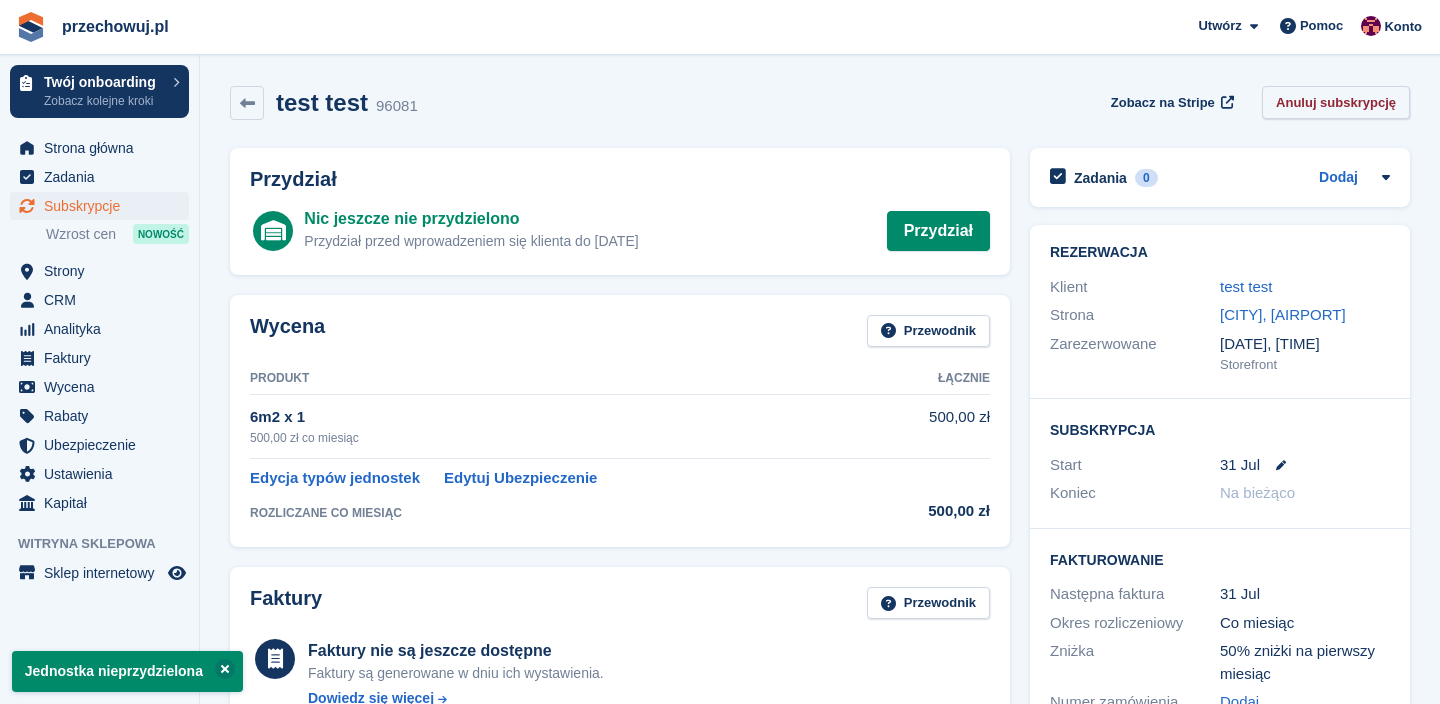 click on "Anuluj subskrypcję" at bounding box center [1336, 102] 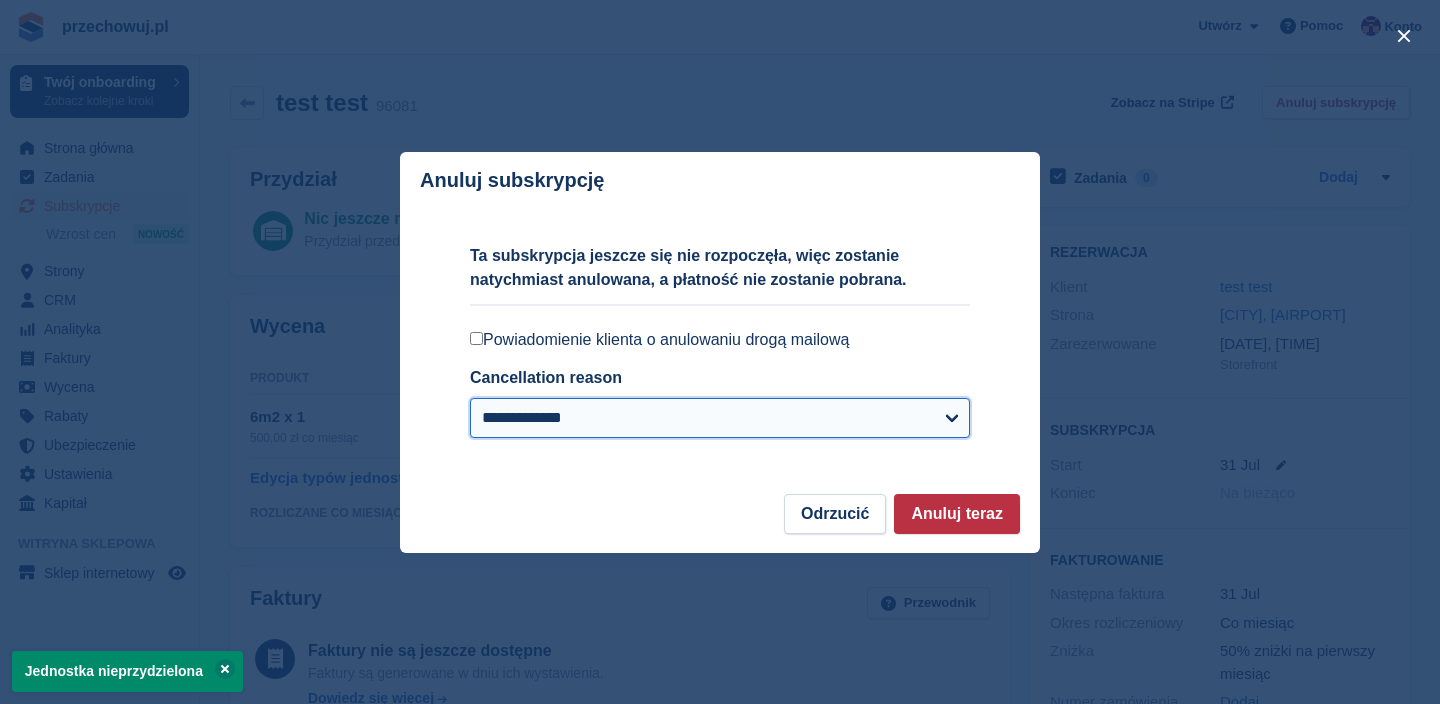 click on "**********" at bounding box center [720, 418] 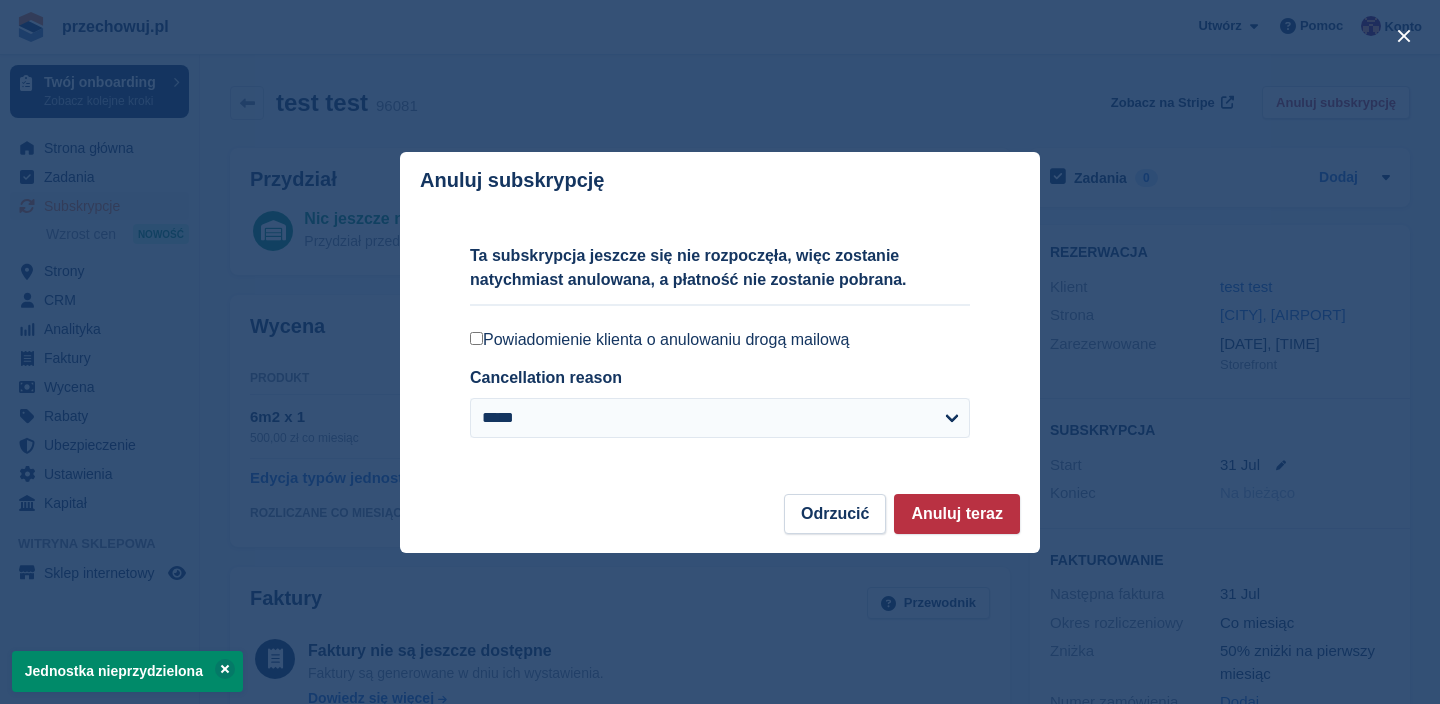 click on "Powiadomienie klienta o anulowaniu drogą mailową" at bounding box center [720, 340] 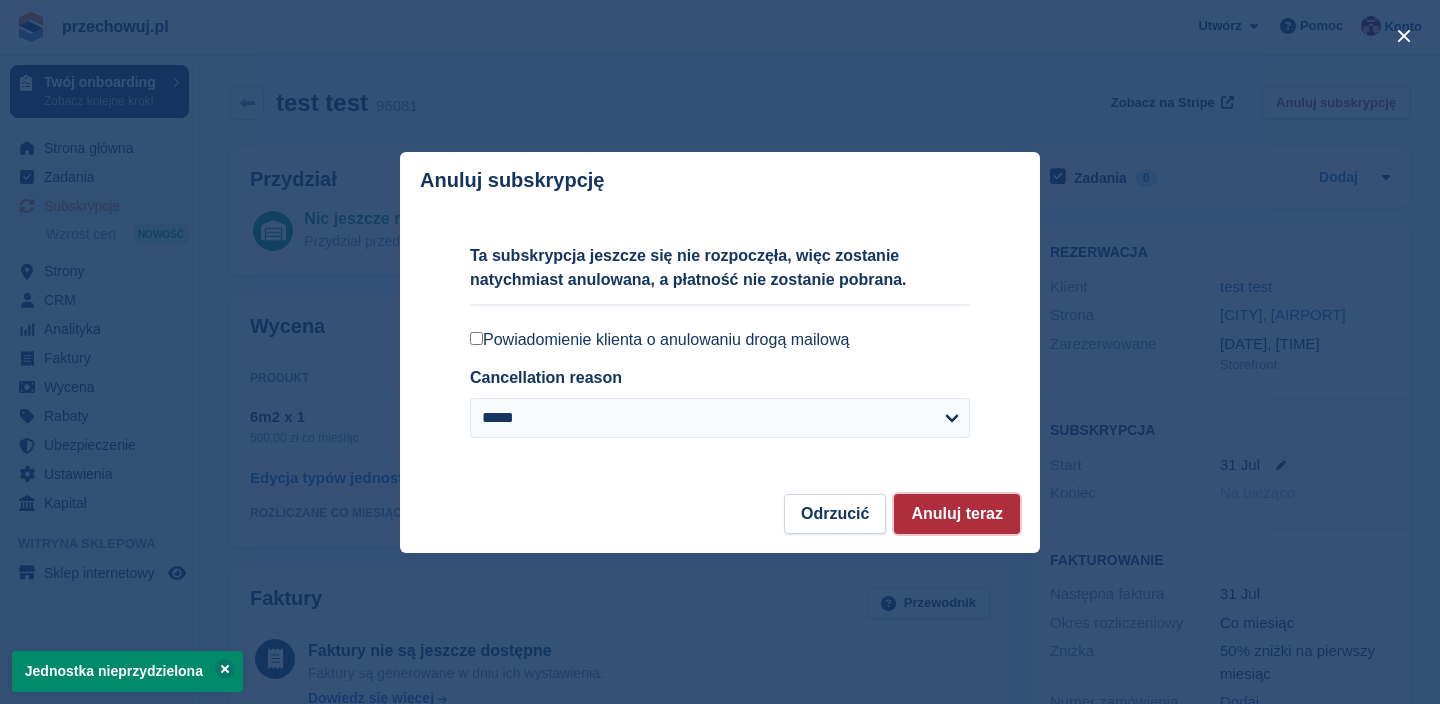 click on "Anuluj teraz" at bounding box center [957, 514] 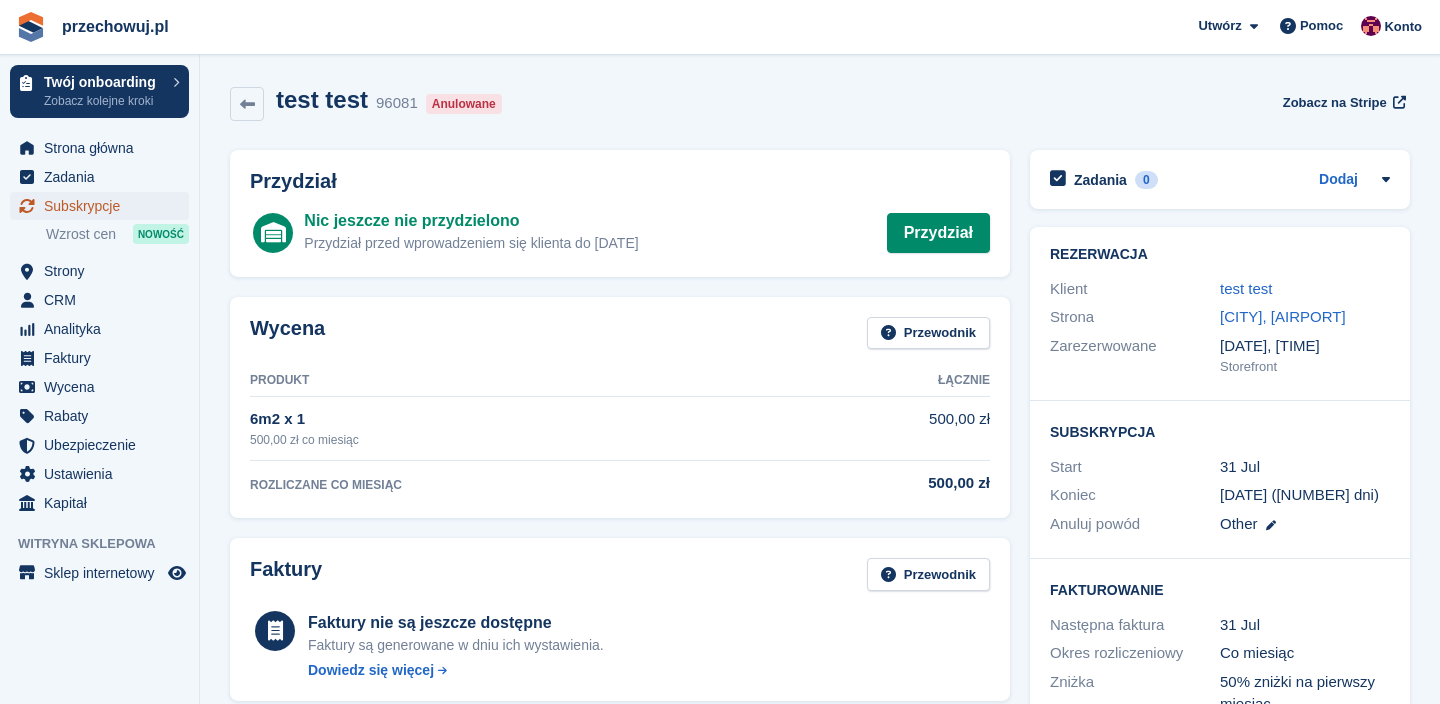 click on "Subskrypcje" at bounding box center (104, 206) 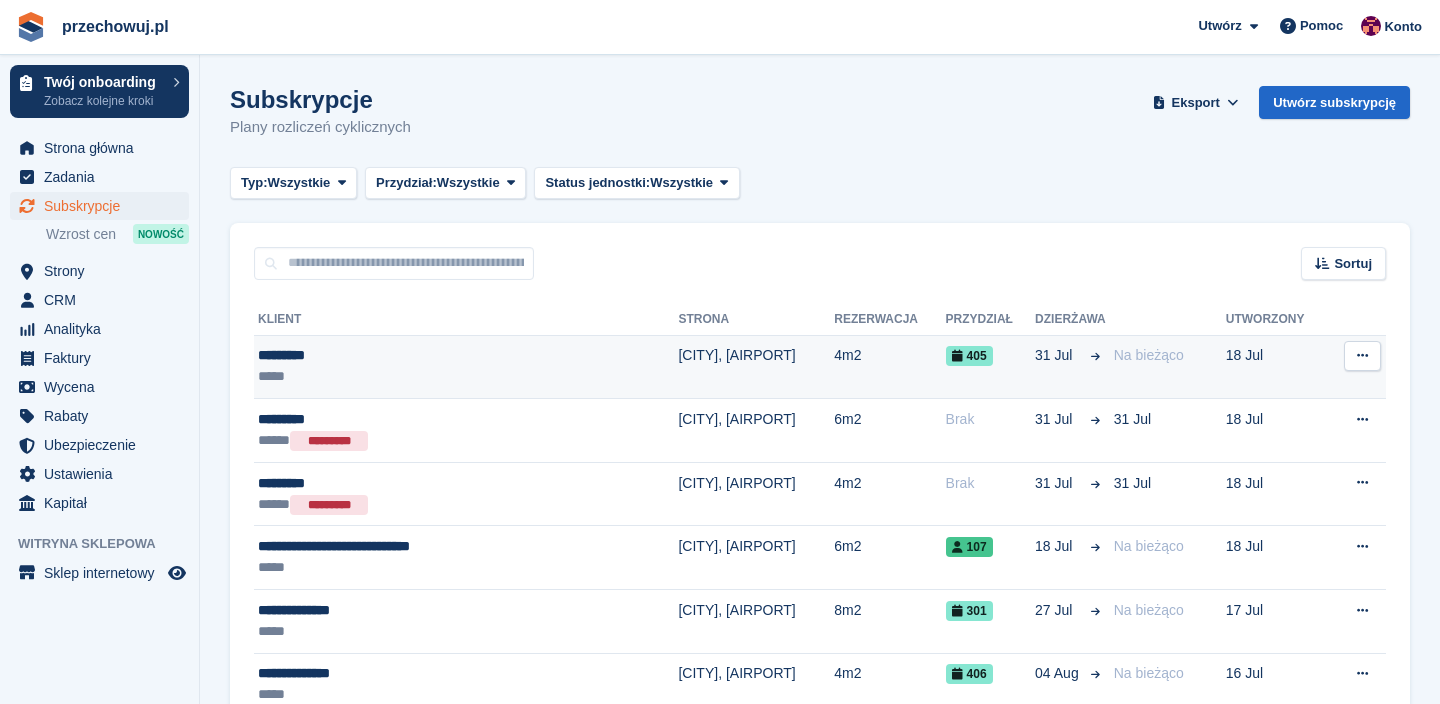 click on "*****" at bounding box center (415, 376) 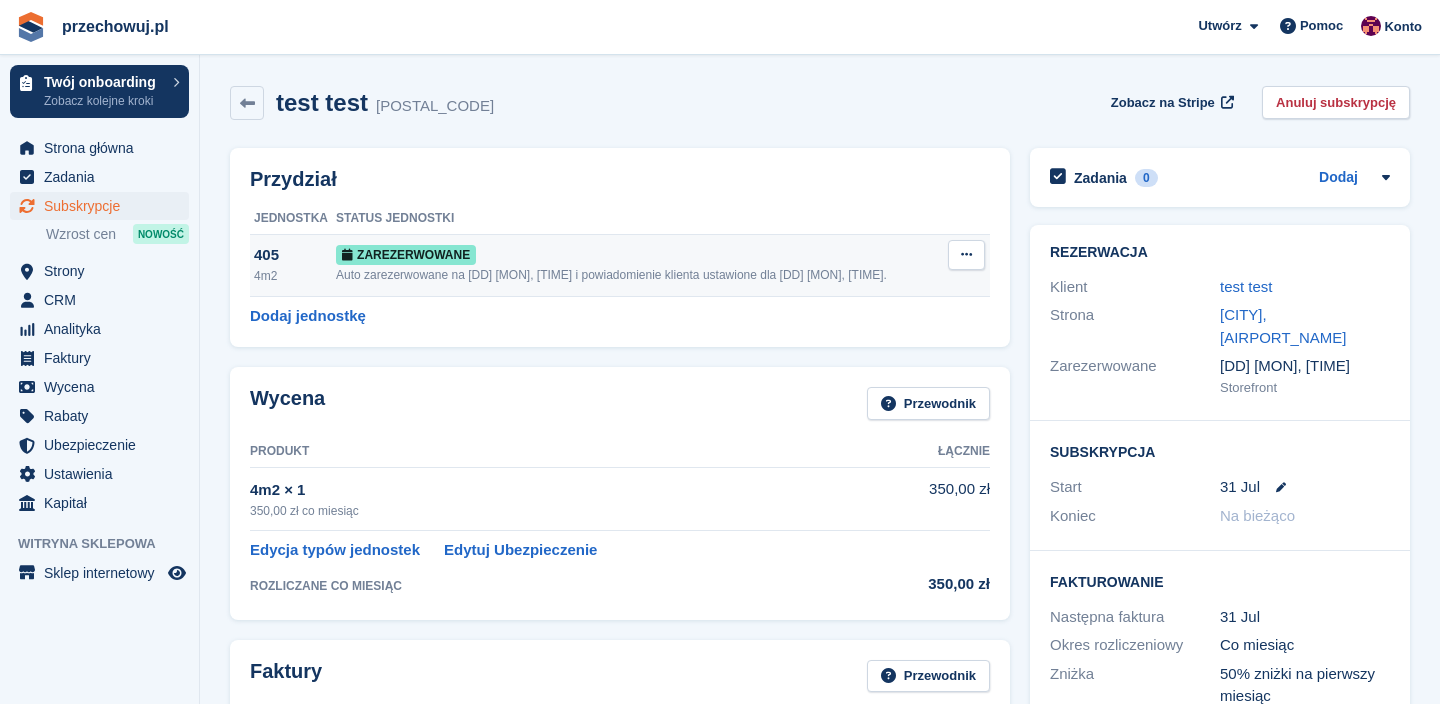 scroll, scrollTop: 0, scrollLeft: 0, axis: both 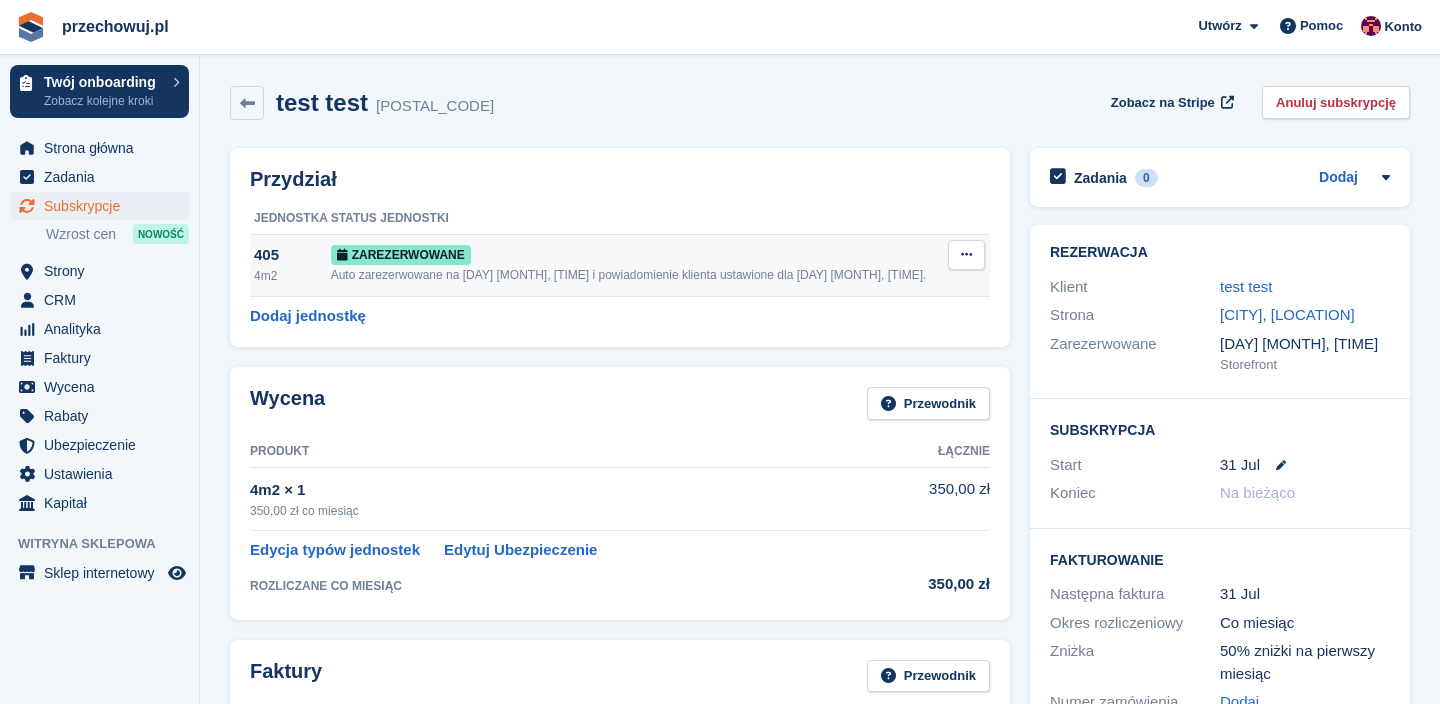 click at bounding box center (966, 255) 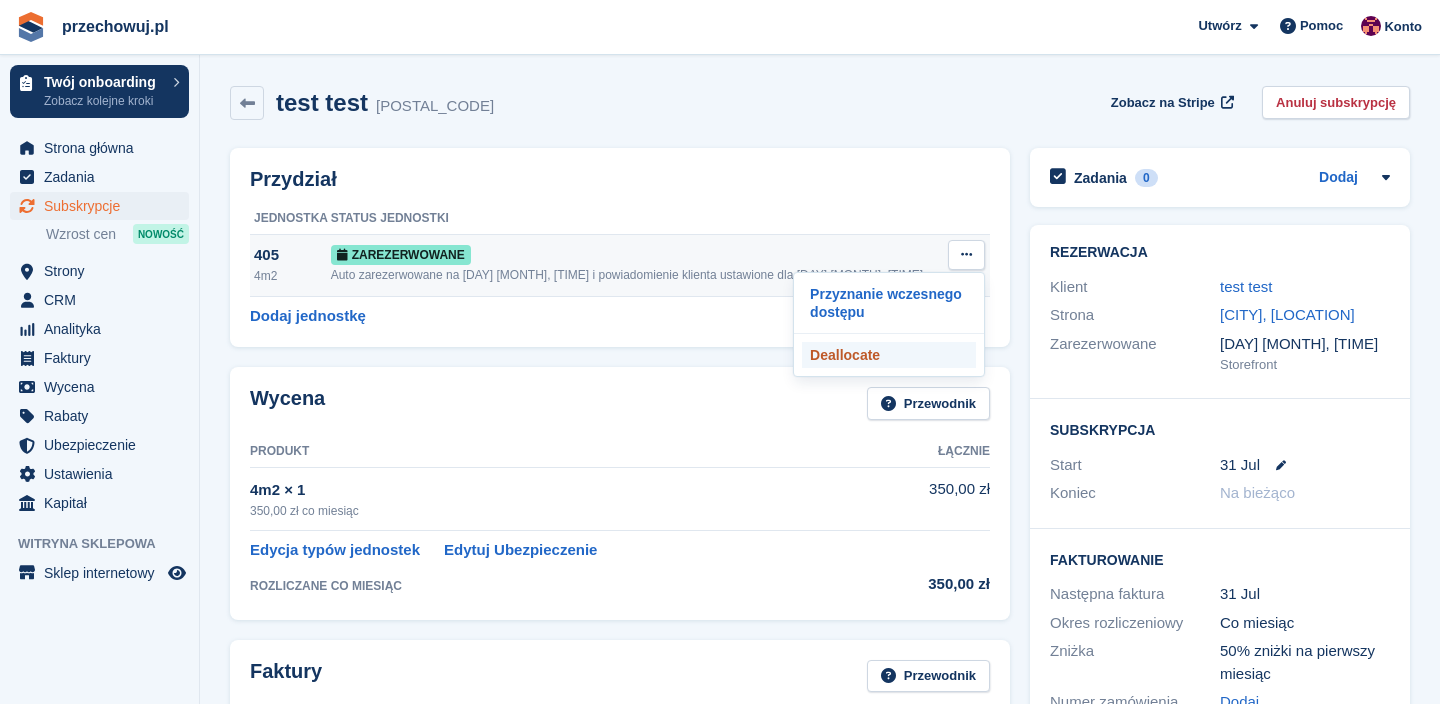 click on "Deallocate" at bounding box center (889, 355) 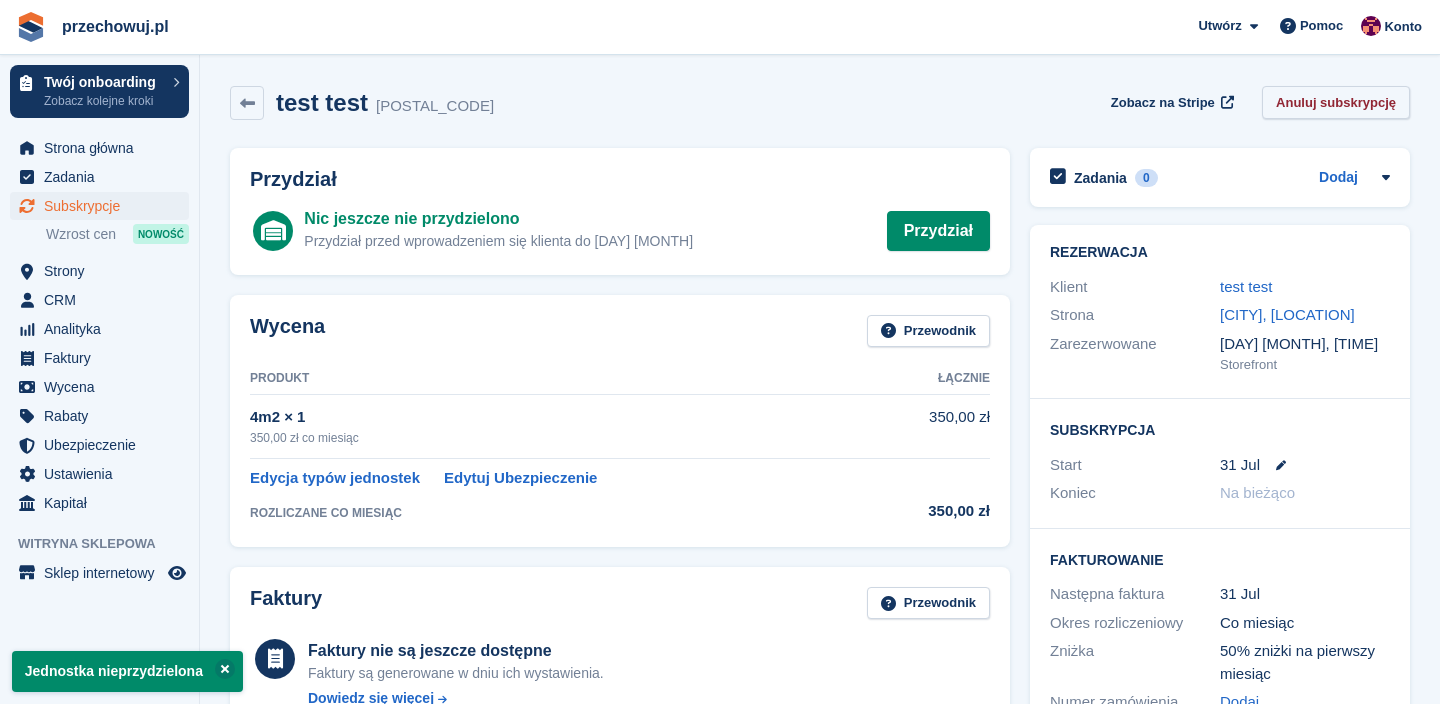 click on "Anuluj subskrypcję" at bounding box center [1336, 102] 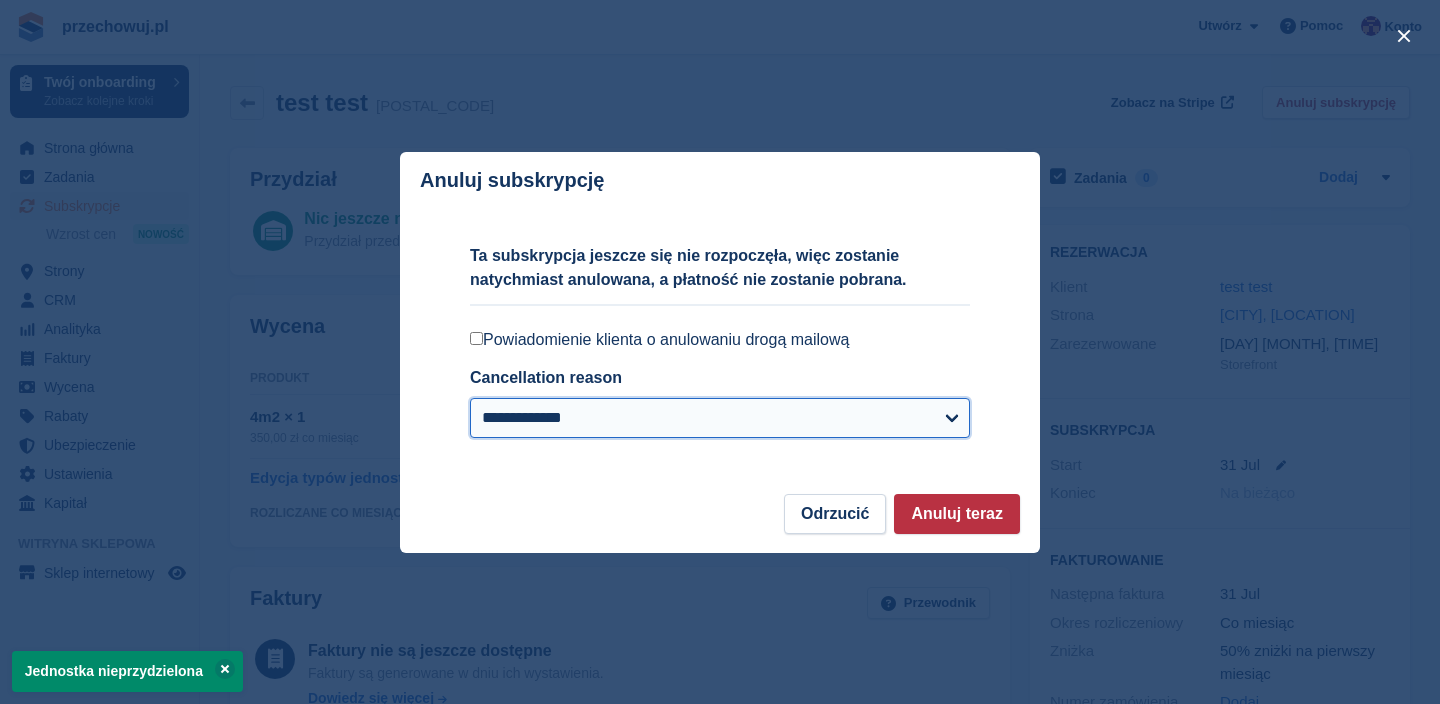 click on "**********" at bounding box center (720, 418) 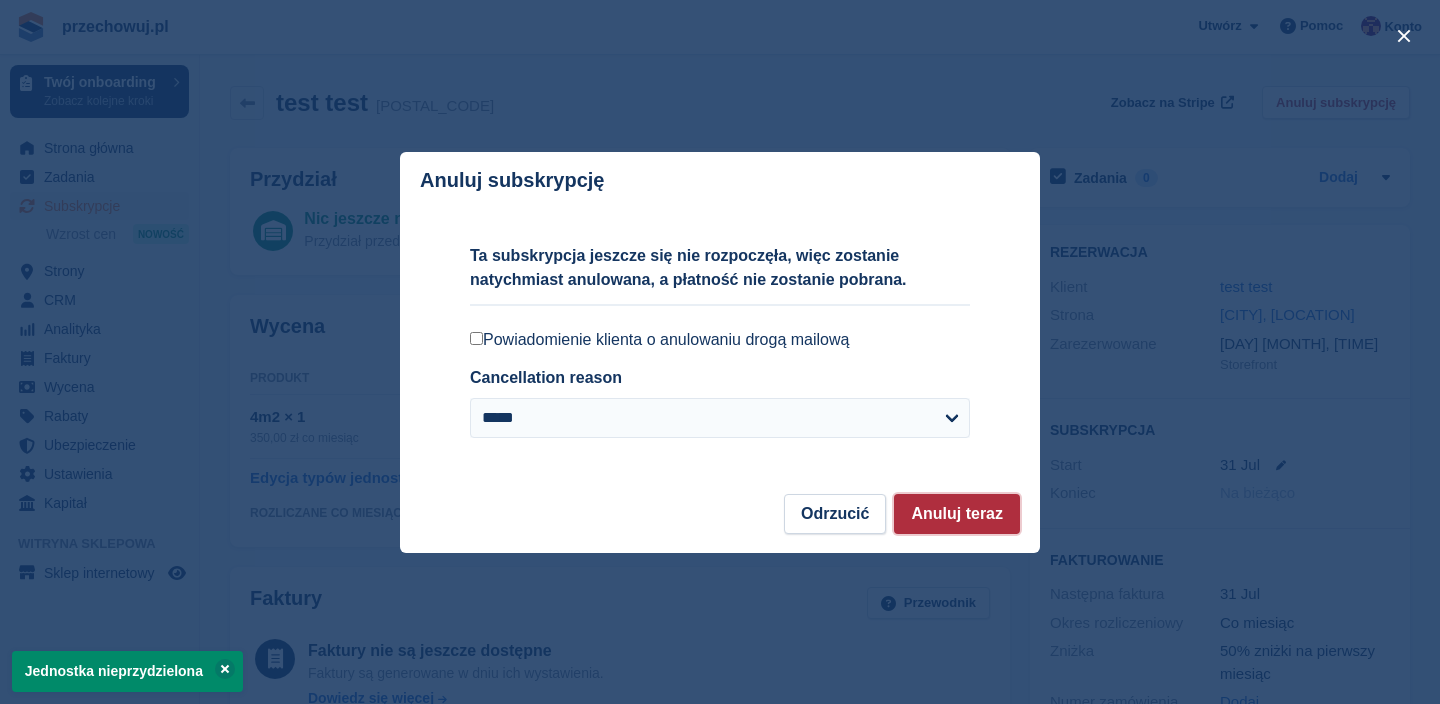 click on "Anuluj teraz" at bounding box center [957, 514] 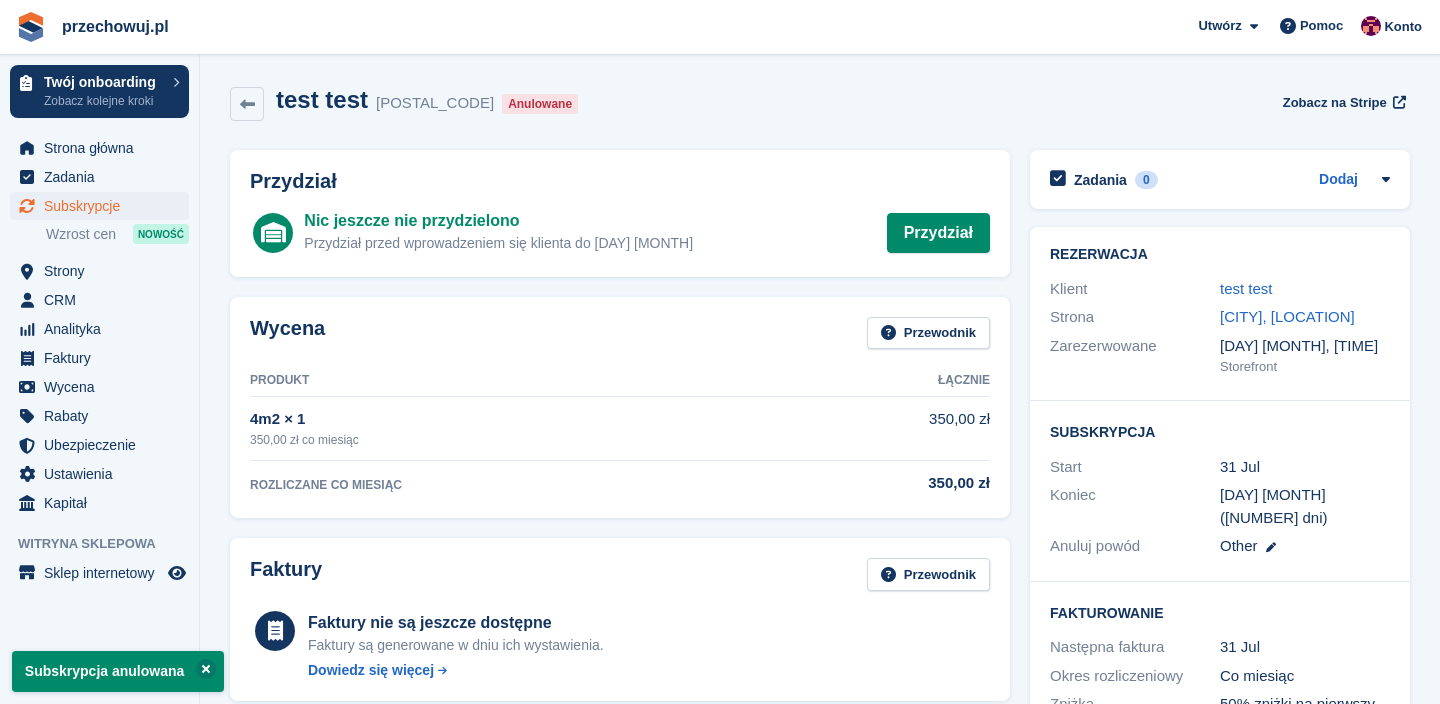 click on "test test
96085
Anulowane
Zobacz na Stripe" at bounding box center [820, 108] 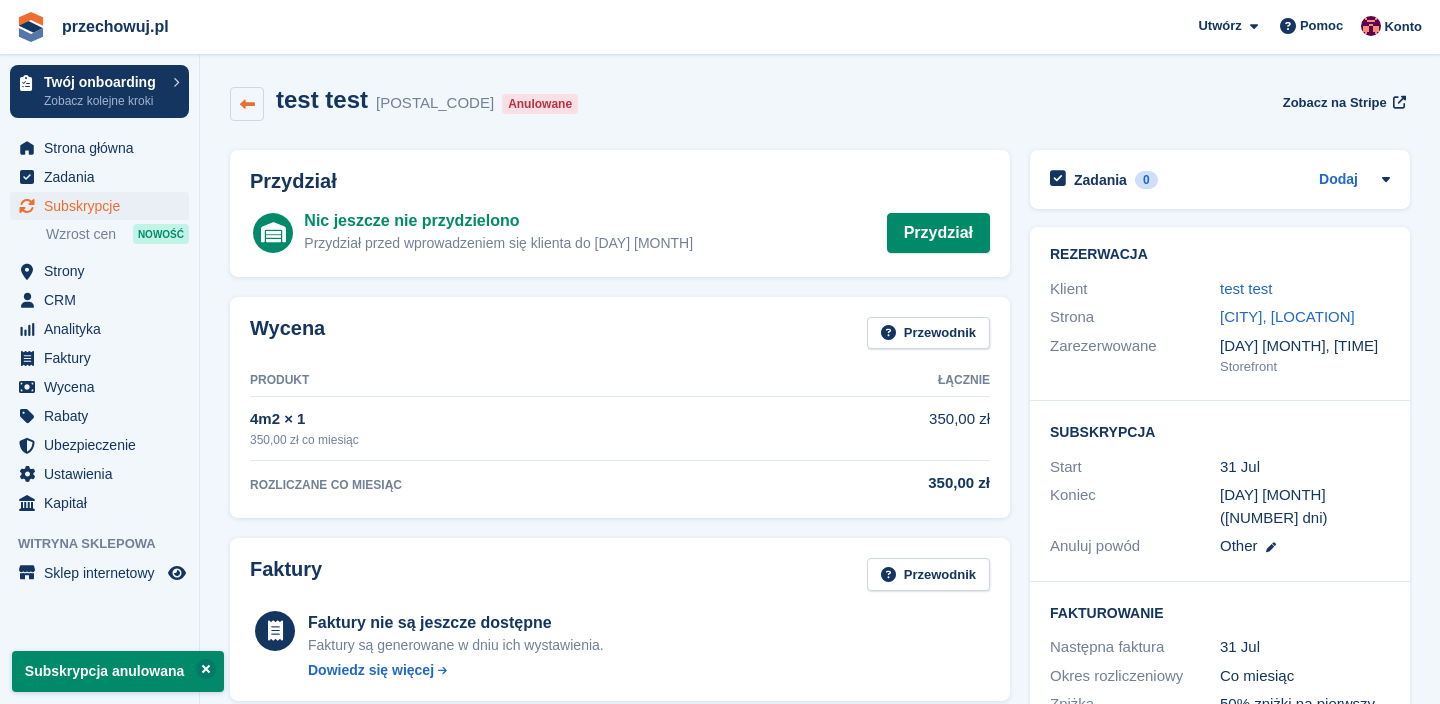 click at bounding box center (247, 104) 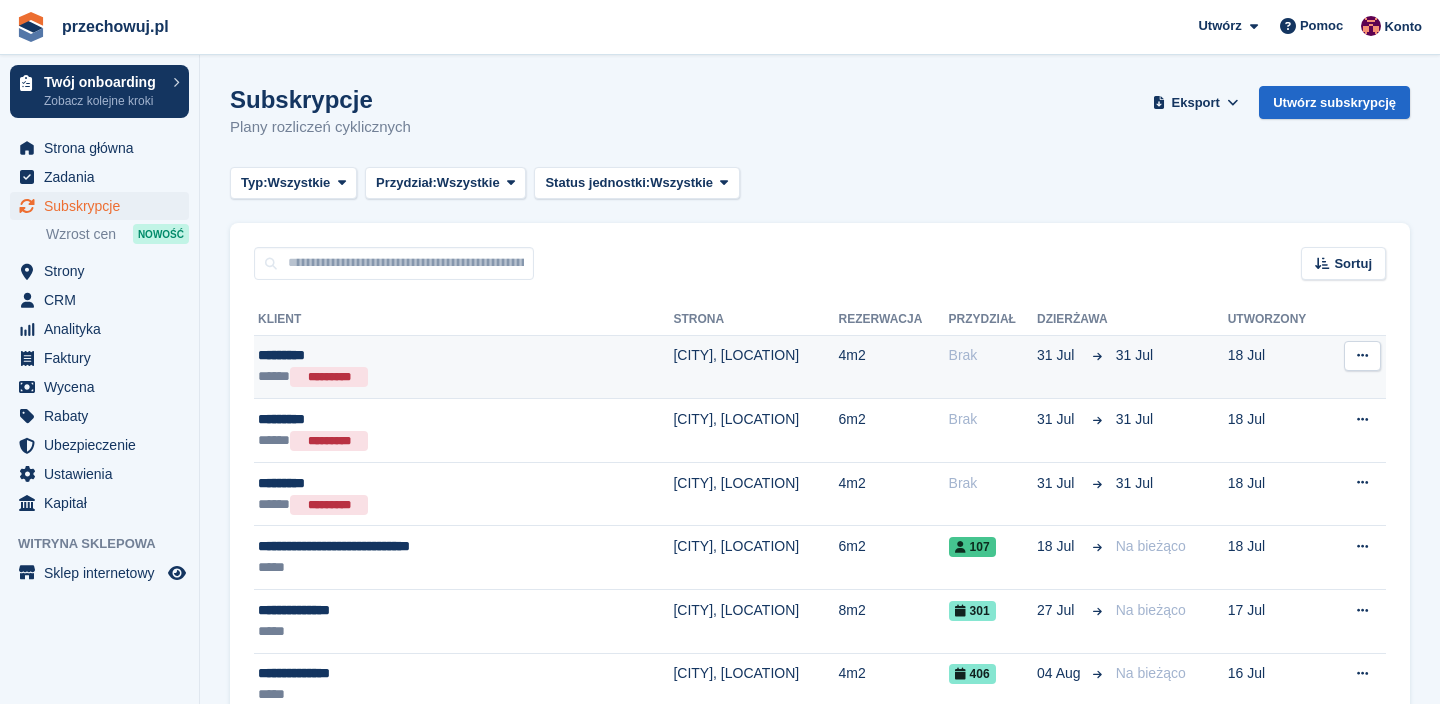 click at bounding box center (1362, 356) 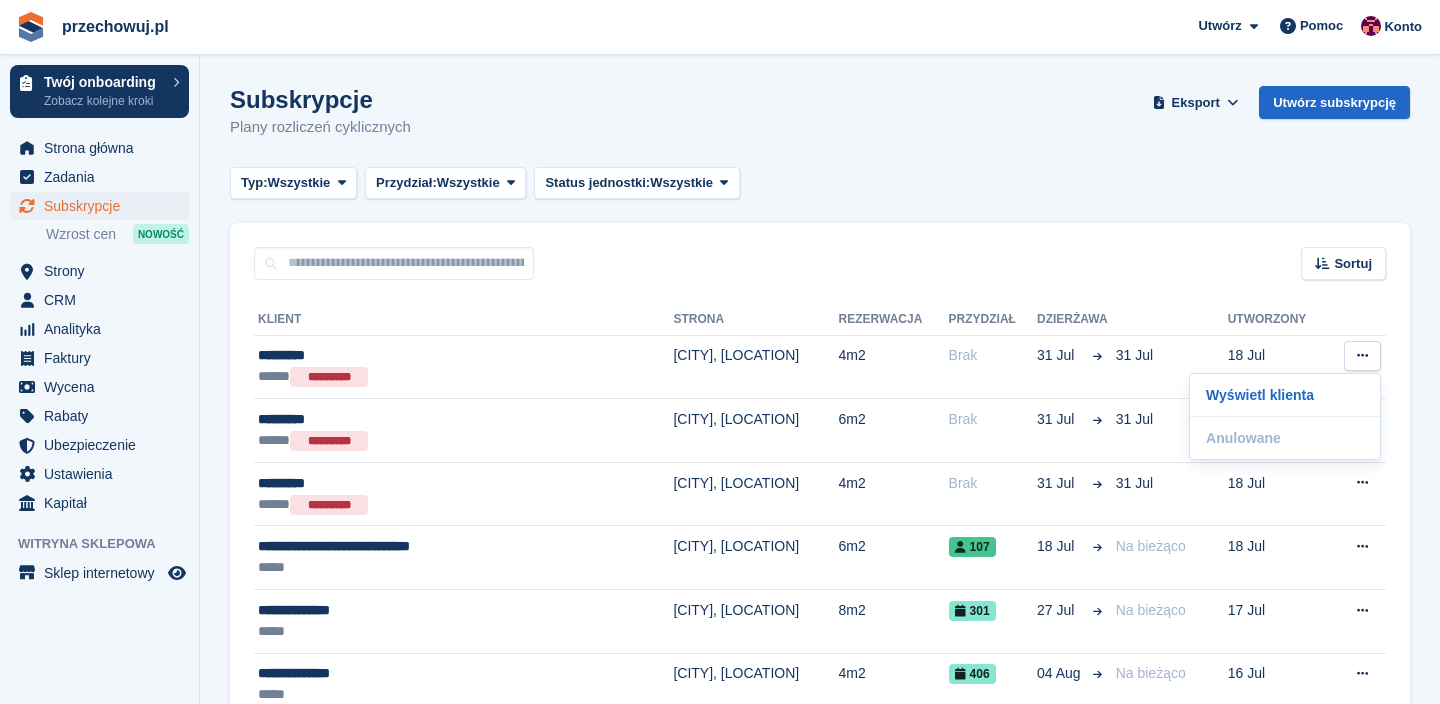 click on "Sortuj
Sort by
Nazwa klienta
Data utworzenia
Data wprowadzenia
Data wyprowadzki
Utworzony (najstarszy jako pierwszy)
Utworzony (najpierw najnowszy)" at bounding box center [820, 251] 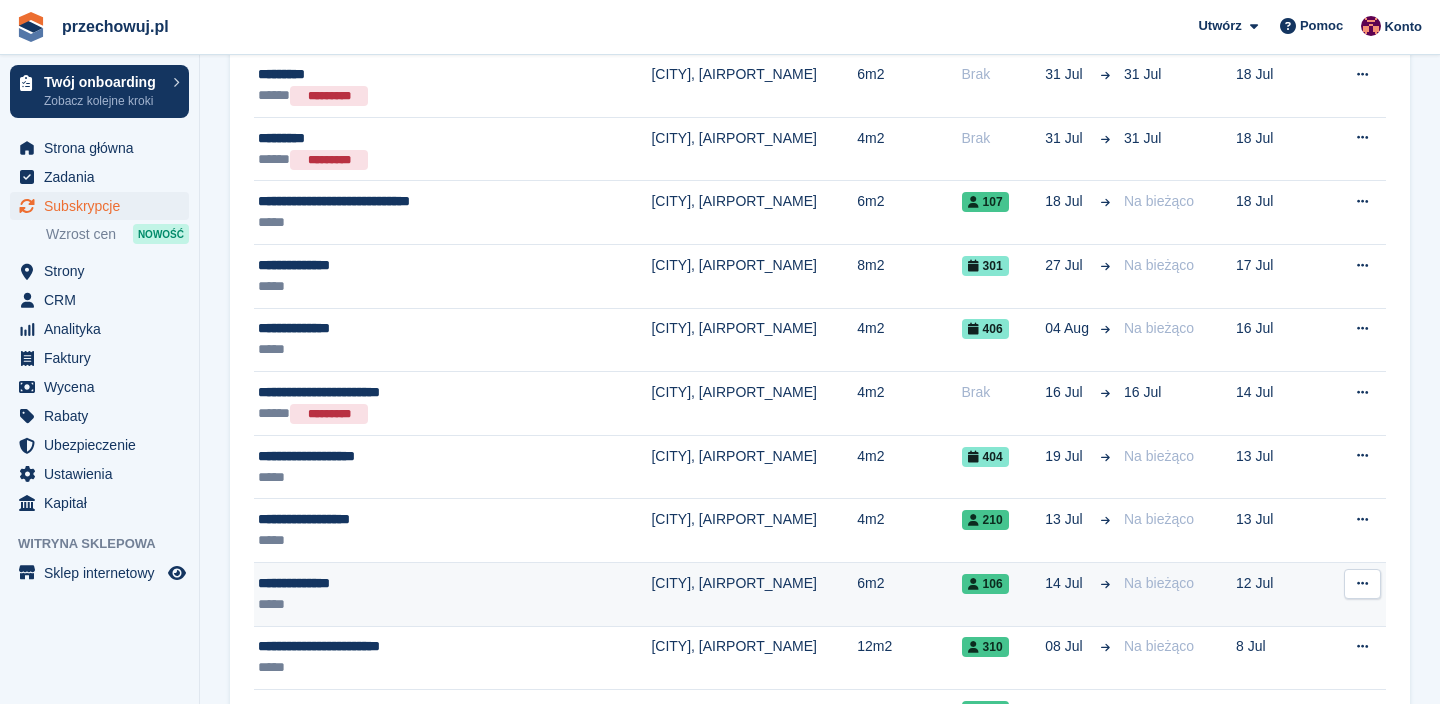 scroll, scrollTop: 357, scrollLeft: 0, axis: vertical 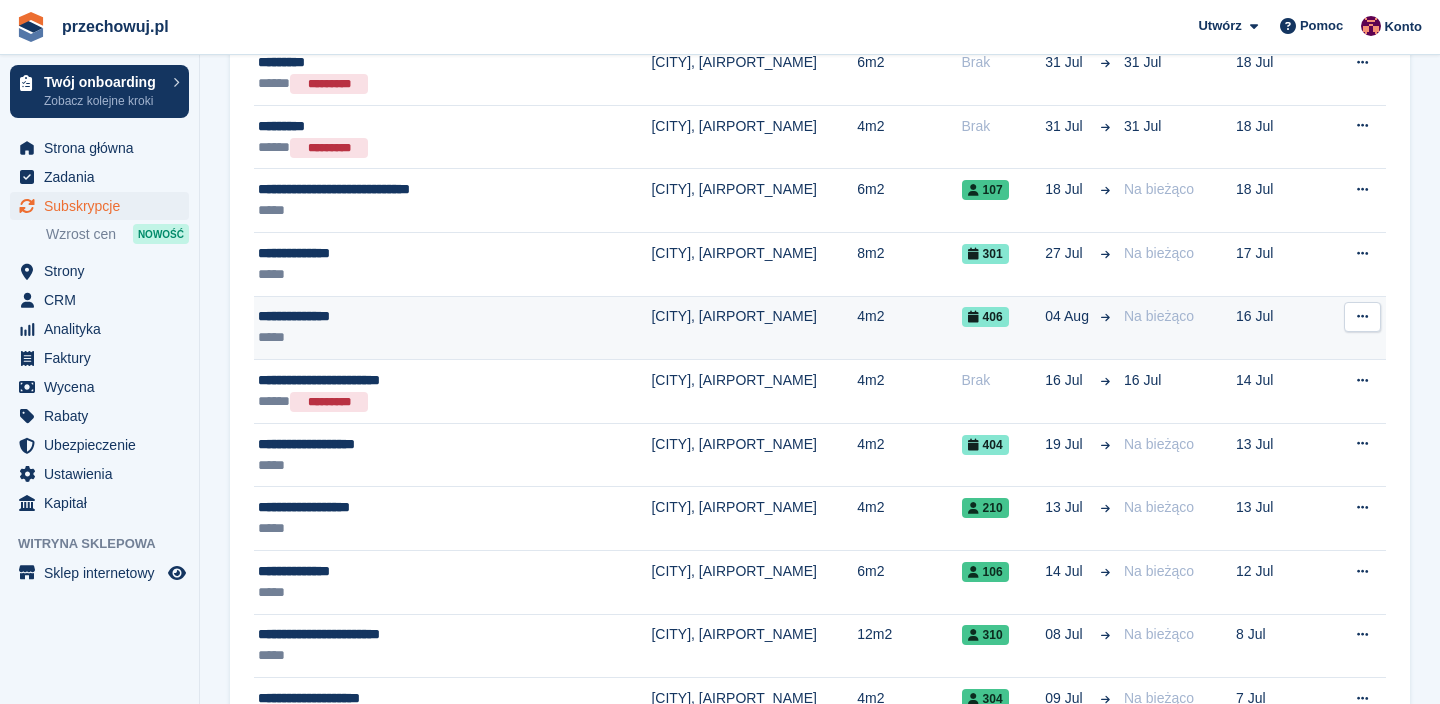 click on "**********" at bounding box center [415, 316] 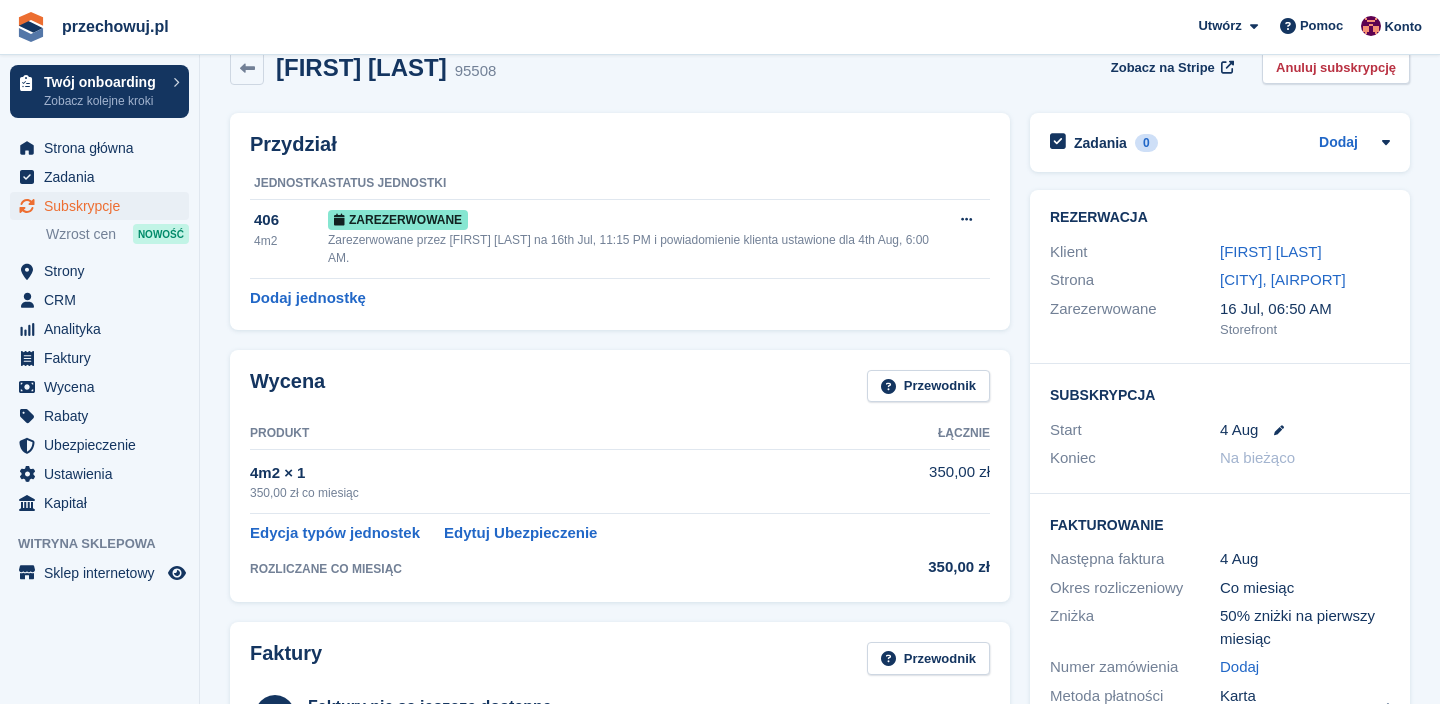 scroll, scrollTop: 0, scrollLeft: 0, axis: both 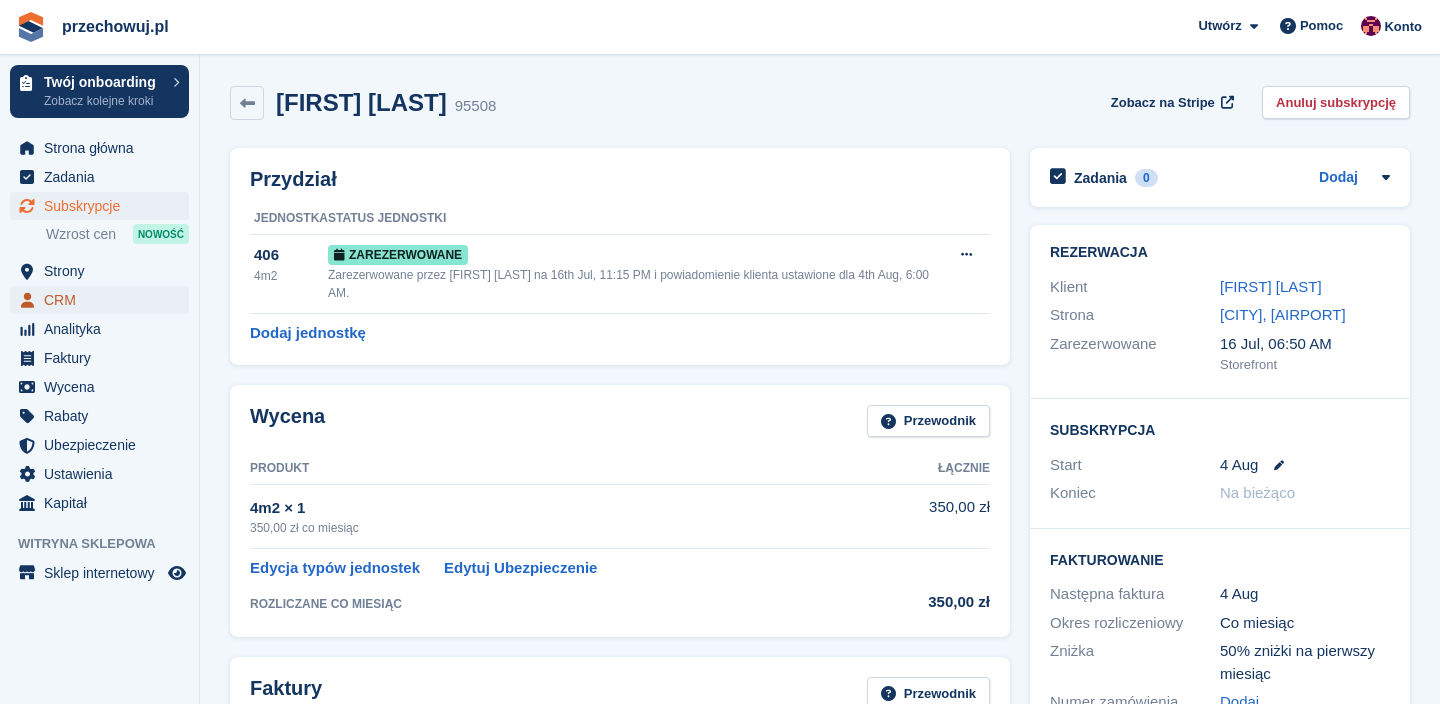 click on "CRM" at bounding box center (104, 300) 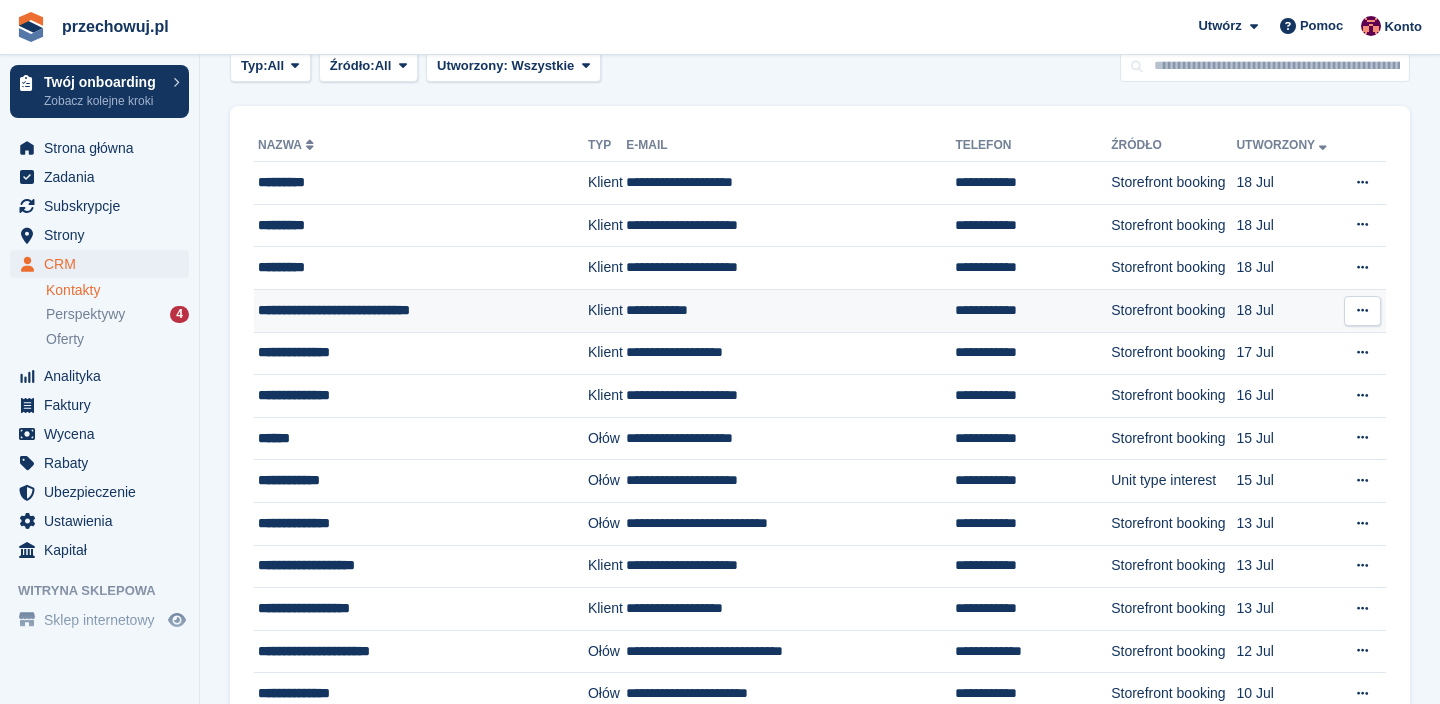 scroll, scrollTop: 100, scrollLeft: 0, axis: vertical 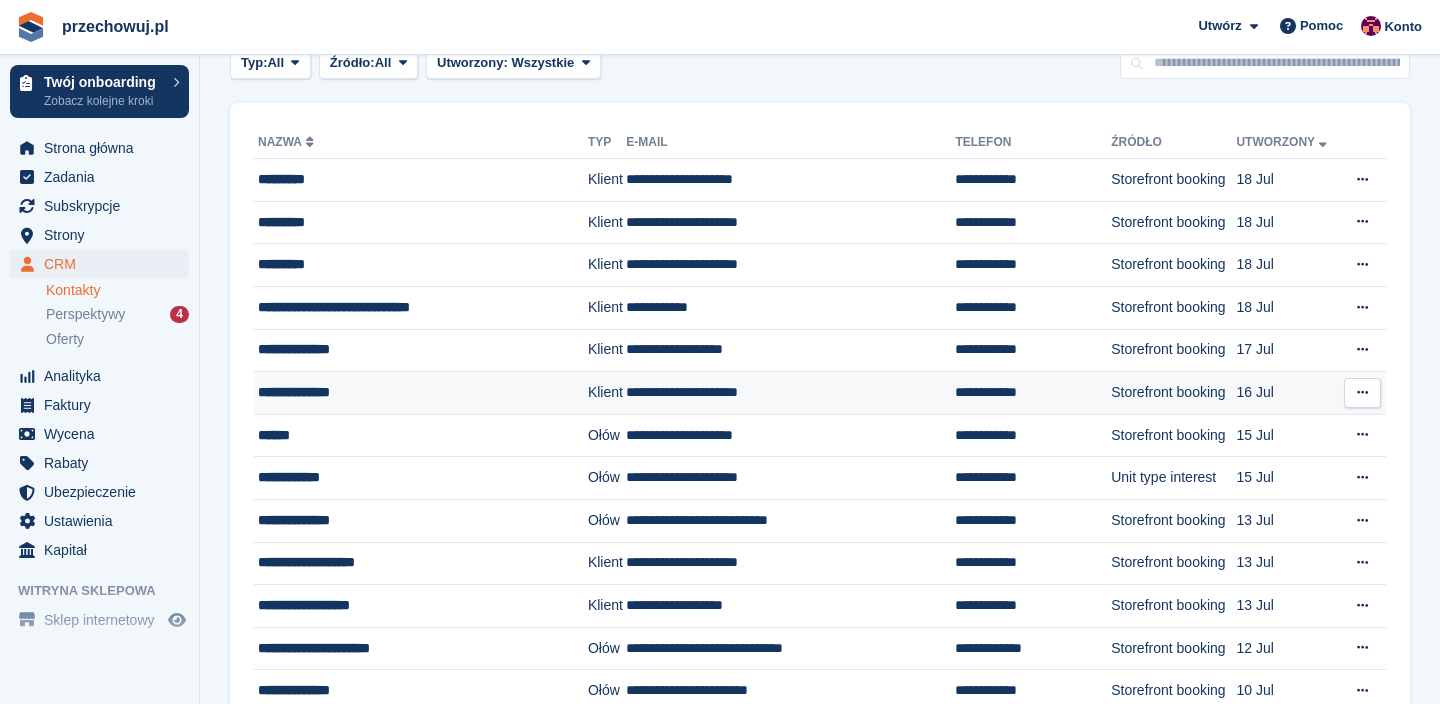 click on "**********" at bounding box center (408, 392) 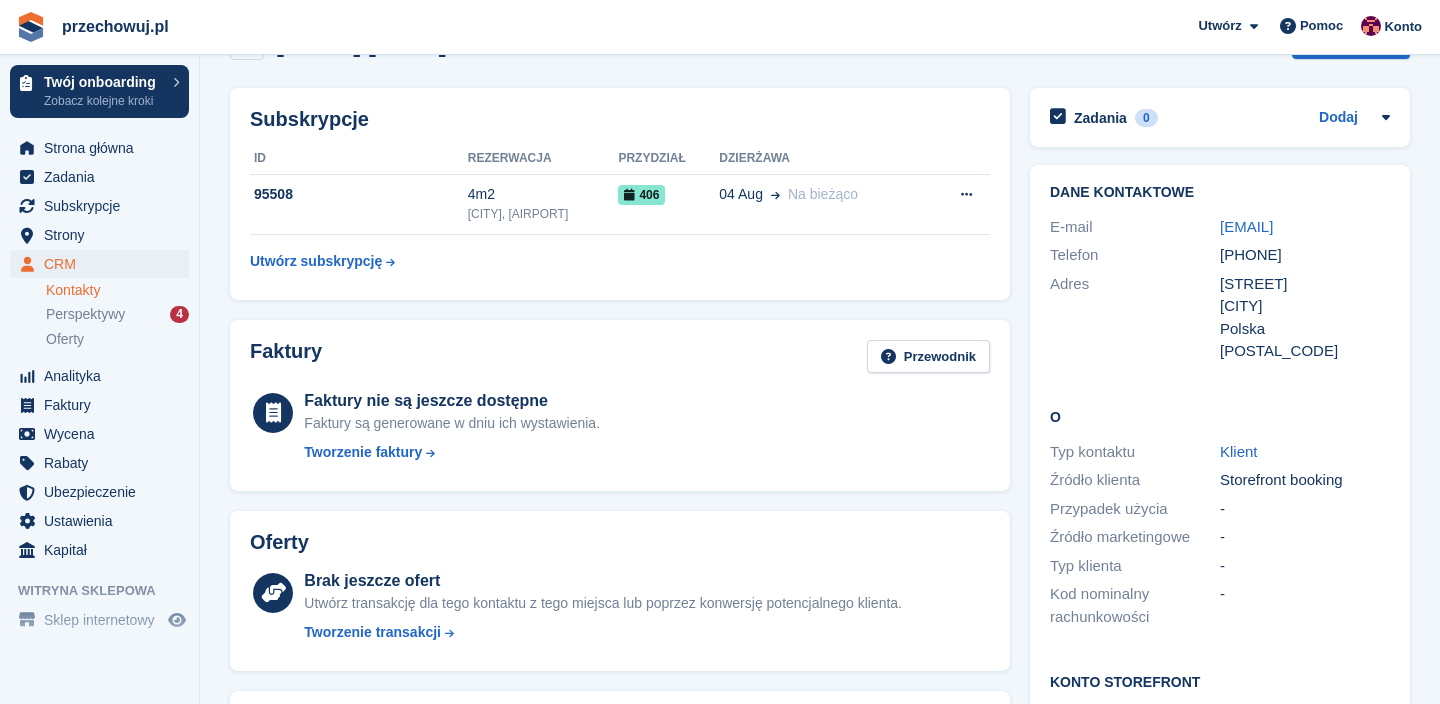 scroll, scrollTop: 0, scrollLeft: 0, axis: both 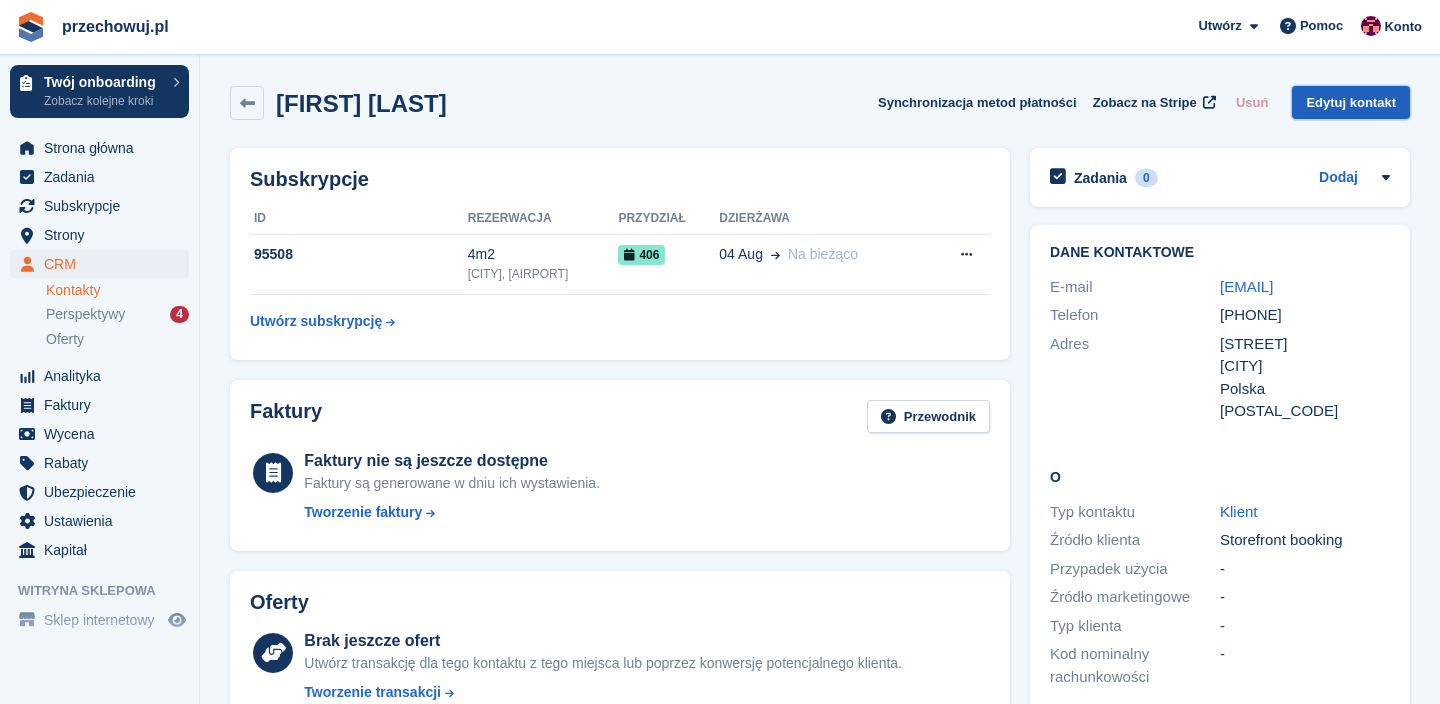 click on "Edytuj kontakt" at bounding box center (1351, 102) 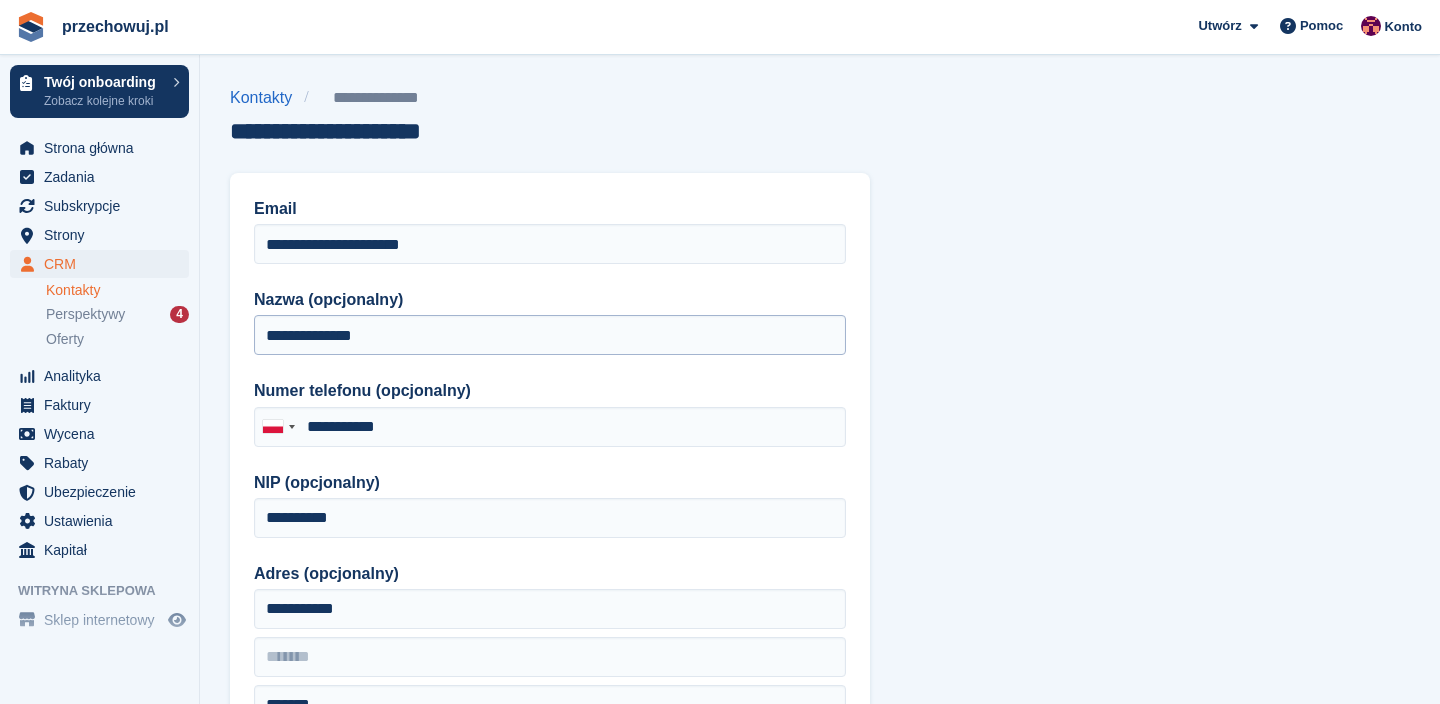 scroll, scrollTop: 999, scrollLeft: 0, axis: vertical 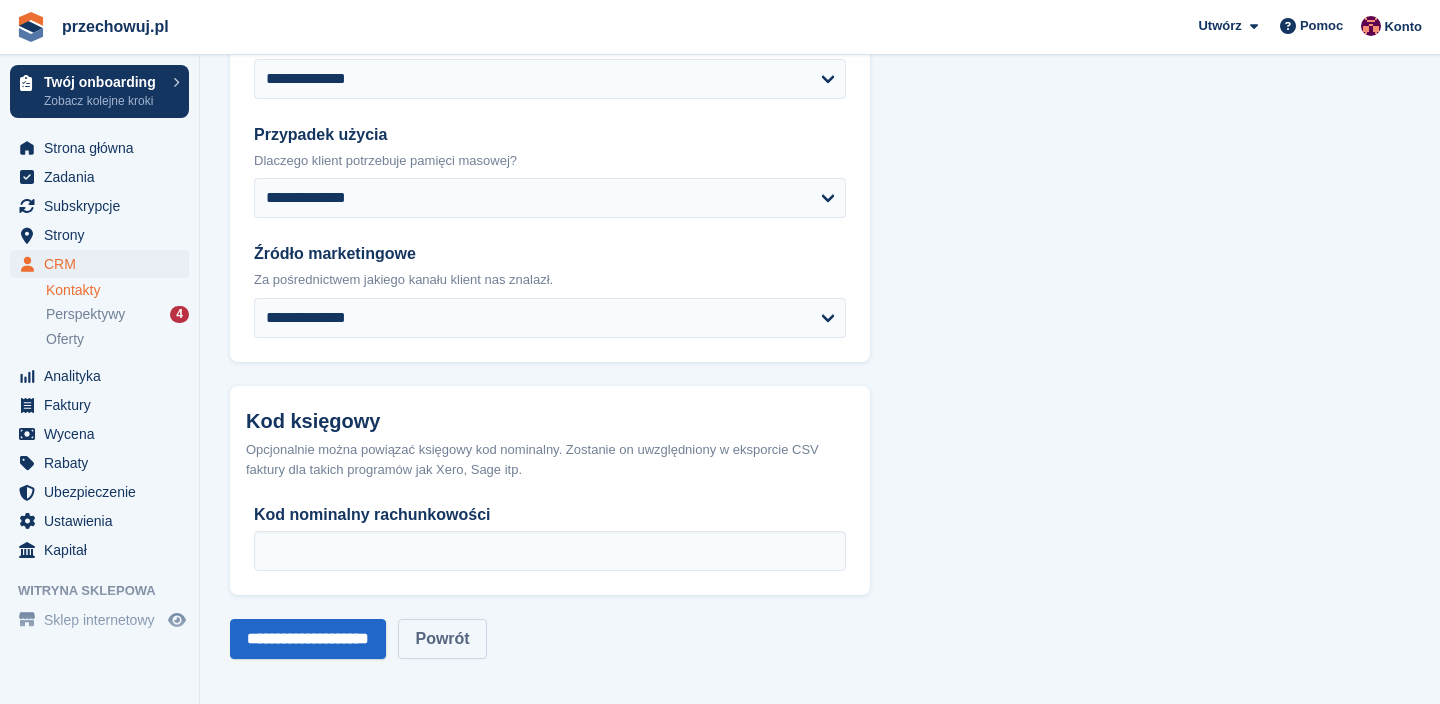 click on "Powrót" at bounding box center (442, 639) 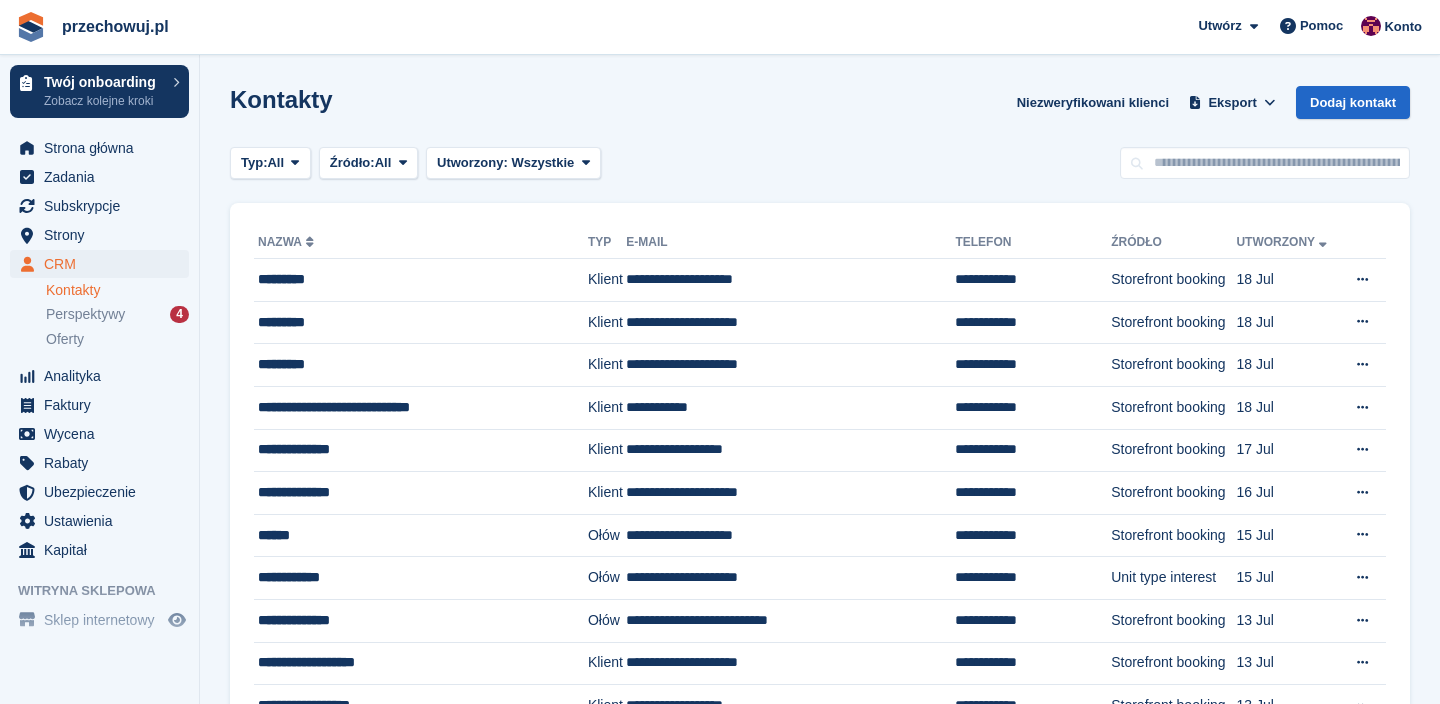 scroll, scrollTop: 0, scrollLeft: 0, axis: both 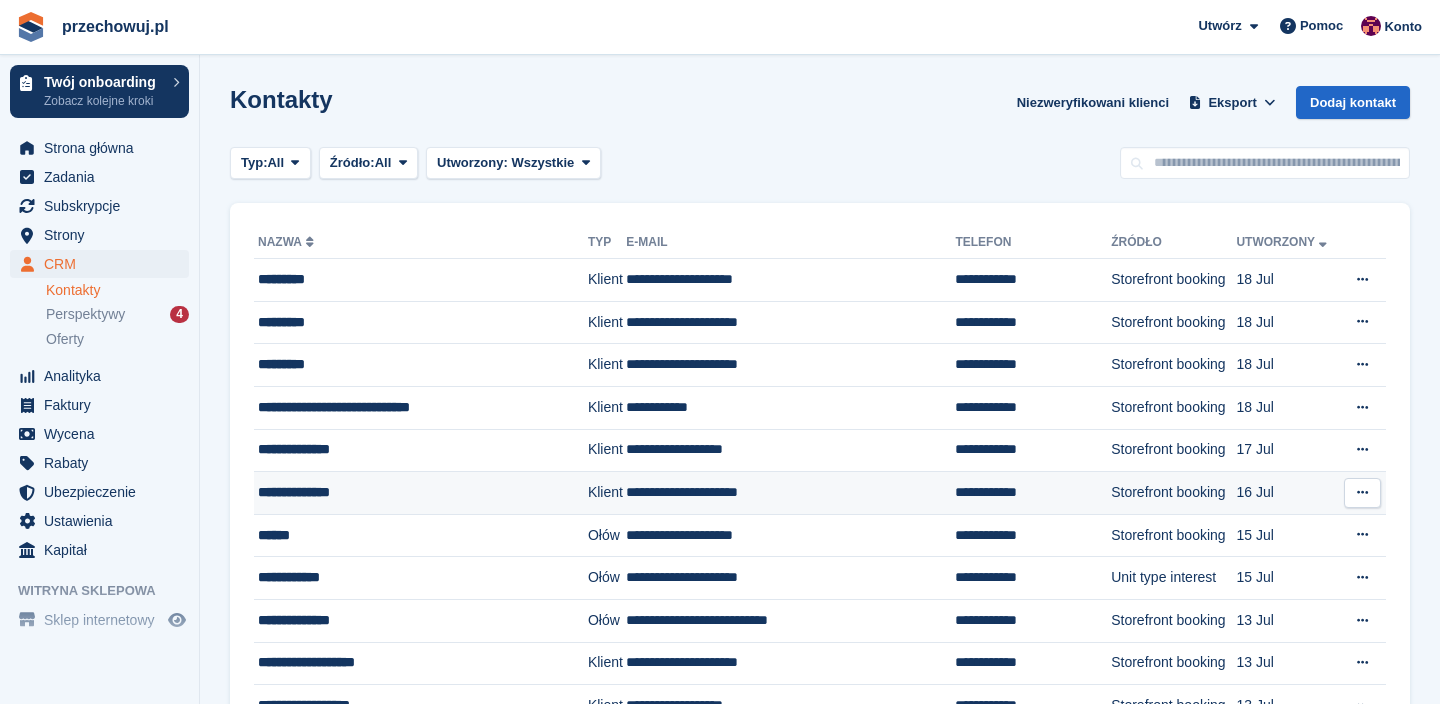 click on "**********" at bounding box center [408, 492] 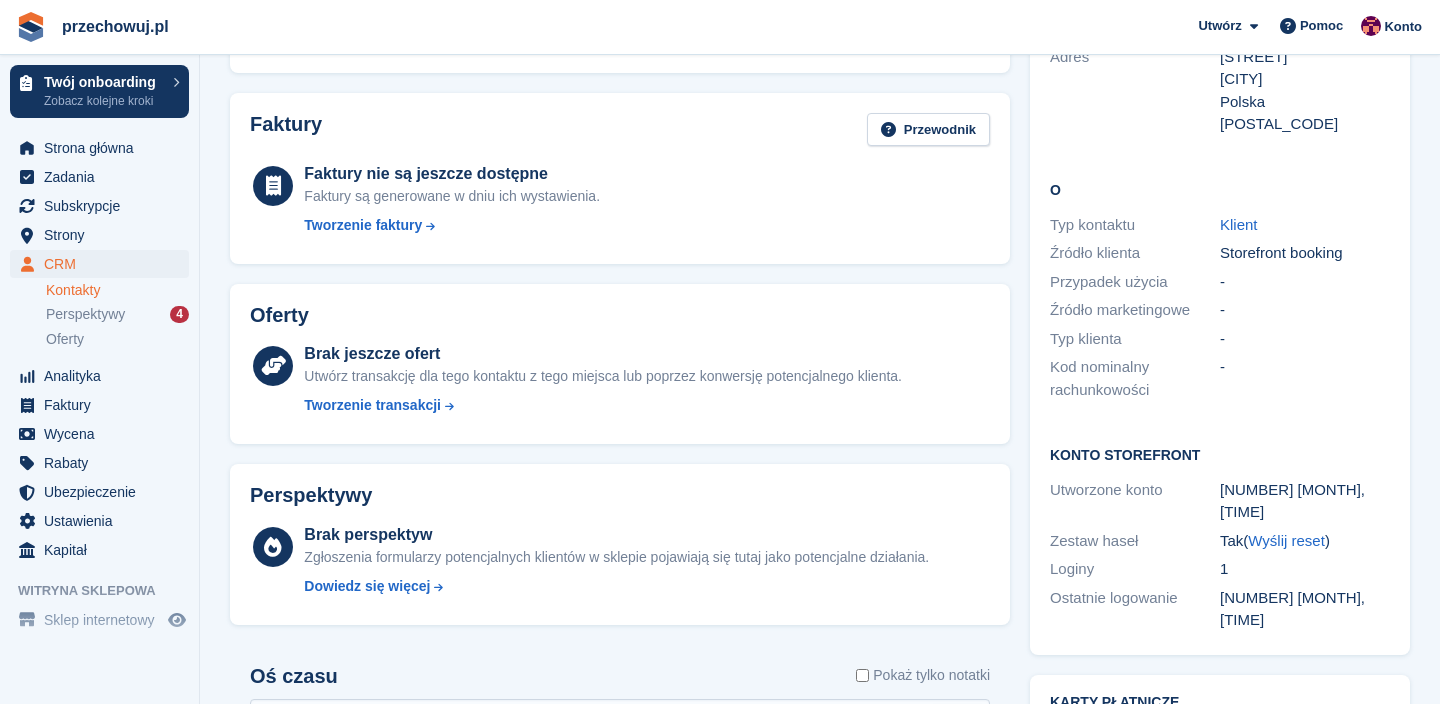scroll, scrollTop: 289, scrollLeft: 0, axis: vertical 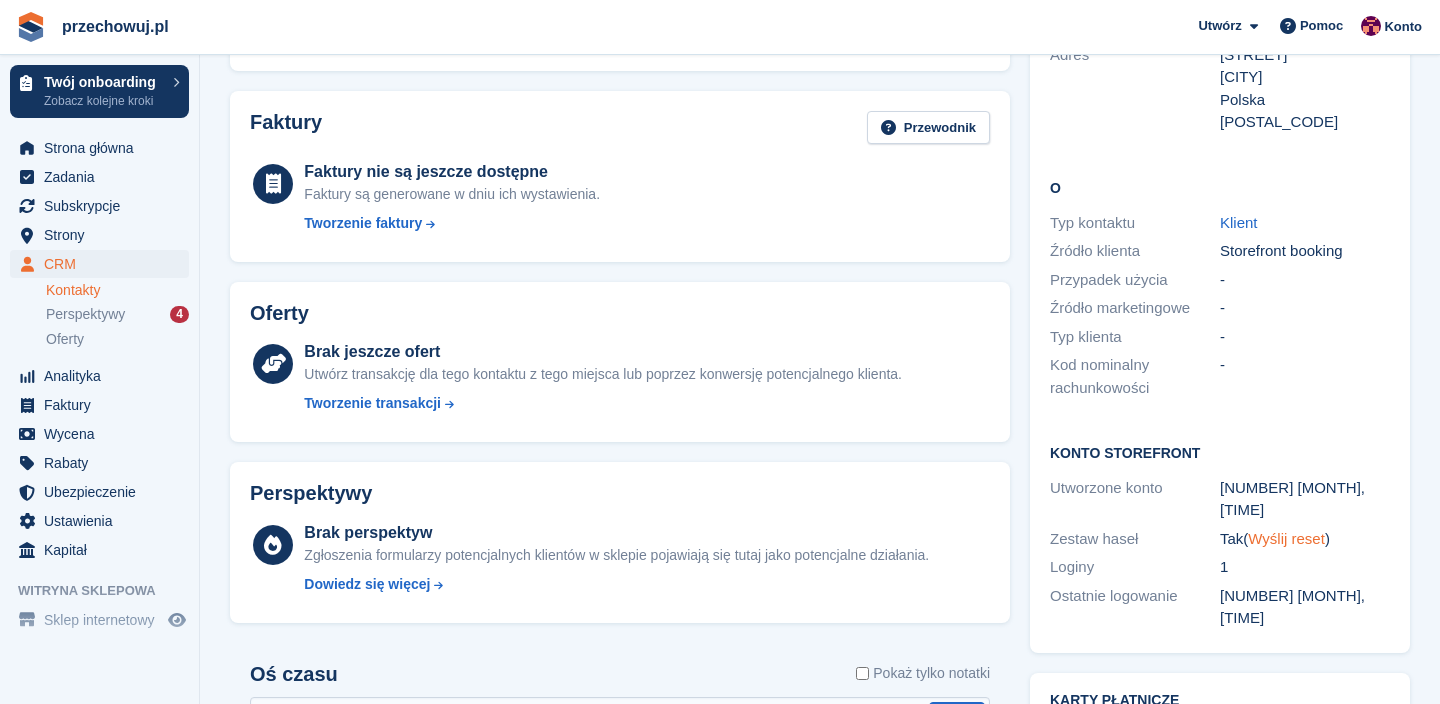 click on "Wyślij reset" at bounding box center (1286, 538) 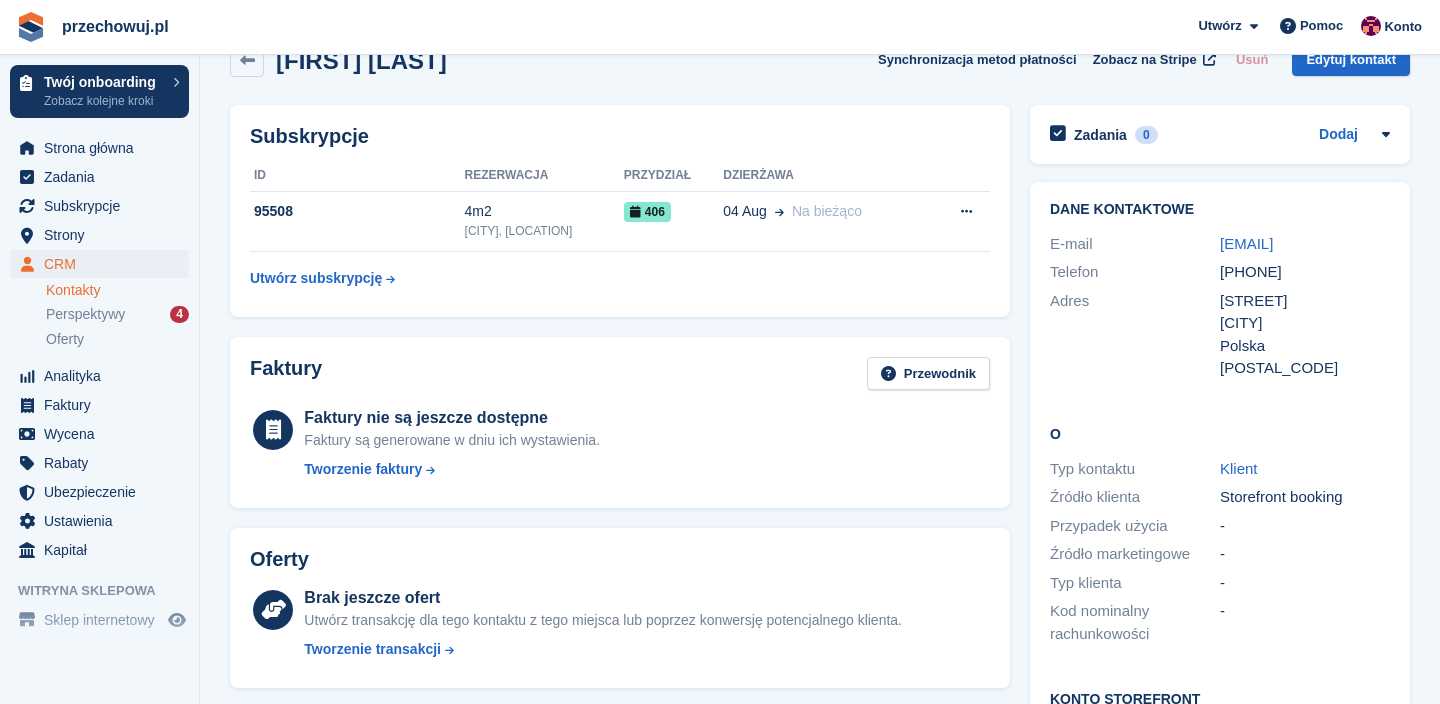scroll, scrollTop: 37, scrollLeft: 0, axis: vertical 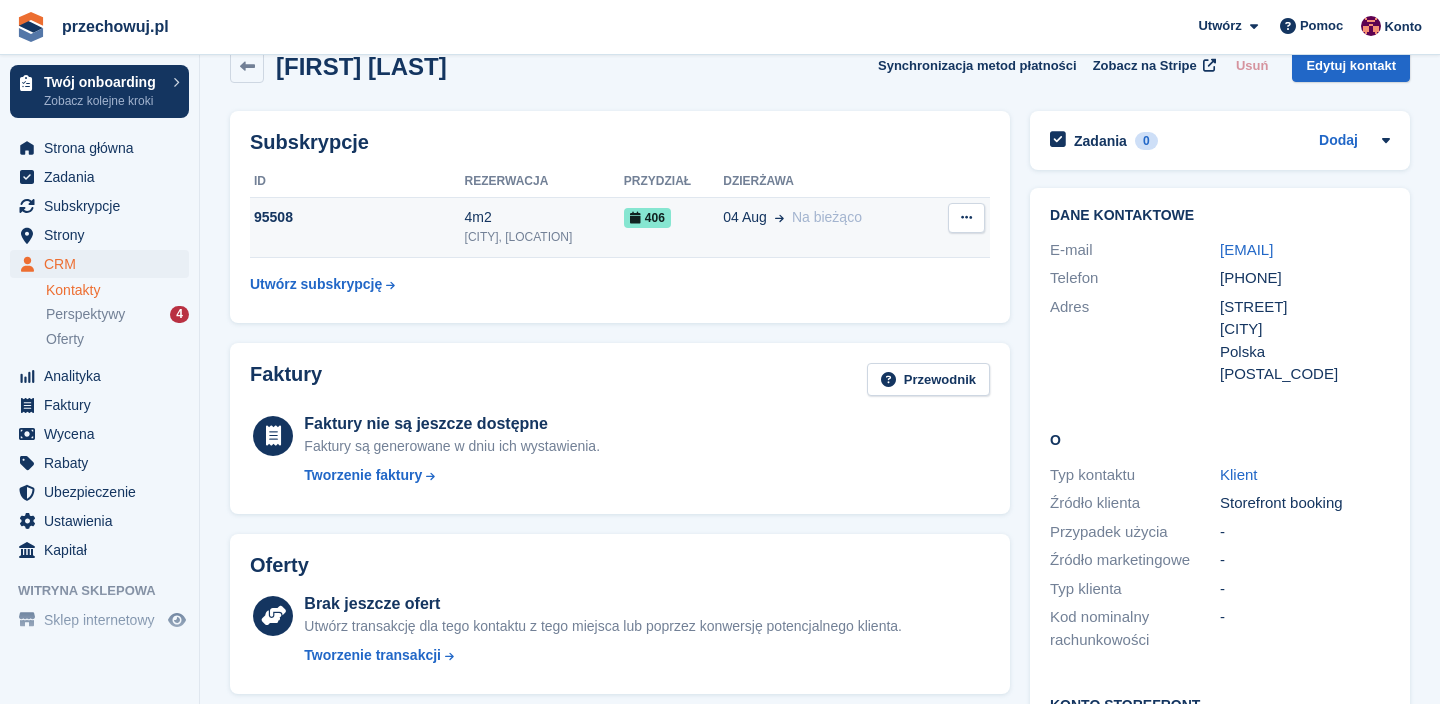 click on "[NUMBER] [MONTH]" at bounding box center [825, 227] 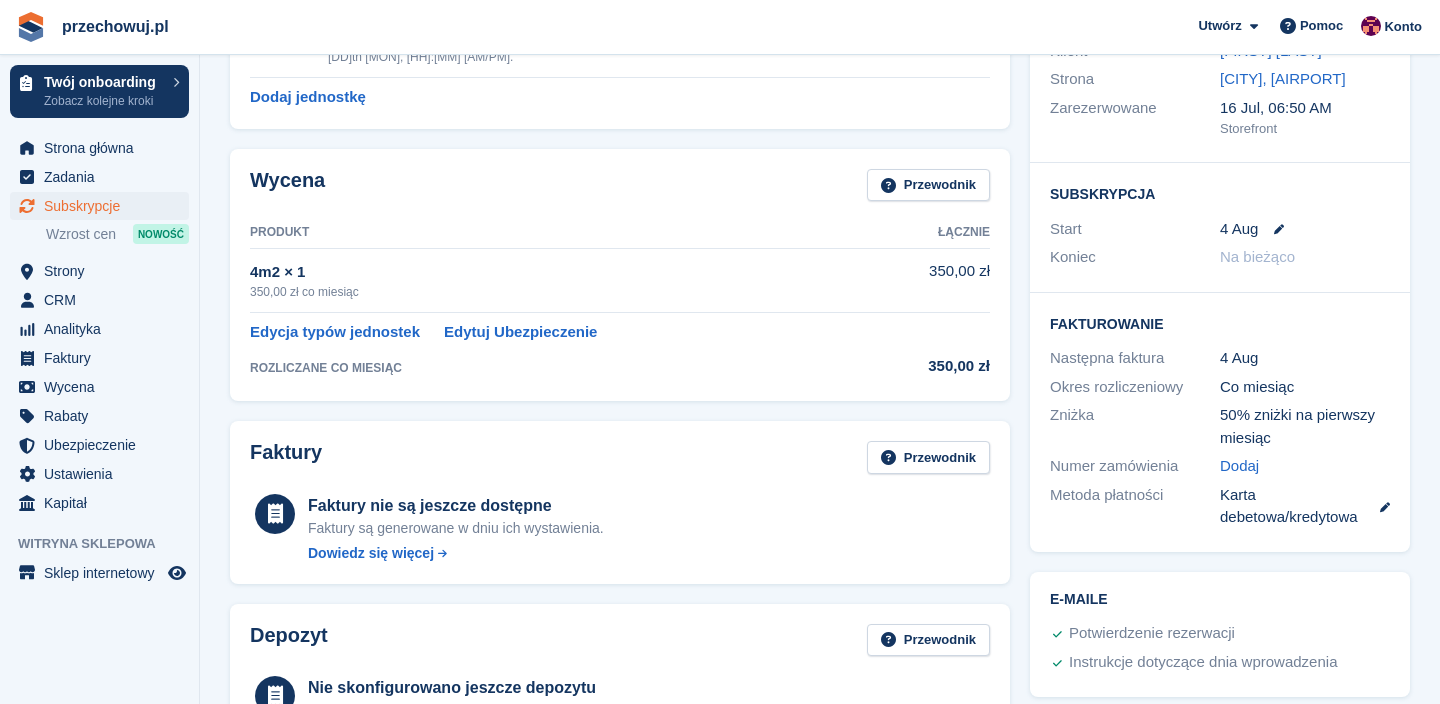 scroll, scrollTop: 0, scrollLeft: 0, axis: both 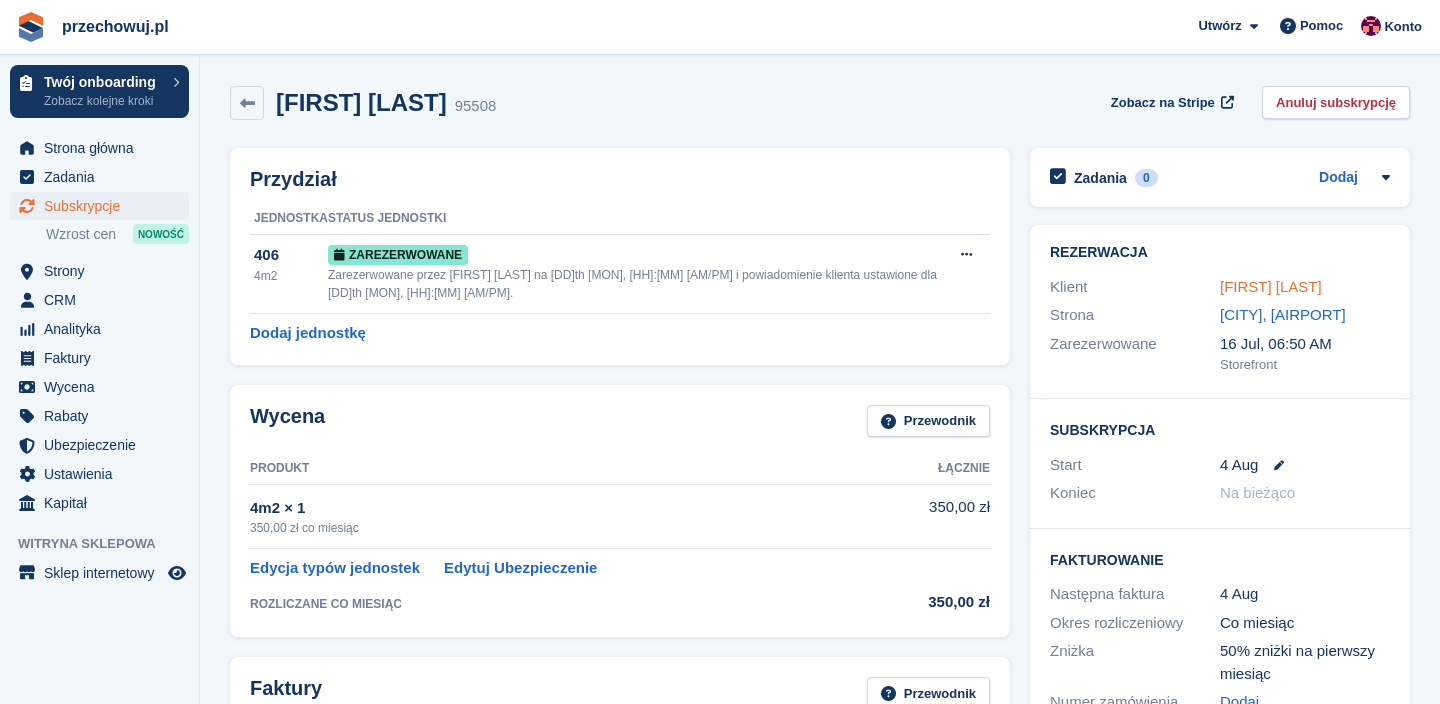 click on "Marcin Orawski" at bounding box center [1271, 286] 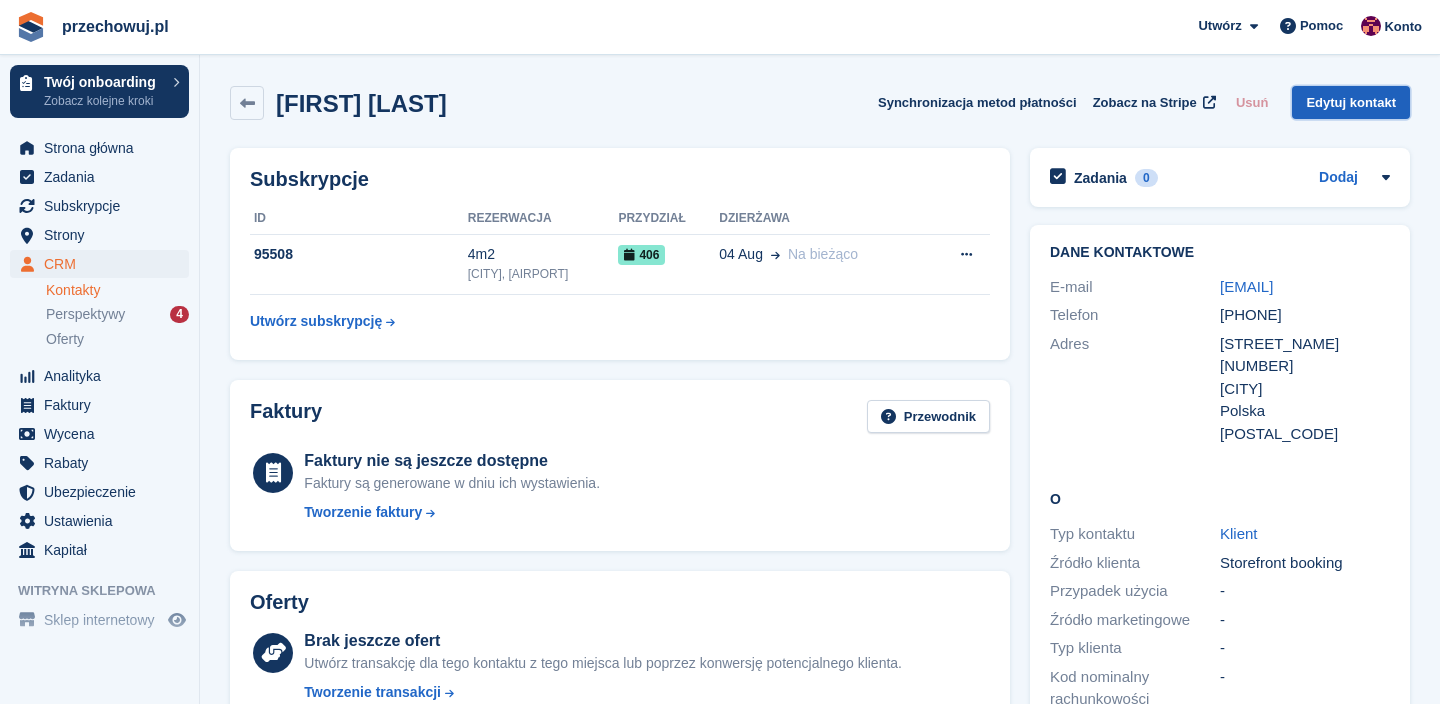 click on "Edytuj kontakt" at bounding box center (1351, 102) 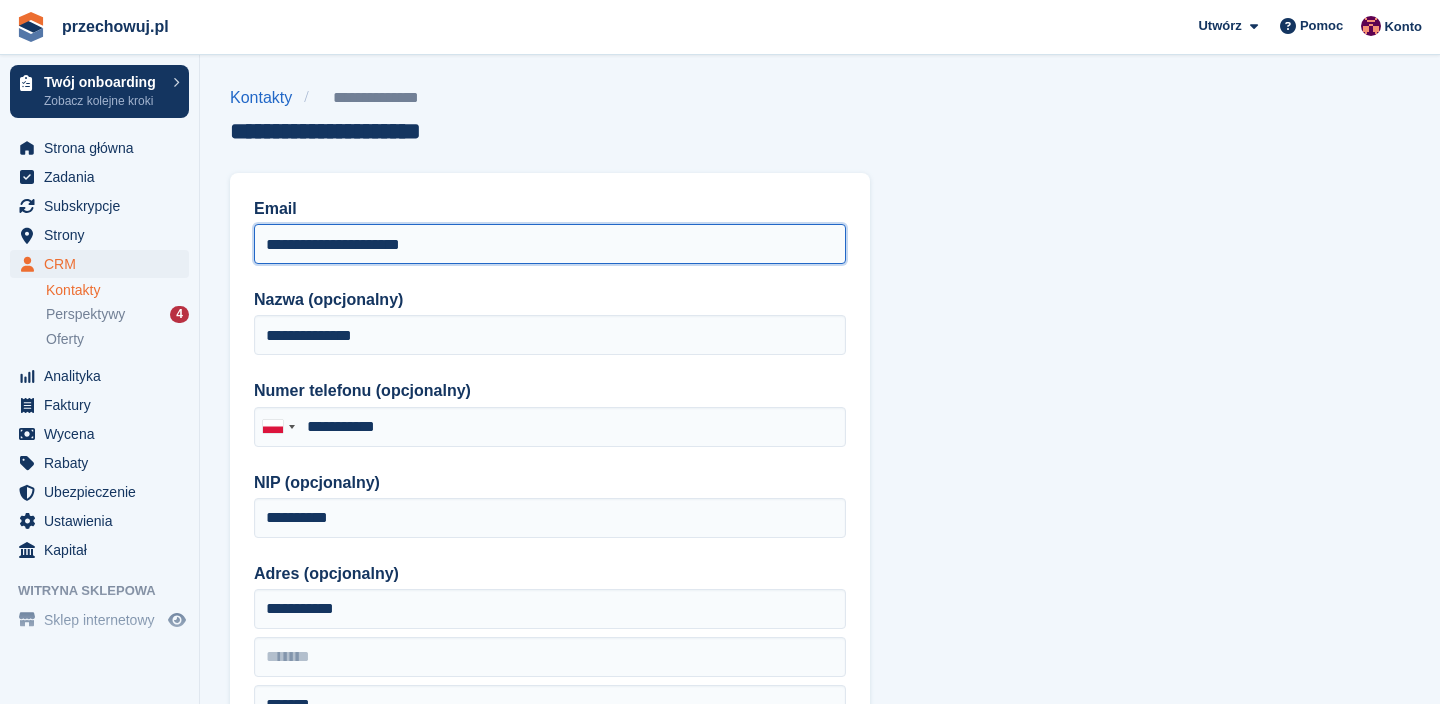 click on "**********" at bounding box center (550, 244) 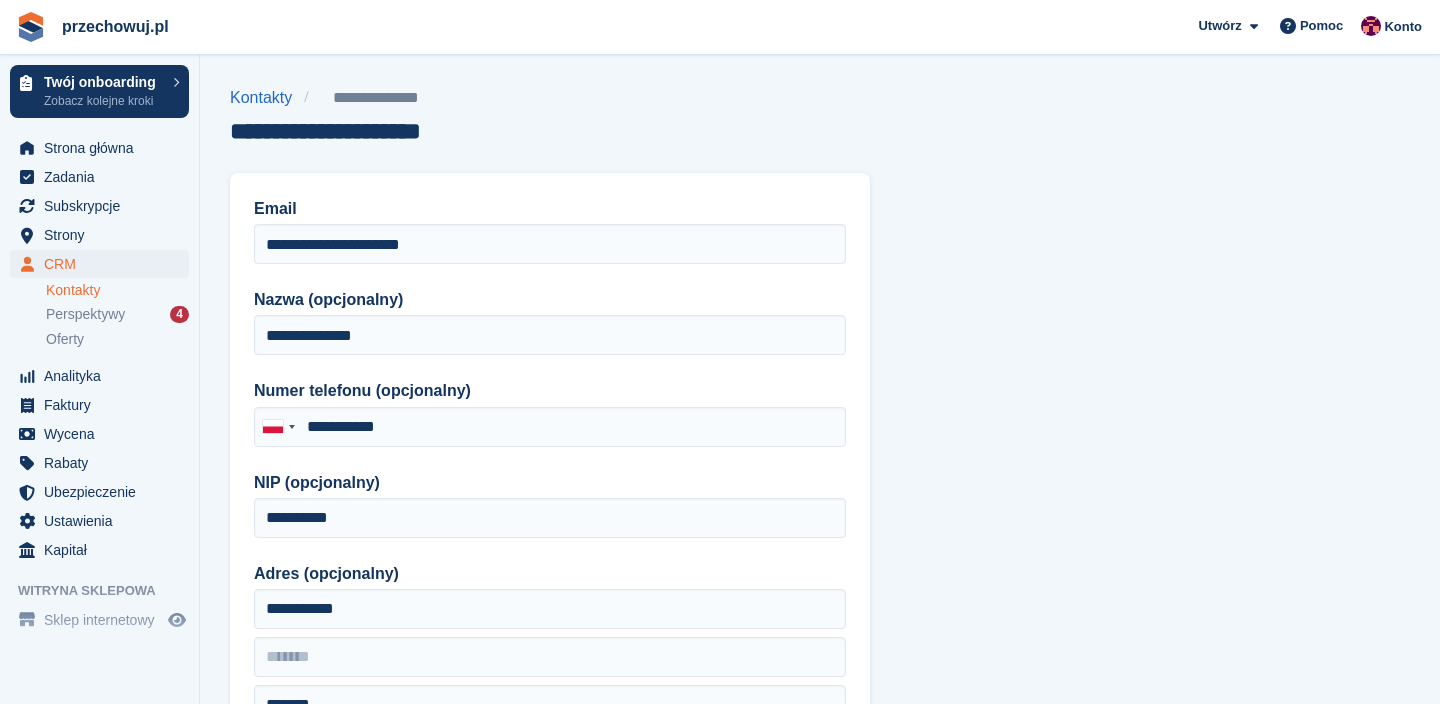 click on "**********" at bounding box center (820, 852) 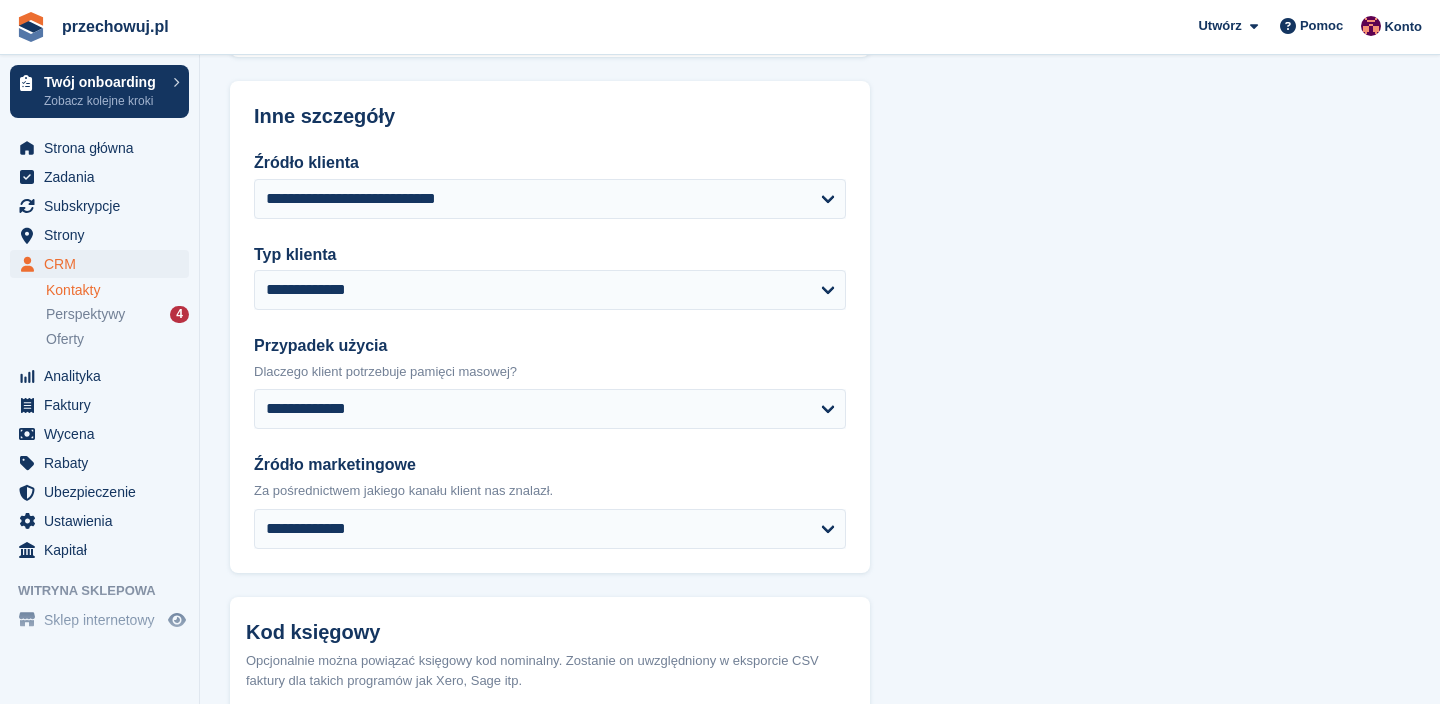 scroll, scrollTop: 999, scrollLeft: 0, axis: vertical 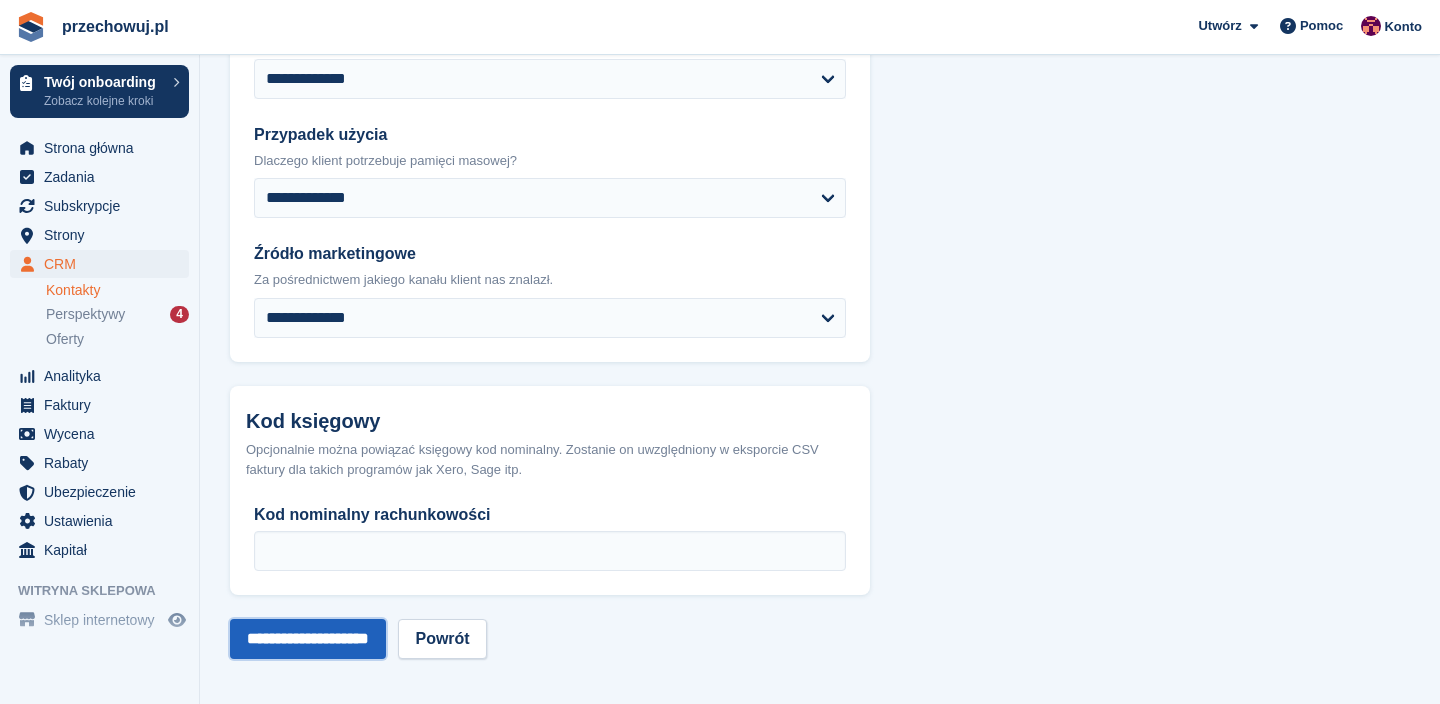 click on "**********" at bounding box center [308, 639] 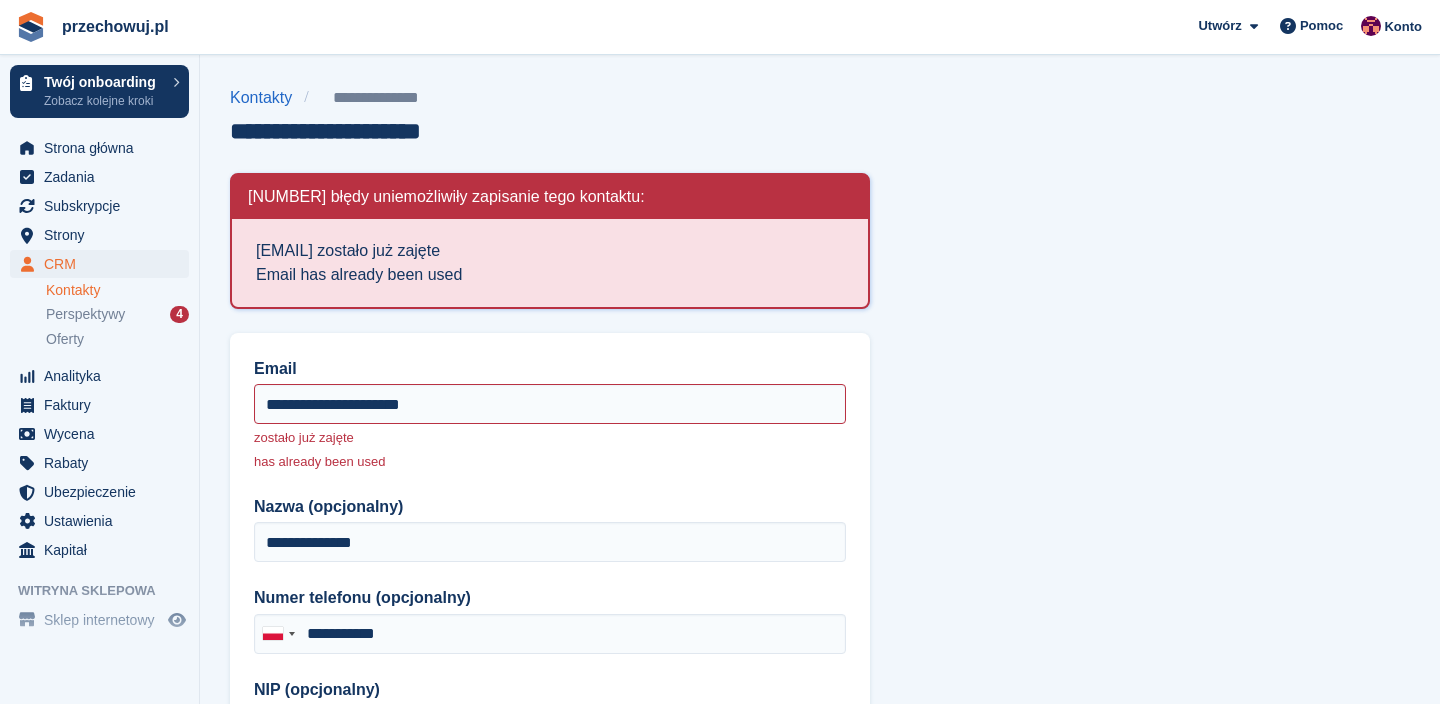 scroll, scrollTop: 0, scrollLeft: 0, axis: both 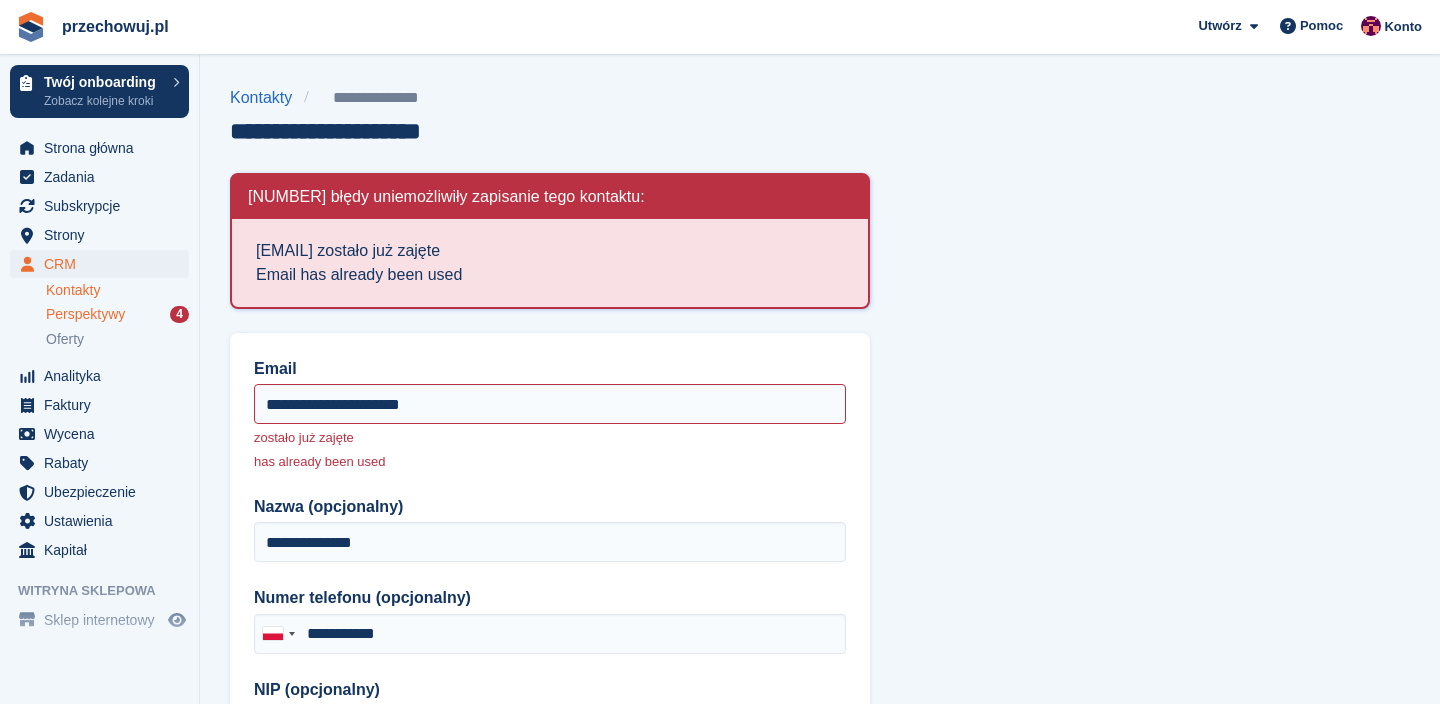 click on "Perspektywy" at bounding box center [85, 314] 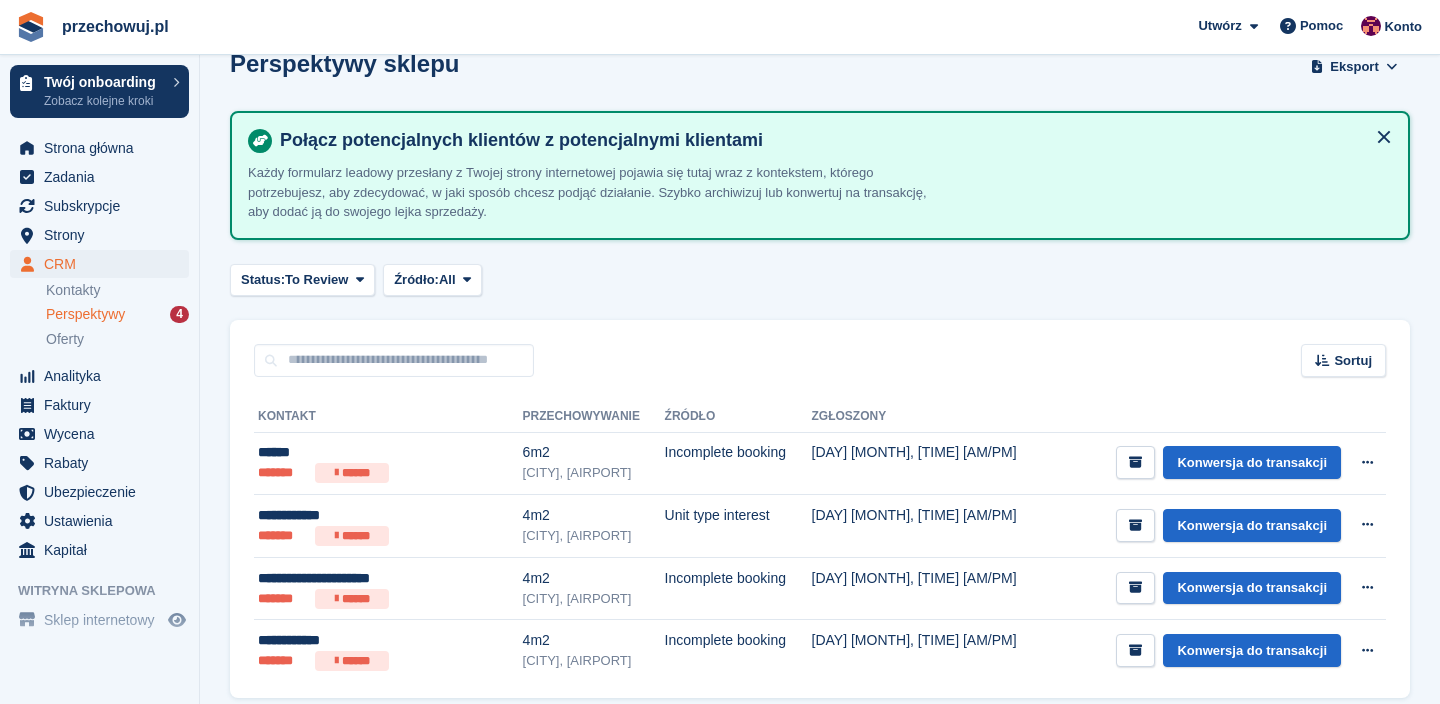 scroll, scrollTop: 18, scrollLeft: 0, axis: vertical 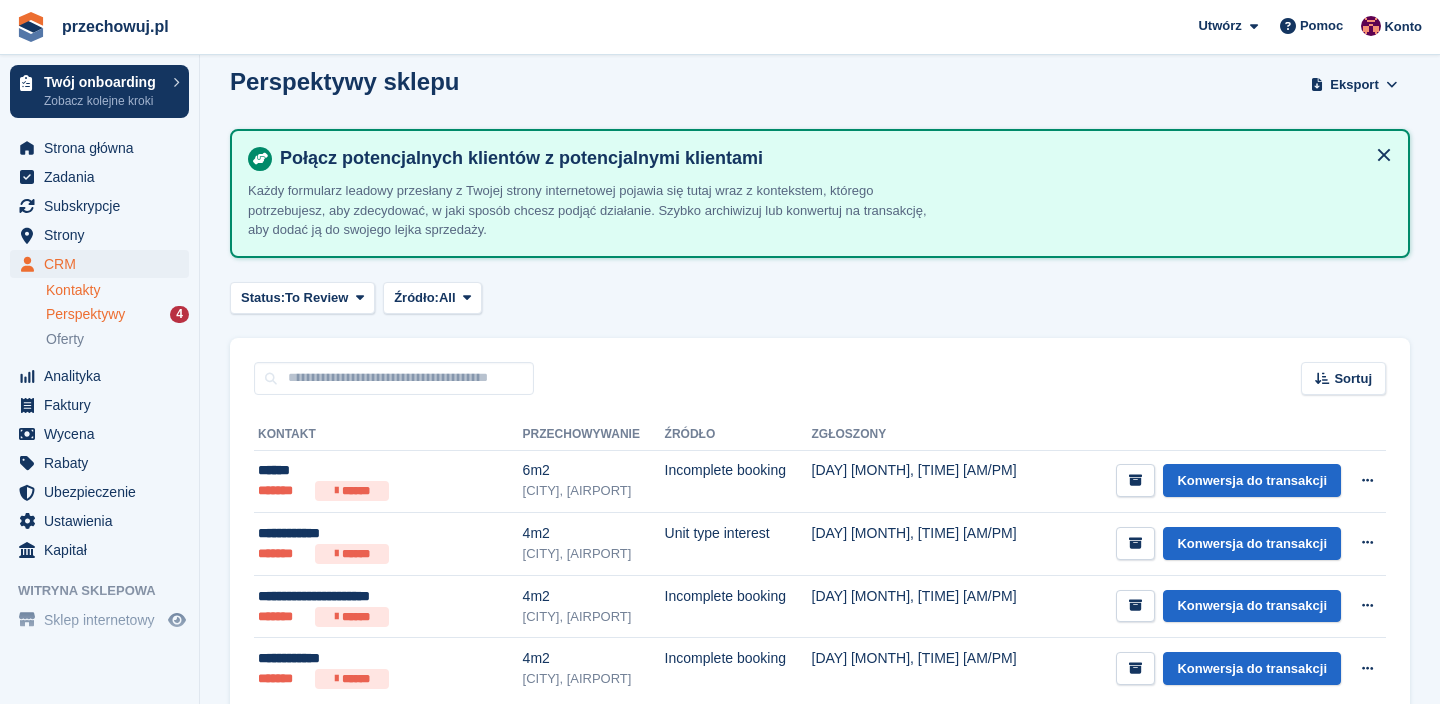 click on "Kontakty" at bounding box center [117, 290] 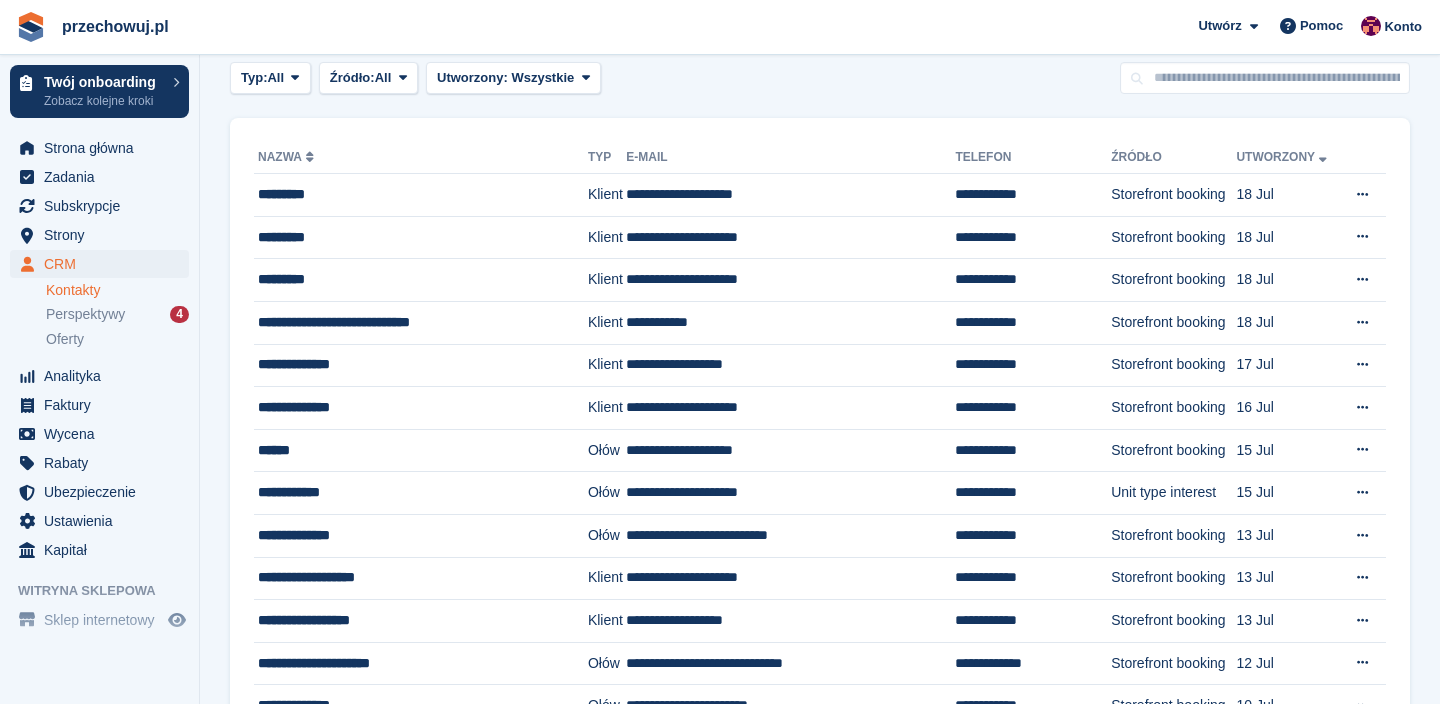 scroll, scrollTop: 92, scrollLeft: 0, axis: vertical 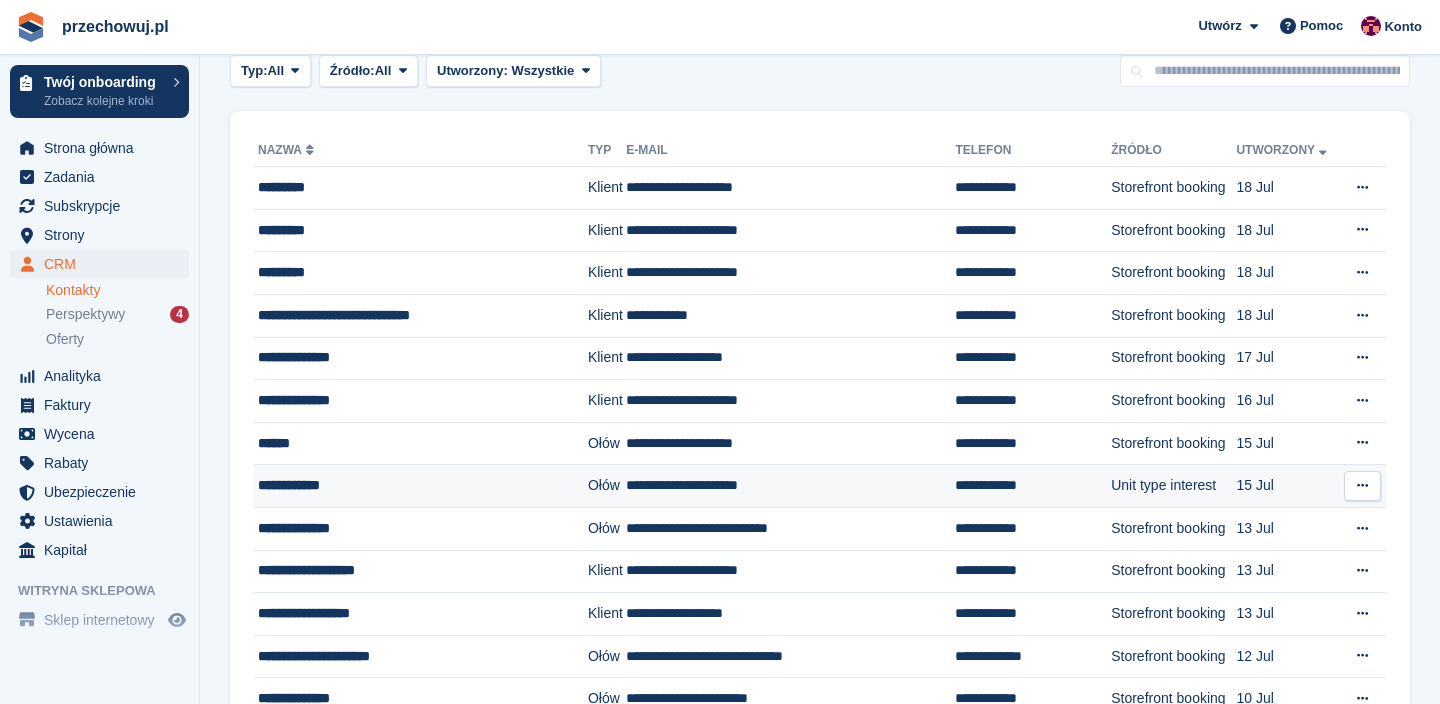 click at bounding box center (1362, 485) 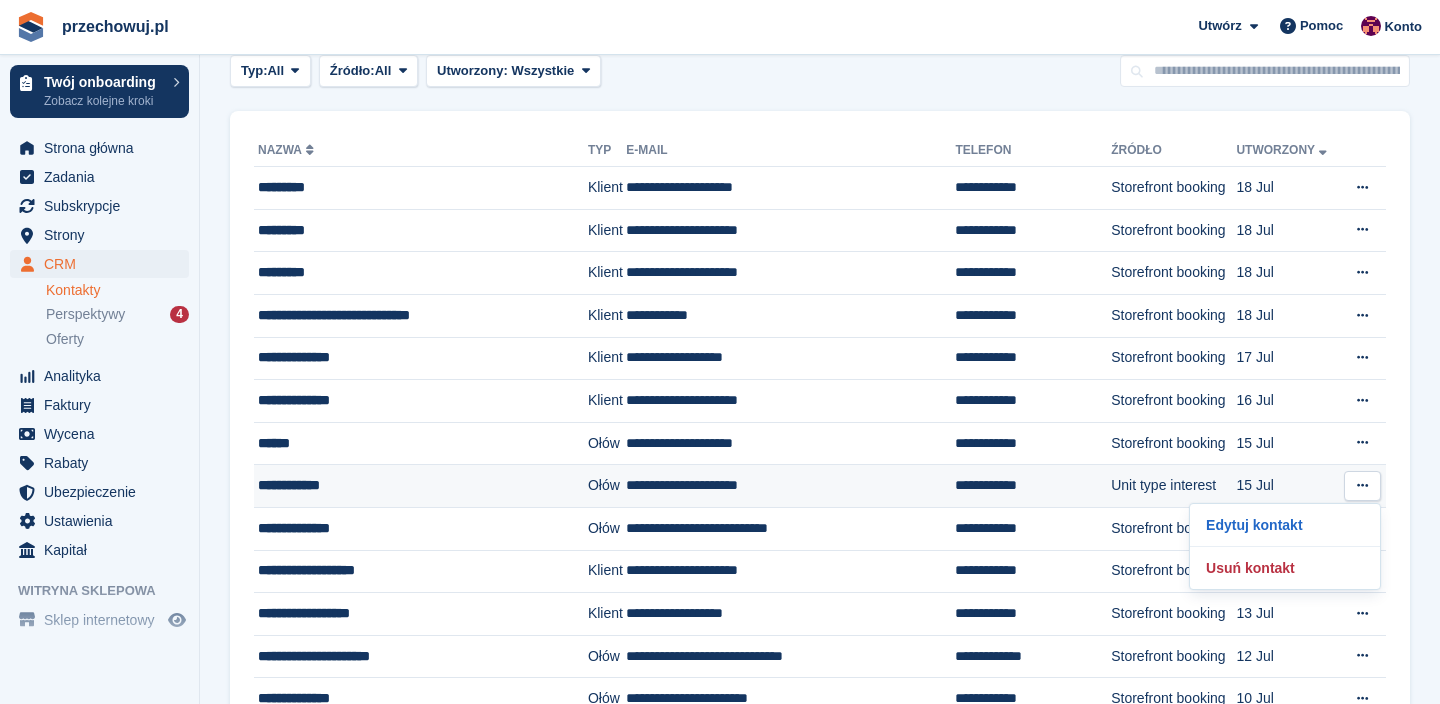 click on "**********" at bounding box center (408, 485) 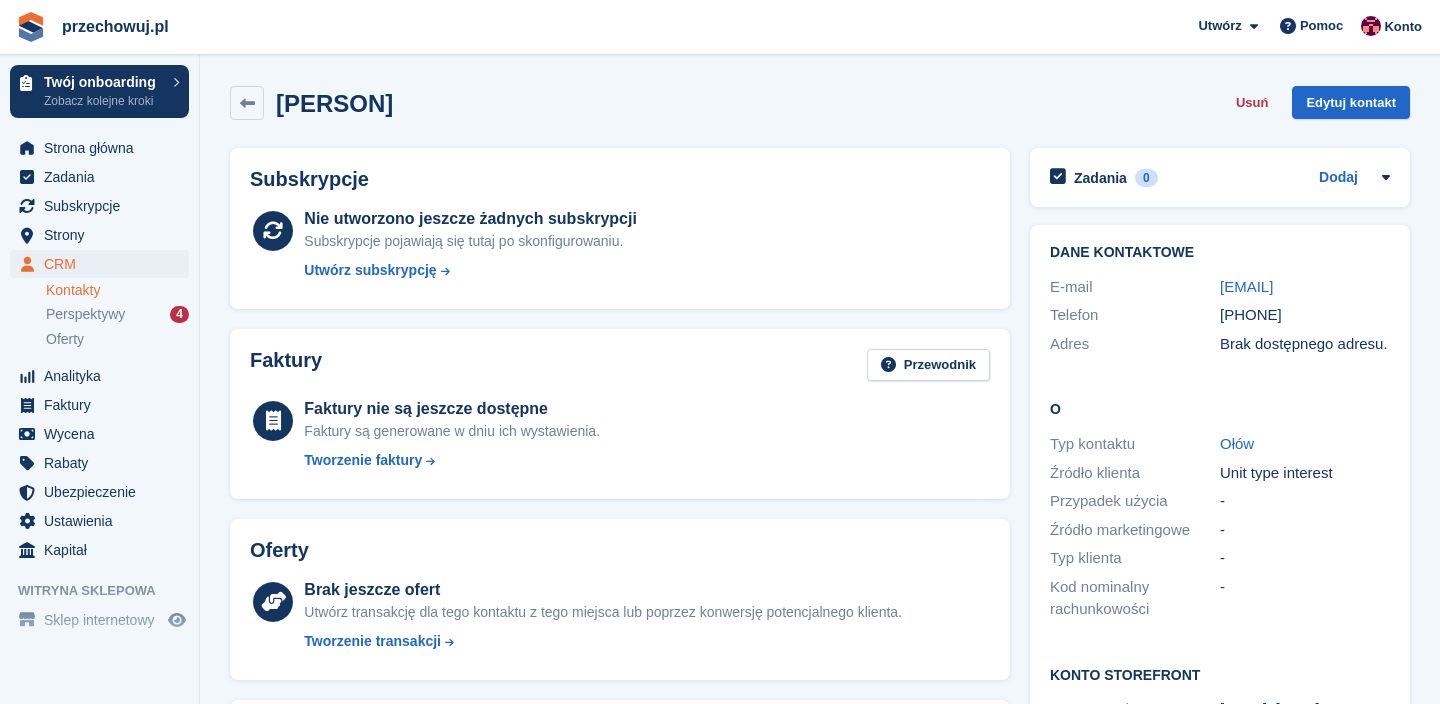 scroll, scrollTop: 0, scrollLeft: 0, axis: both 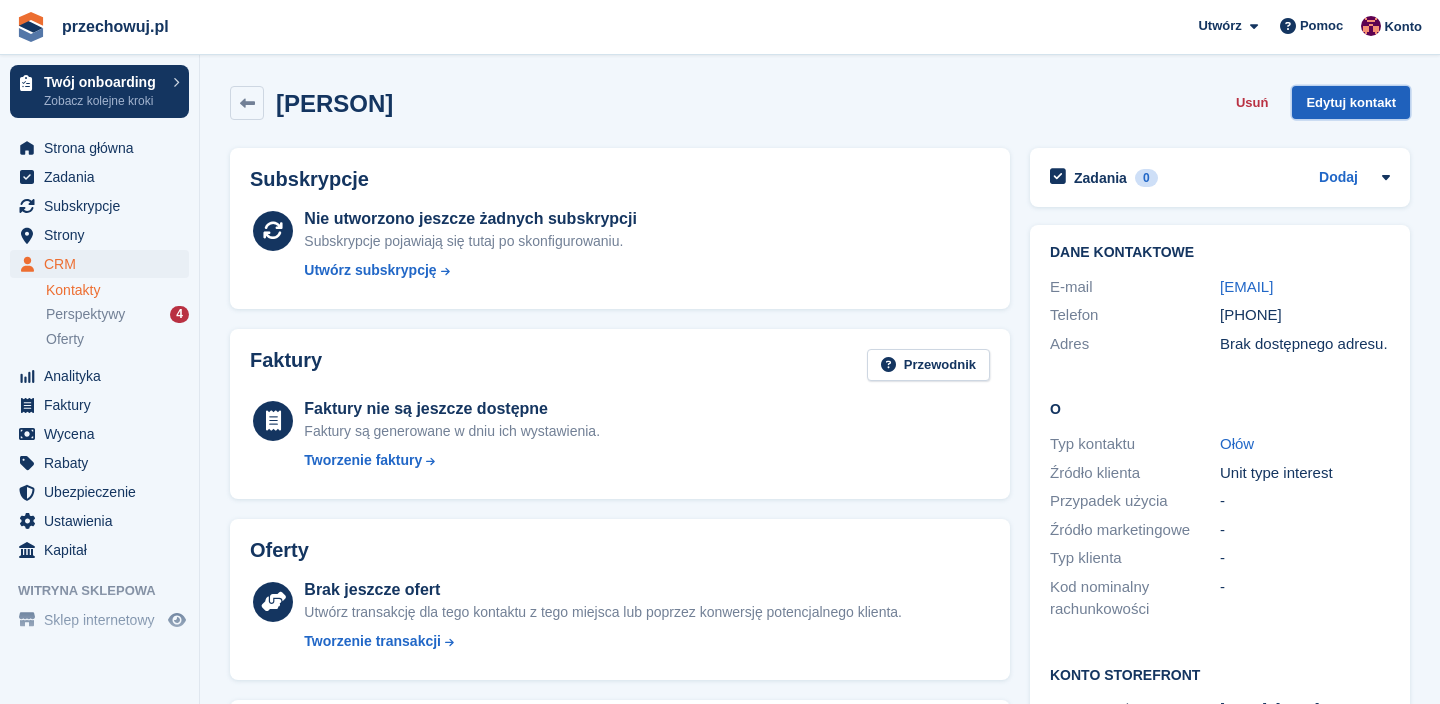click on "Edytuj kontakt" at bounding box center [1351, 102] 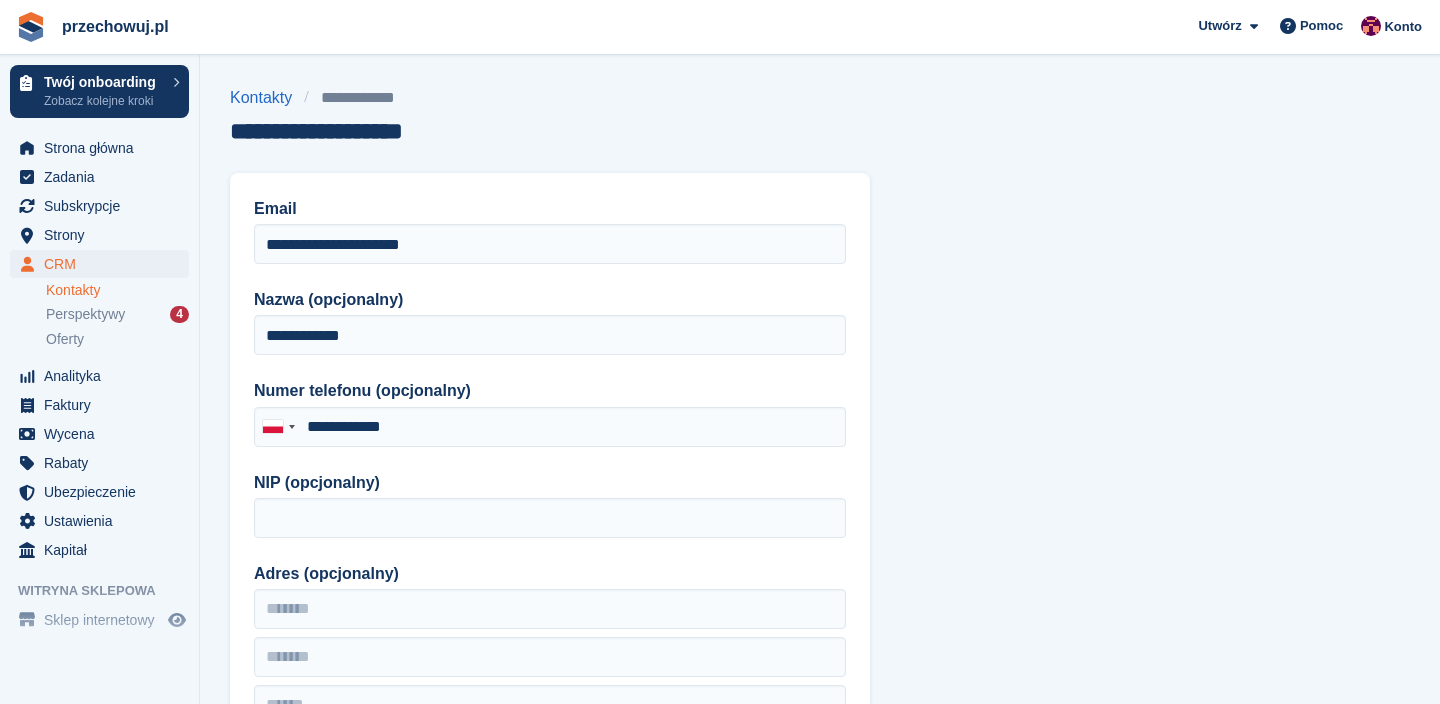 type on "**********" 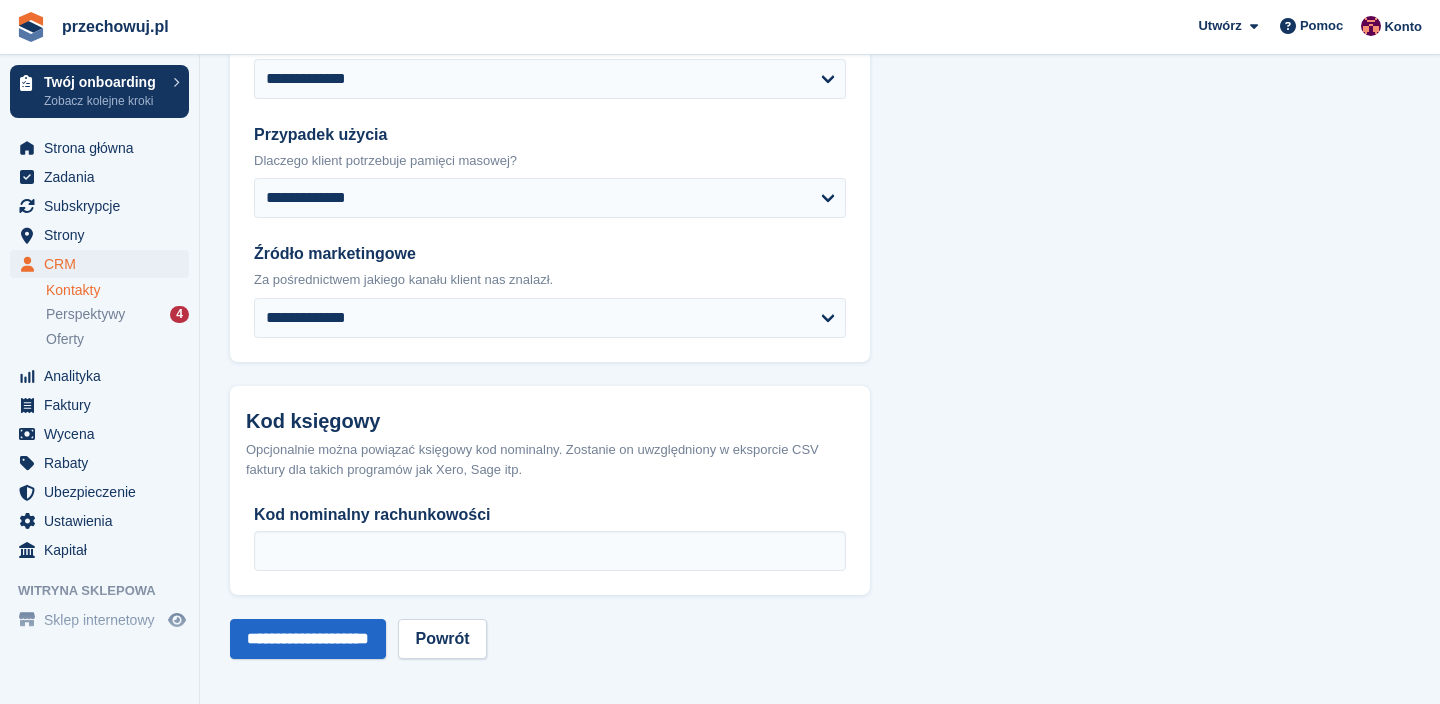 scroll, scrollTop: 0, scrollLeft: 0, axis: both 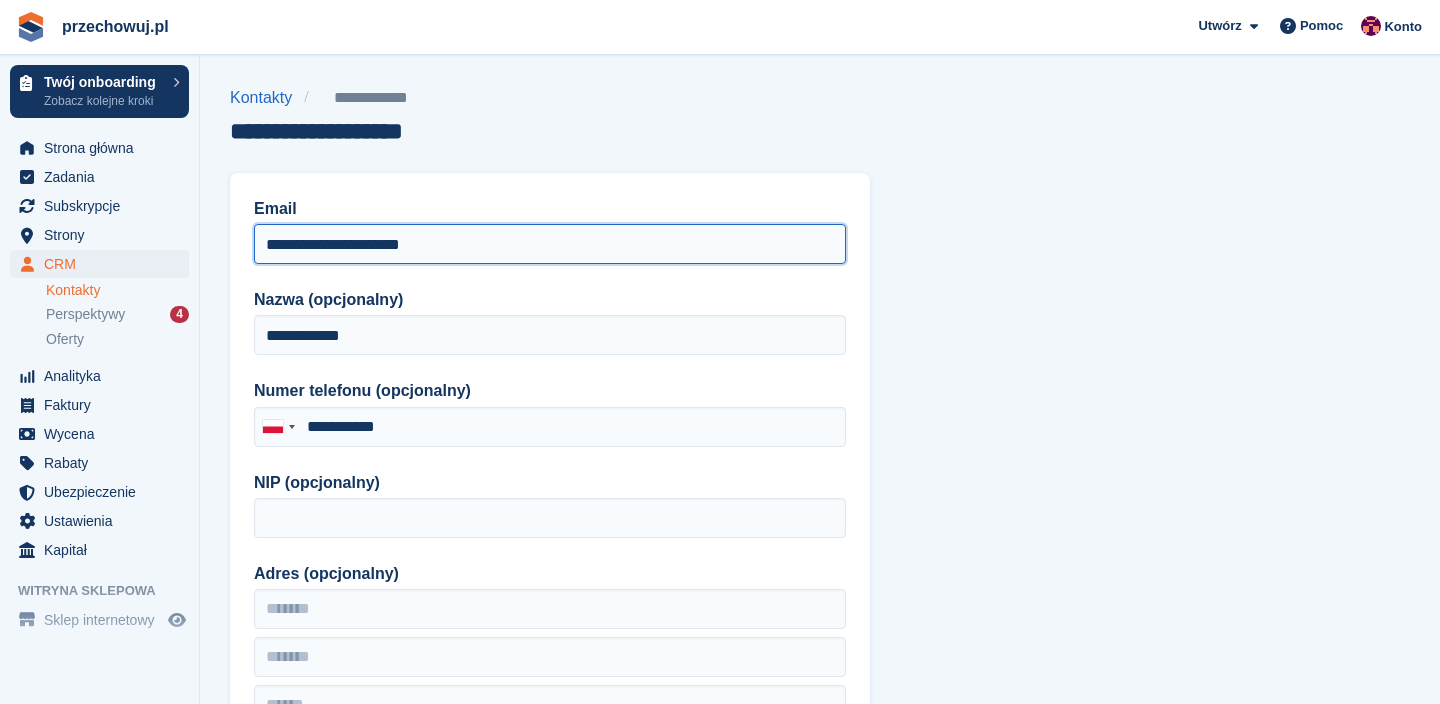 click on "**********" at bounding box center (550, 244) 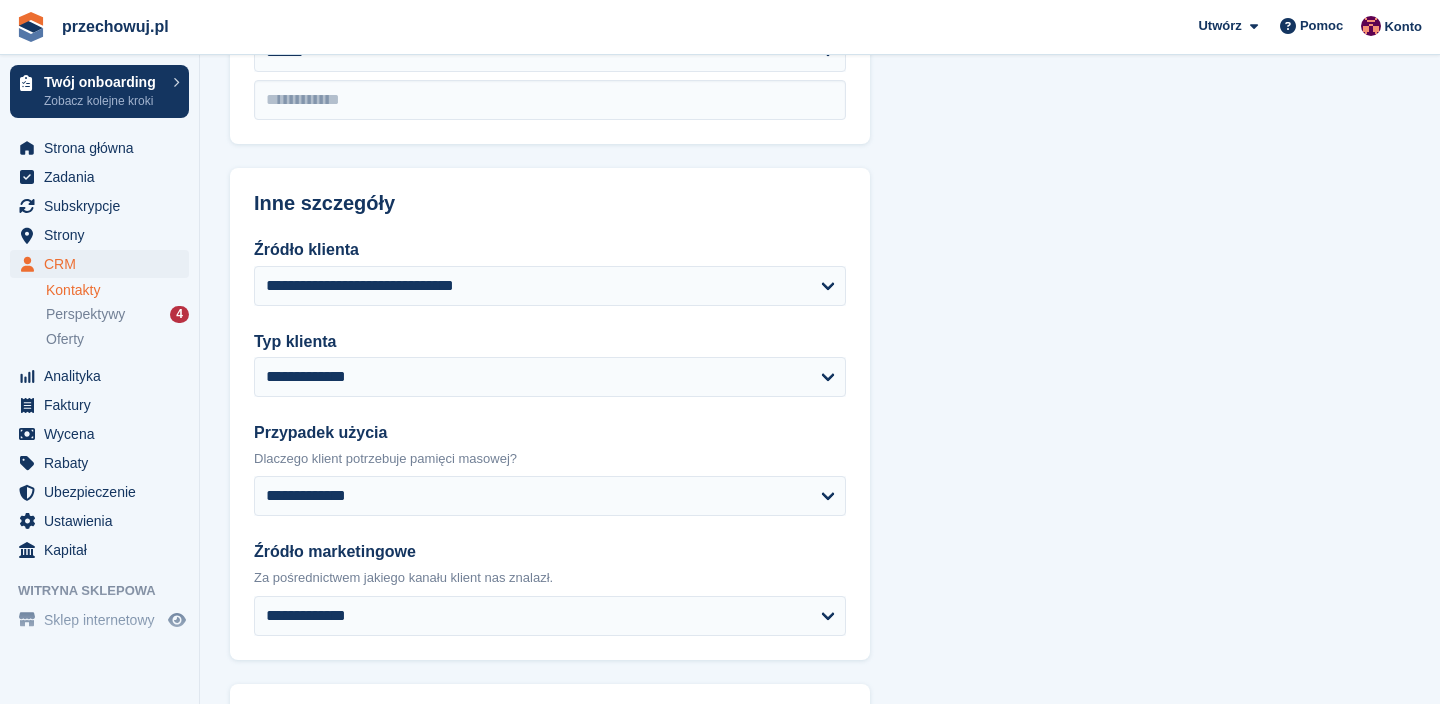 scroll, scrollTop: 999, scrollLeft: 0, axis: vertical 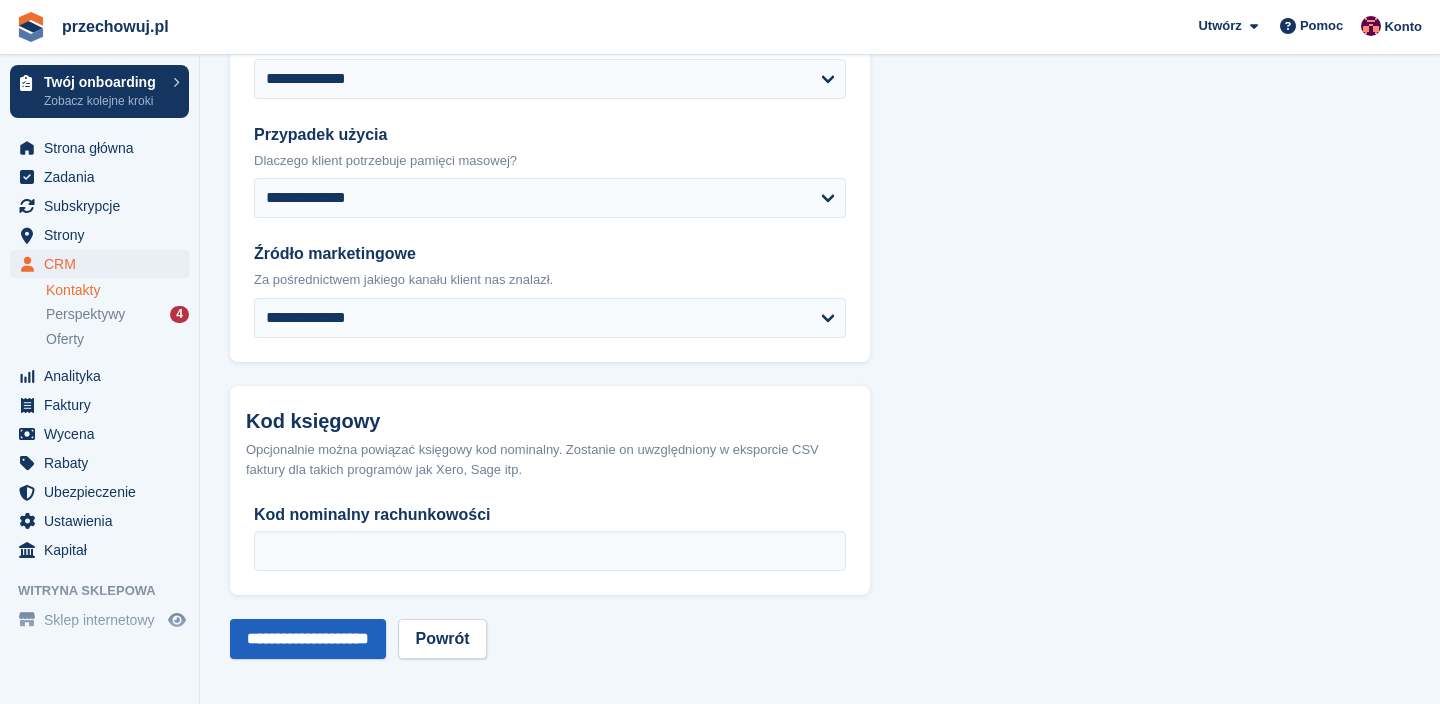 type on "**********" 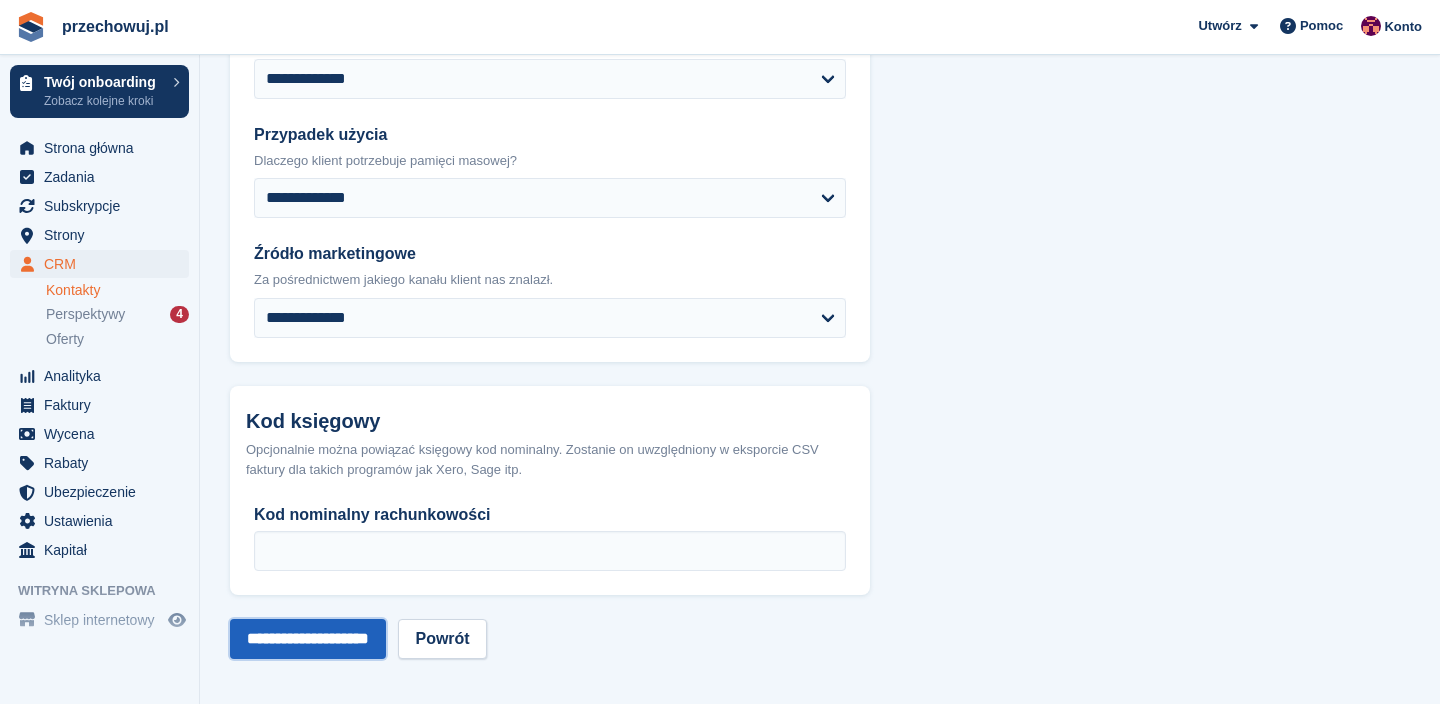 click on "**********" at bounding box center [308, 639] 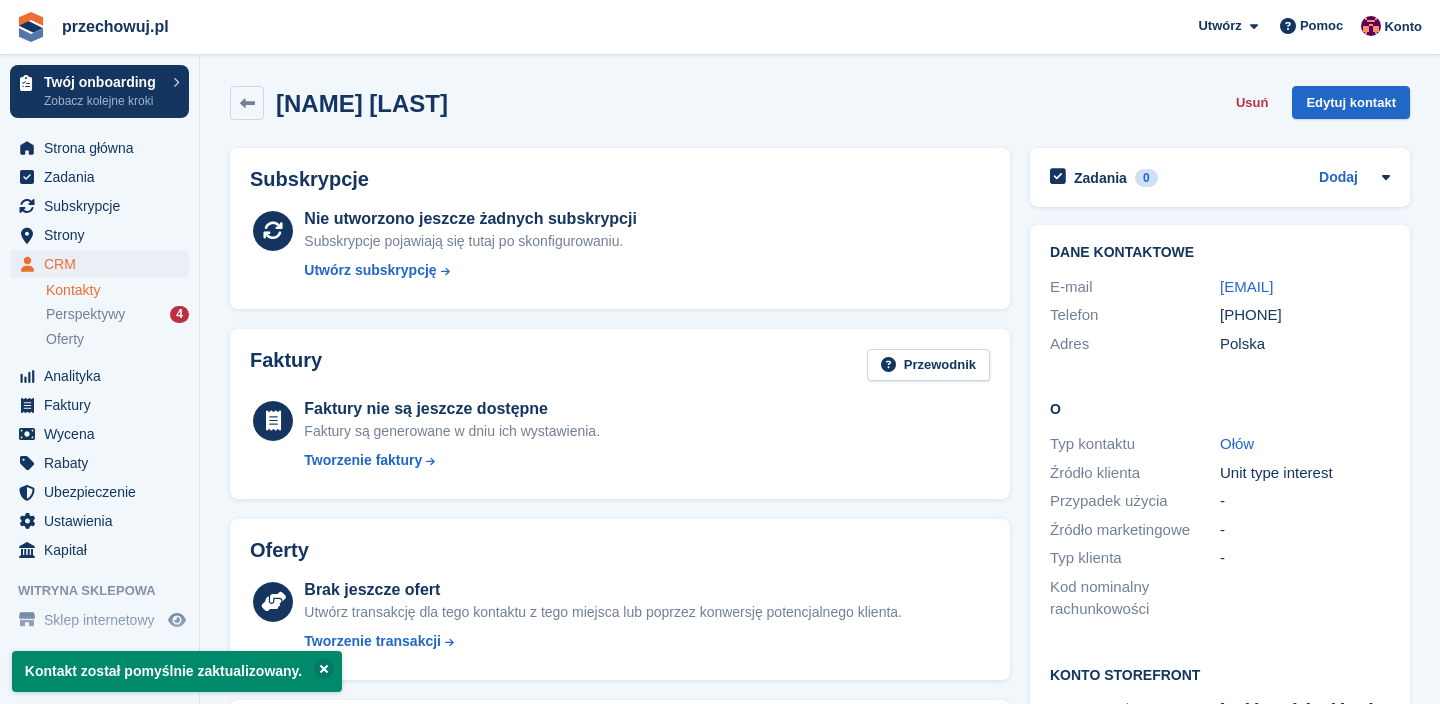 scroll, scrollTop: 0, scrollLeft: 0, axis: both 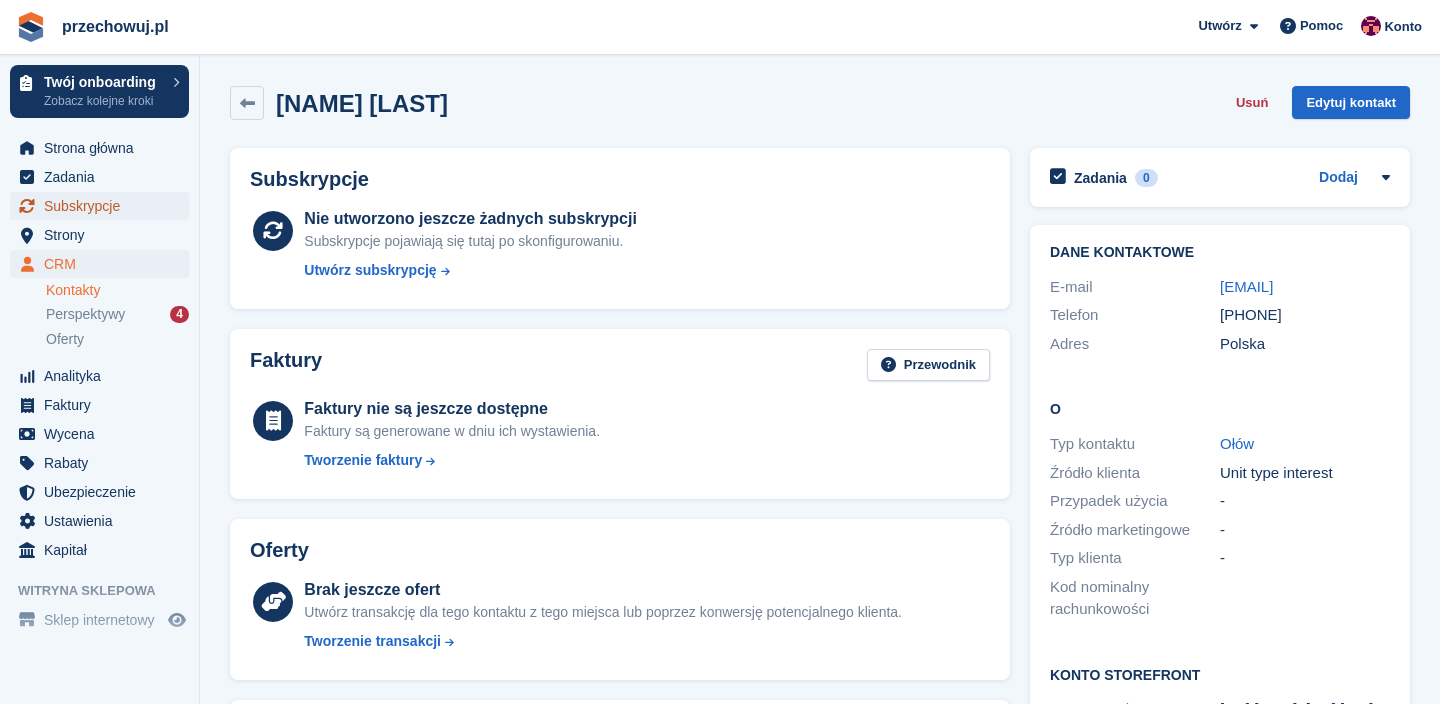 click on "Subskrypcje" at bounding box center (104, 206) 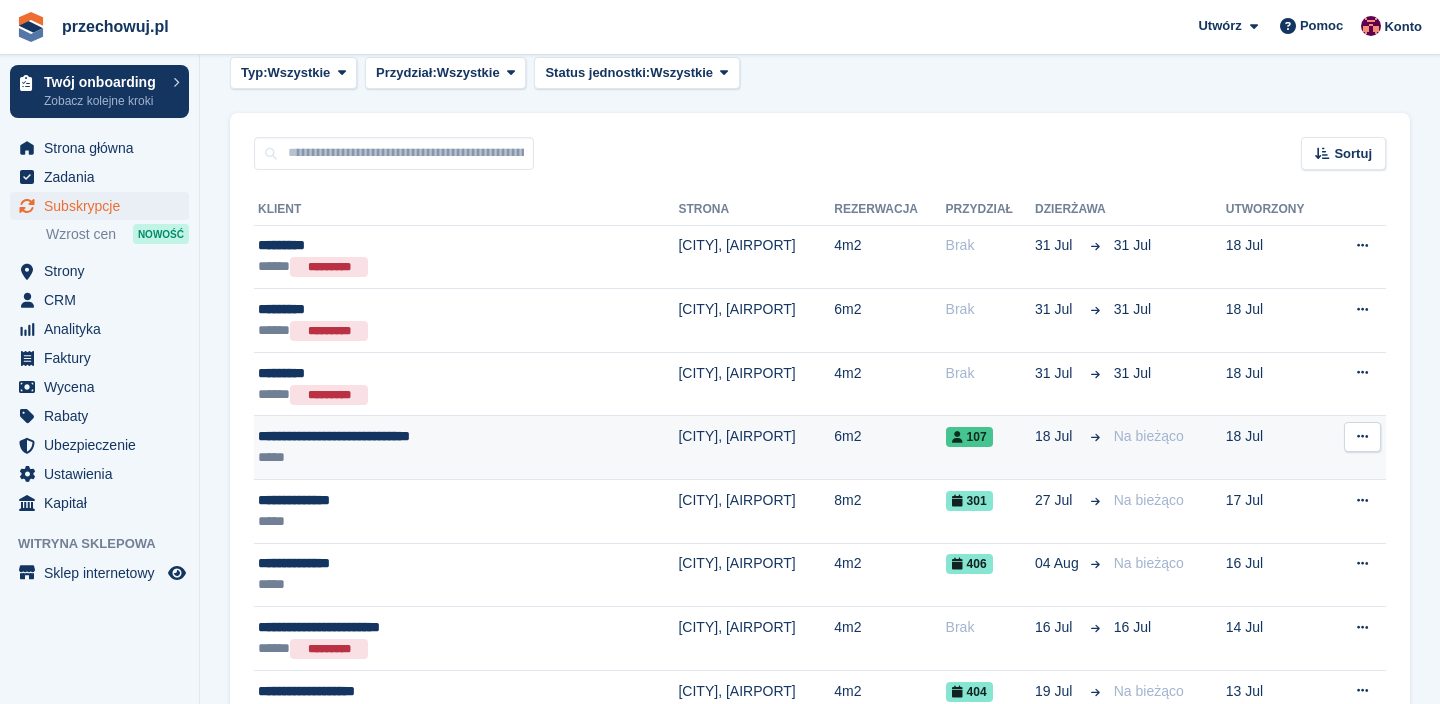 scroll, scrollTop: 150, scrollLeft: 0, axis: vertical 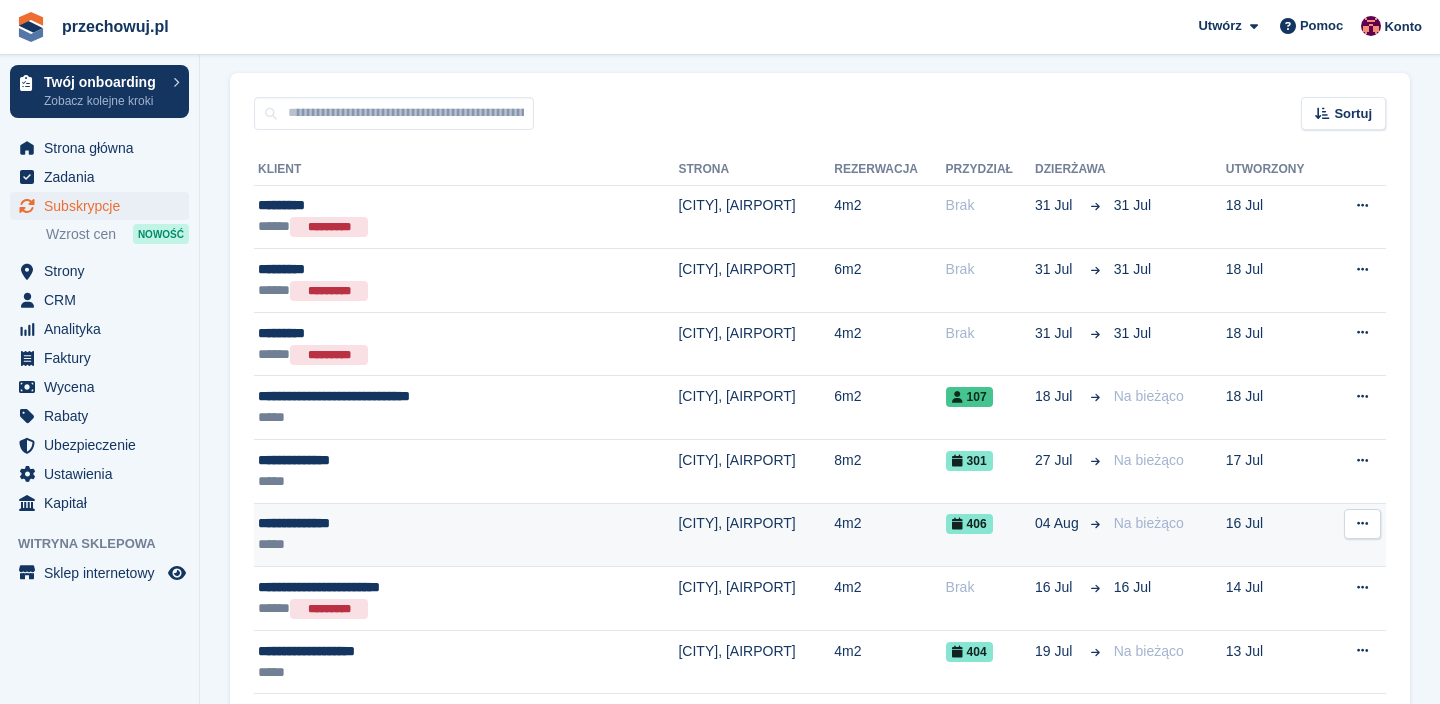 click on "**********" at bounding box center (415, 523) 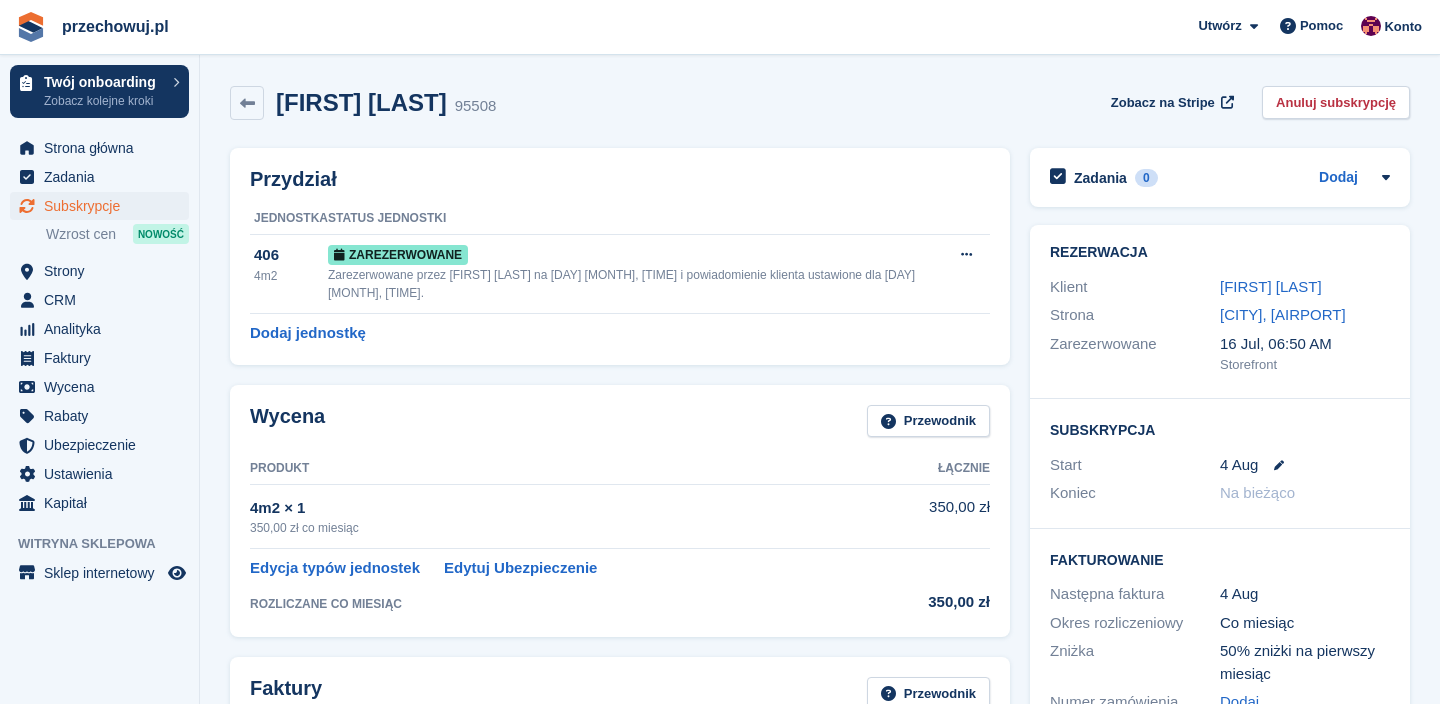 scroll, scrollTop: 0, scrollLeft: 0, axis: both 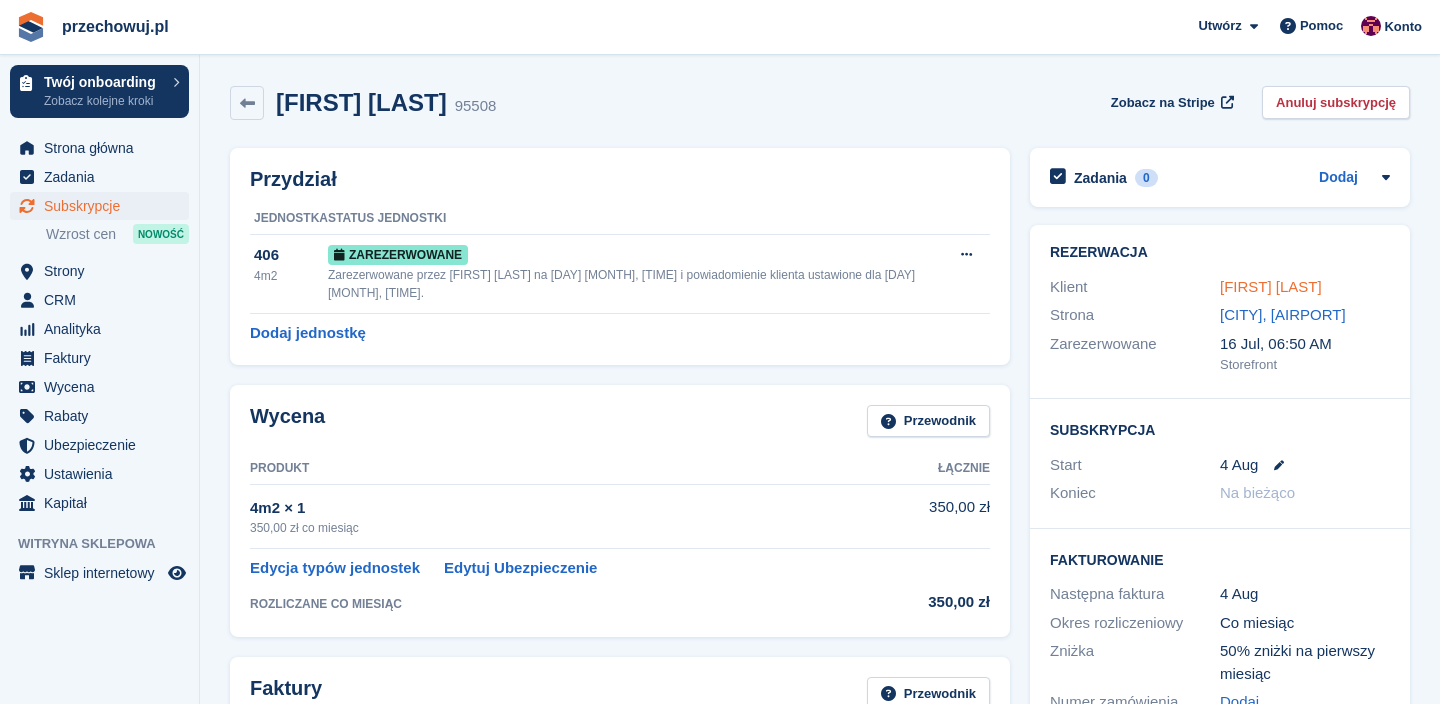 click on "[FIRST] [LAST]" at bounding box center (1271, 286) 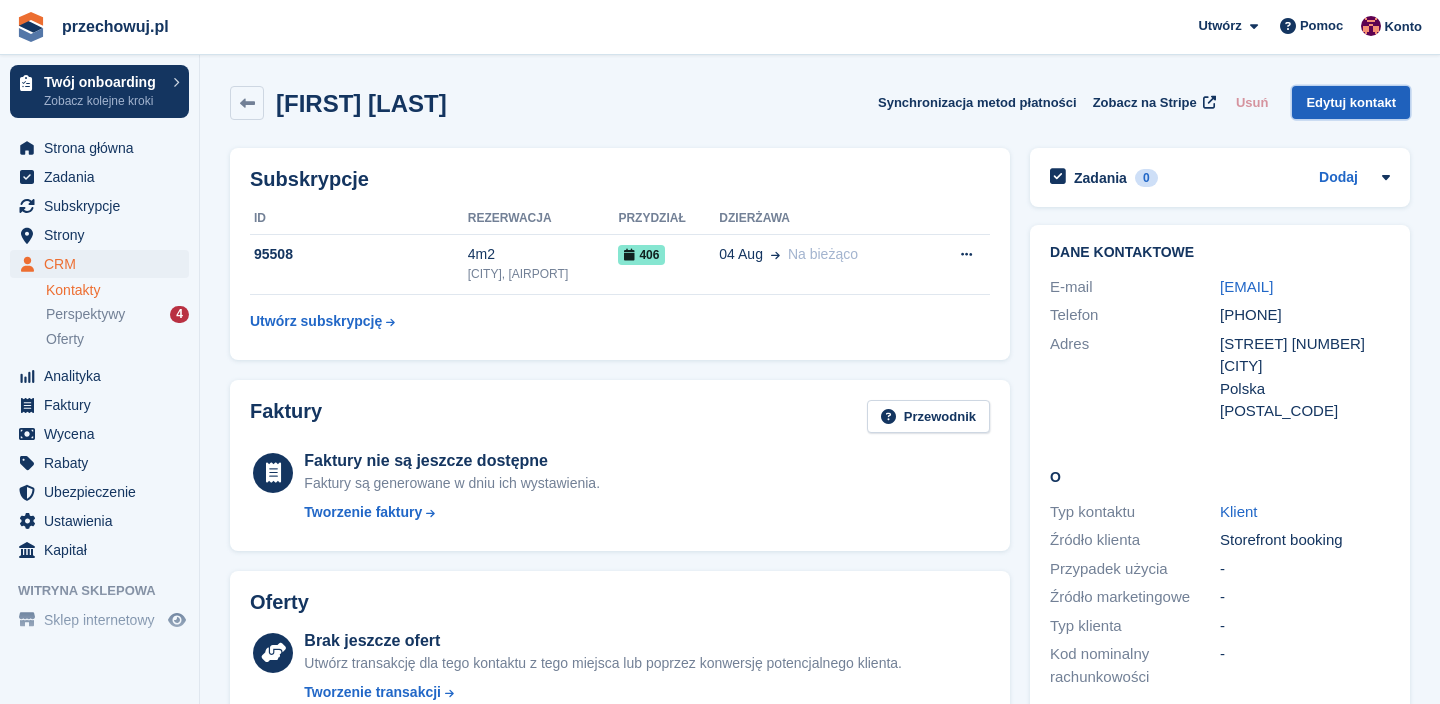 click on "Edytuj kontakt" at bounding box center (1351, 102) 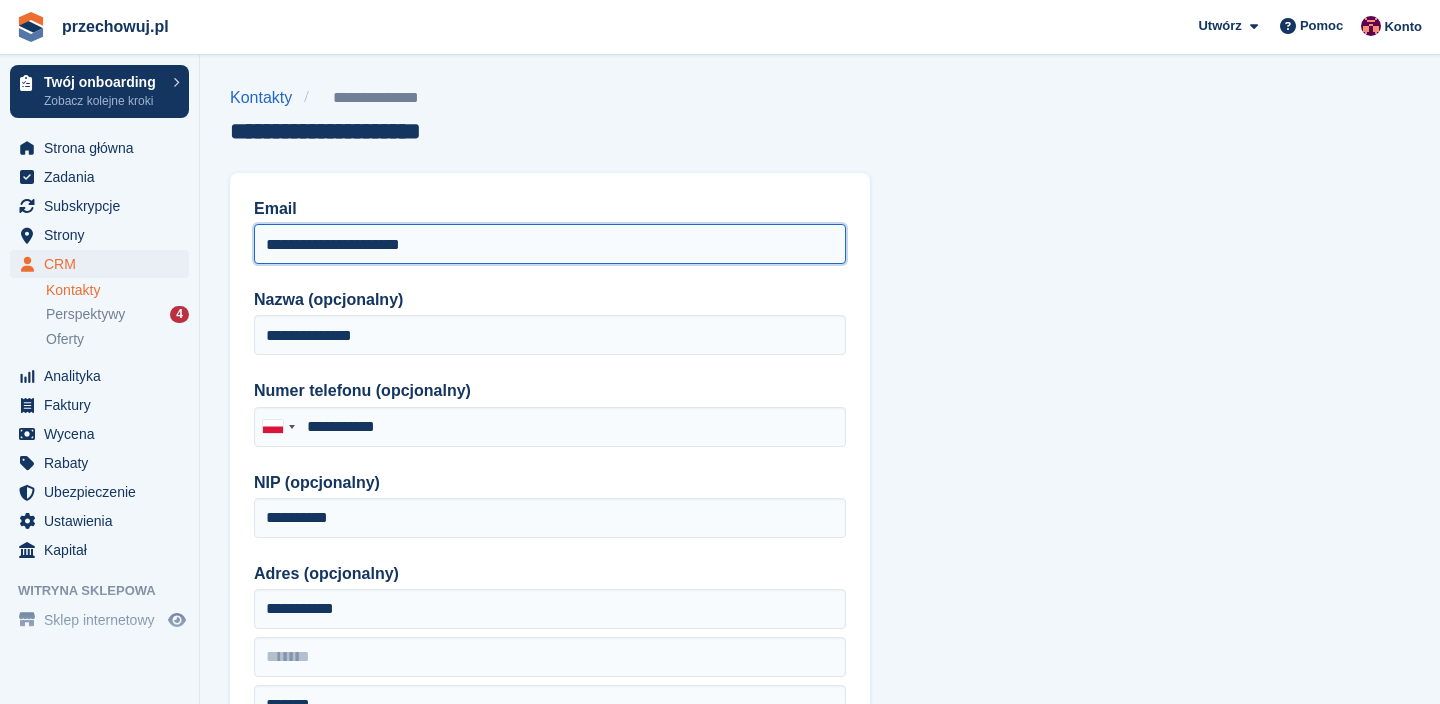 click on "**********" at bounding box center (550, 244) 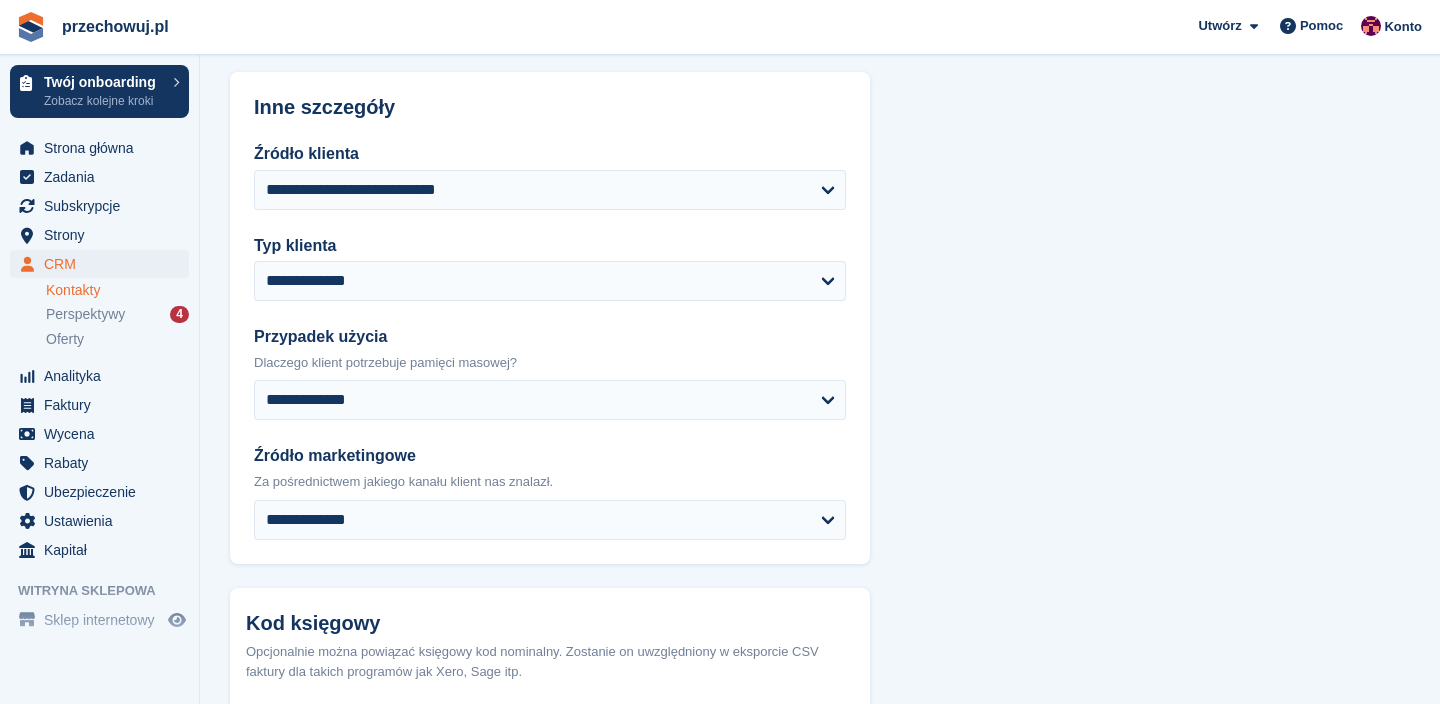 scroll, scrollTop: 959, scrollLeft: 0, axis: vertical 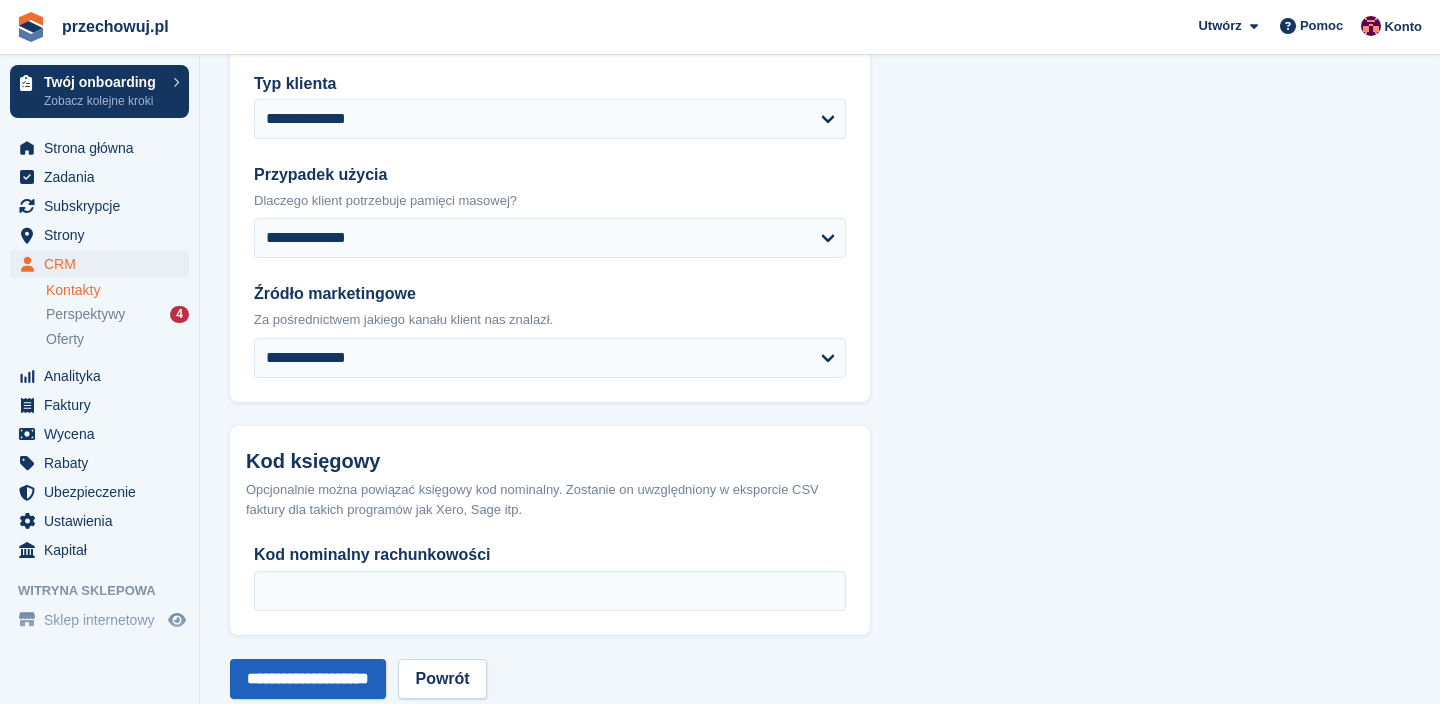 type on "**********" 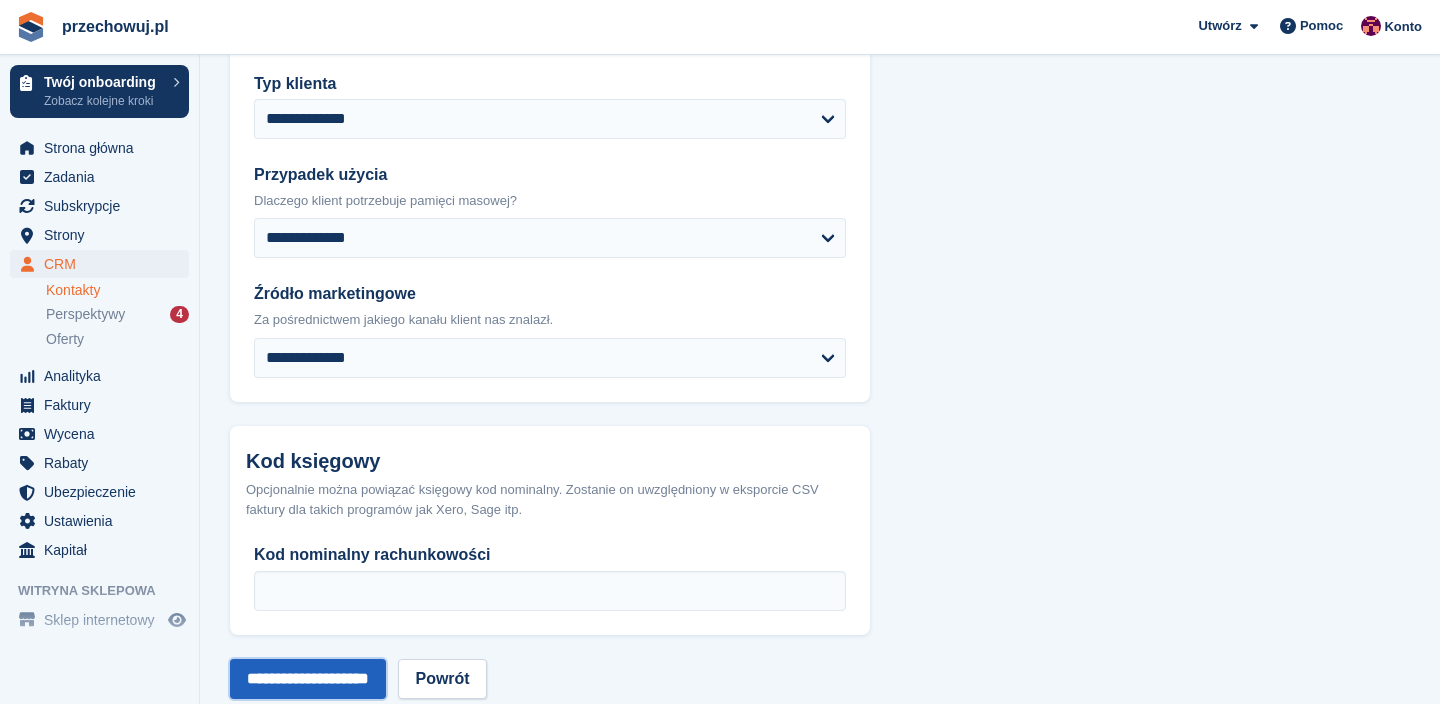 click on "**********" at bounding box center (308, 679) 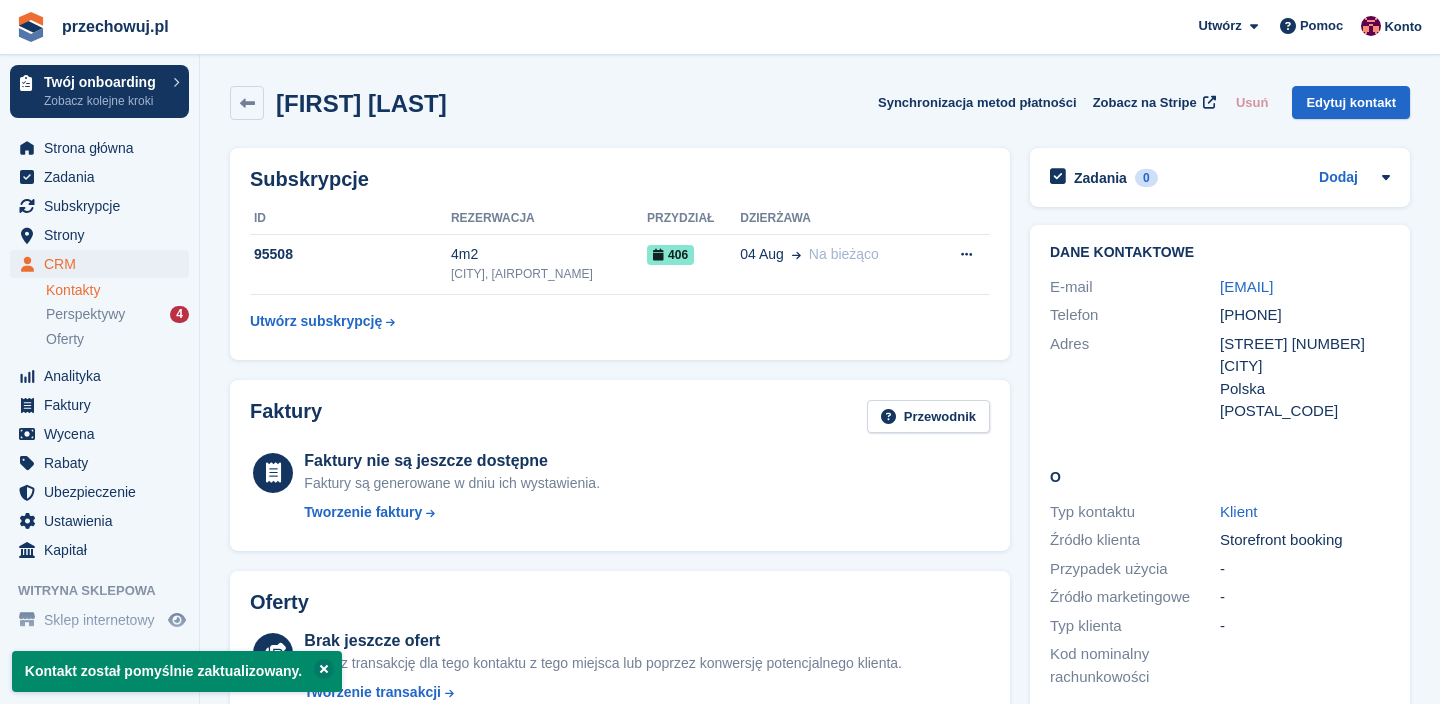 scroll, scrollTop: 0, scrollLeft: 0, axis: both 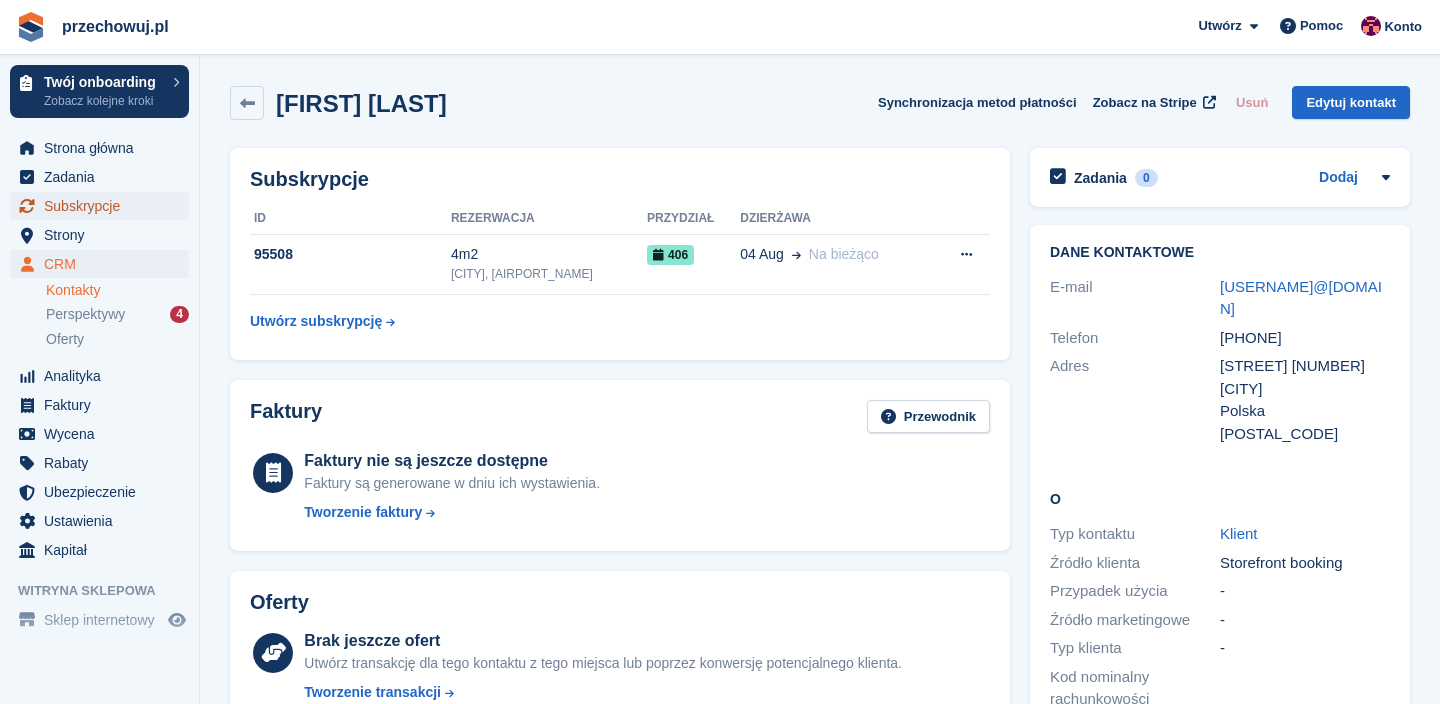 click on "Subskrypcje" at bounding box center [104, 206] 